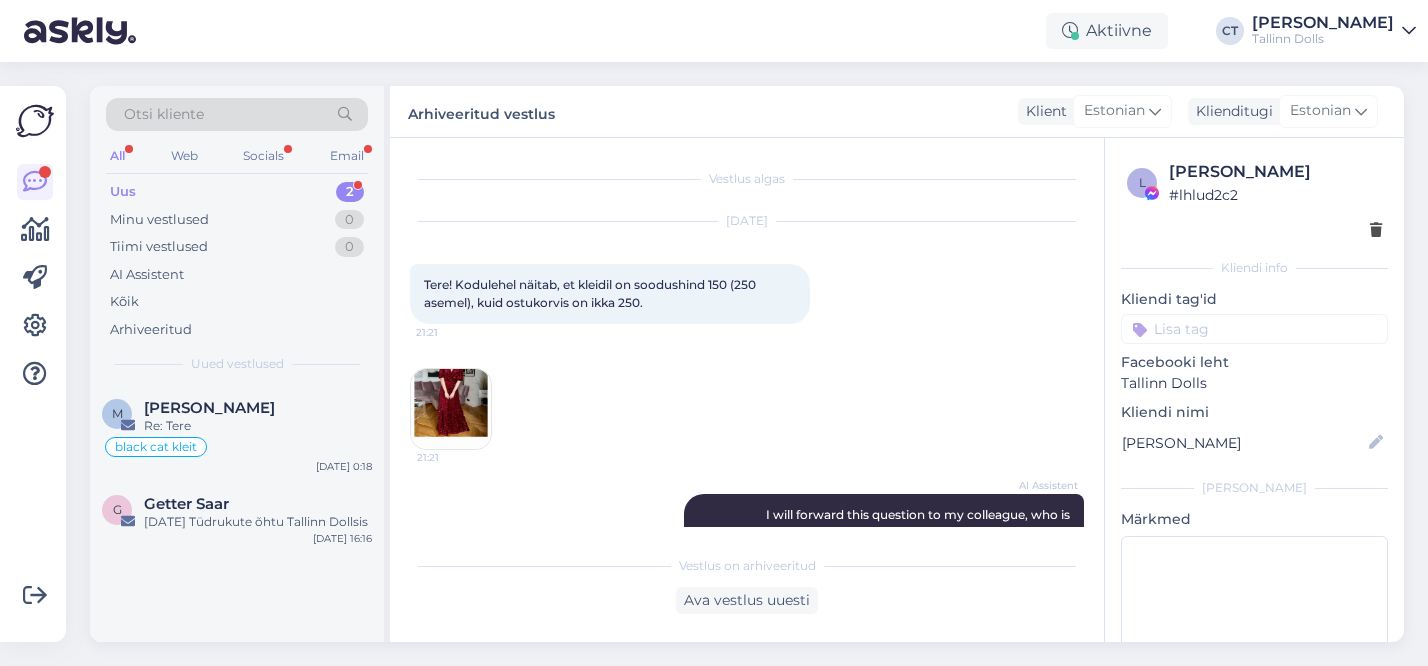 click on "Uus 2" at bounding box center [237, 192] 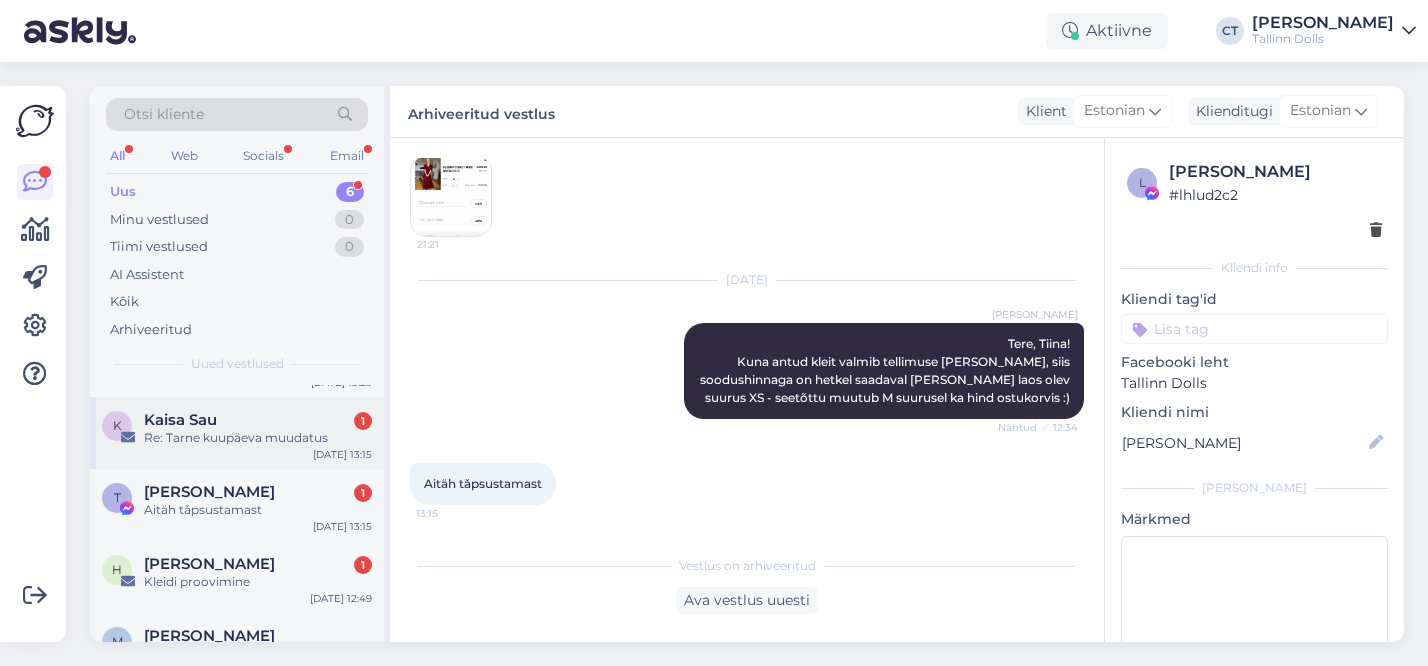 scroll, scrollTop: 0, scrollLeft: 0, axis: both 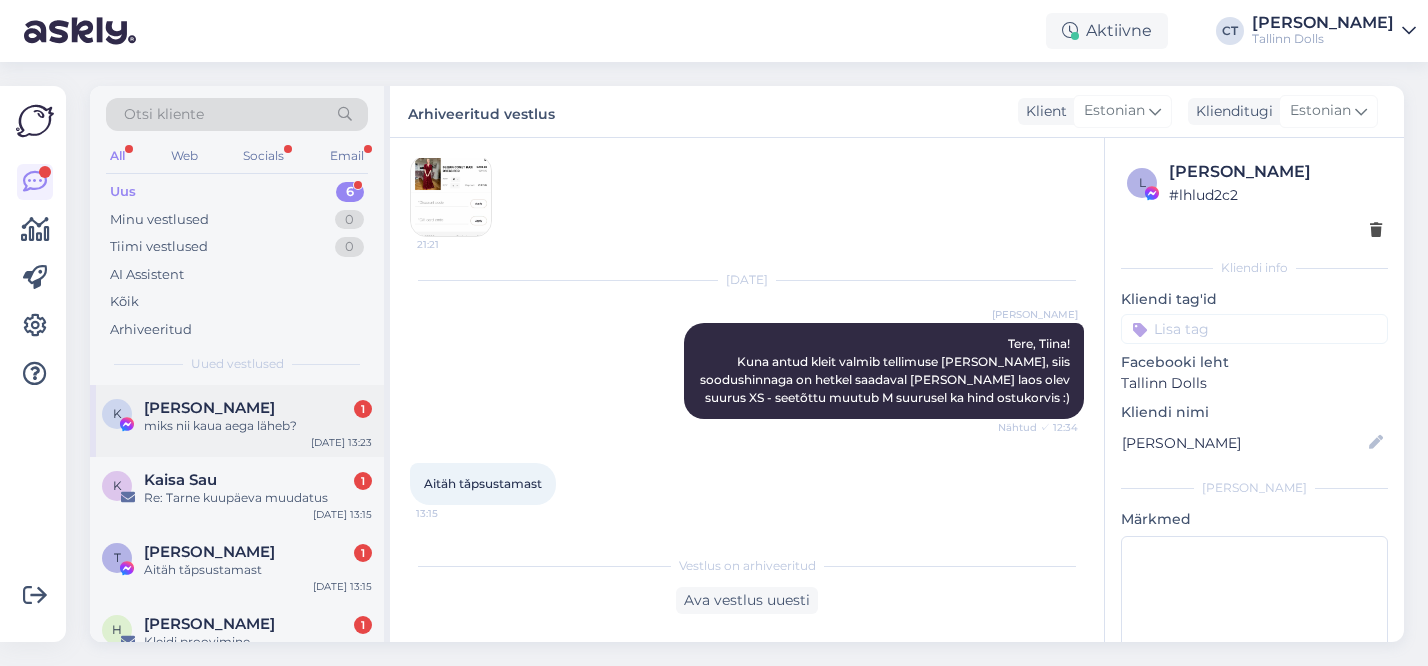 click on "Karin Markus 1" at bounding box center [258, 408] 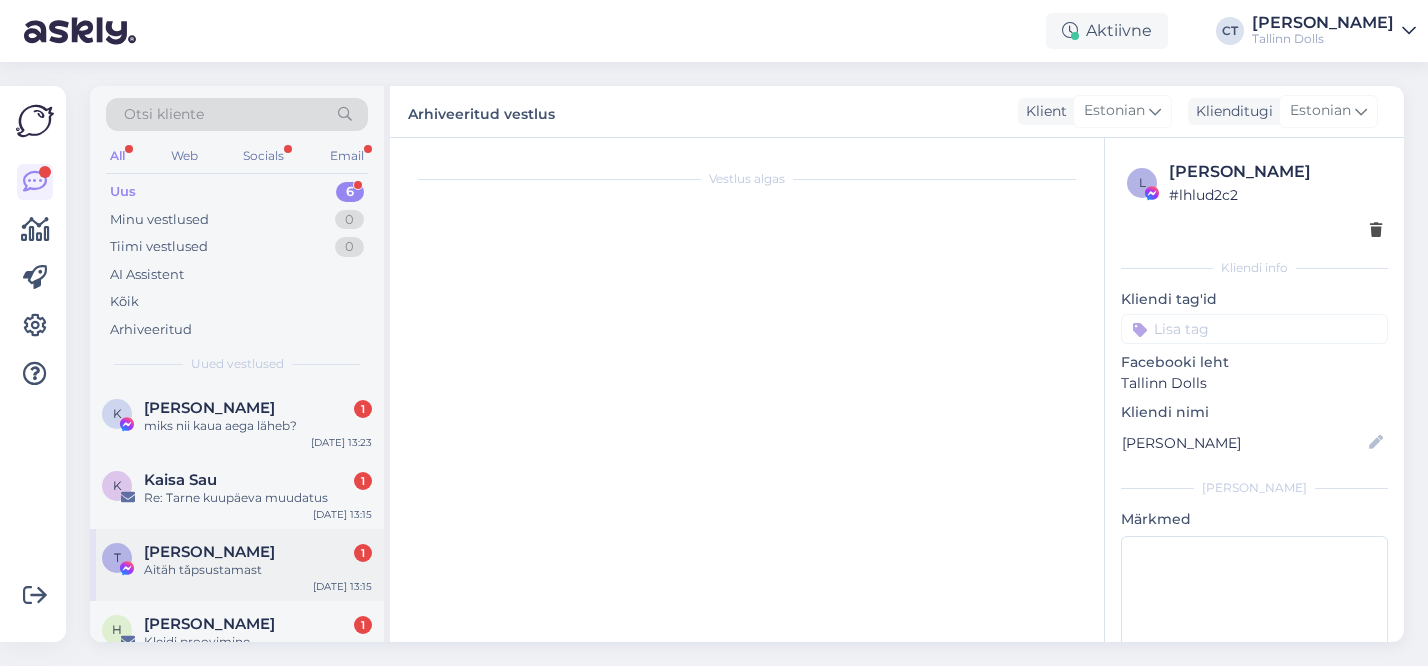 scroll, scrollTop: 4121, scrollLeft: 0, axis: vertical 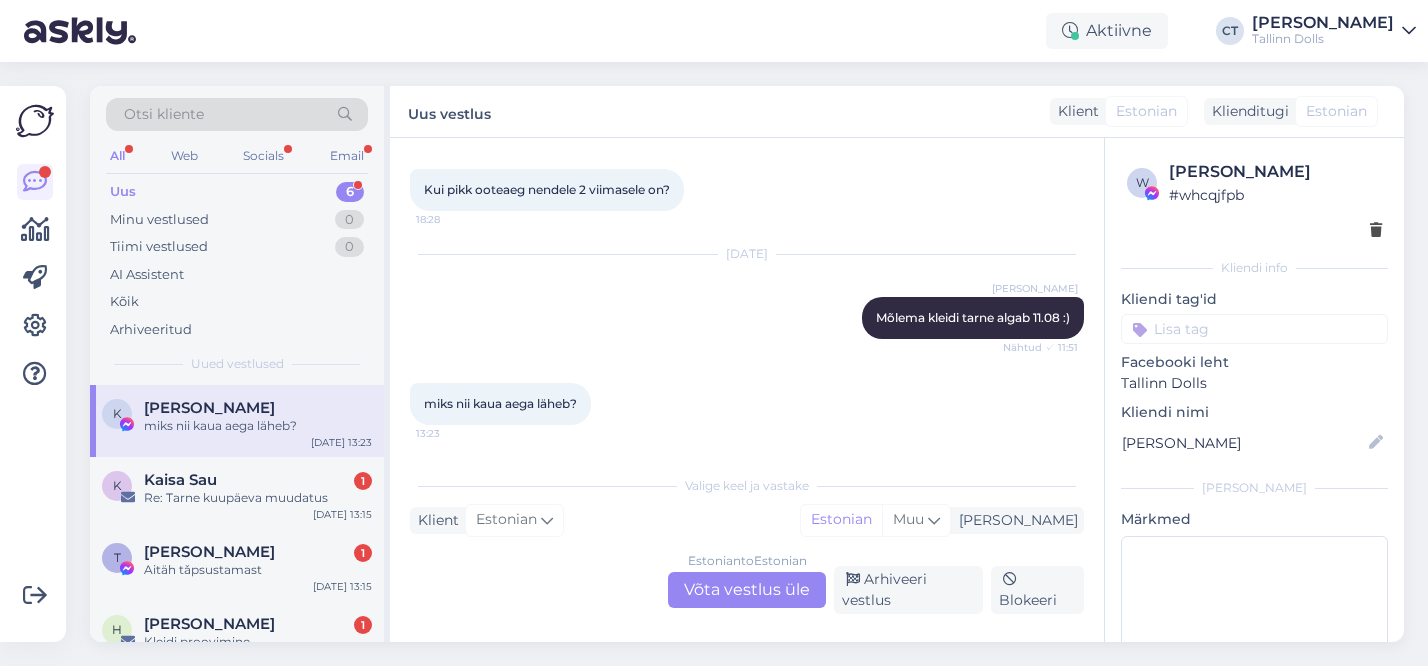 click on "Estonian  to  Estonian Võta vestlus üle" at bounding box center (747, 590) 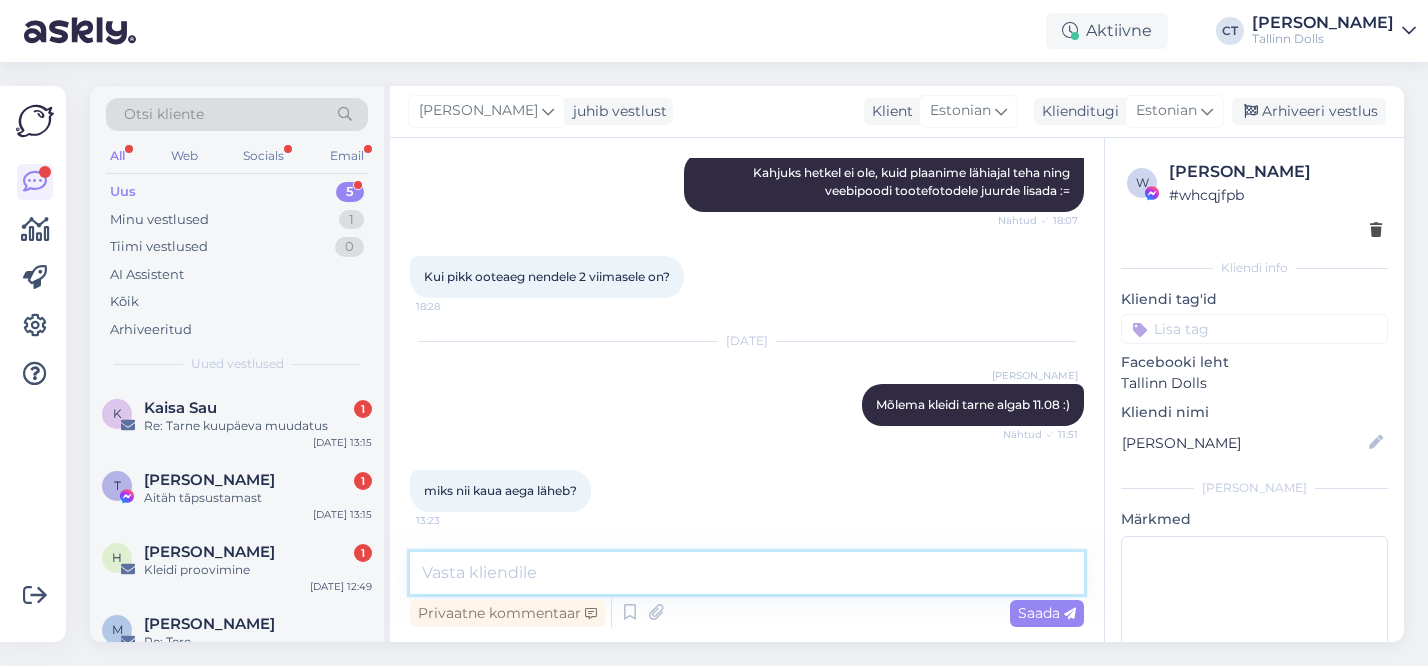 click at bounding box center [747, 573] 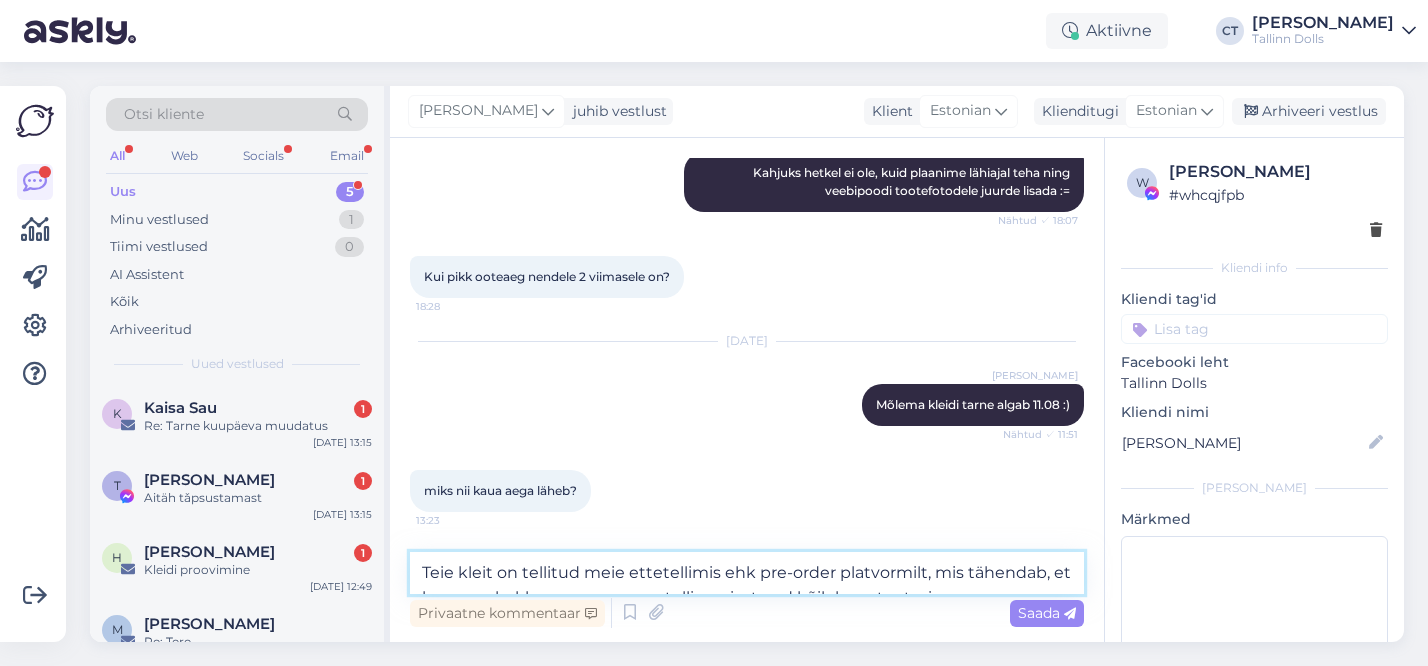 scroll, scrollTop: 4108, scrollLeft: 0, axis: vertical 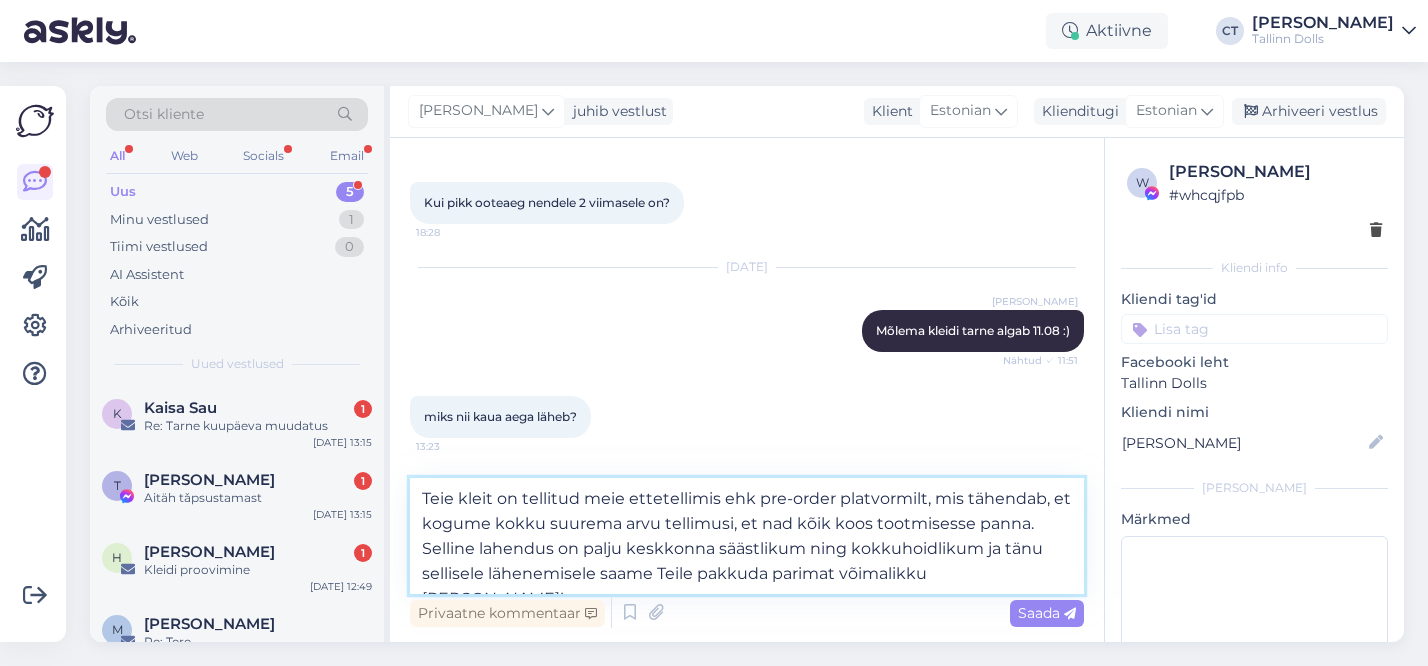 click on "Teie kleit on tellitud meie ettetellimis ehk pre-order platvormilt, mis tähendab, et kogume kokku suurema arvu tellimusi, et nad kõik koos tootmisesse panna. Selline lahendus on palju keskkonna säästlikum ning kokkuhoidlikum ja tänu sellisele lähenemisele saame Teile pakkuda parimat võimalikku hinda!" at bounding box center (747, 536) 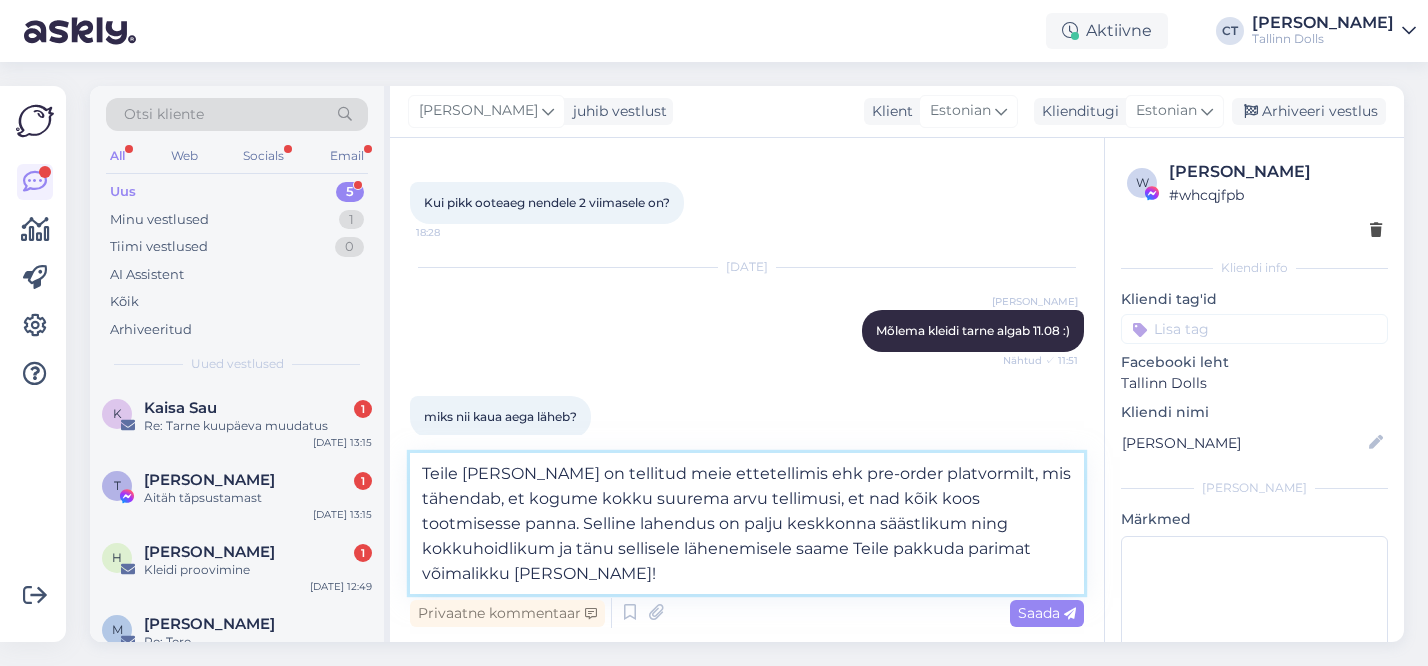 scroll, scrollTop: 4121, scrollLeft: 0, axis: vertical 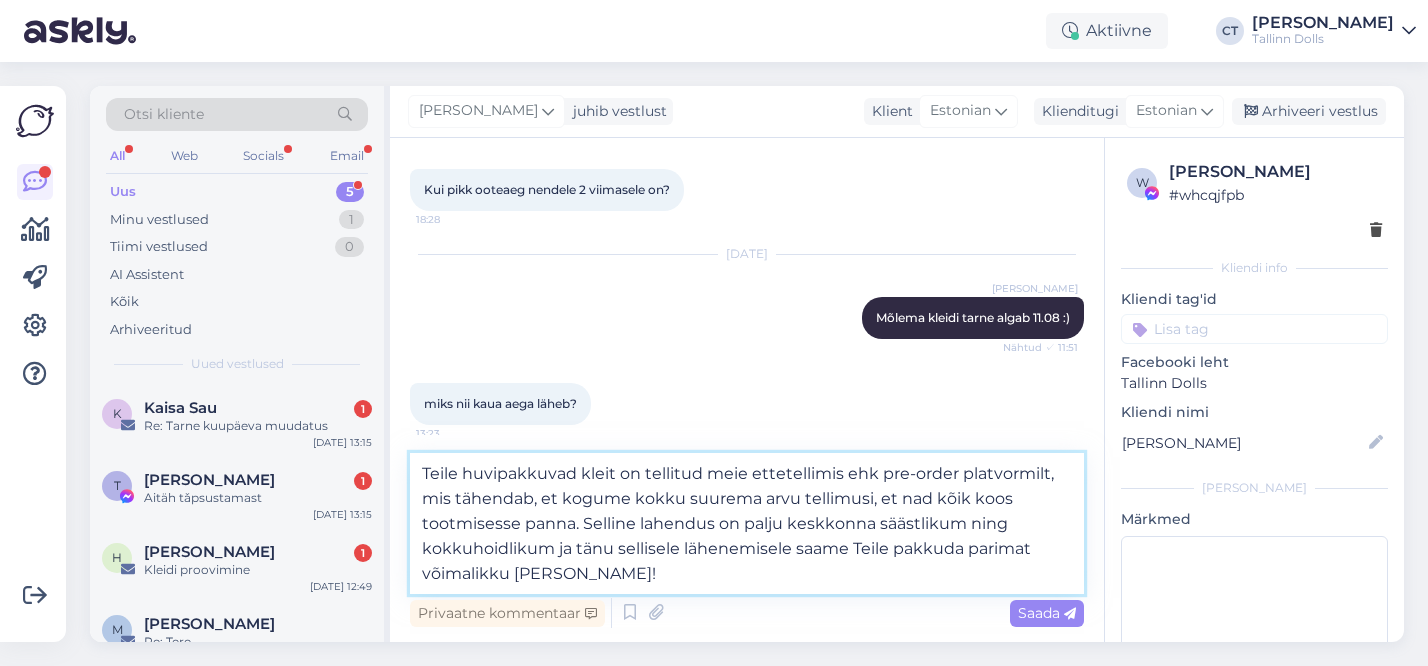 click on "Teile huvipakkuvad kleit on tellitud meie ettetellimis ehk pre-order platvormilt, mis tähendab, et kogume kokku suurema arvu tellimusi, et nad kõik koos tootmisesse panna. Selline lahendus on palju keskkonna säästlikum ning kokkuhoidlikum ja tänu sellisele lähenemisele saame Teile pakkuda parimat võimalikku hinda!" at bounding box center (747, 523) 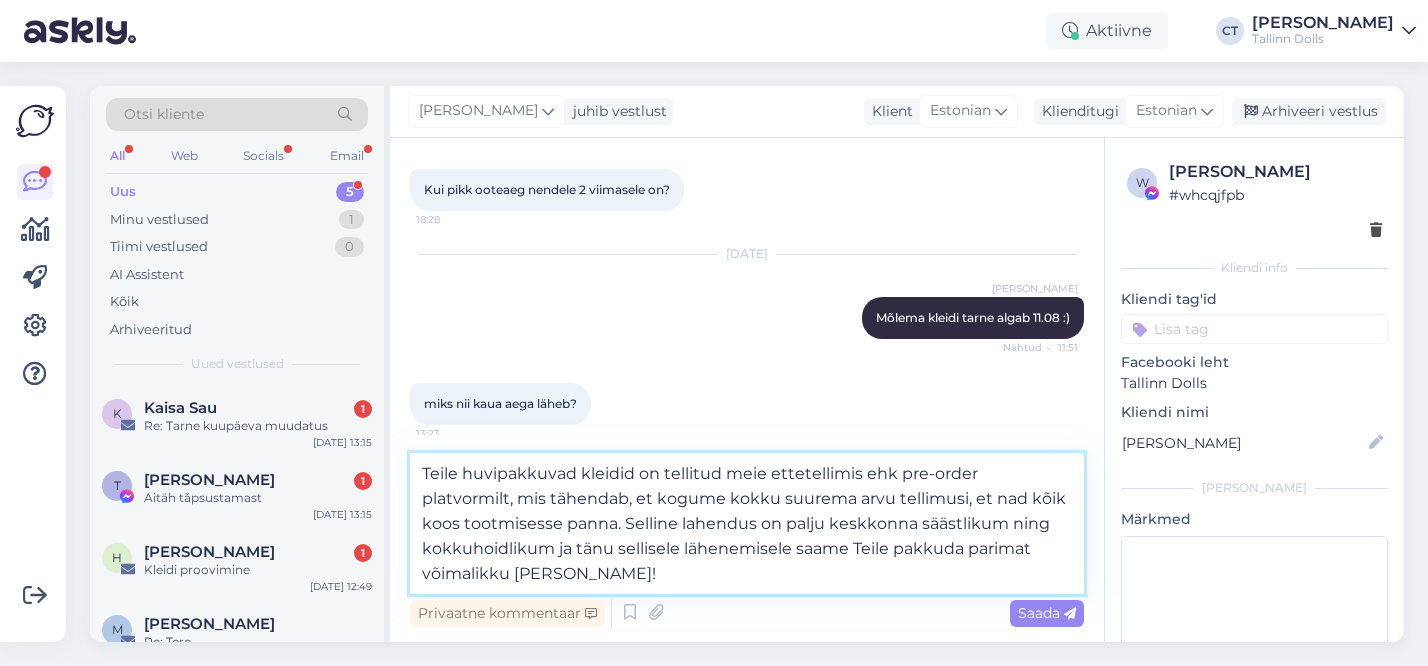 drag, startPoint x: 724, startPoint y: 474, endPoint x: 661, endPoint y: 473, distance: 63.007935 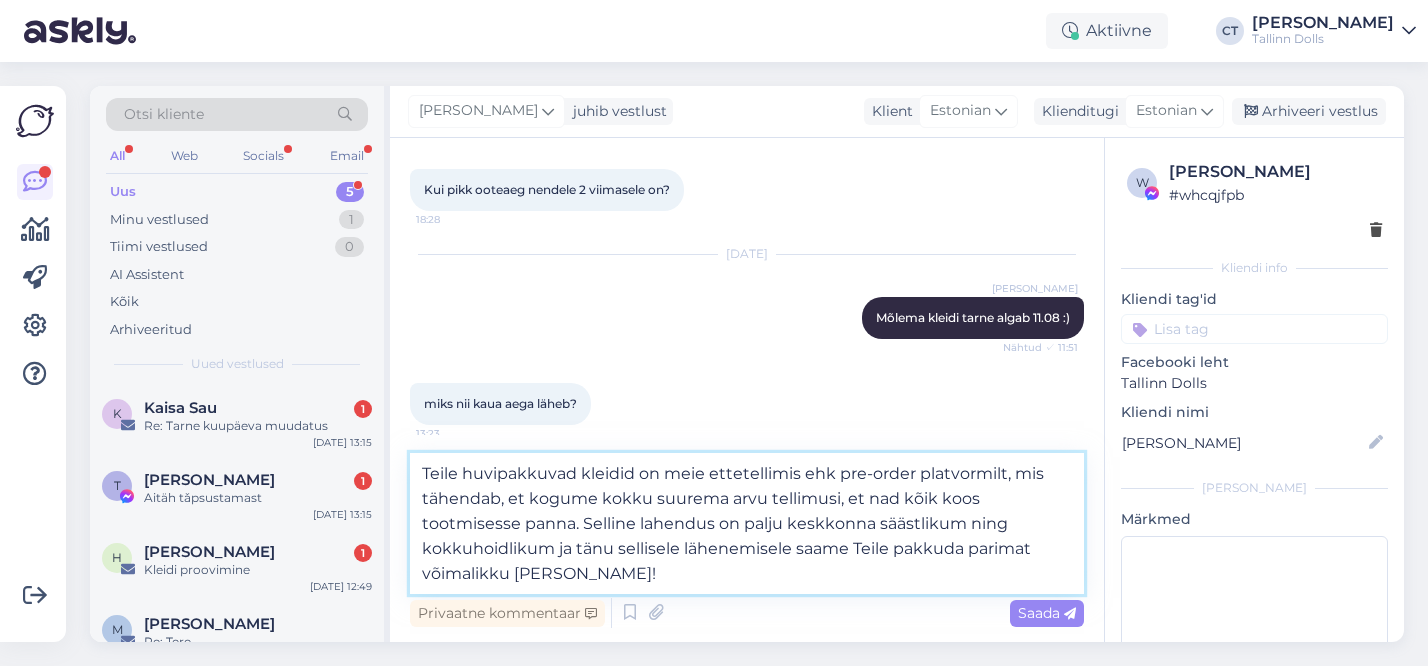 click on "Teile huvipakkuvad kleidid on meie ettetellimis ehk pre-order platvormilt, mis tähendab, et kogume kokku suurema arvu tellimusi, et nad kõik koos tootmisesse panna. Selline lahendus on palju keskkonna säästlikum ning kokkuhoidlikum ja tänu sellisele lähenemisele saame Teile pakkuda parimat võimalikku hinda!" at bounding box center (747, 523) 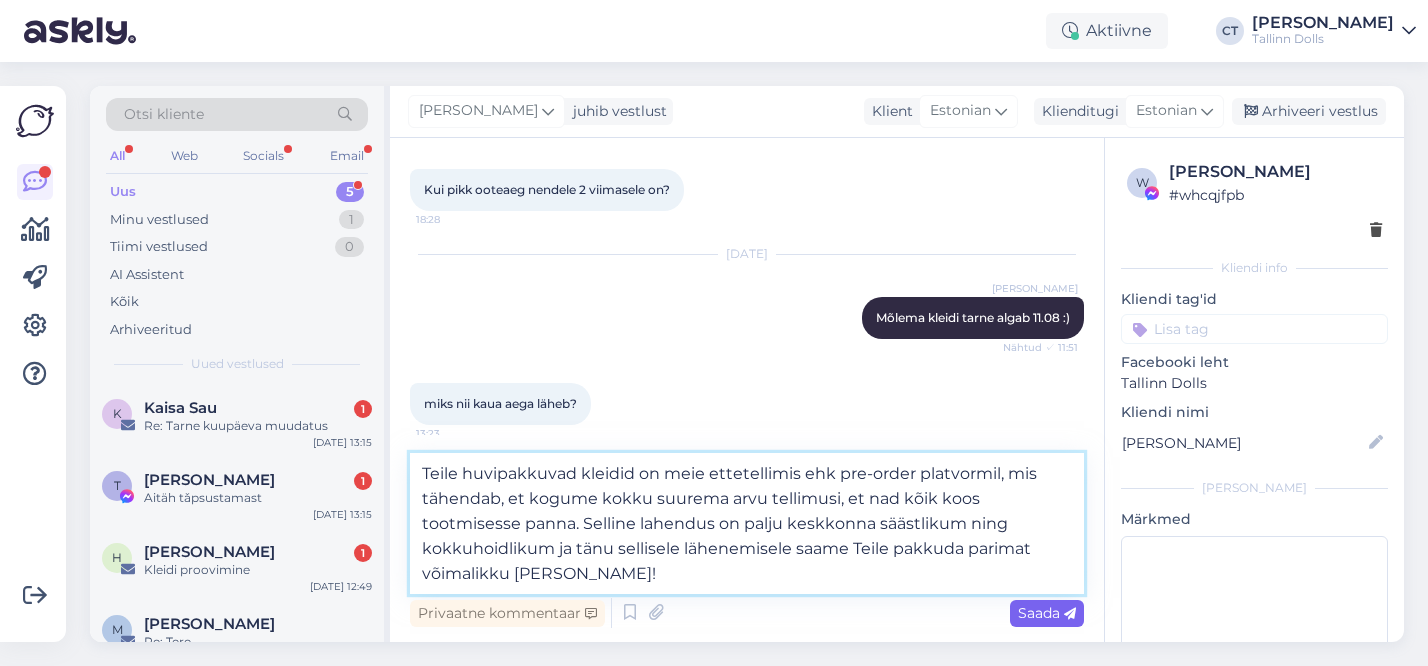 type on "Teile huvipakkuvad kleidid on meie ettetellimis ehk pre-order platvormil, mis tähendab, et kogume kokku suurema arvu tellimusi, et nad kõik koos tootmisesse panna. Selline lahendus on palju keskkonna säästlikum ning kokkuhoidlikum ja tänu sellisele lähenemisele saame Teile pakkuda parimat võimalikku [PERSON_NAME]!" 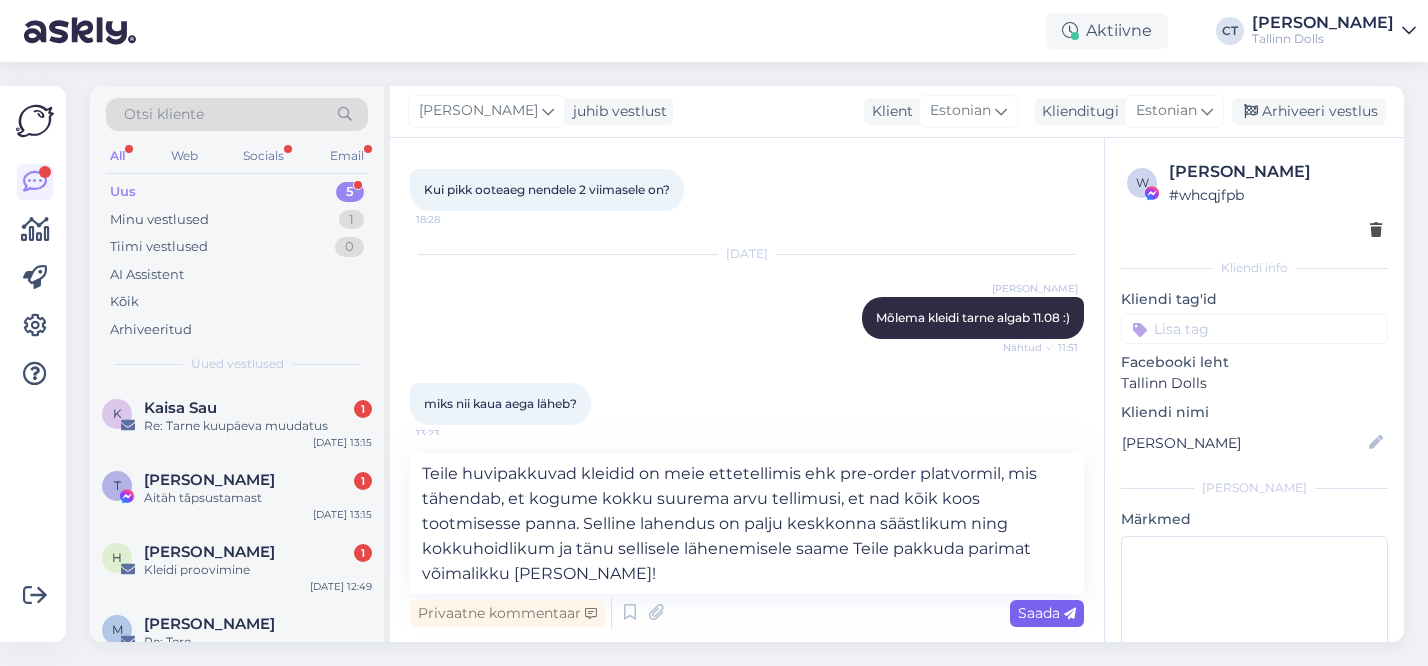 click on "Saada" at bounding box center [1047, 613] 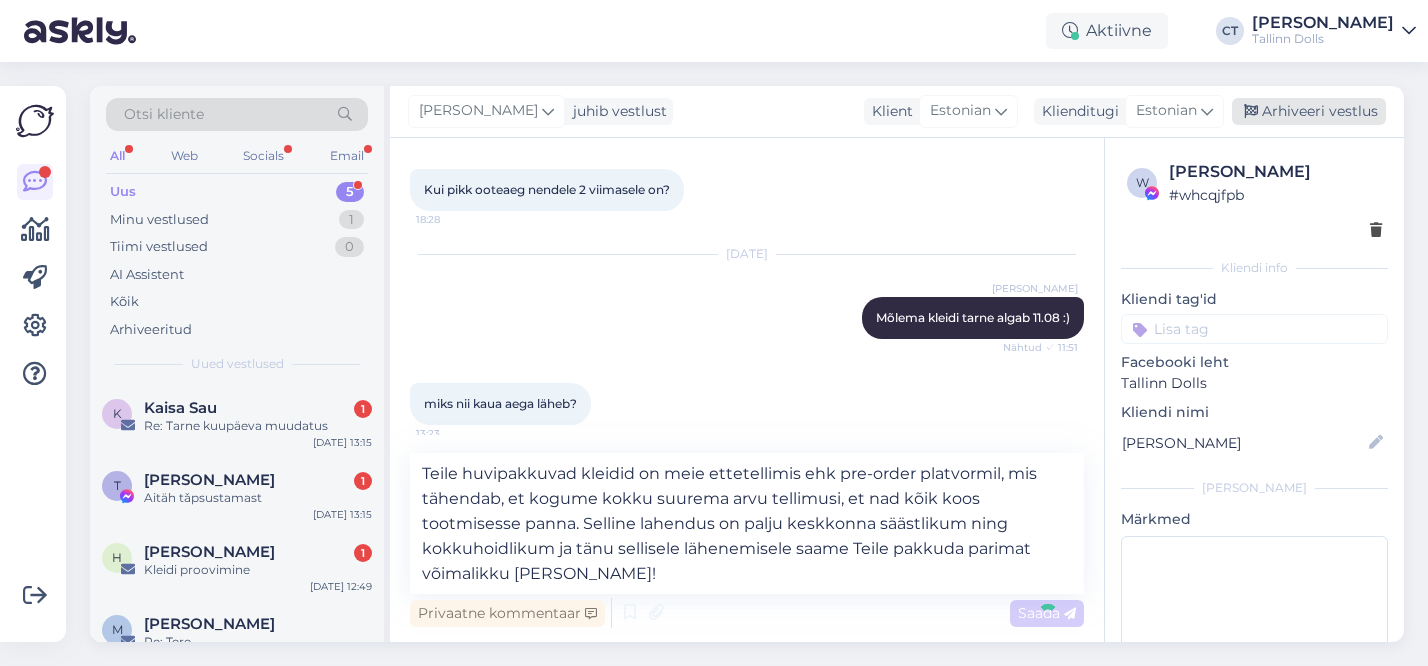 type 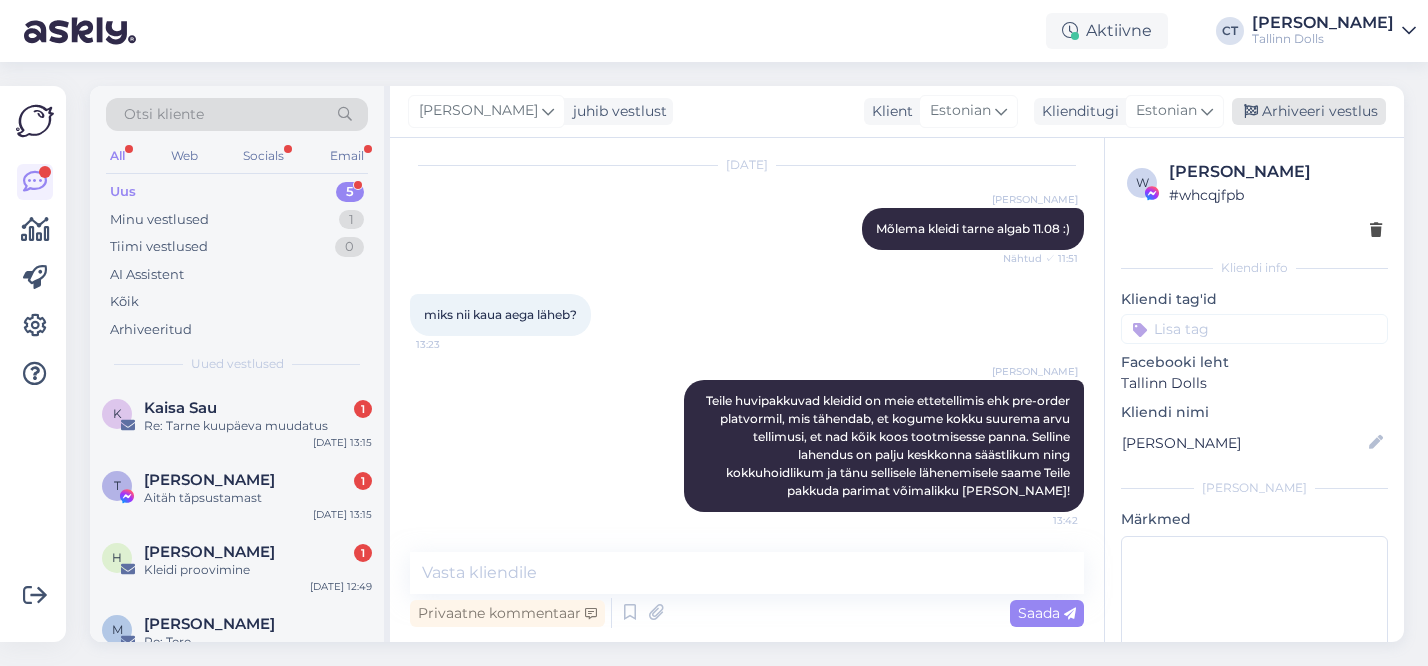 click on "Arhiveeri vestlus" at bounding box center [1309, 111] 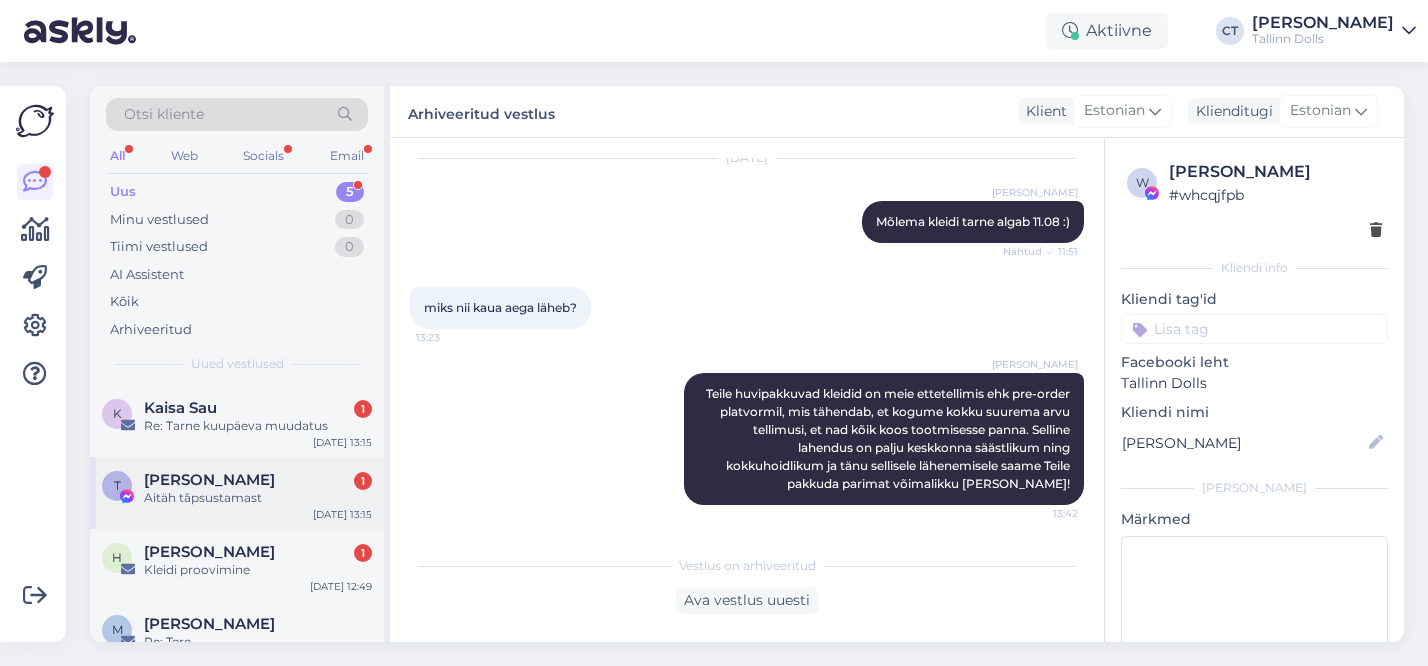 click on "Aitäh tǎpsustamast" at bounding box center [258, 498] 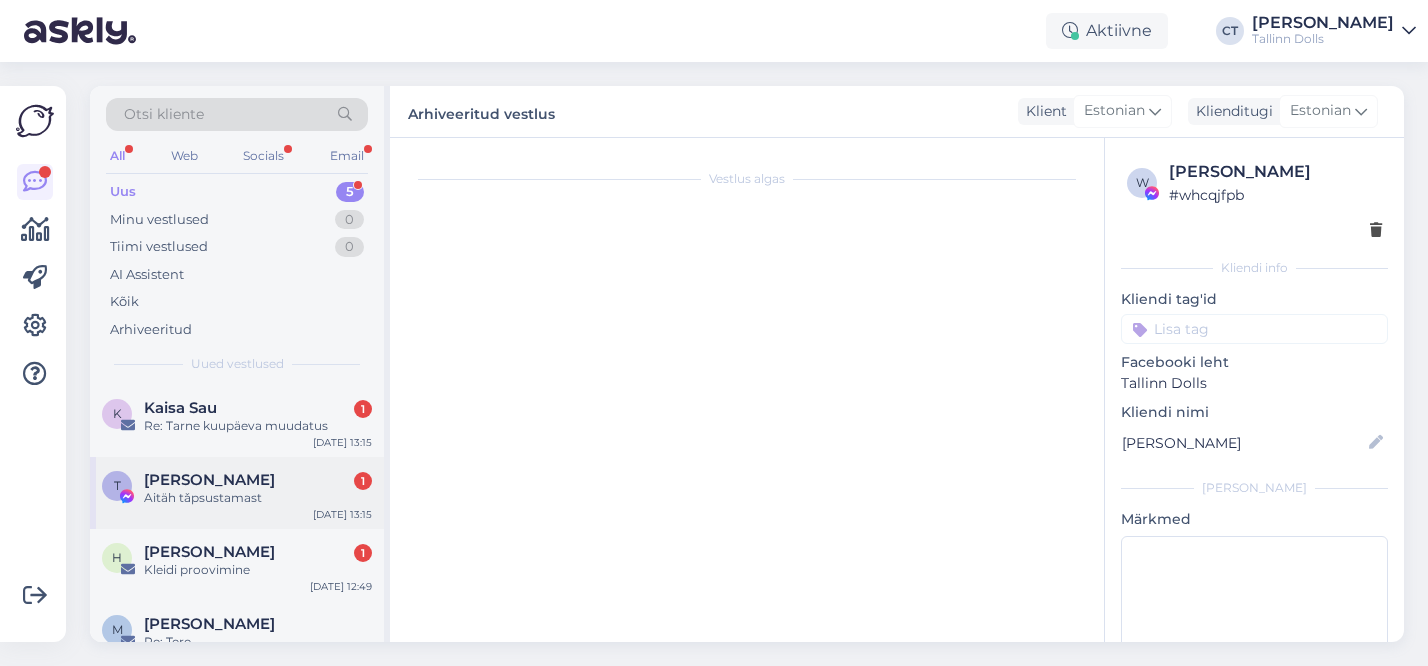 scroll, scrollTop: 593, scrollLeft: 0, axis: vertical 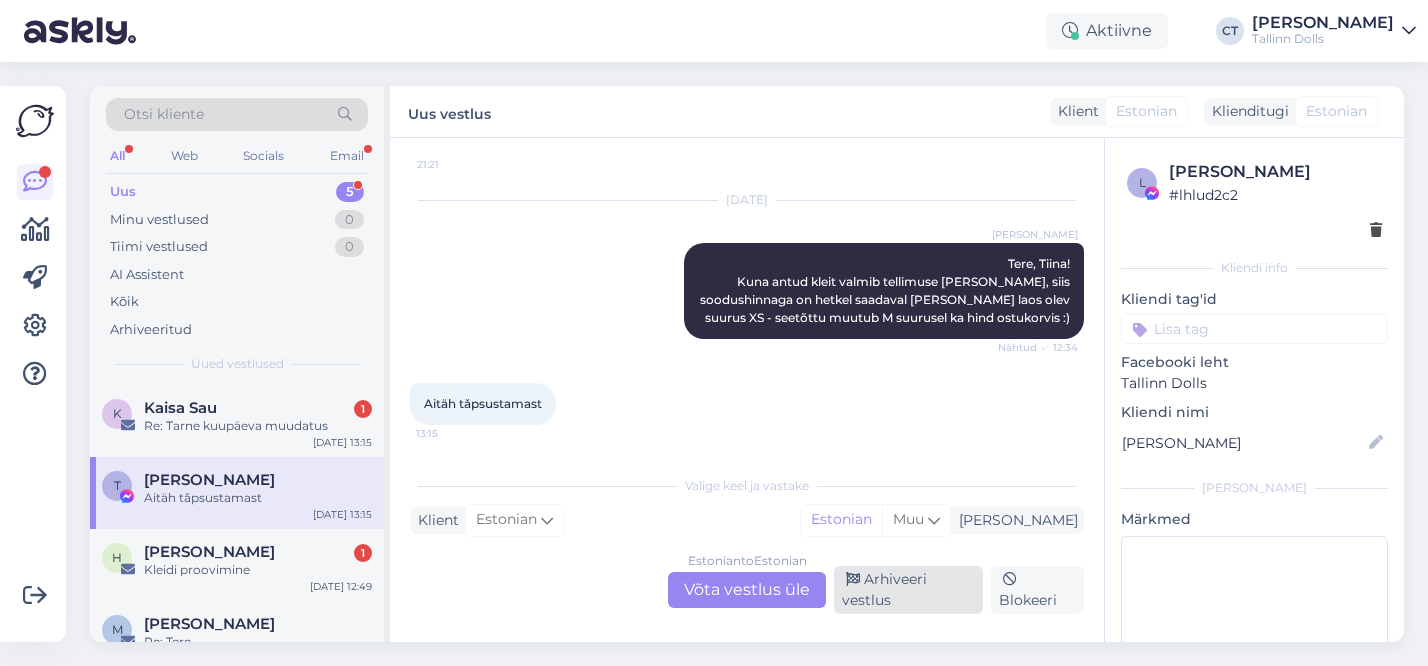 click on "Arhiveeri vestlus" at bounding box center (908, 590) 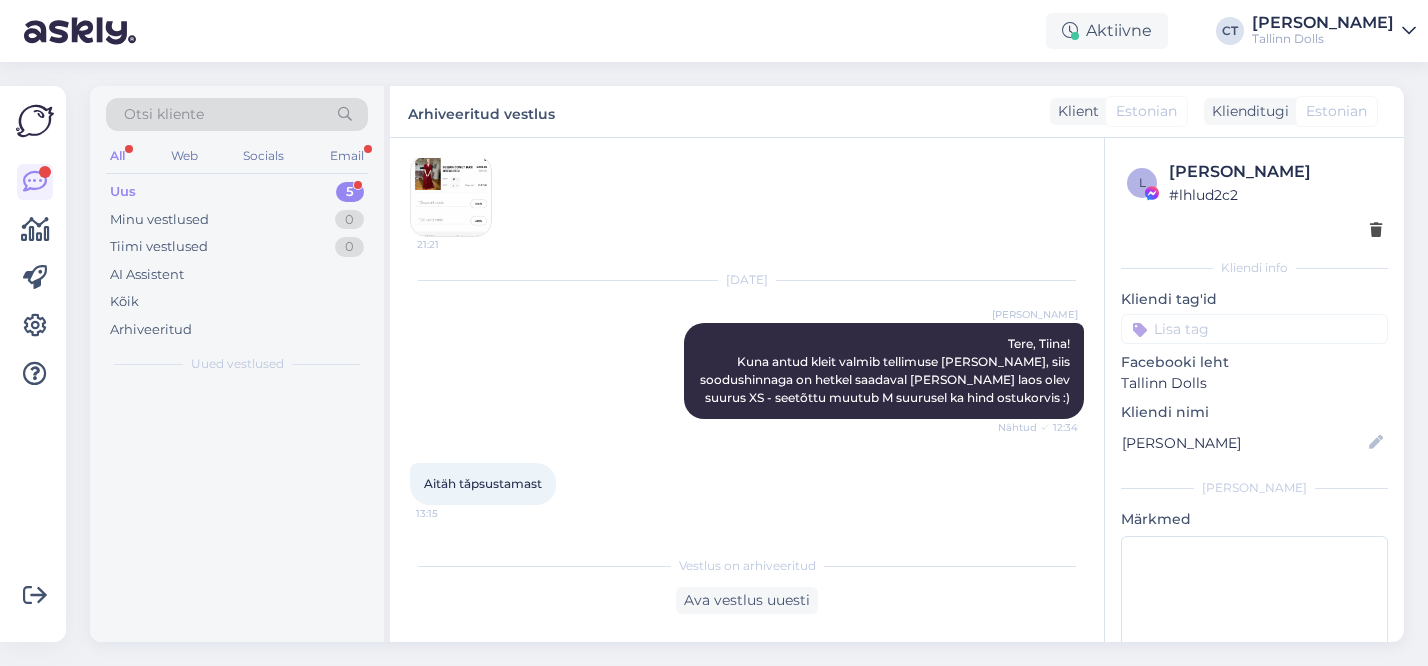 scroll, scrollTop: 513, scrollLeft: 0, axis: vertical 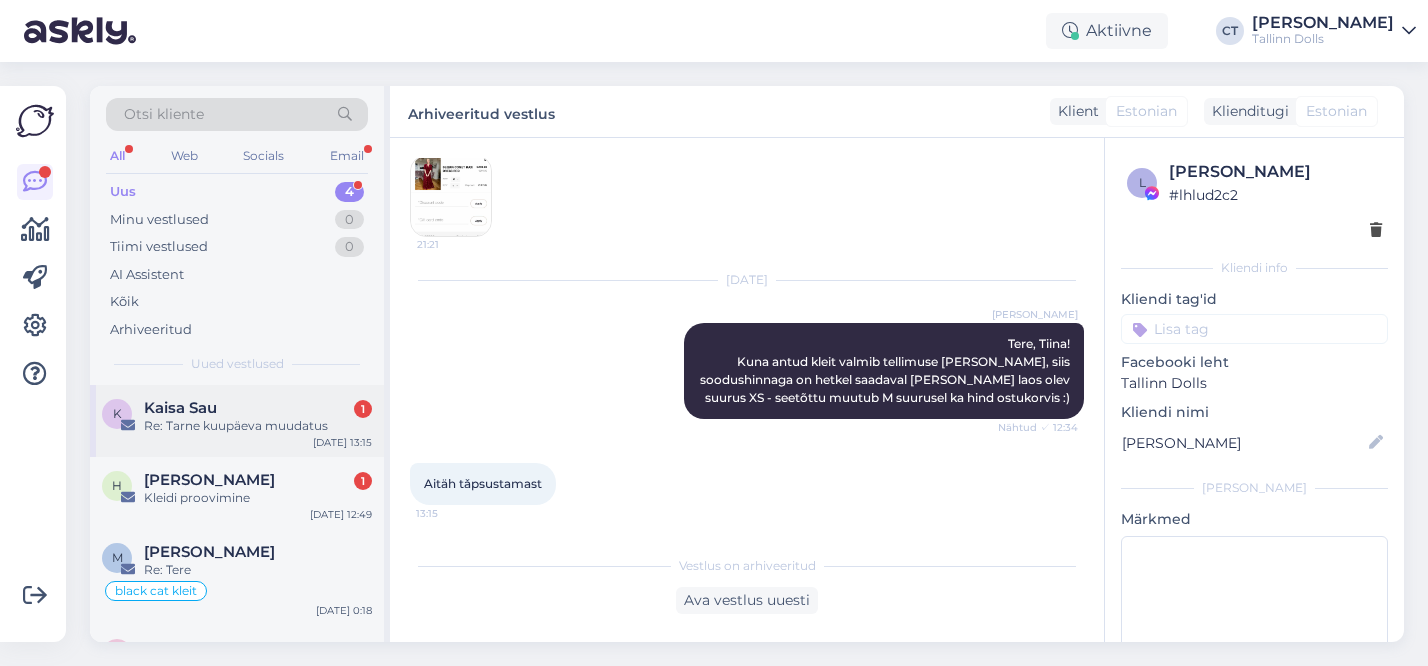 click on "K Kaisa Sau 1 Re: Tarne kuupäeva muudatus Jul 11 13:15" at bounding box center [237, 421] 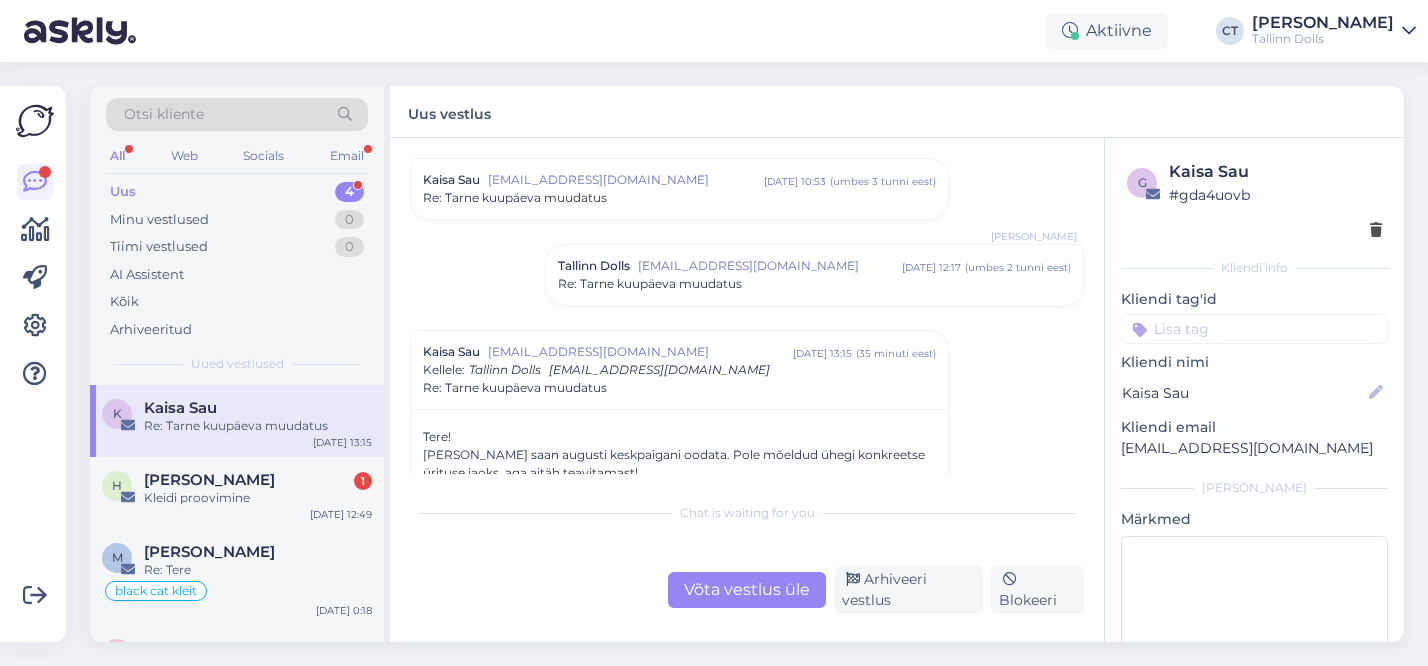 scroll, scrollTop: 6821, scrollLeft: 0, axis: vertical 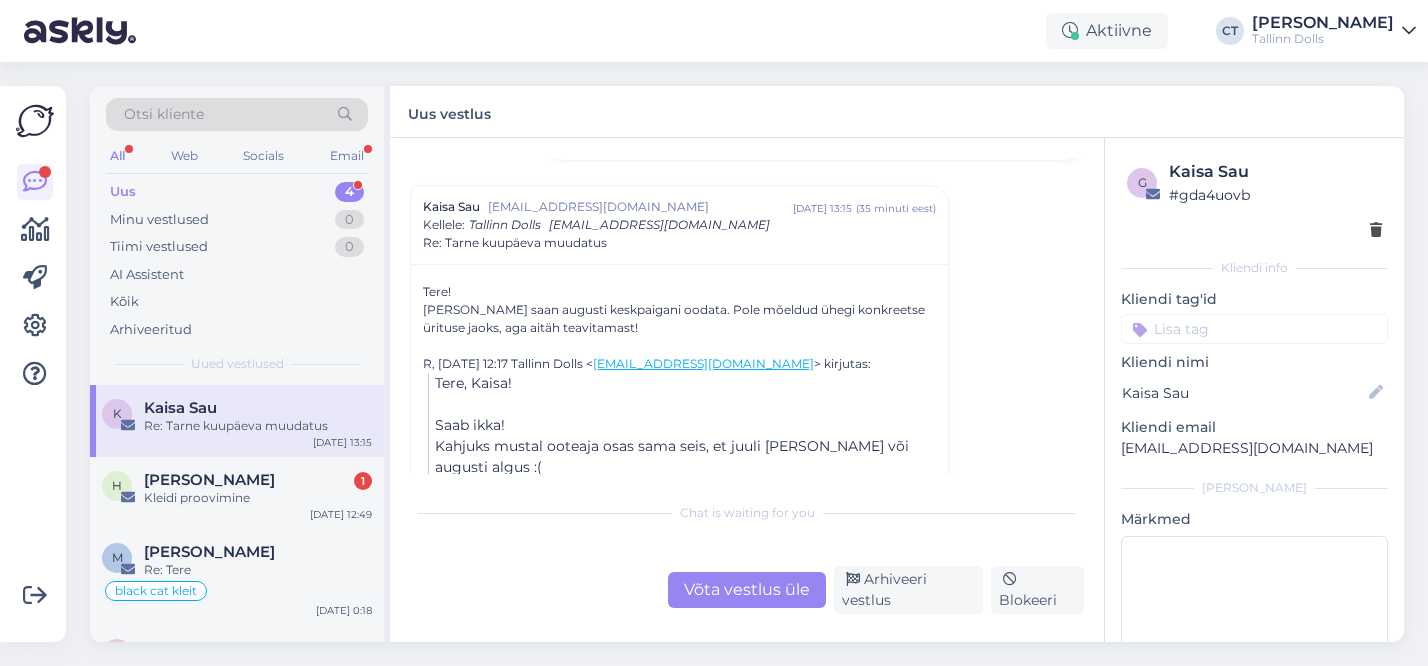 click on "Võta vestlus üle" at bounding box center [747, 590] 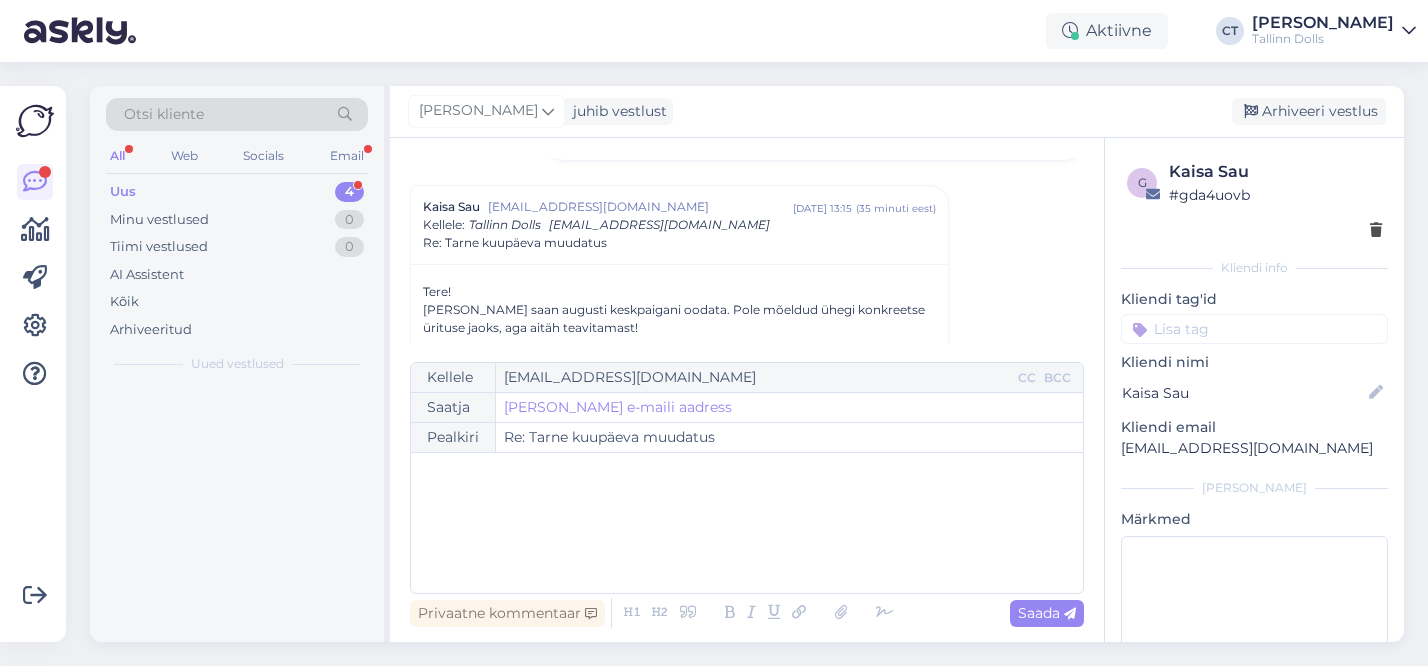 scroll, scrollTop: 6848, scrollLeft: 0, axis: vertical 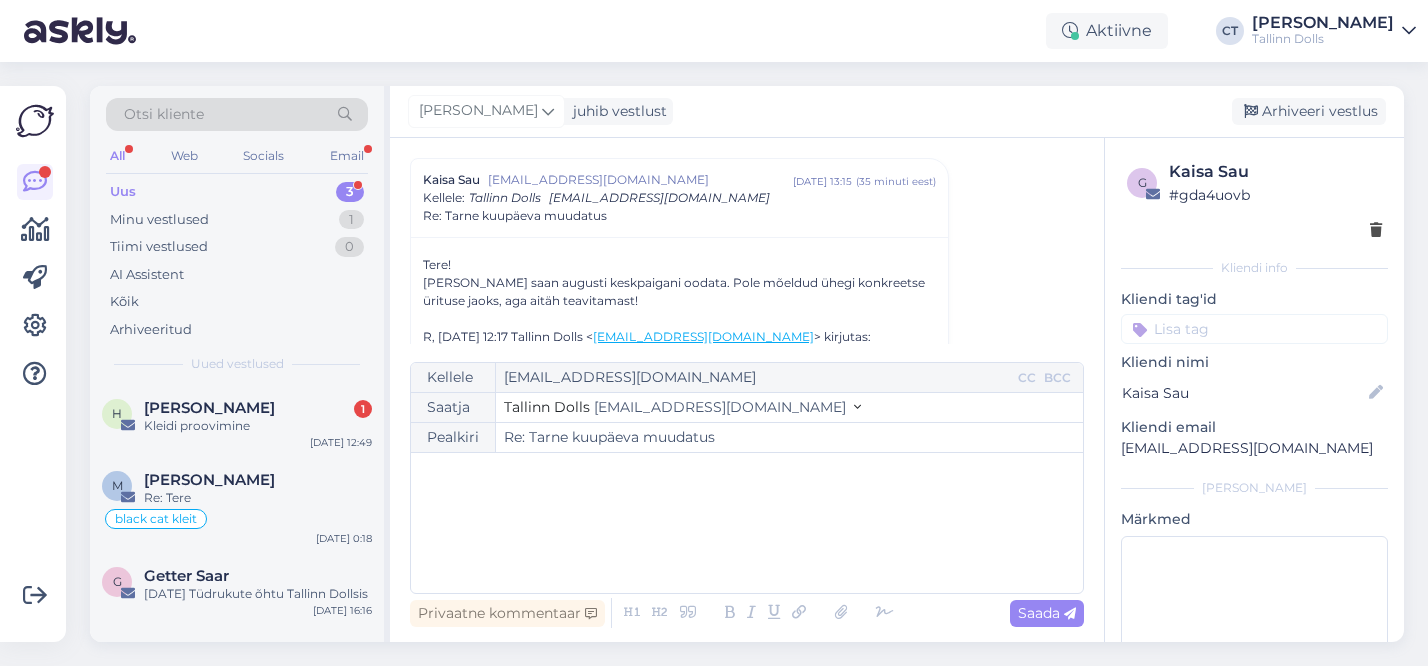 click on "﻿" at bounding box center [747, 523] 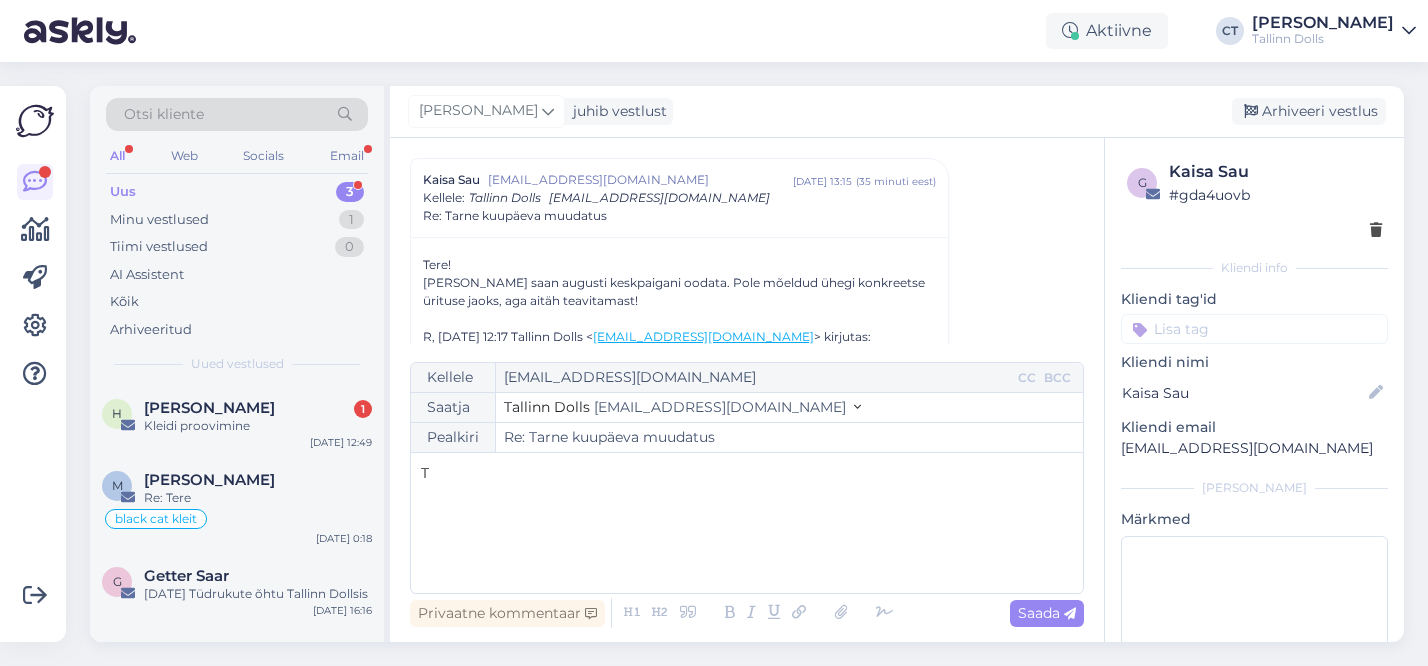 type 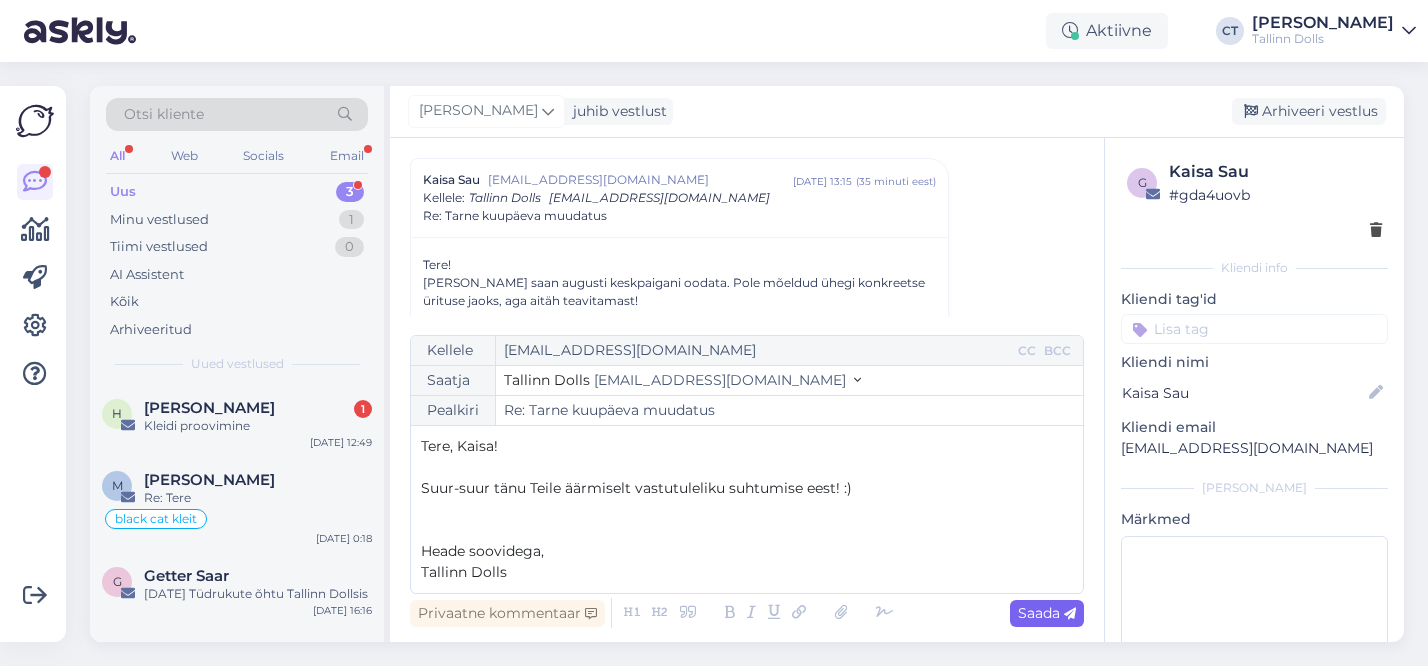 click on "Saada" at bounding box center [1047, 613] 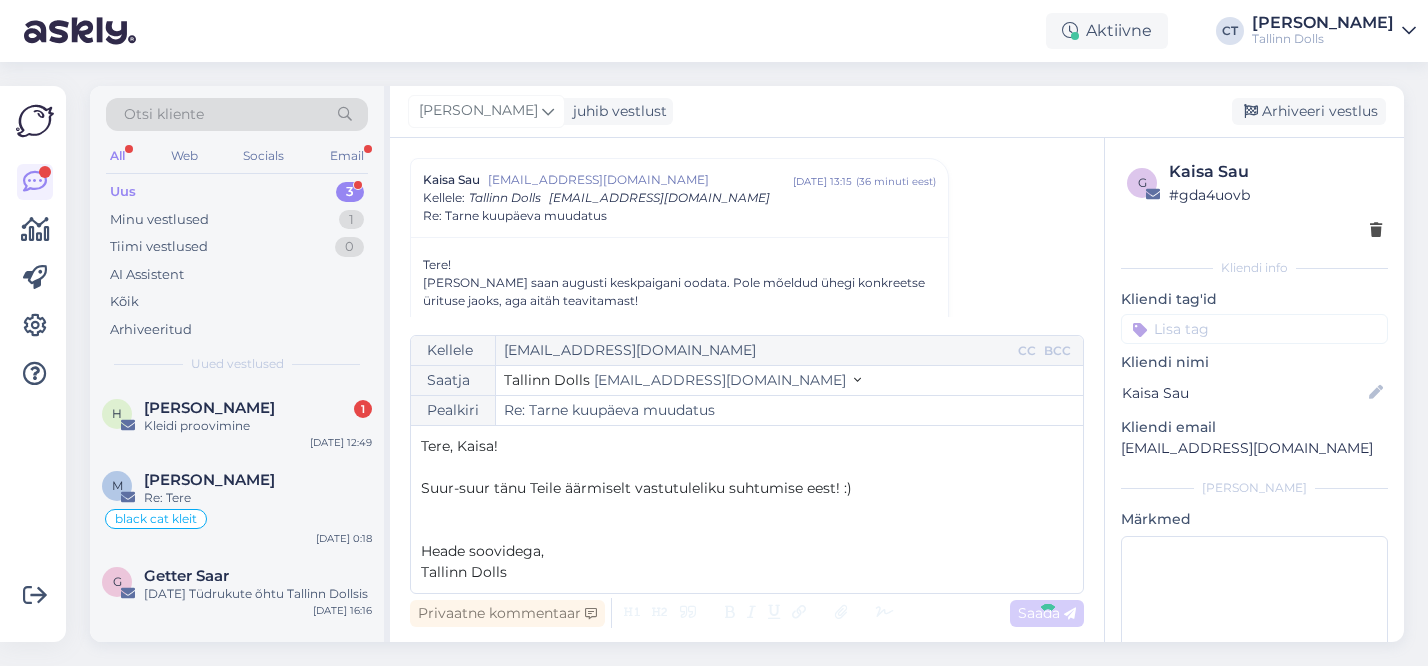 type on "Re: Re: Tarne kuupäeva muudatus" 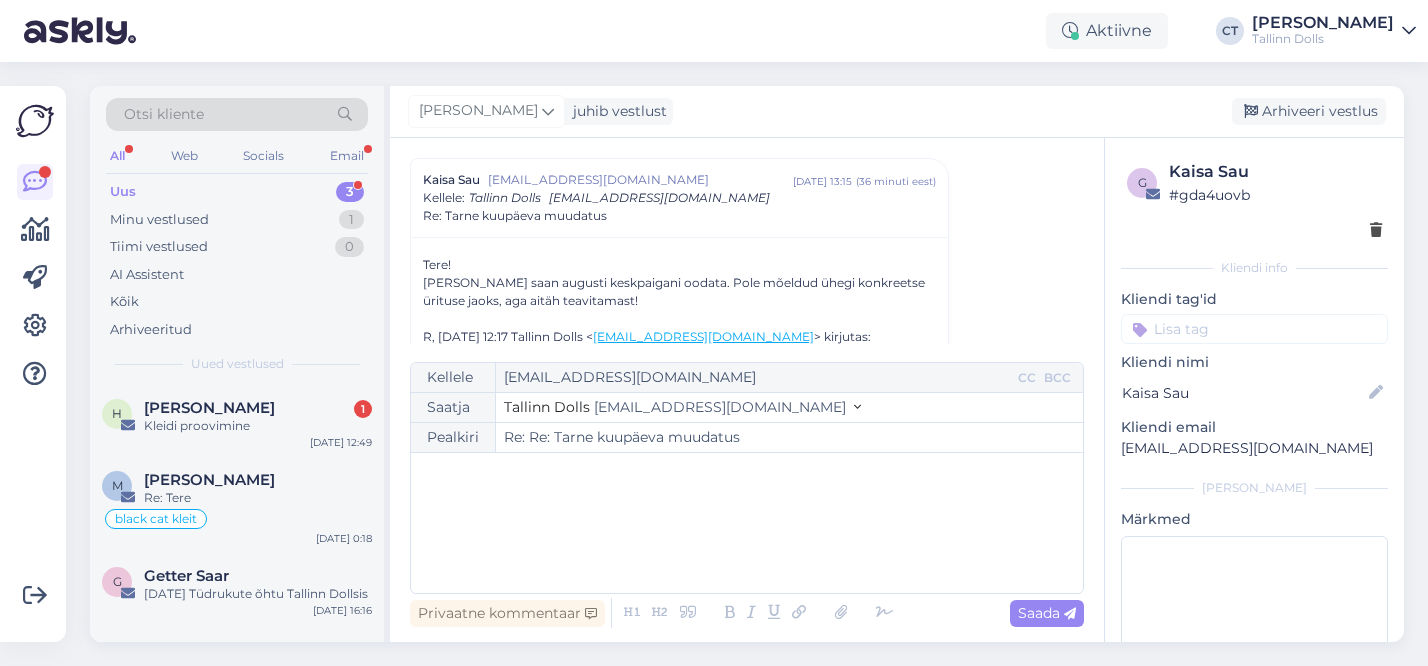 scroll, scrollTop: 7226, scrollLeft: 0, axis: vertical 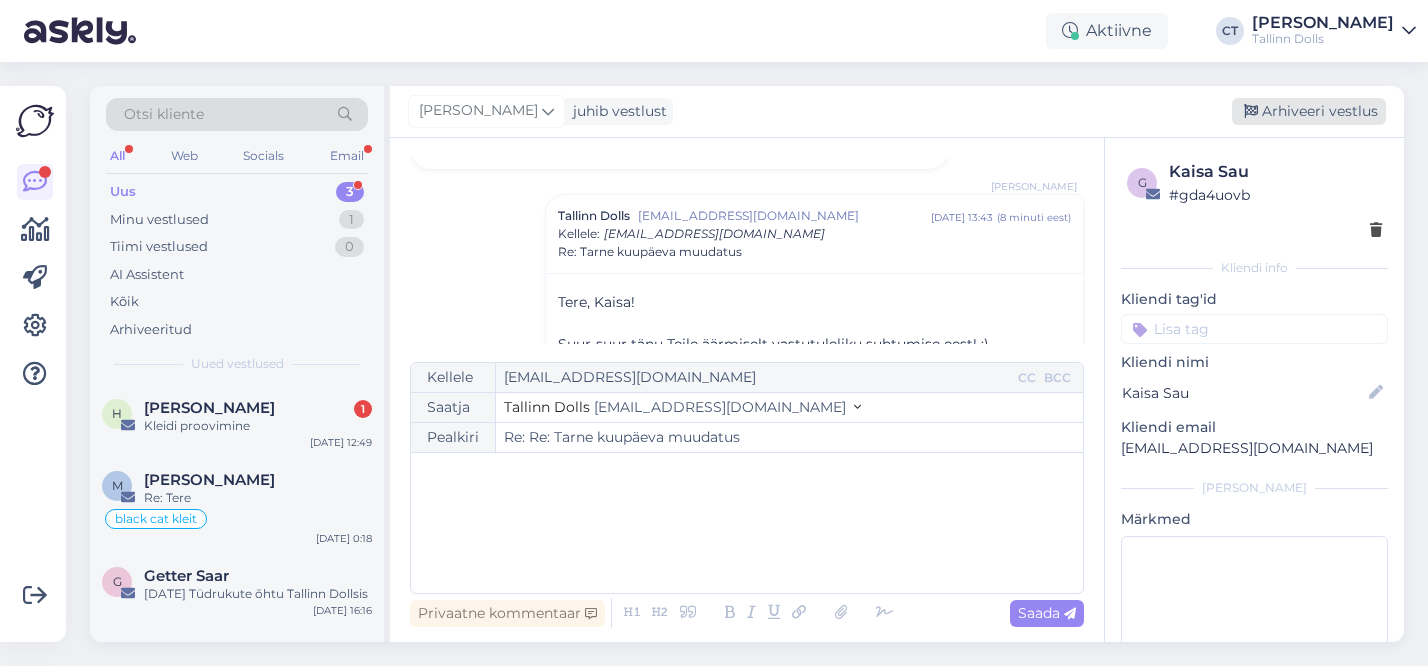 click on "Arhiveeri vestlus" at bounding box center [1309, 111] 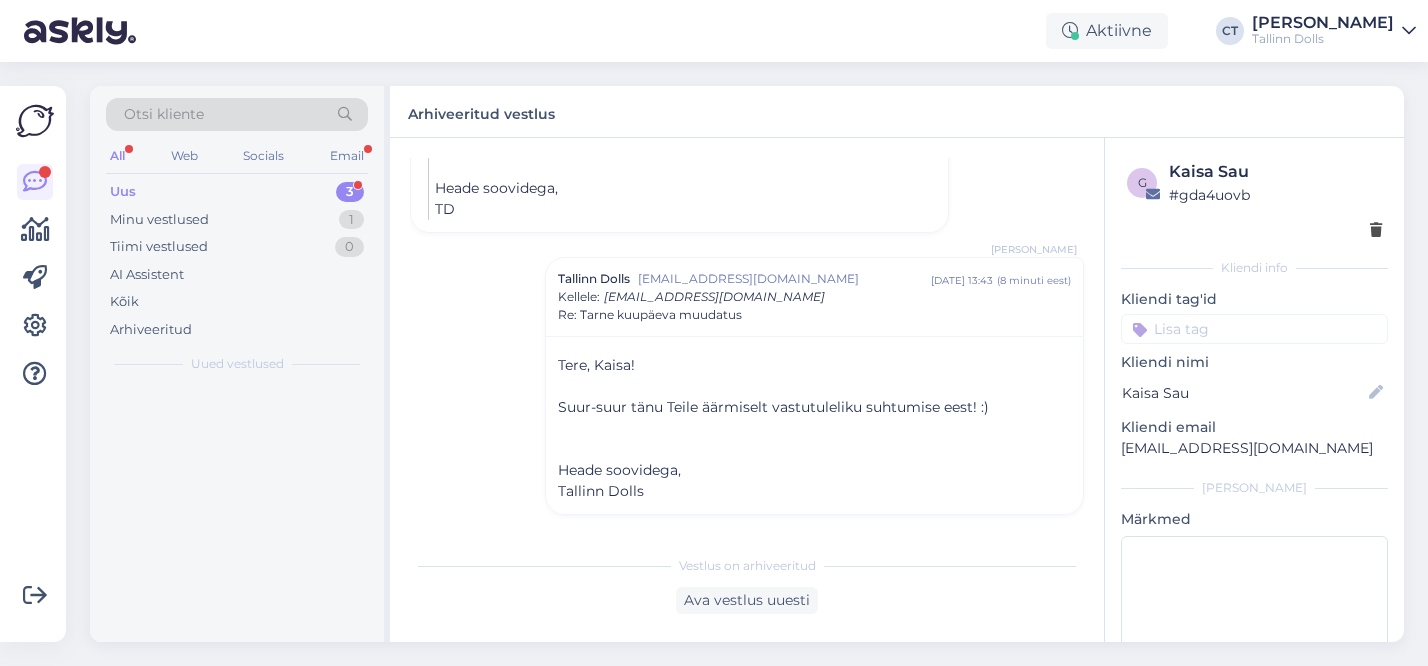 scroll, scrollTop: 7142, scrollLeft: 0, axis: vertical 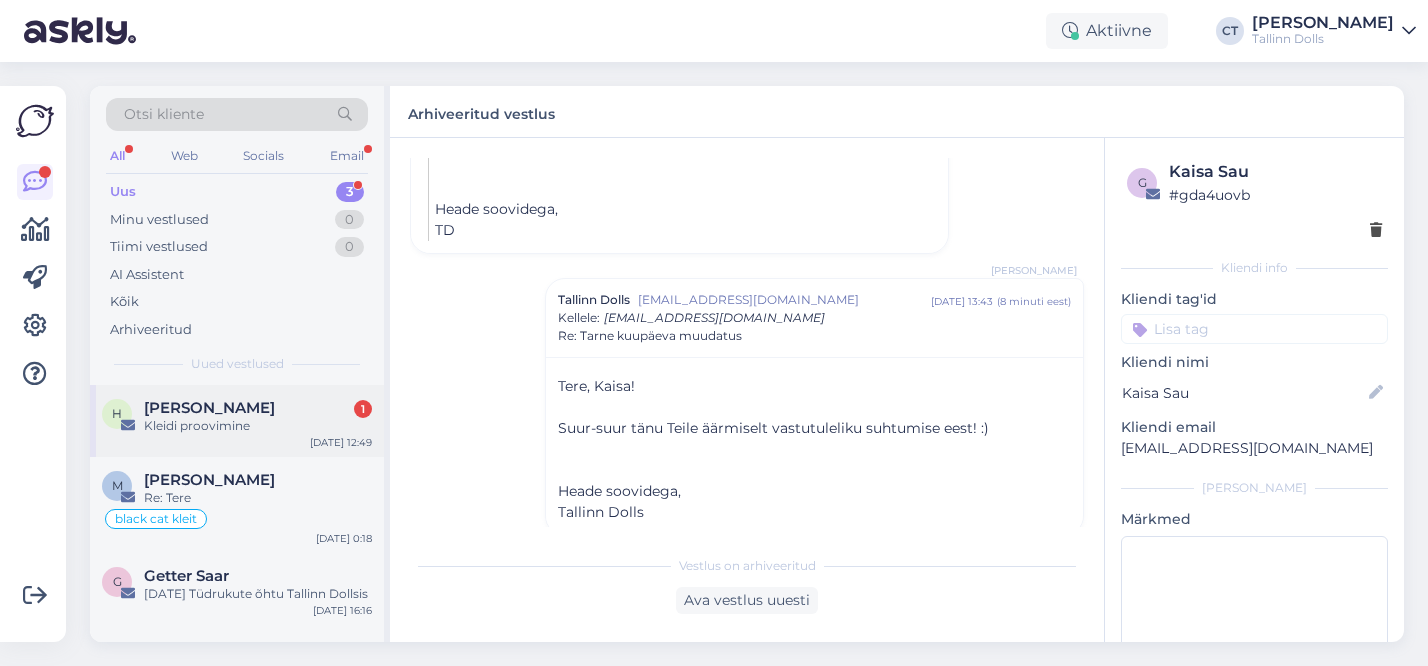 click on "Kleidi proovimine" at bounding box center [258, 426] 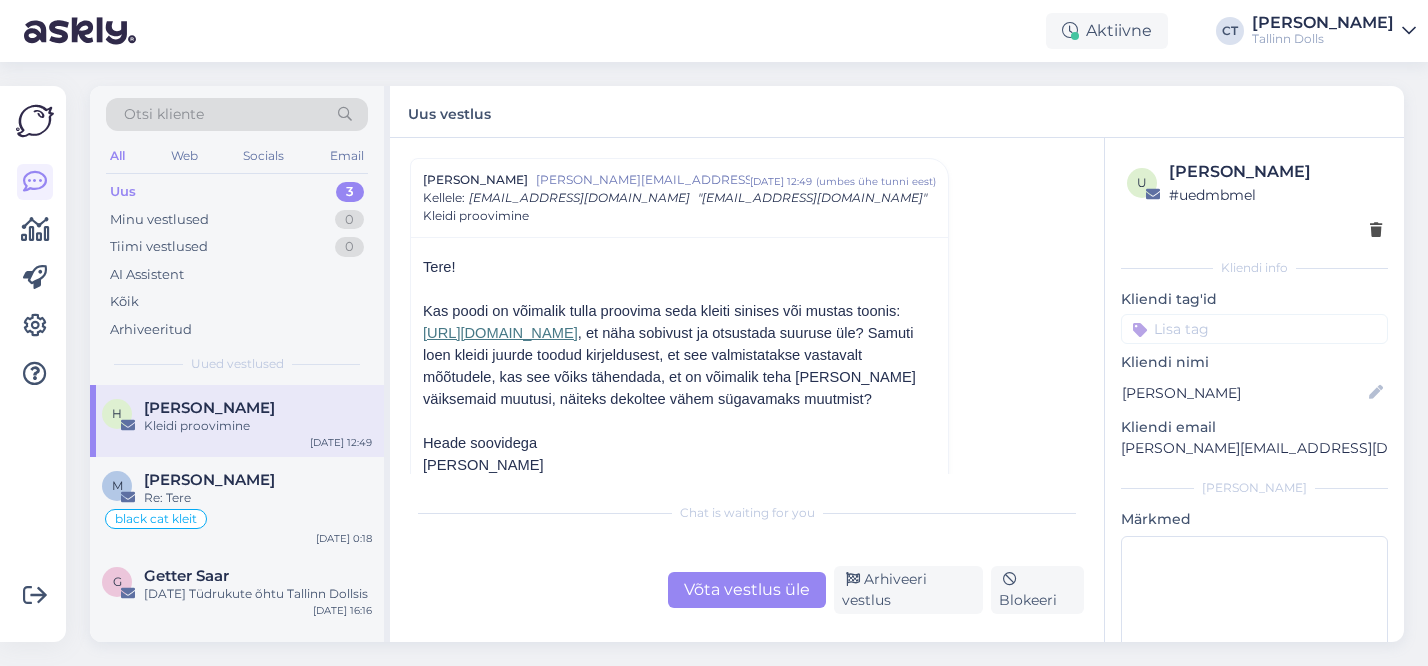 scroll, scrollTop: 63, scrollLeft: 0, axis: vertical 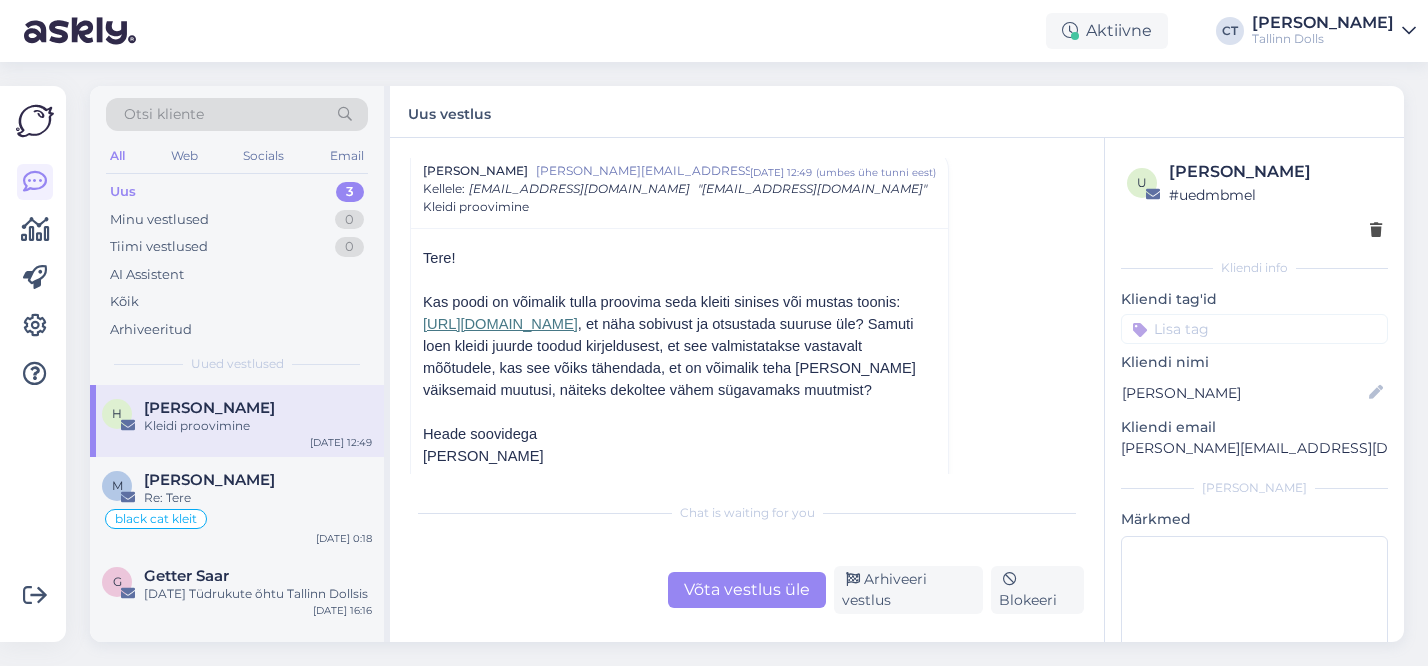 click on "https://et.tallinndolls.com/en_US/listings/sellers/tallinn-dolls/25fe7c46-35fb-11f0-8f5a-1ae2909fe1c9/legend-maxi-dress-blue" at bounding box center (500, 324) 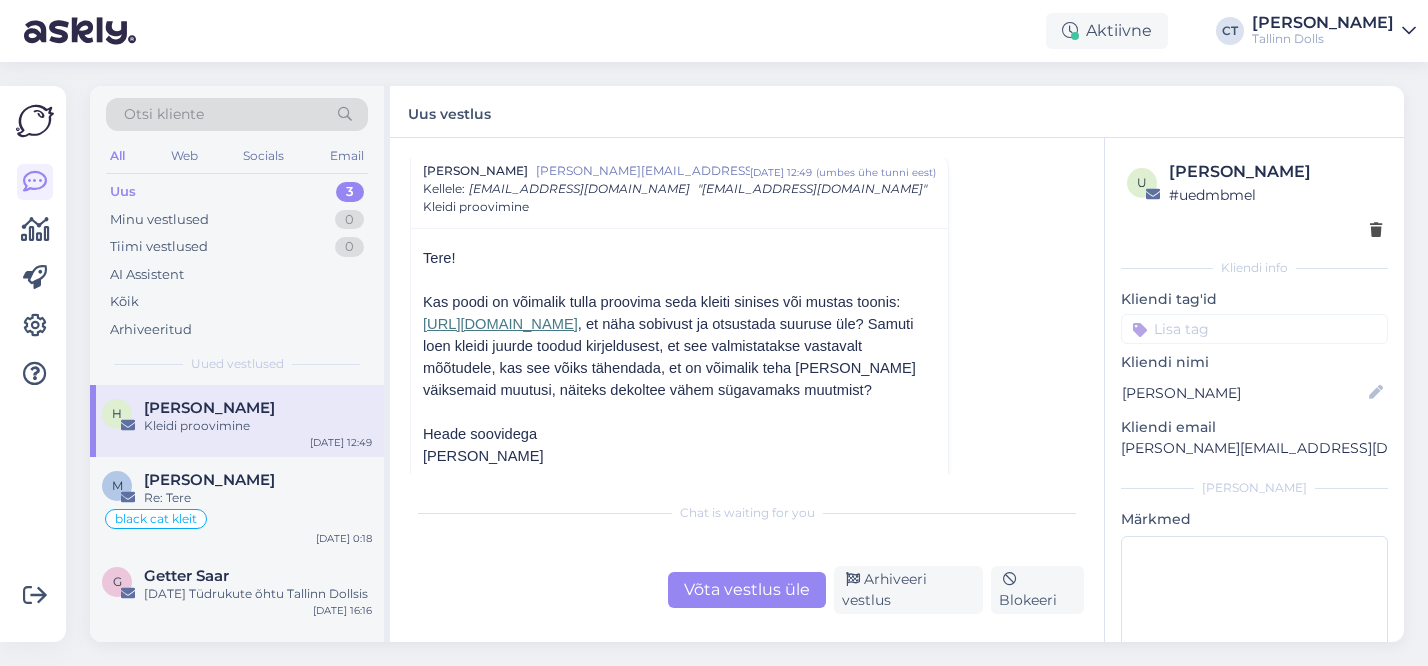 scroll, scrollTop: 146, scrollLeft: 0, axis: vertical 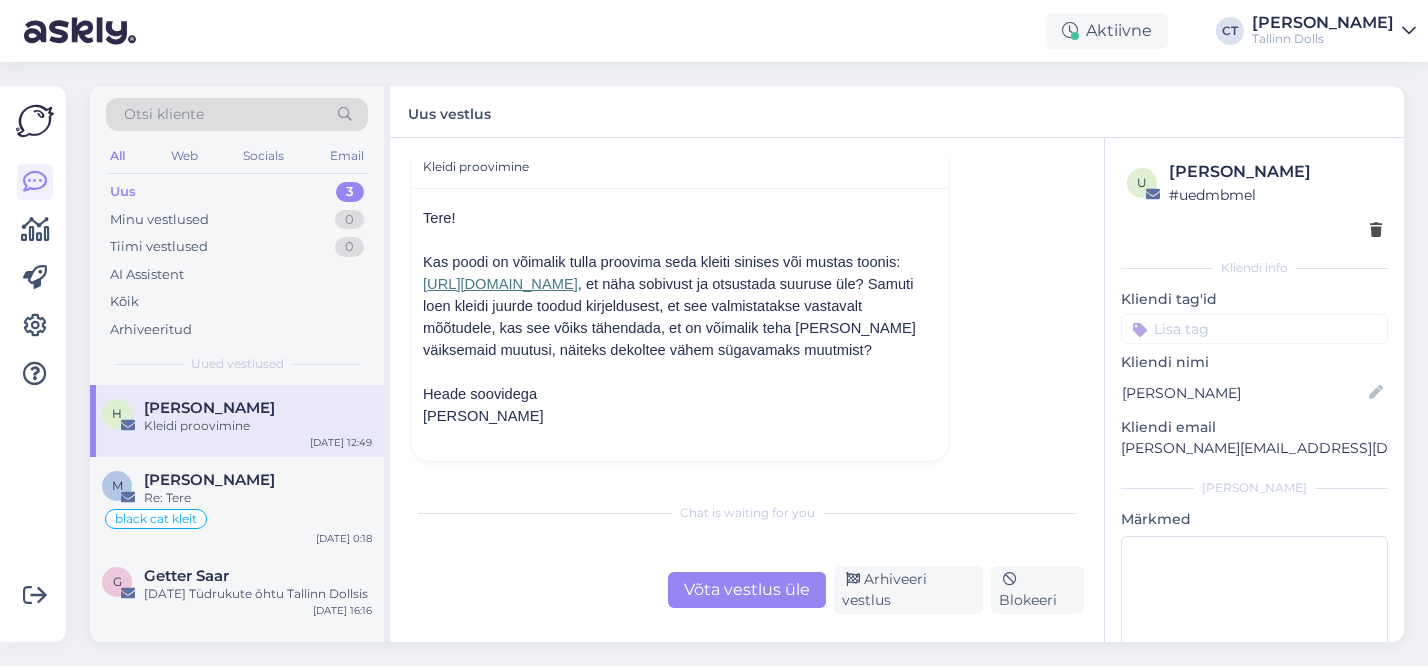 click on "Võta vestlus üle" at bounding box center (747, 590) 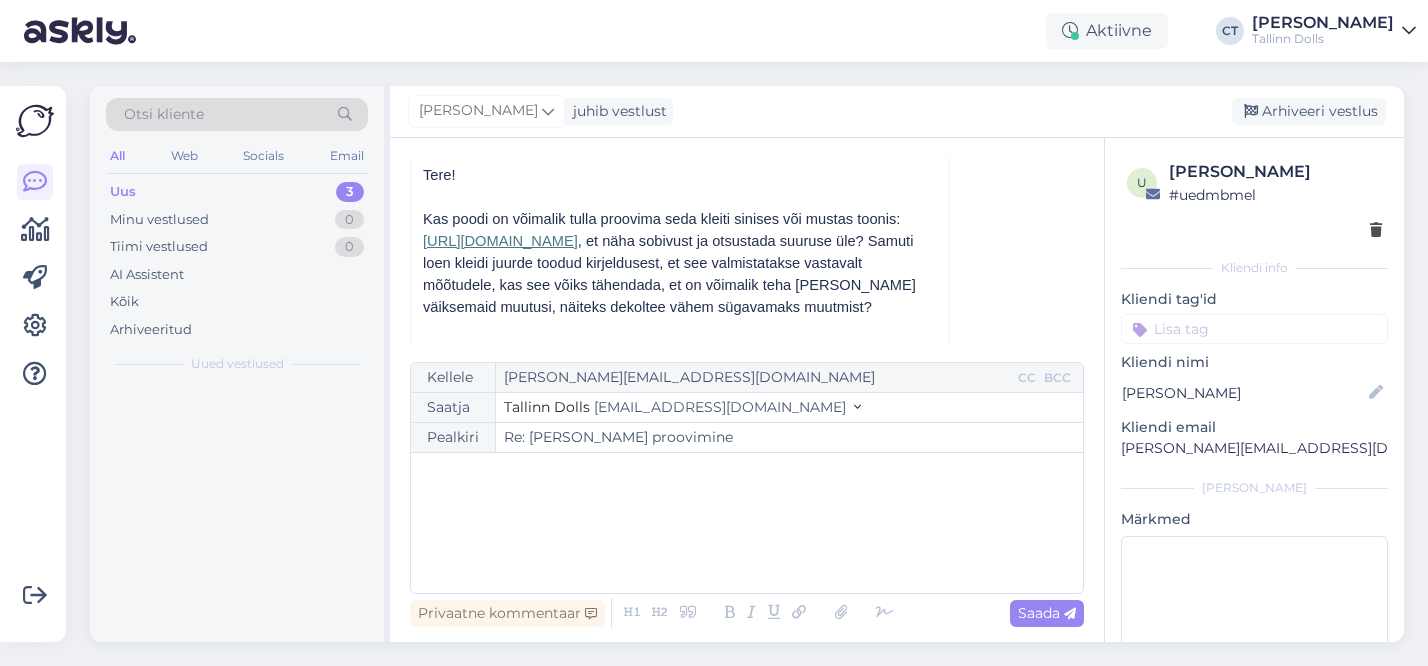 scroll, scrollTop: 54, scrollLeft: 0, axis: vertical 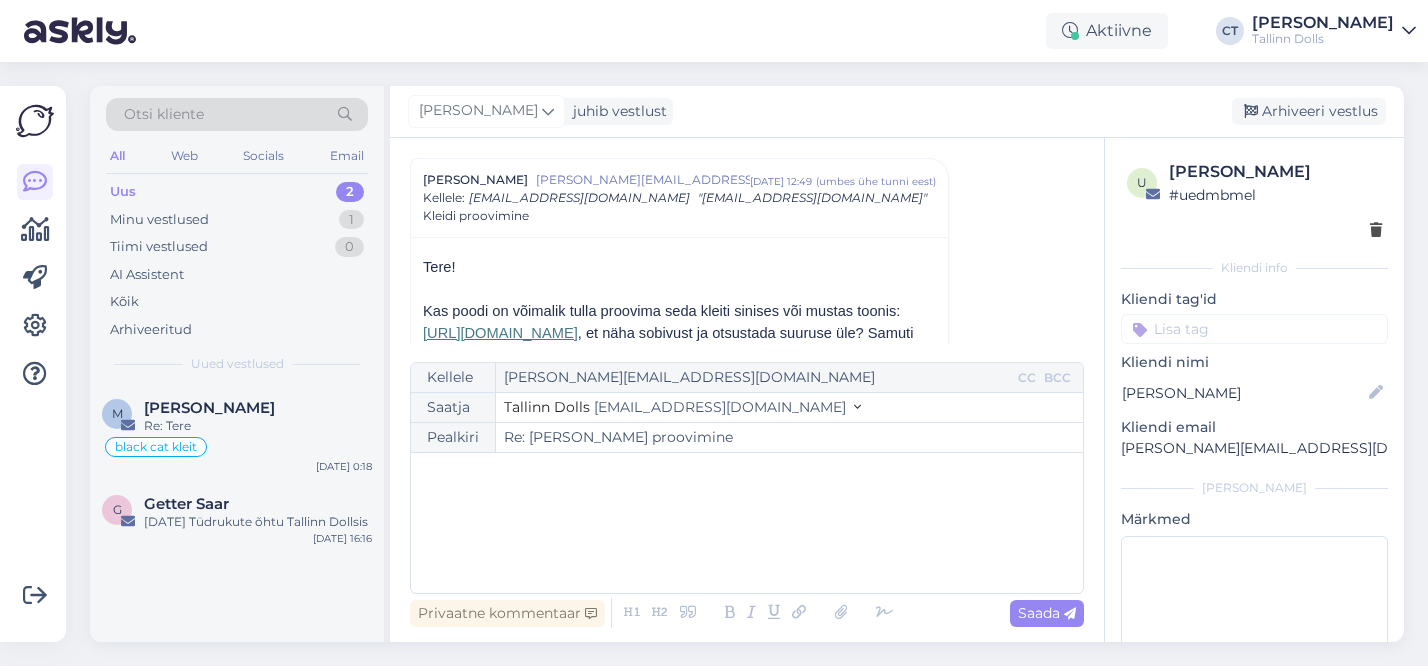 click on "﻿" at bounding box center [747, 523] 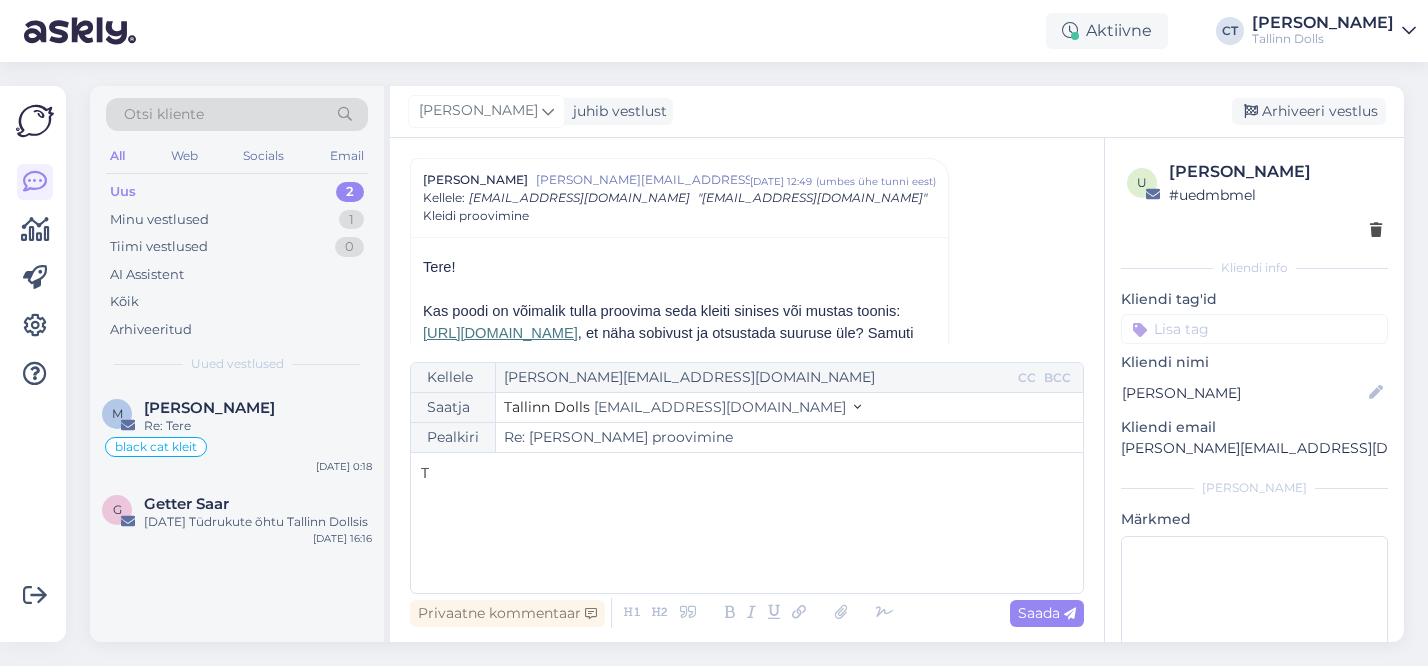 type 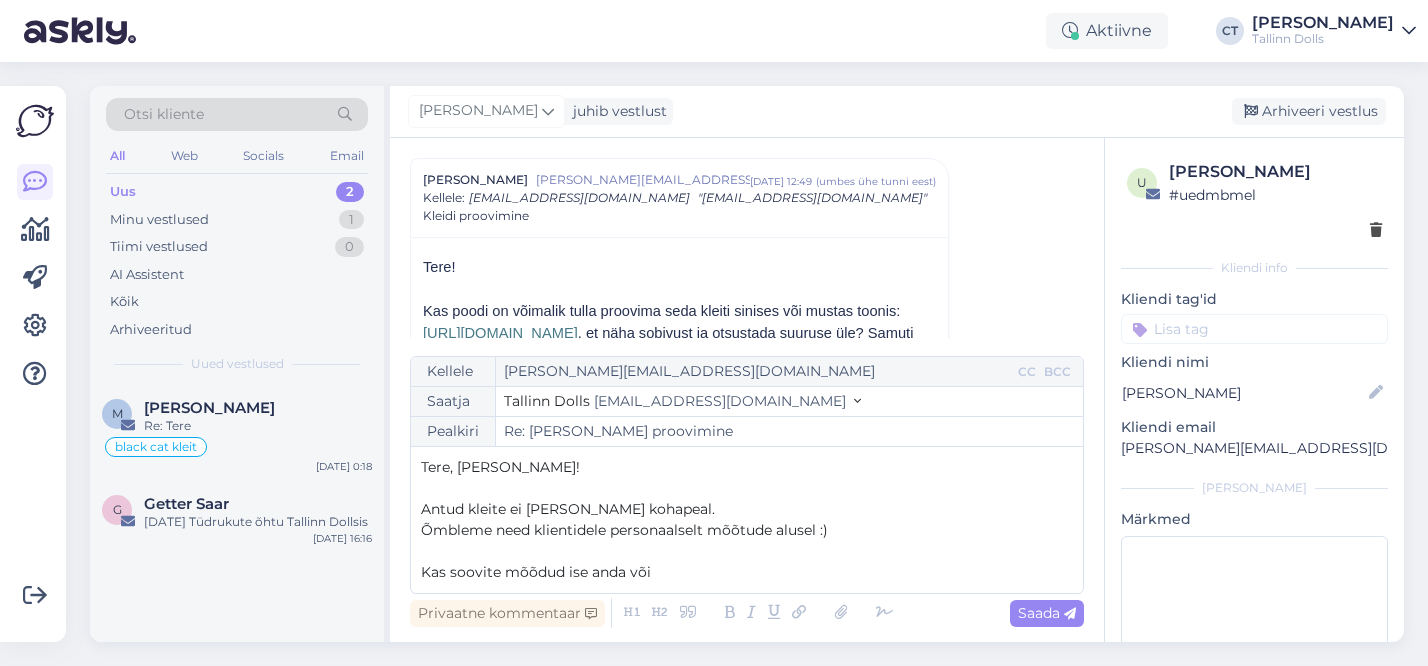 click on "Õmbleme need klientidele personaalselt mõõtude alusel :)" at bounding box center [624, 530] 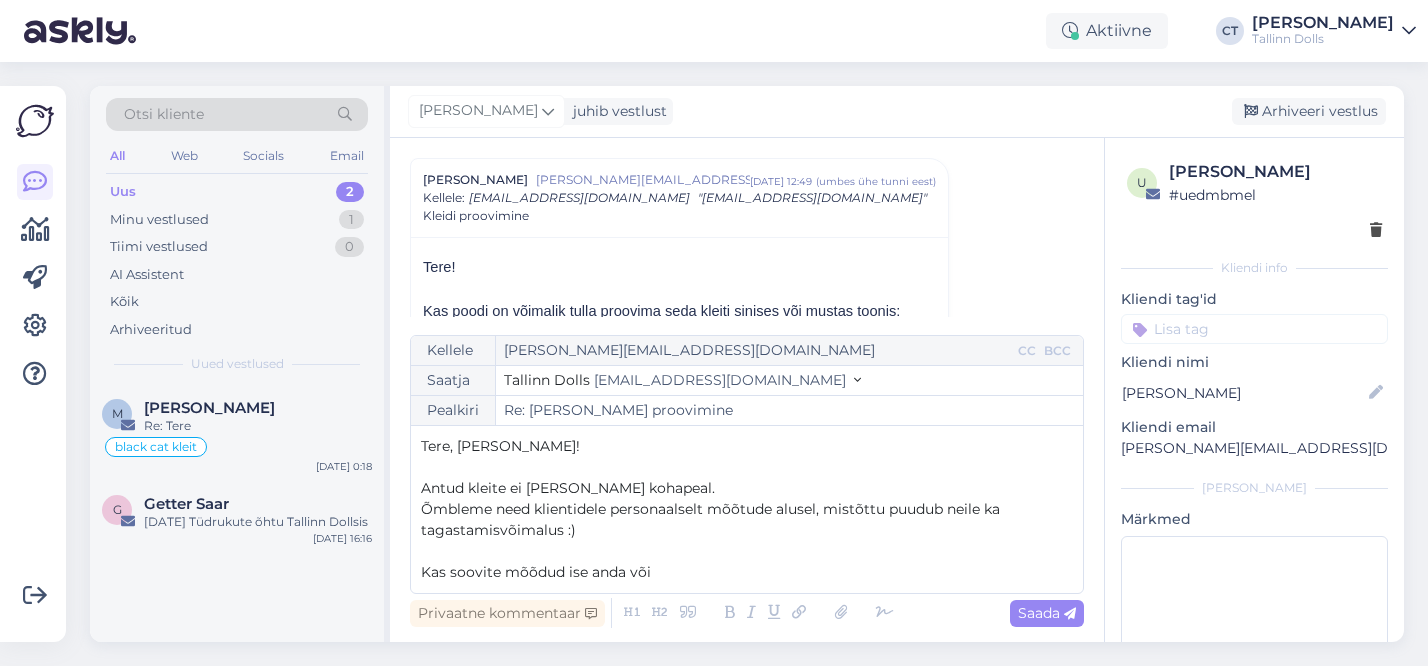 click on "Kas soovite mõõdud ise anda või" at bounding box center (747, 572) 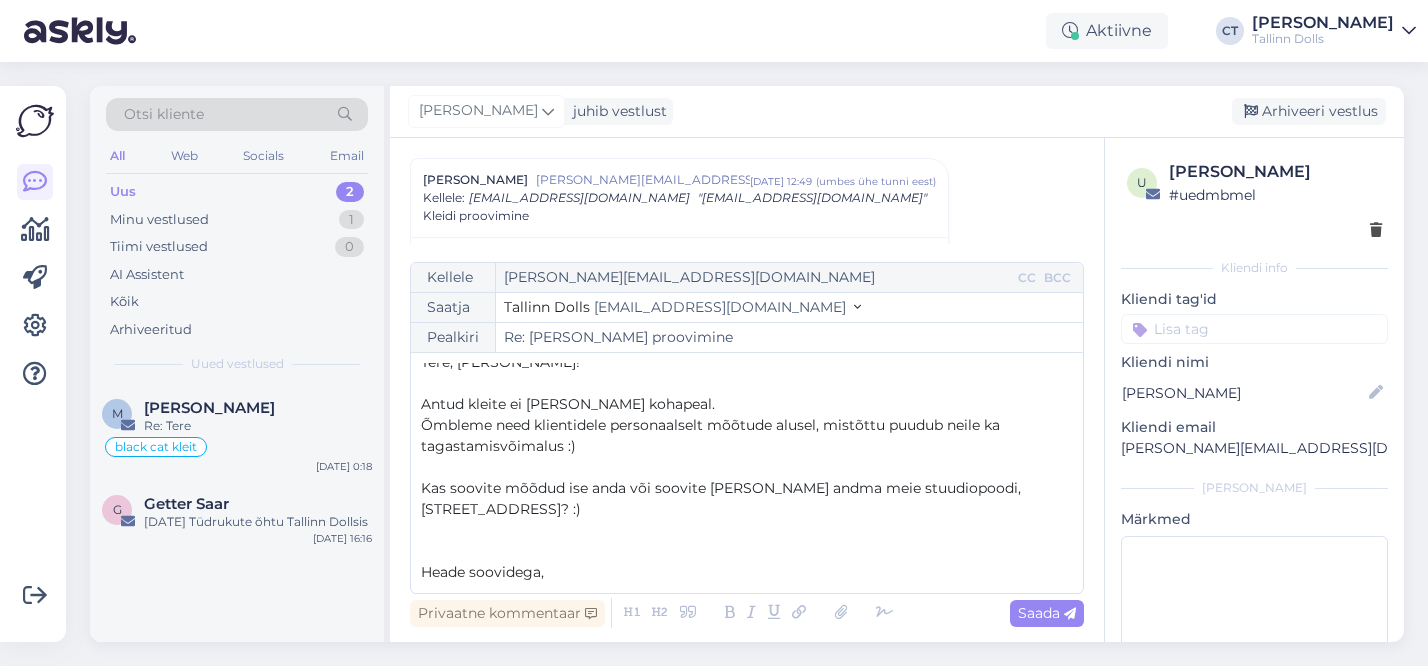 scroll, scrollTop: 32, scrollLeft: 0, axis: vertical 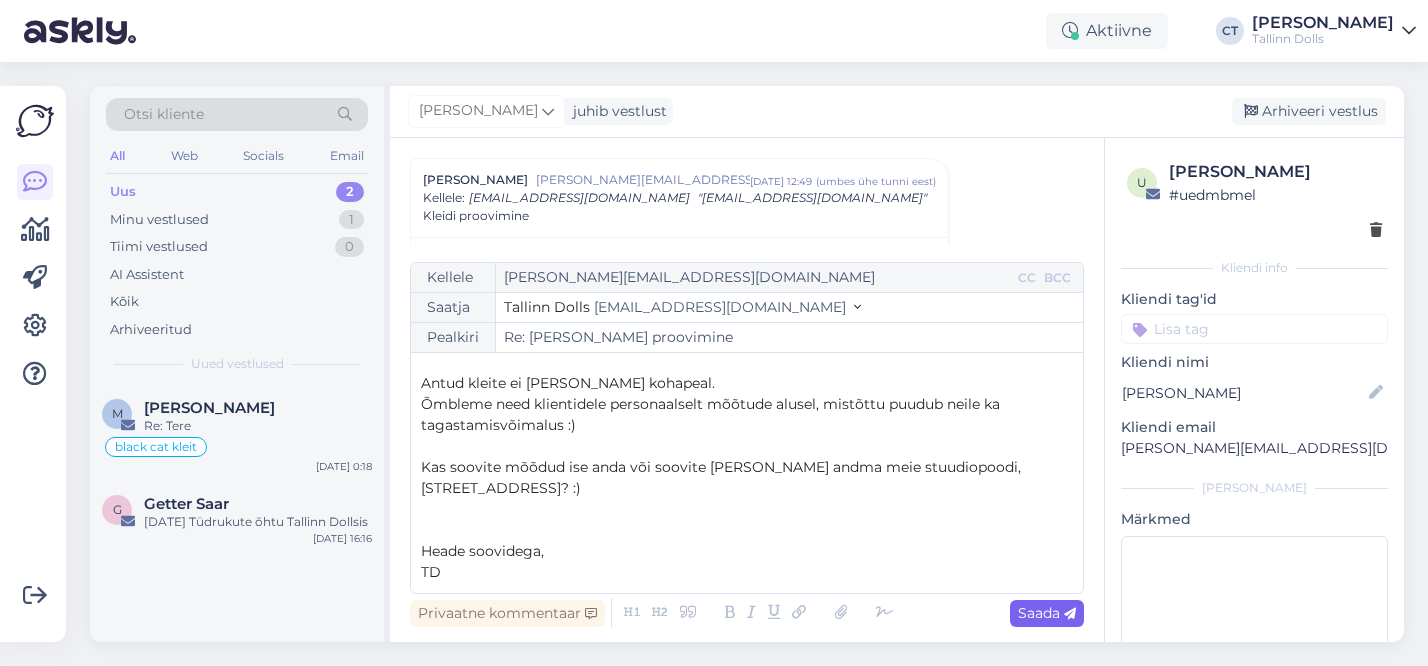 click at bounding box center [1070, 614] 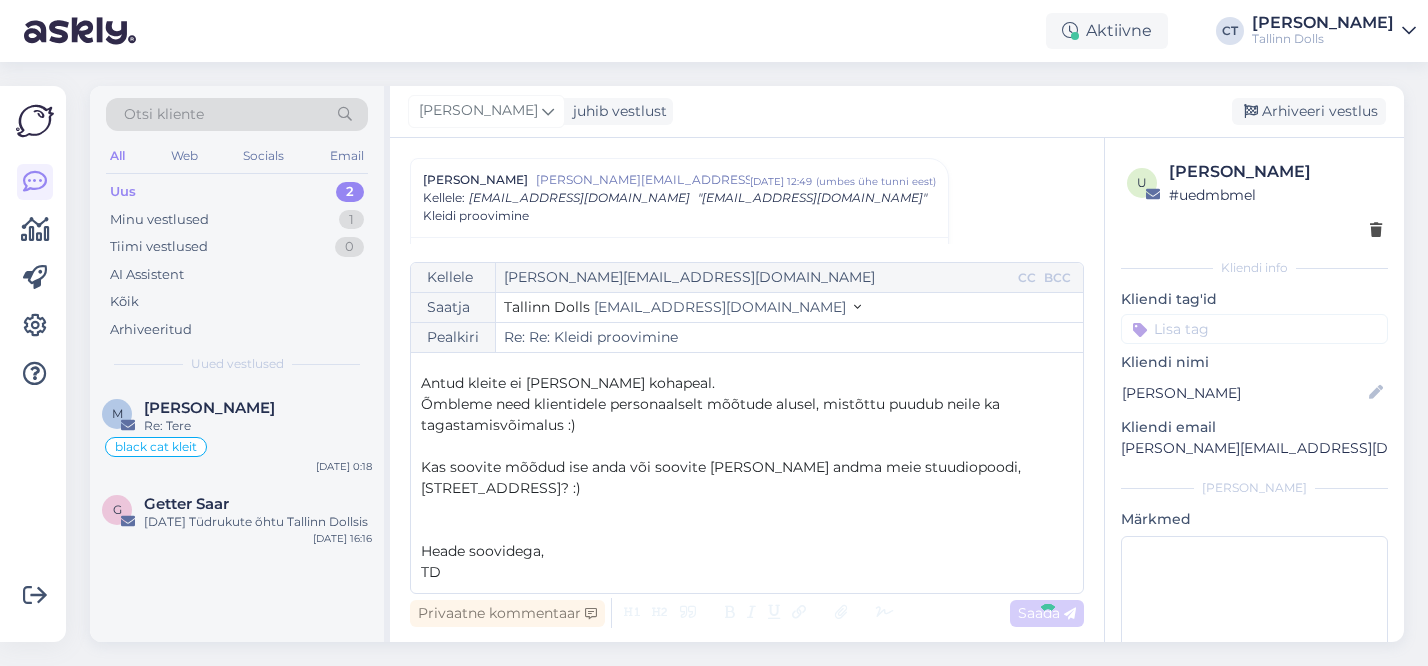 type on "Re: Kleidi proovimine" 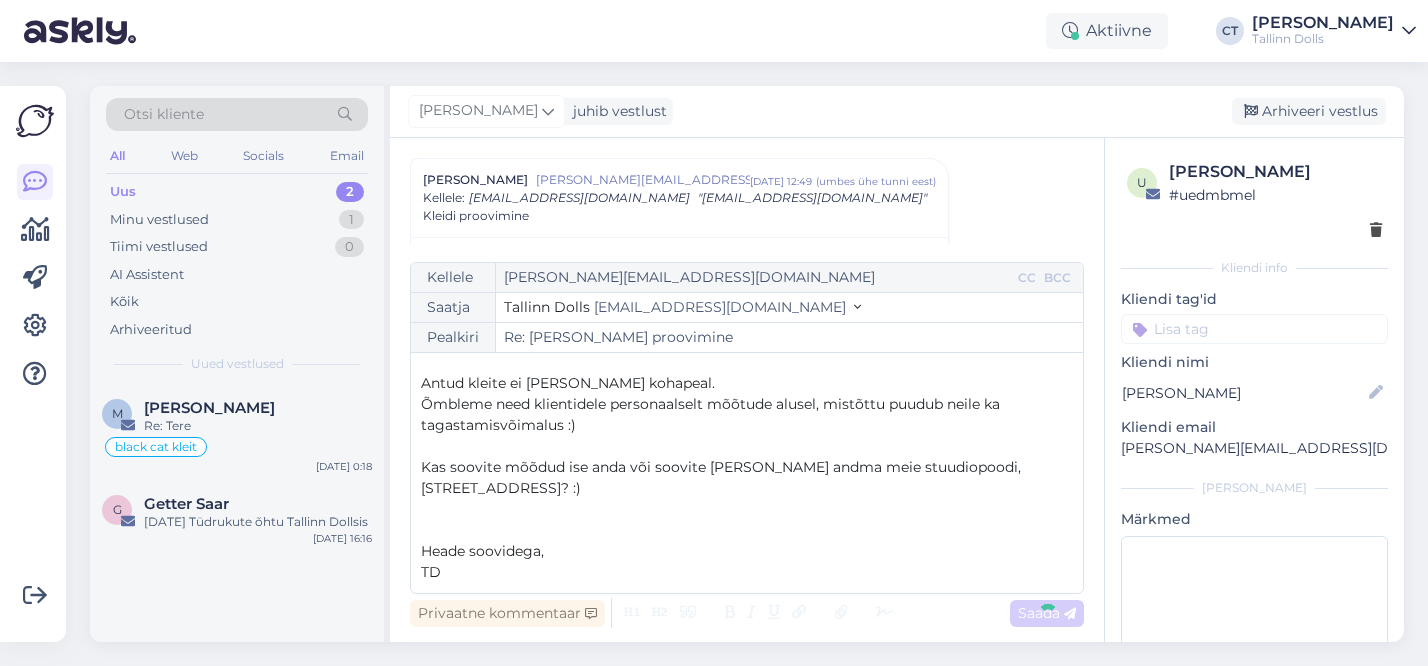 scroll, scrollTop: 0, scrollLeft: 0, axis: both 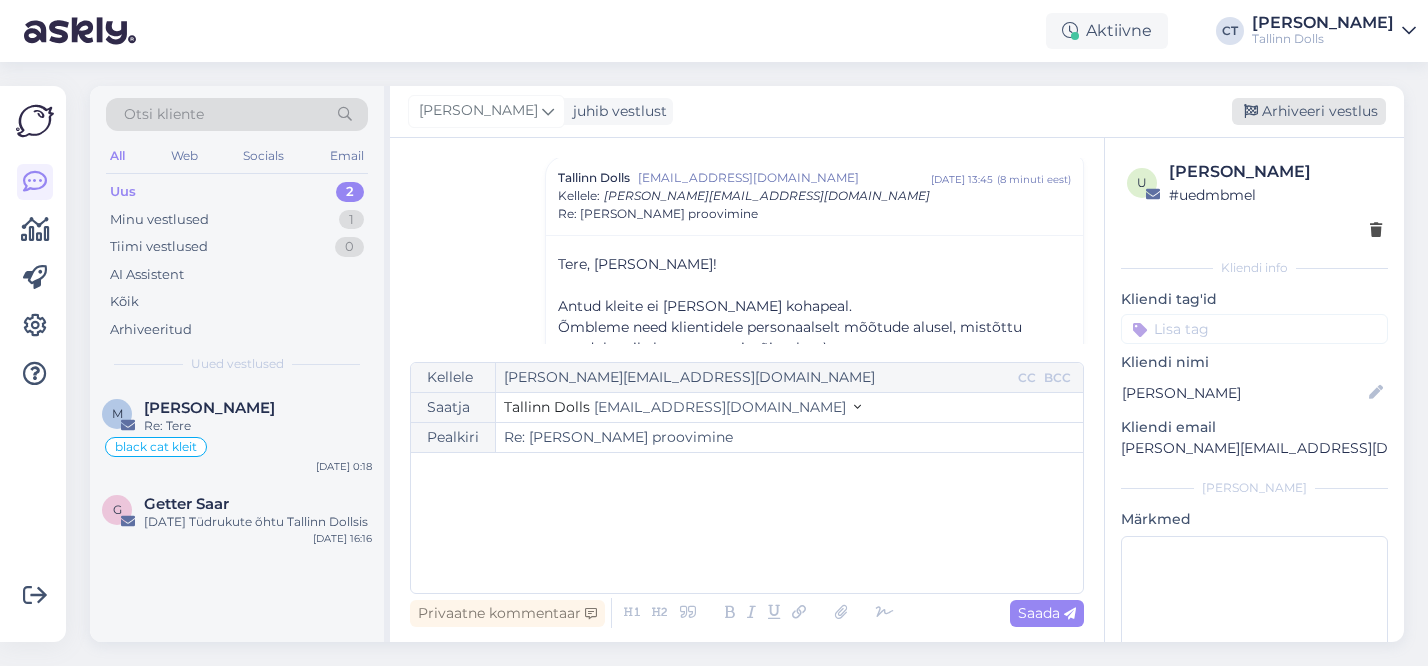 click on "Arhiveeri vestlus" at bounding box center (1309, 111) 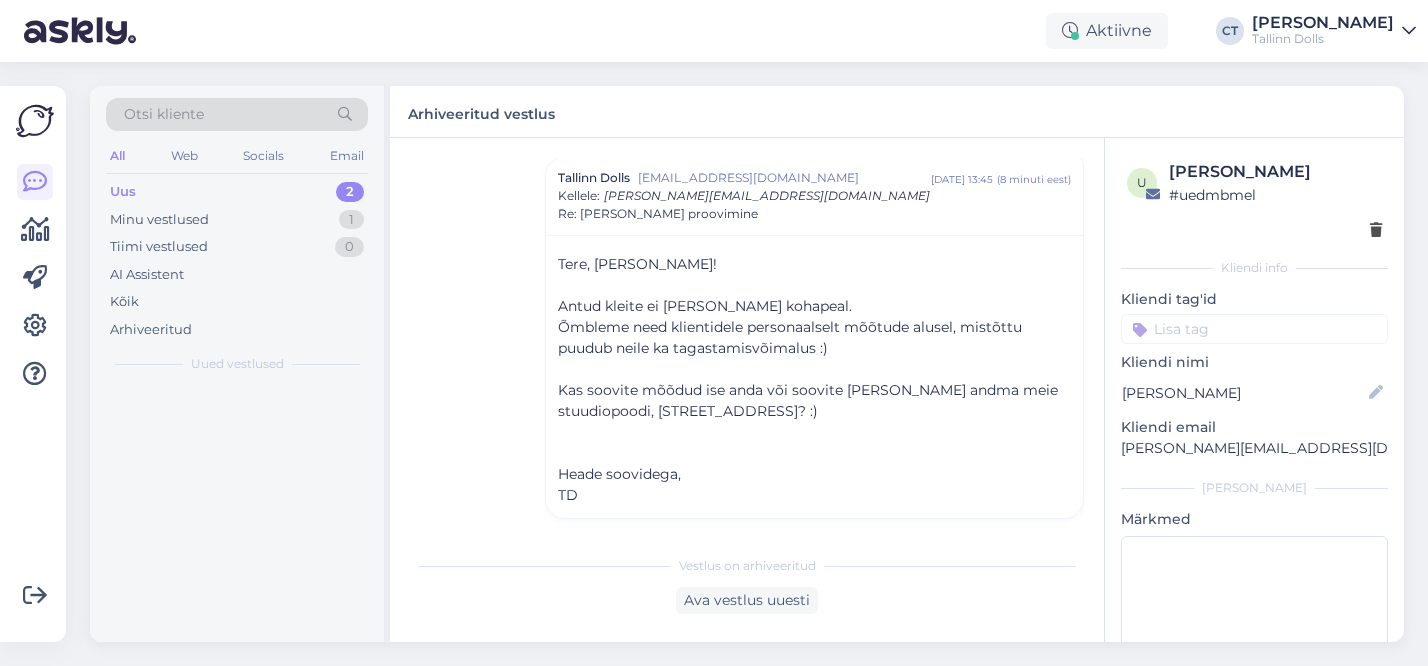 scroll, scrollTop: 475, scrollLeft: 0, axis: vertical 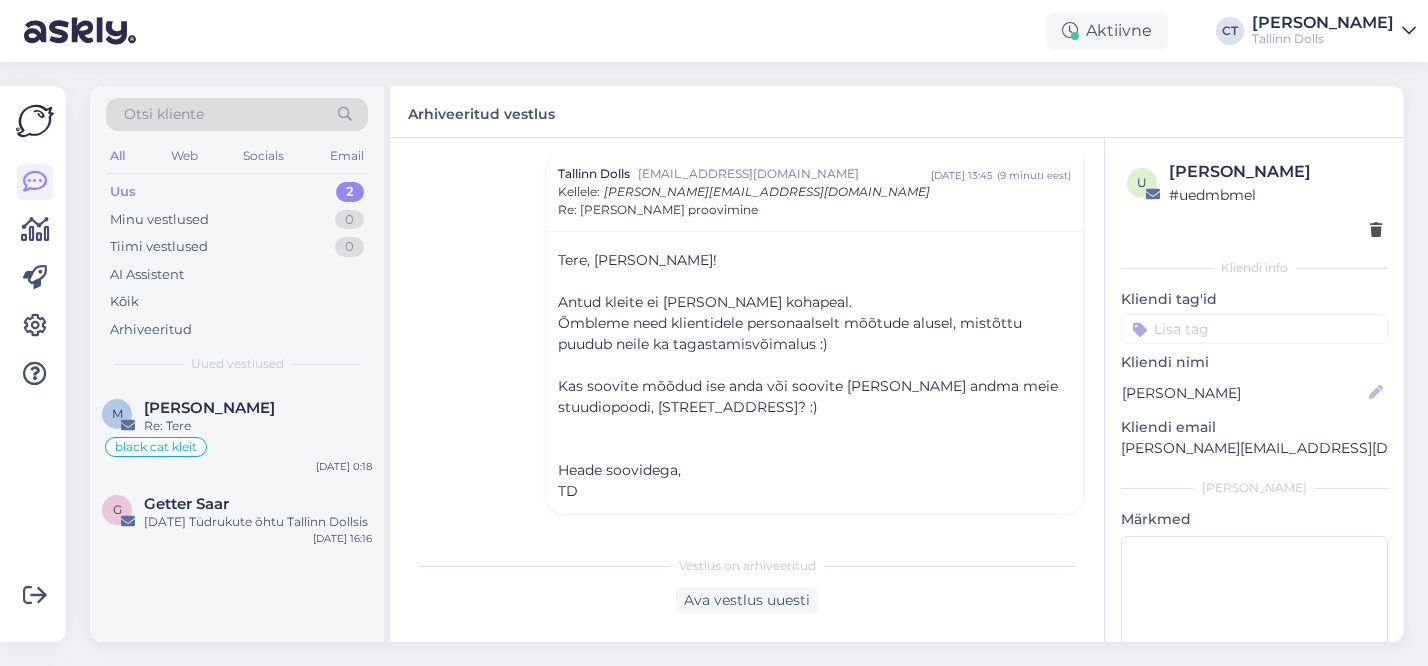 click on "Otsi kliente" at bounding box center (237, 114) 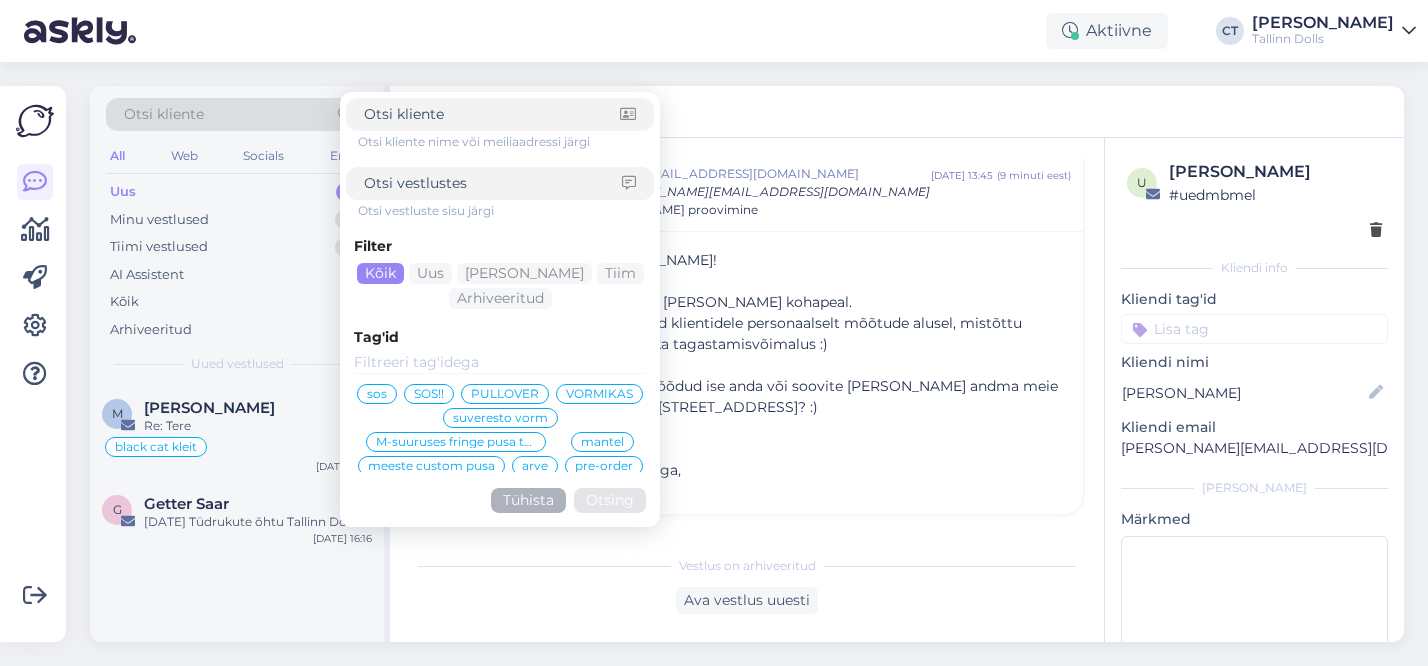 type on "Marve Piilbak" 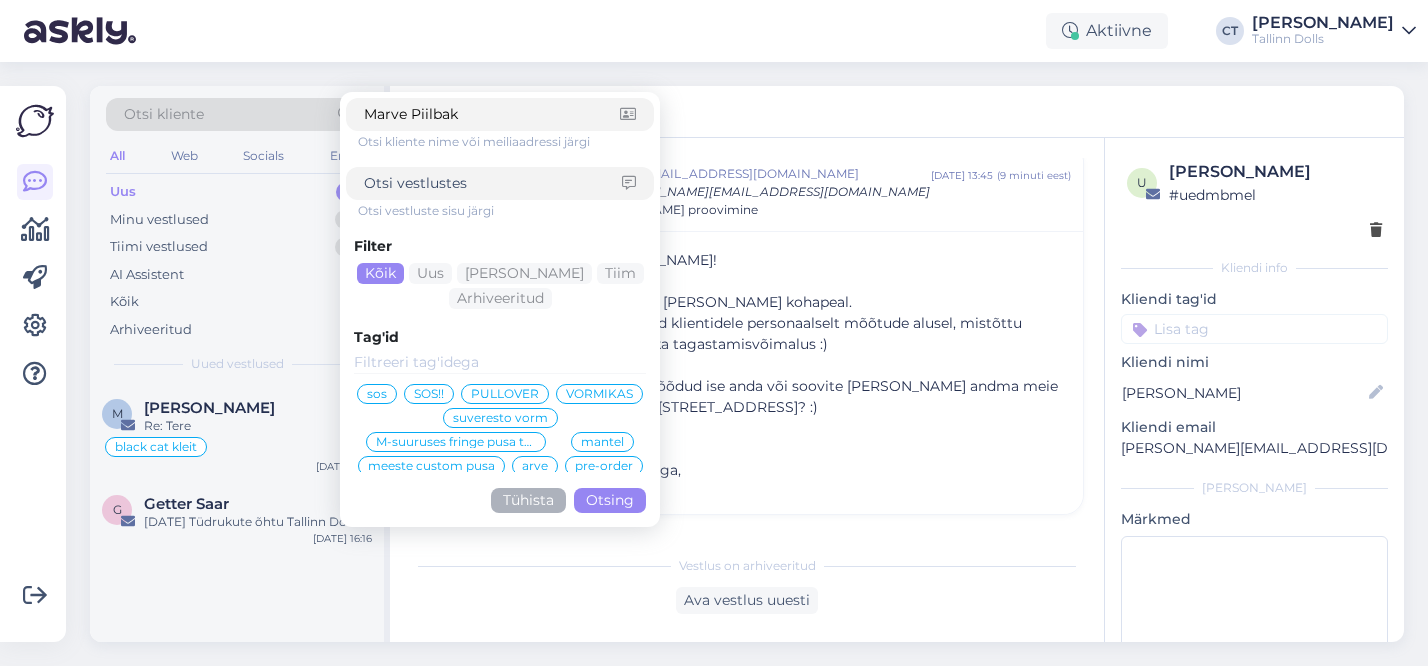 click on "Otsing" at bounding box center [610, 500] 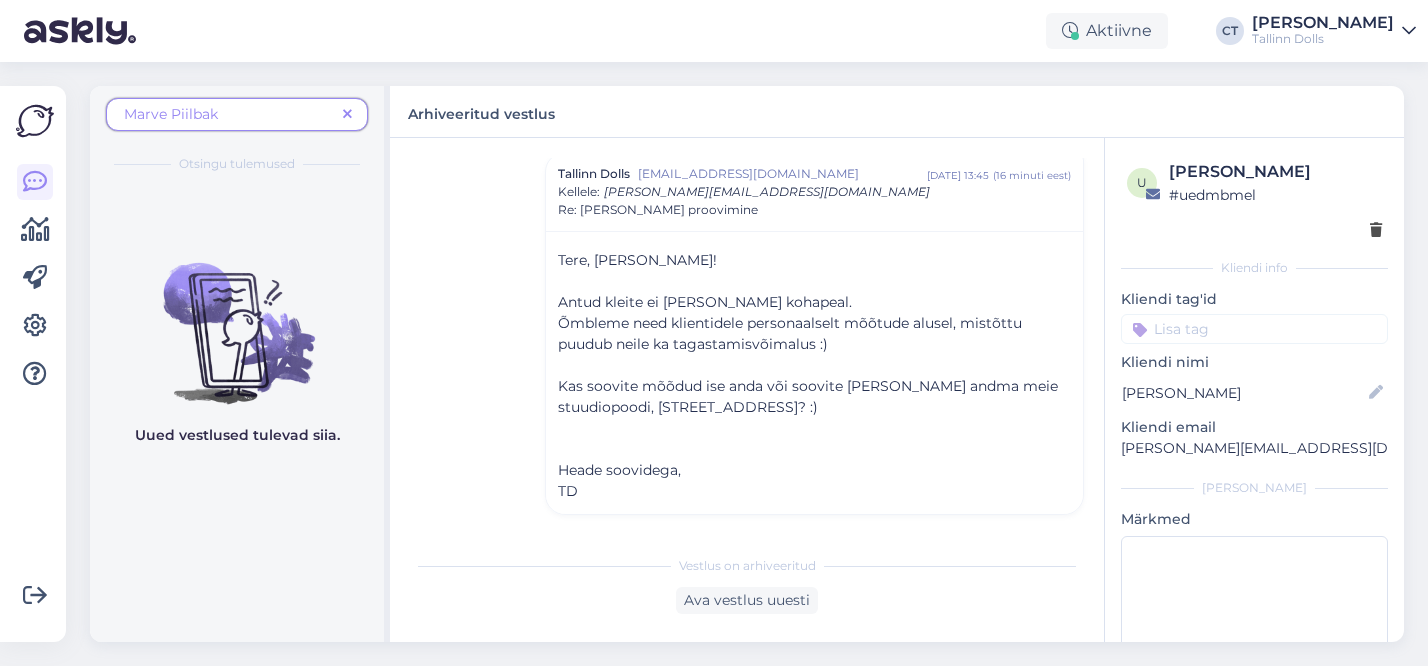 click at bounding box center (347, 115) 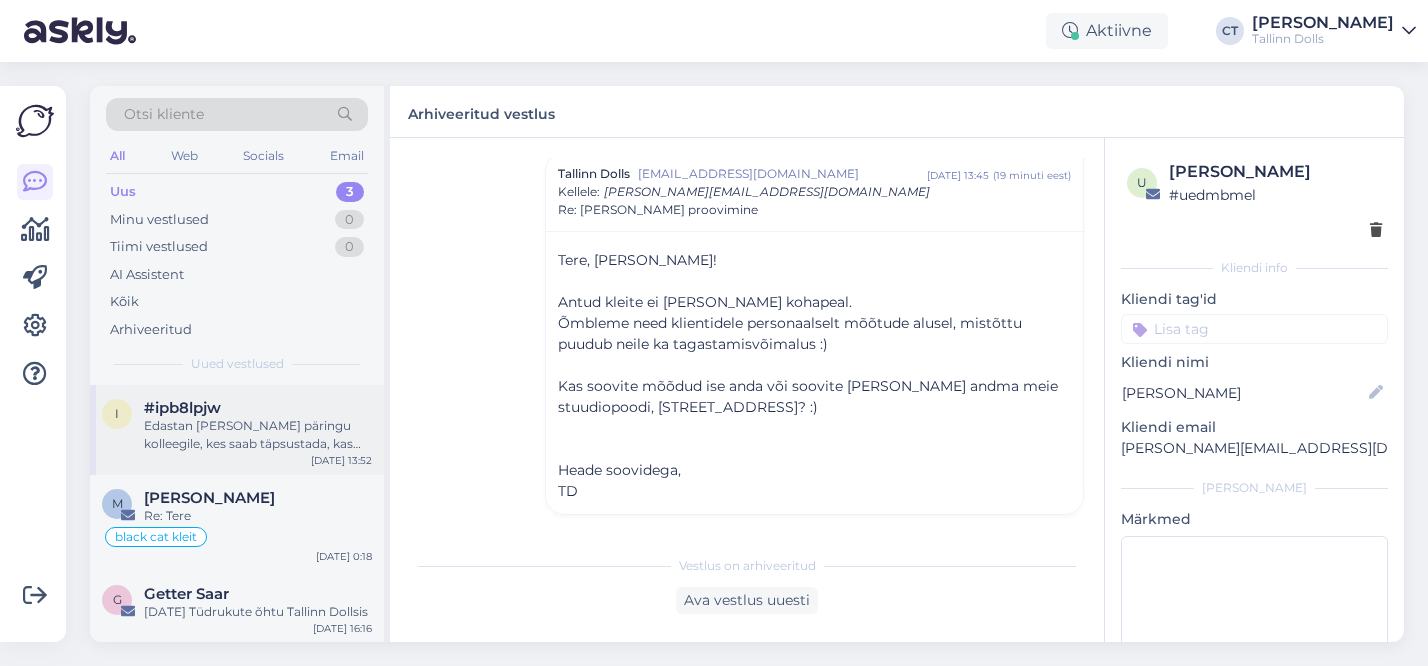 click on "i #ipb8lpjw Edastan Teie päringu kolleegile, kes saab täpsustada, kas Teie kleit saadetakse posti teel või on see stuudiost kättesaadav. Igal tootel on eraldi märgitud "Saadetis algab" ja kuupäev, mis näitab, millal antud toode teele pannakse. Jul 11 13:52" at bounding box center (237, 430) 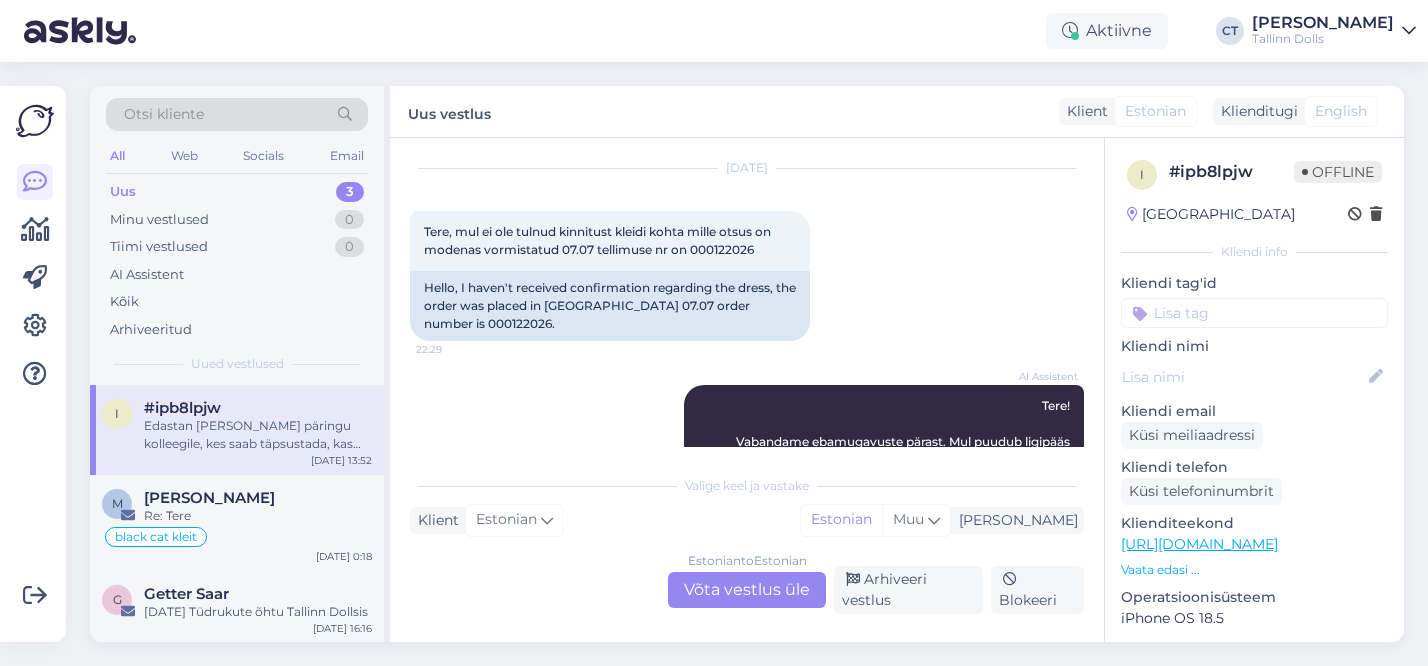 scroll, scrollTop: 48, scrollLeft: 0, axis: vertical 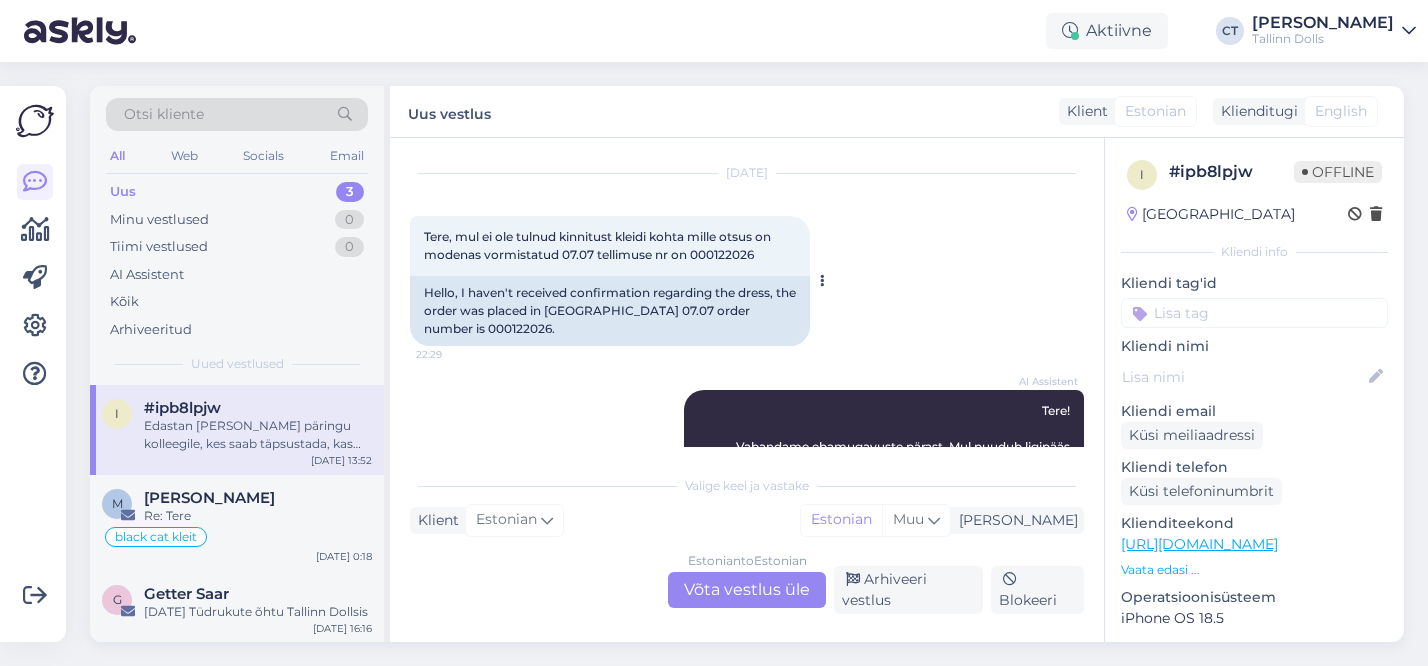 click on "Tere, mul ei ole tulnud kinnitust kleidi kohta mille otsus on modenas vormistatud 07.07 tellimuse nr on 000122026" at bounding box center [599, 245] 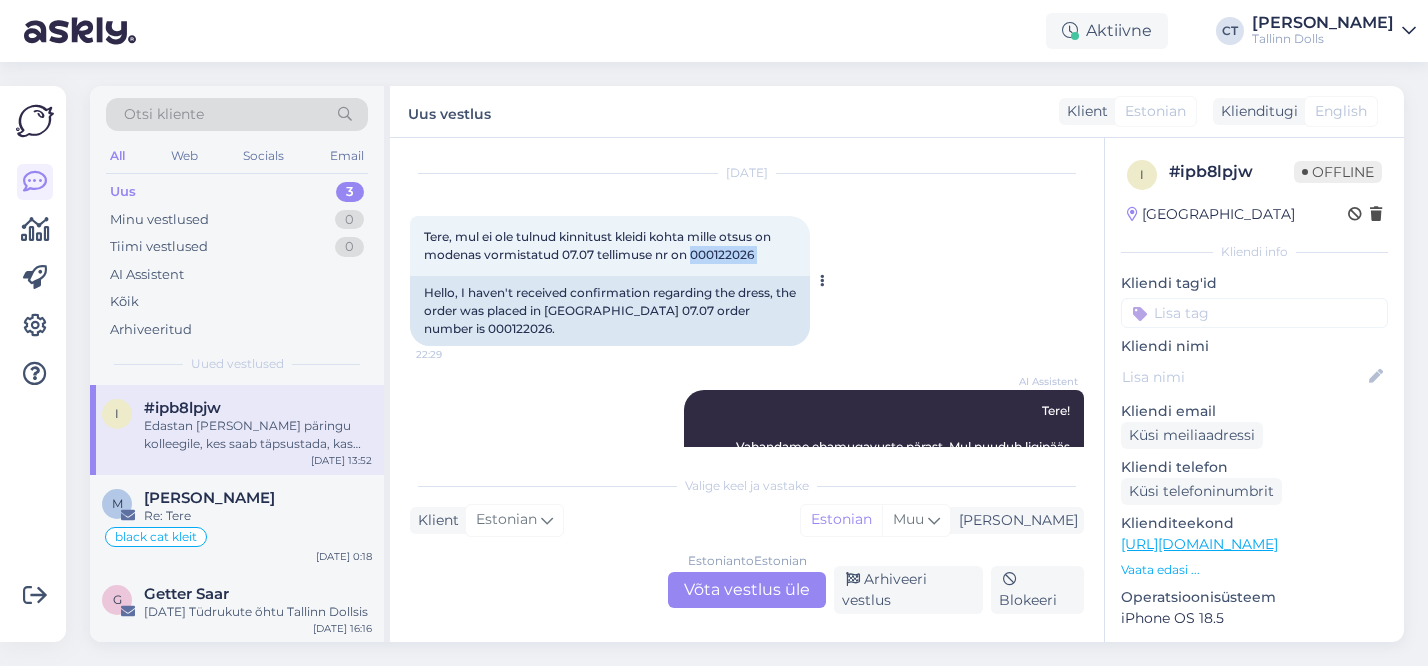 click on "Tere, mul ei ole tulnud kinnitust kleidi kohta mille otsus on modenas vormistatud 07.07 tellimuse nr on 000122026" at bounding box center (599, 245) 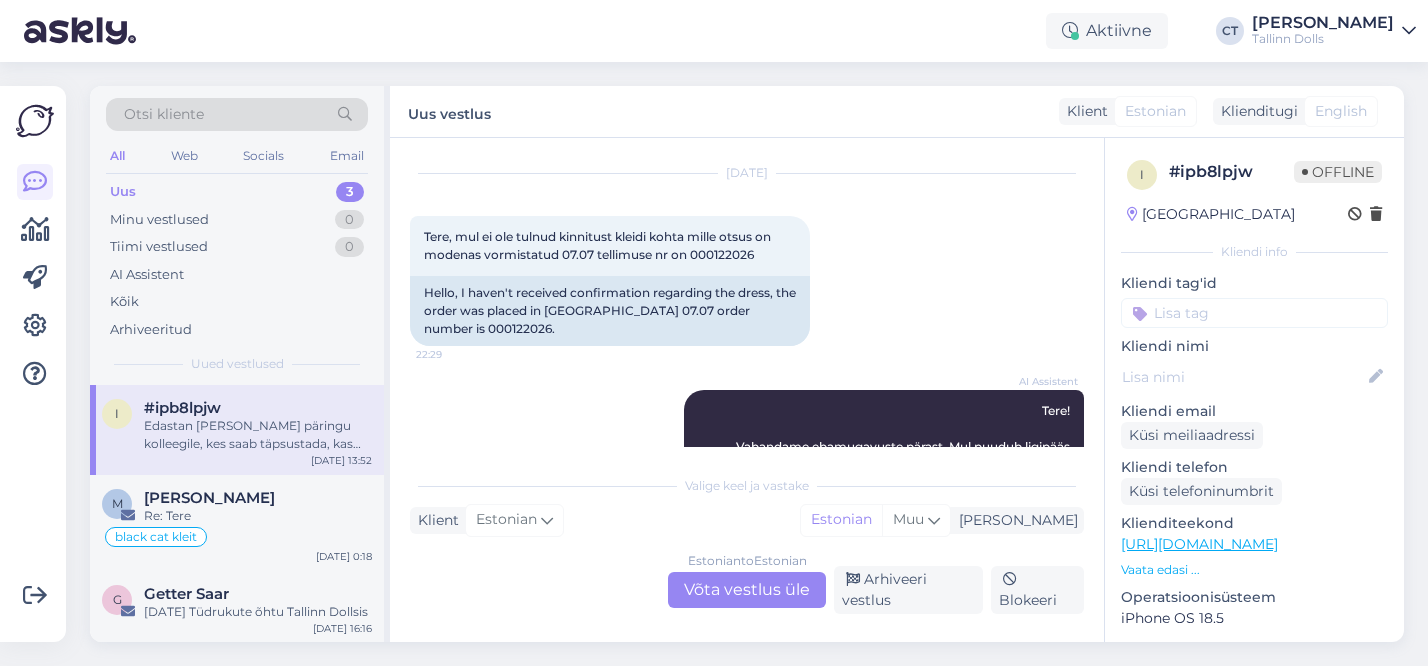 click on "Estonian  to  Estonian Võta vestlus üle" at bounding box center [747, 590] 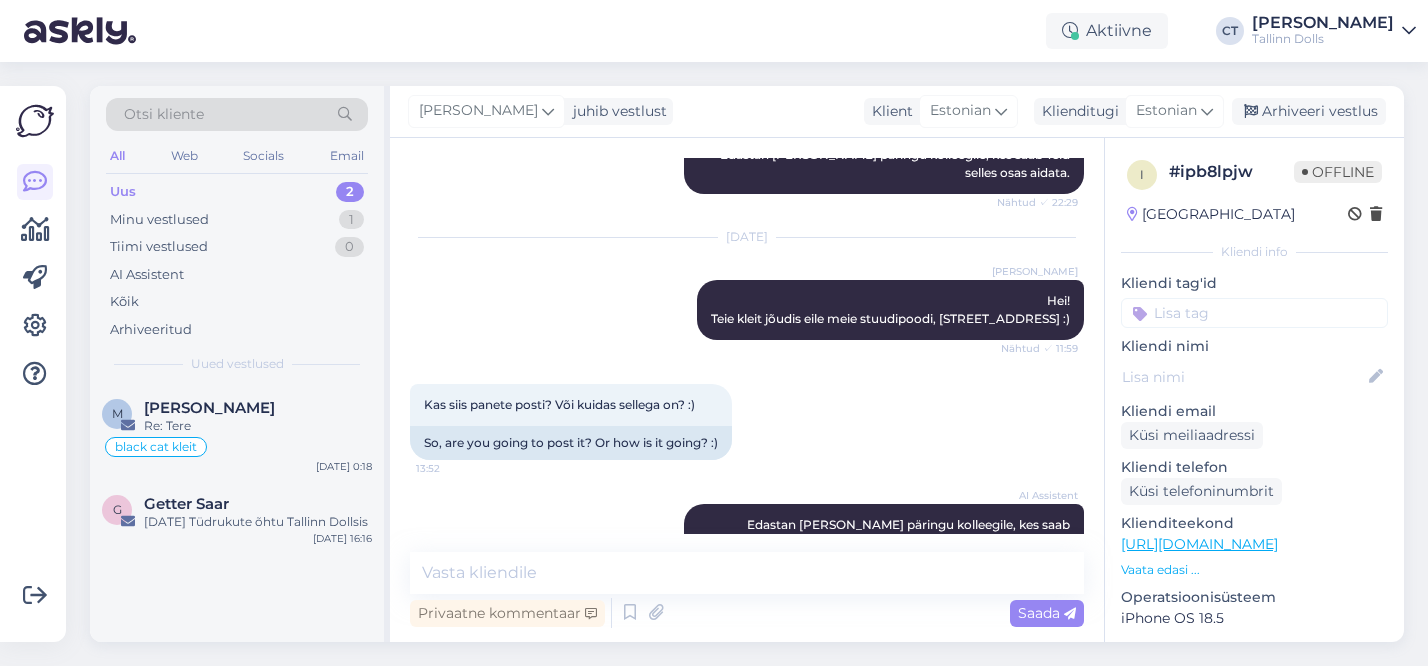scroll, scrollTop: 464, scrollLeft: 0, axis: vertical 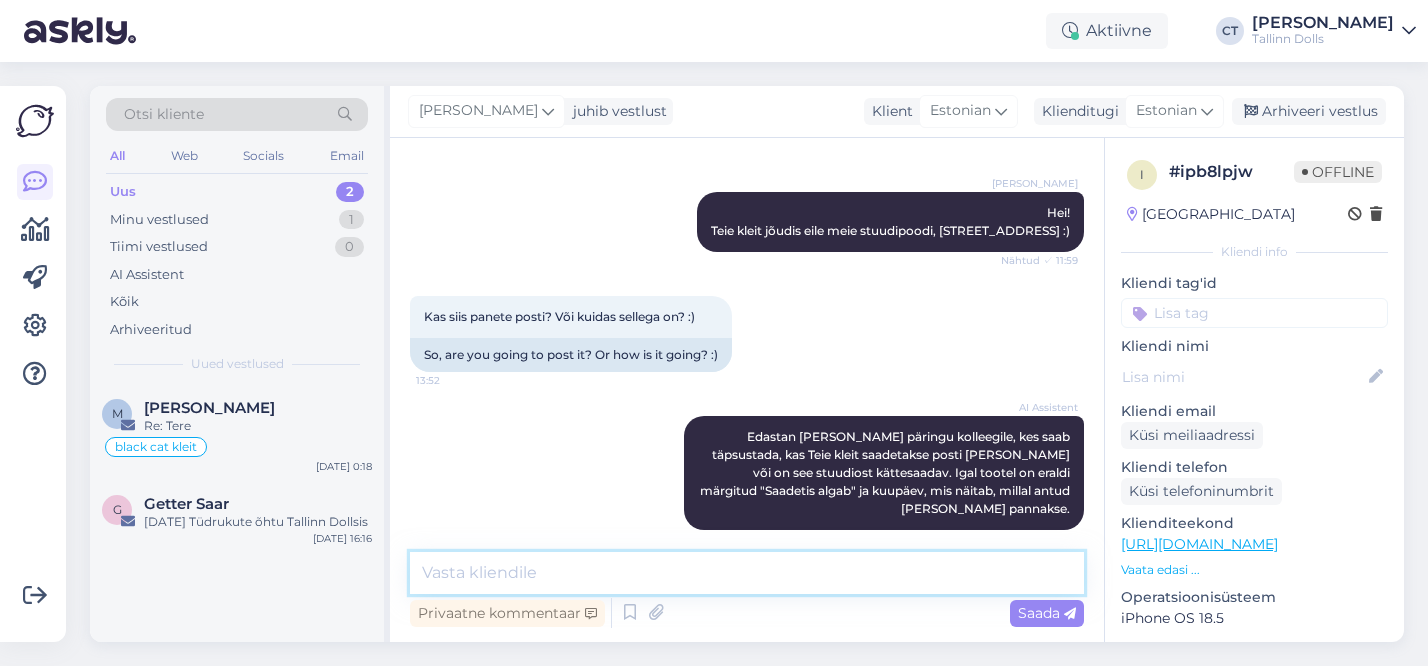 click at bounding box center (747, 573) 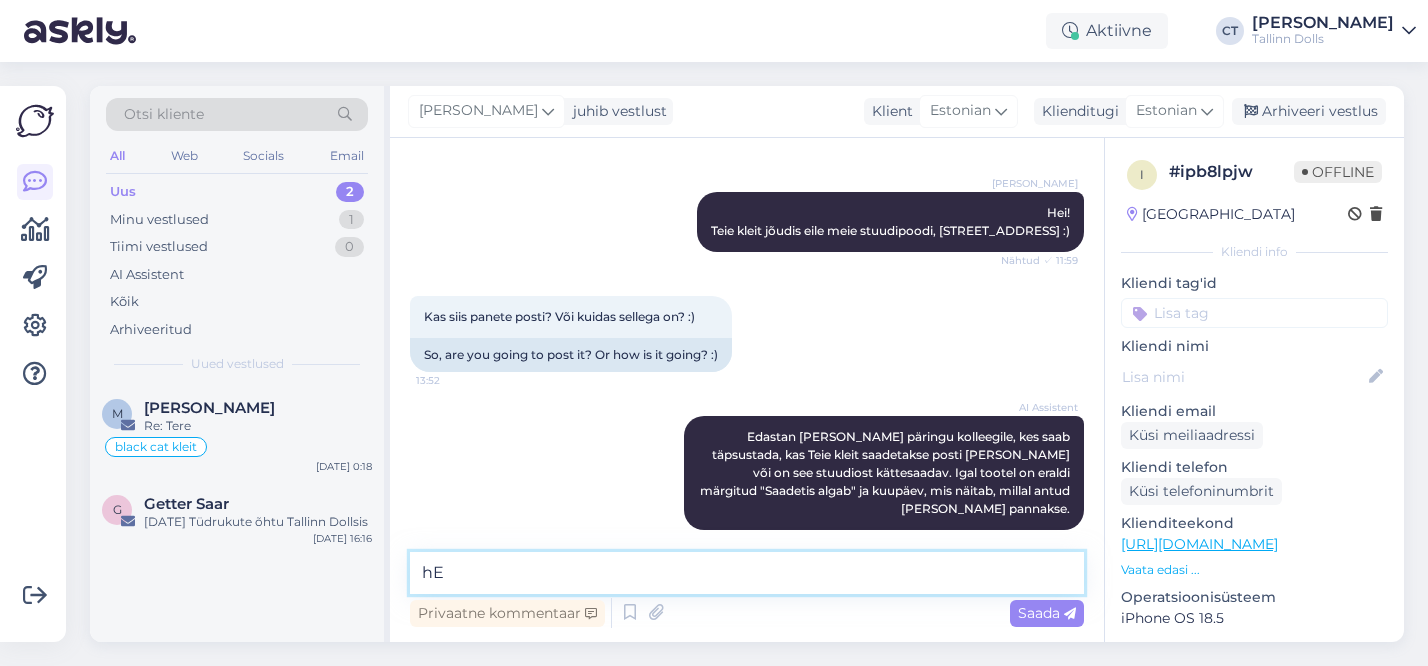 type on "h" 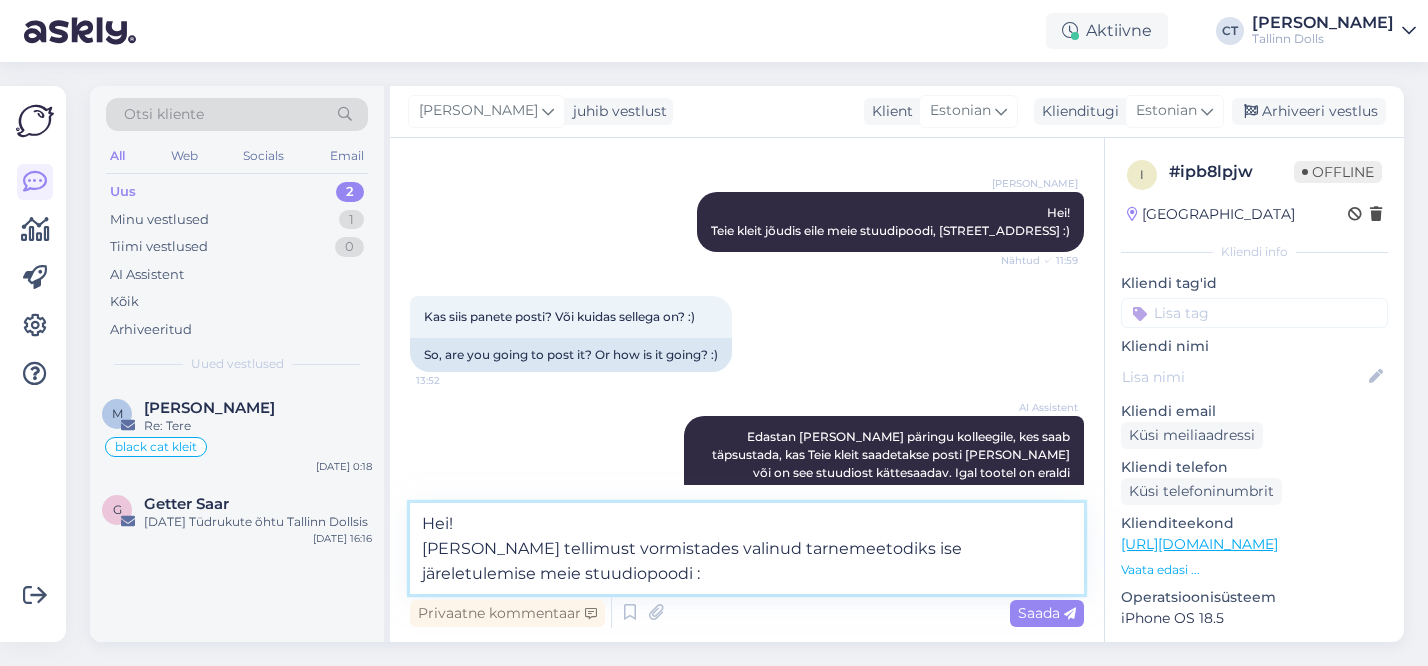 type on "Hei!
Olete tellimust vormistades valinud tarnemeetodiks ise järeletulemise meie stuudiopoodi :)" 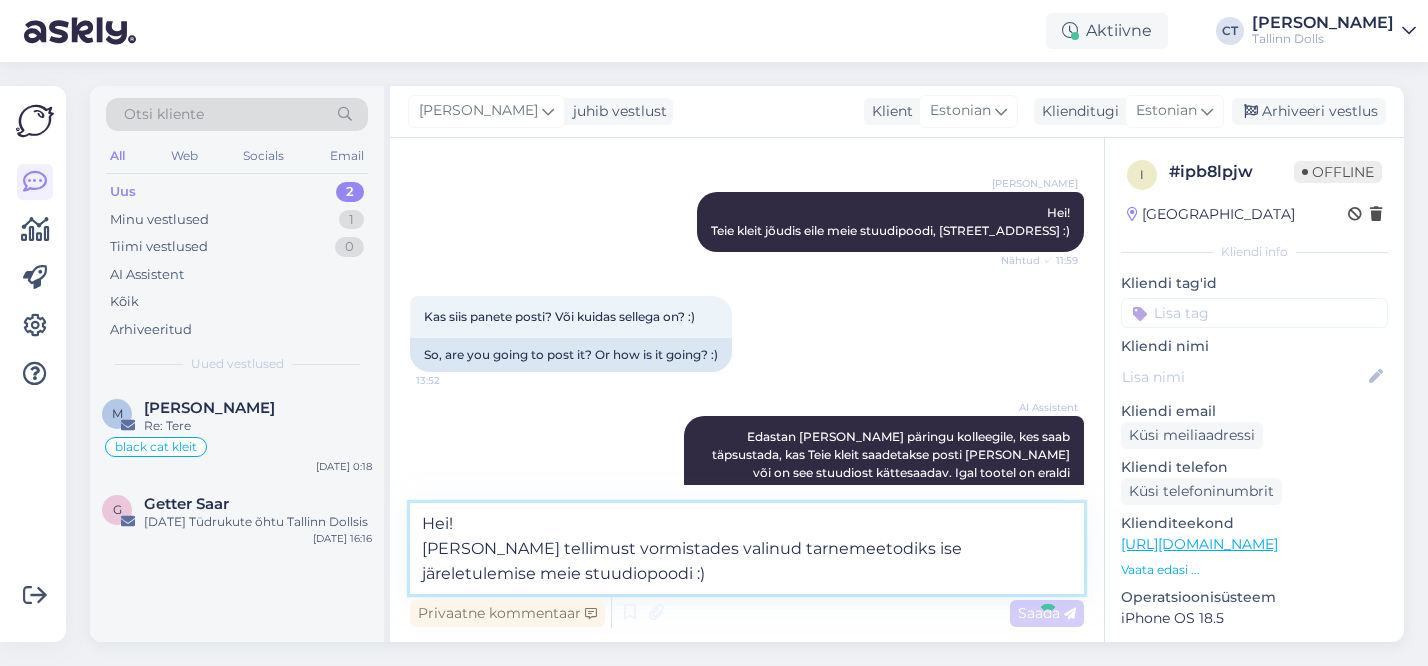 type 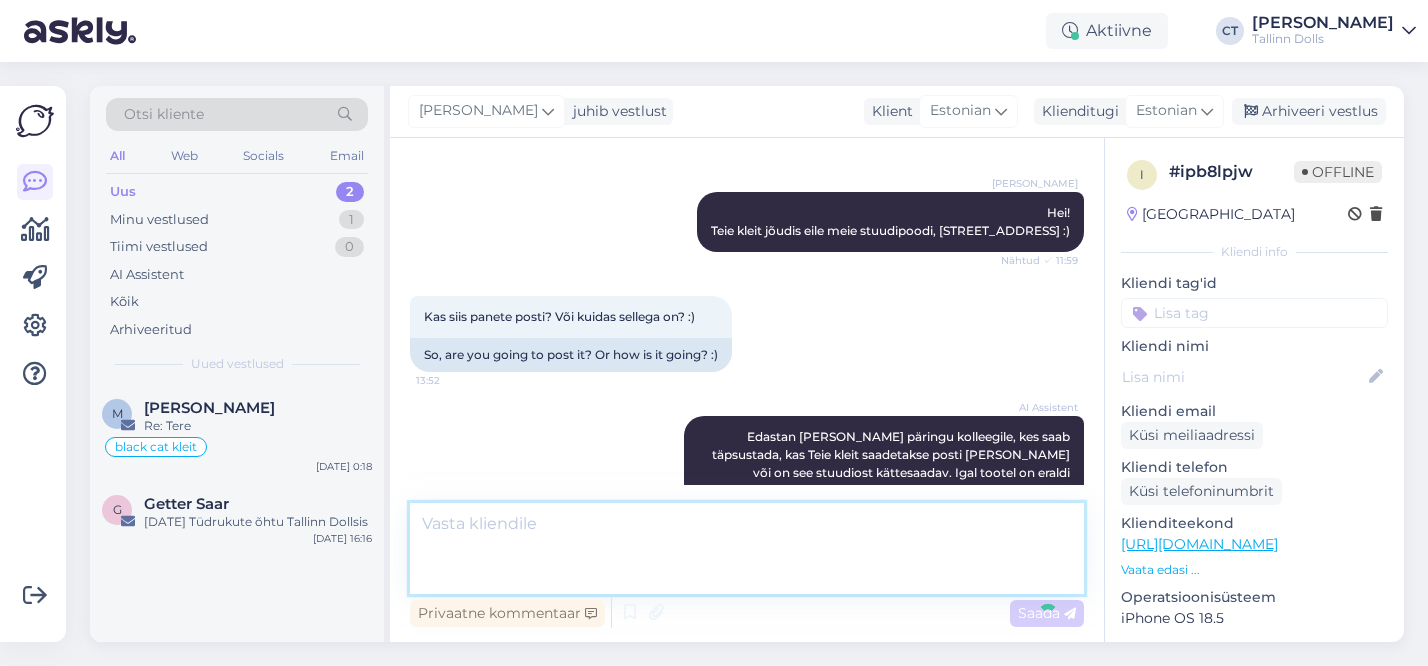 scroll, scrollTop: 586, scrollLeft: 0, axis: vertical 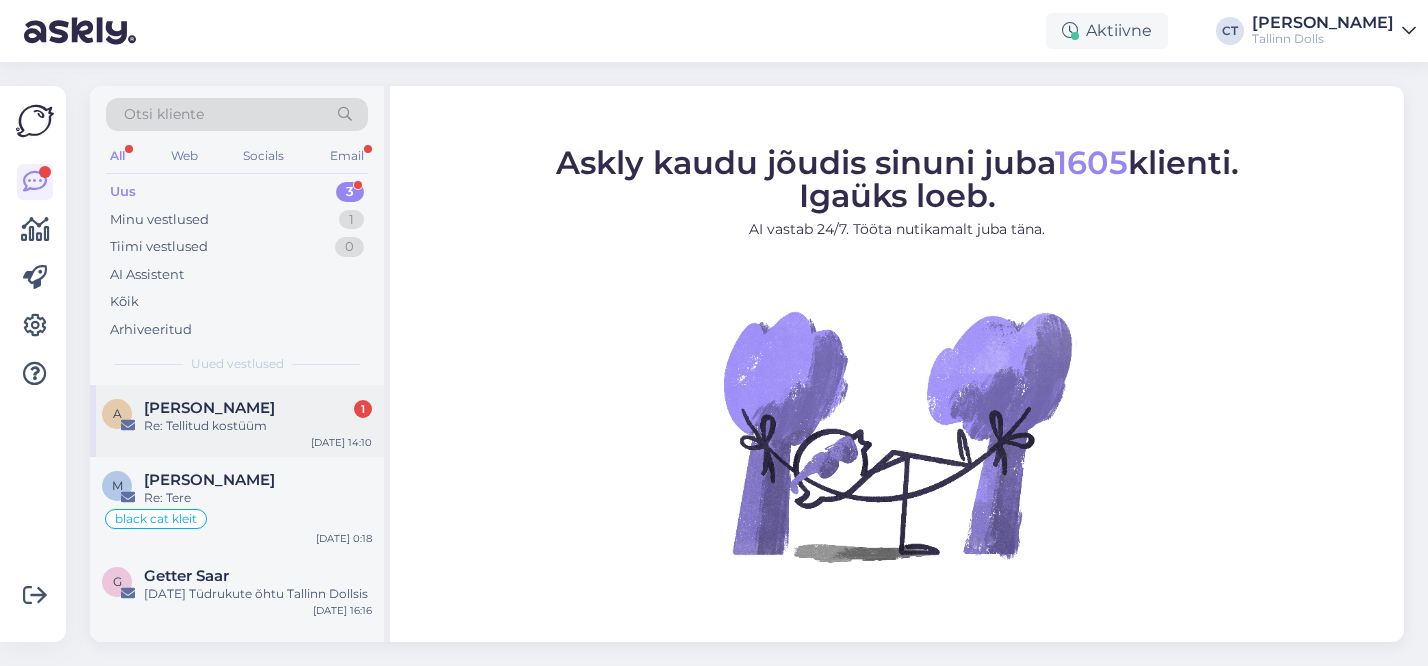 click on "Anastasia Niitmets" at bounding box center (209, 408) 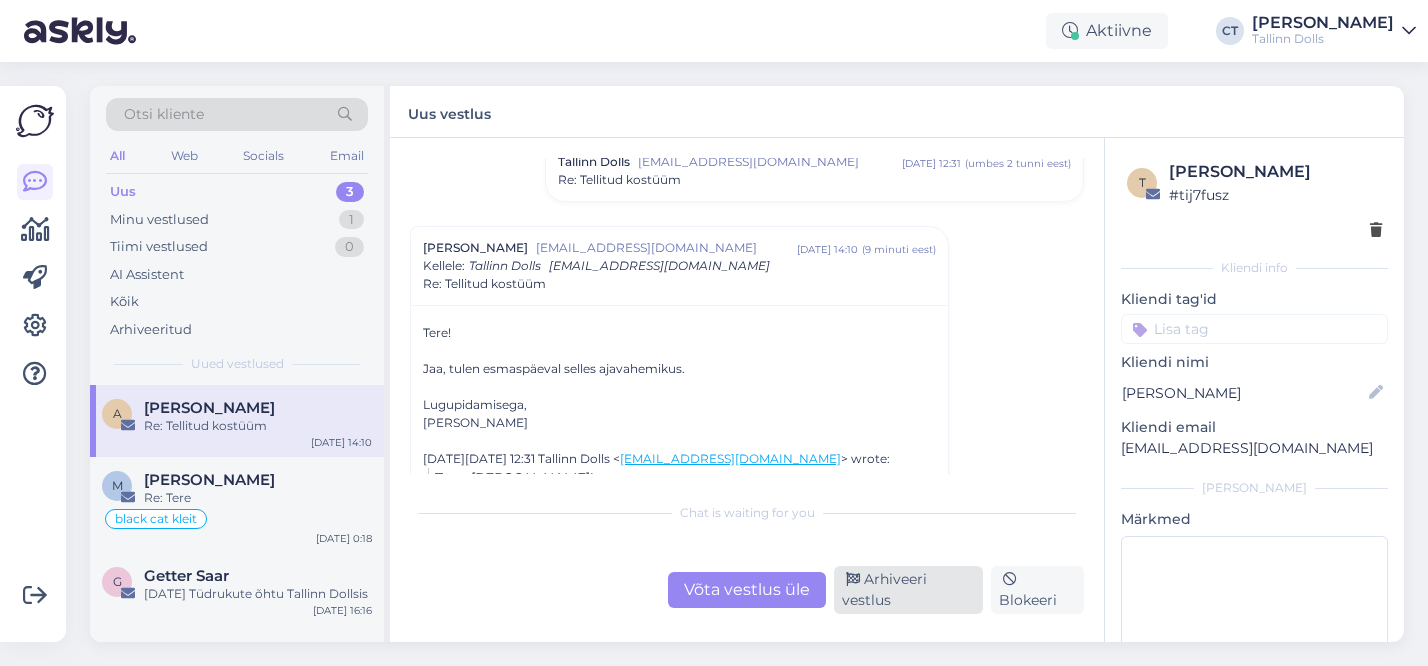 click on "Arhiveeri vestlus" at bounding box center (908, 590) 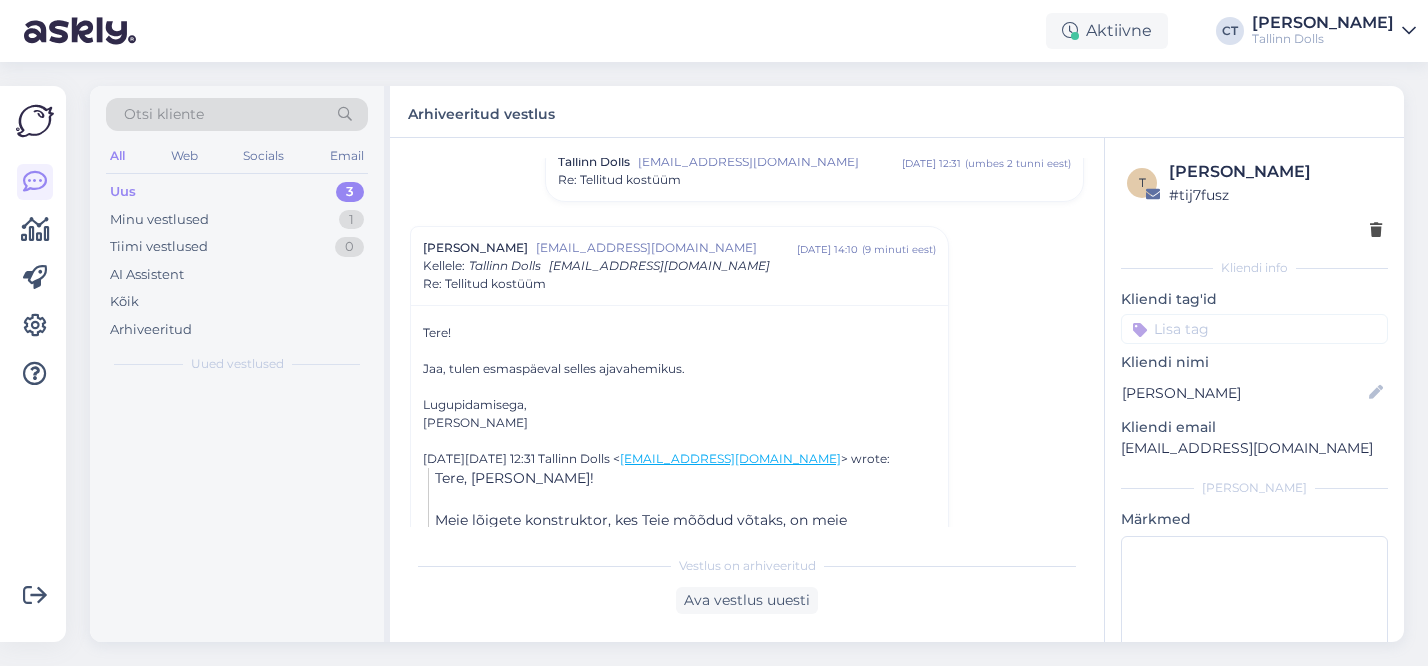 scroll, scrollTop: 398, scrollLeft: 0, axis: vertical 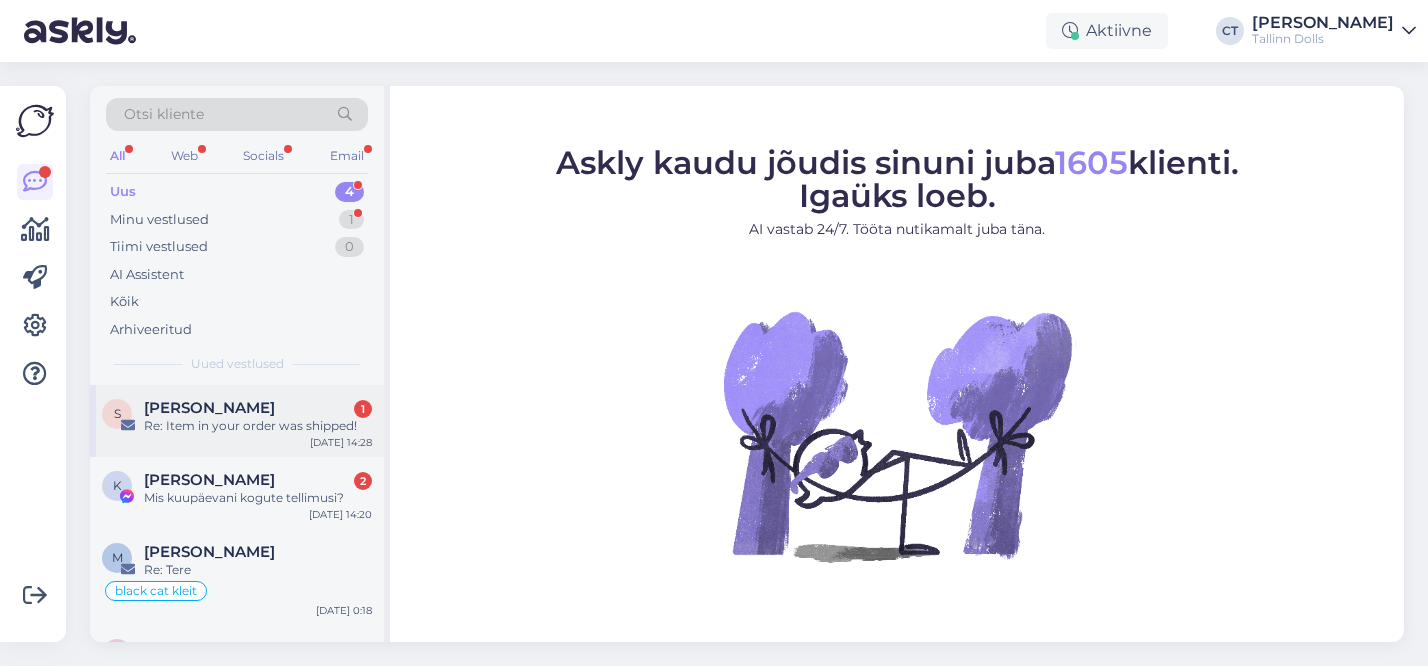 click on "Re: Item in your order was shipped!" at bounding box center (258, 426) 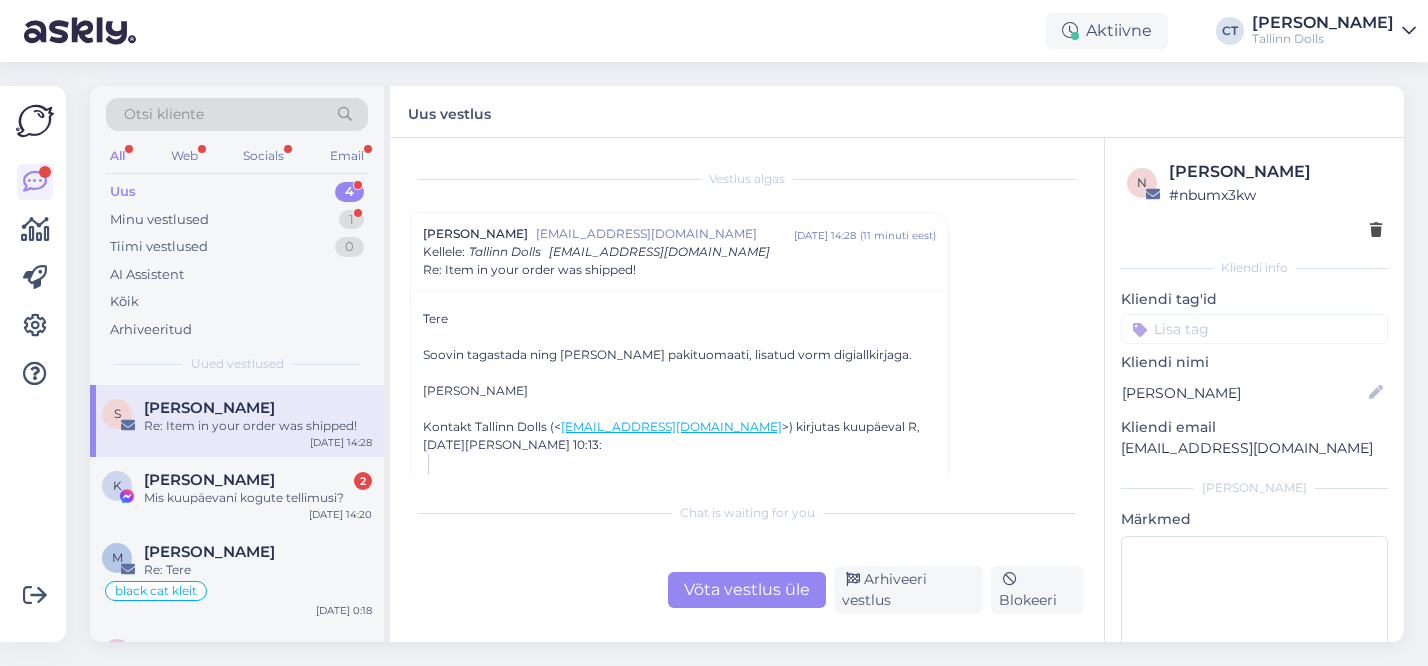 click on "Võta vestlus üle" at bounding box center (747, 590) 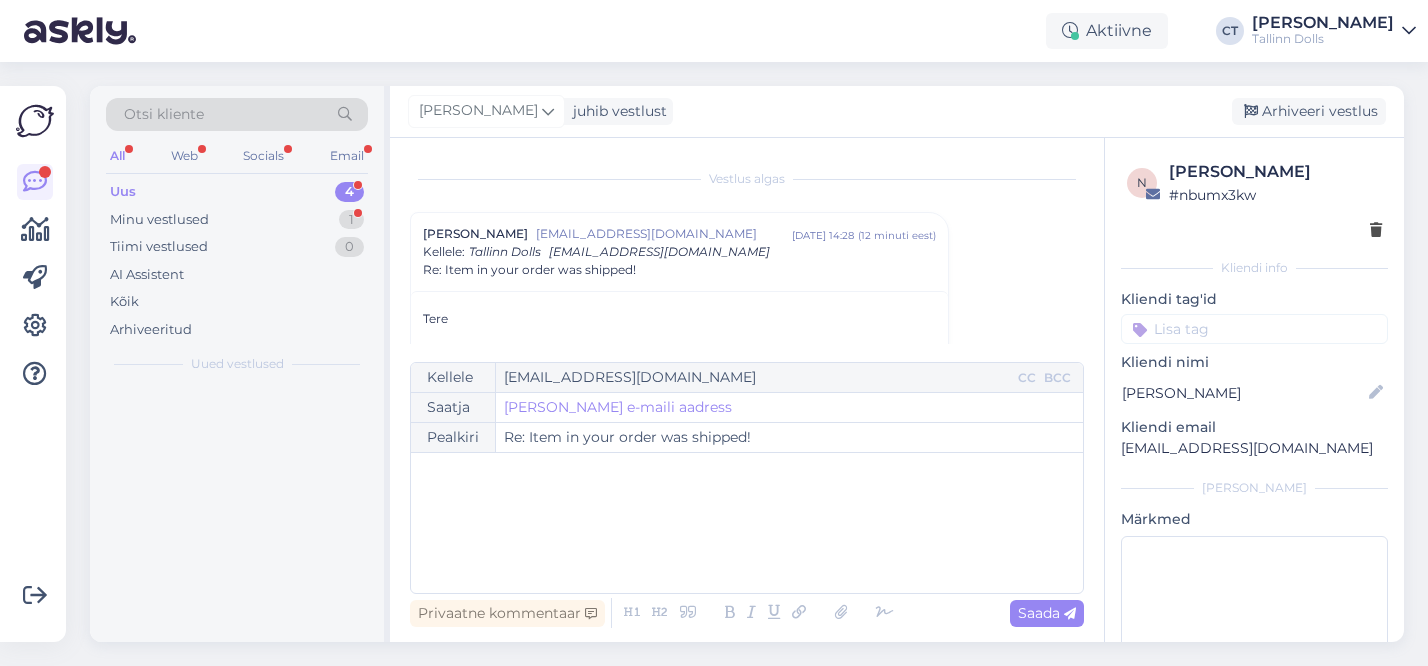 scroll, scrollTop: 54, scrollLeft: 0, axis: vertical 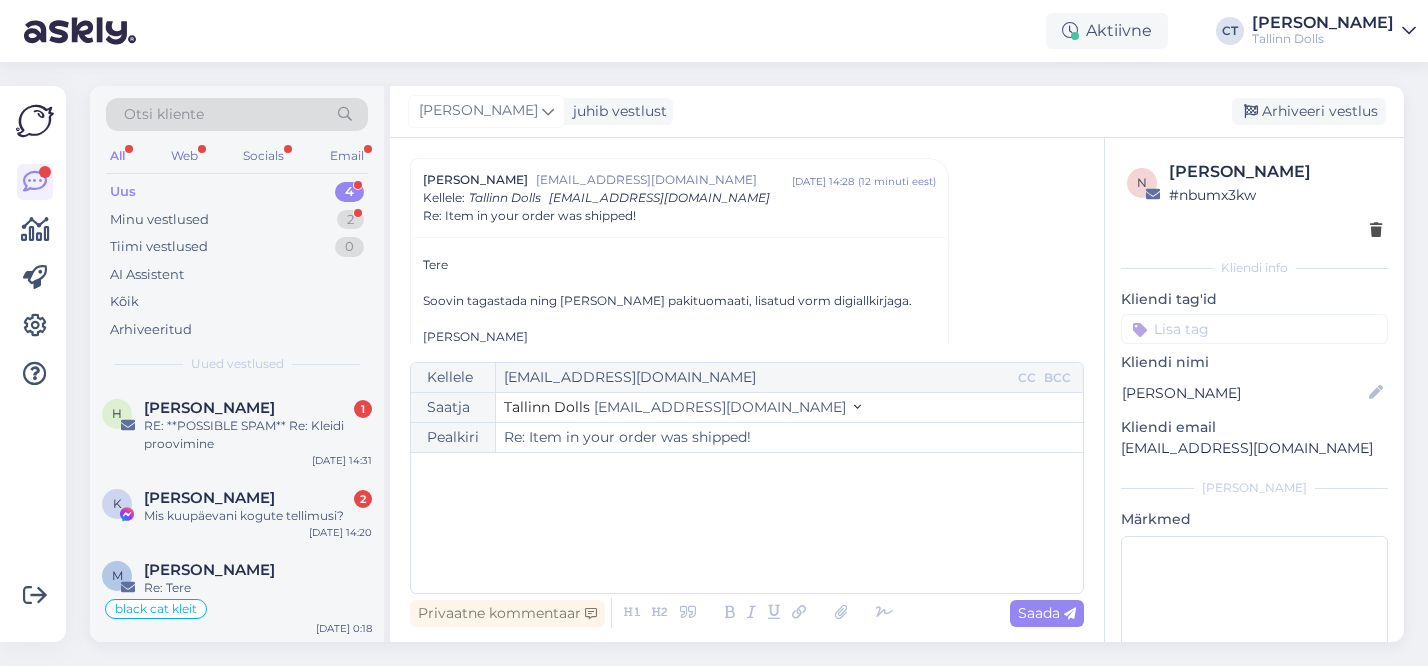 click on "﻿" at bounding box center [747, 523] 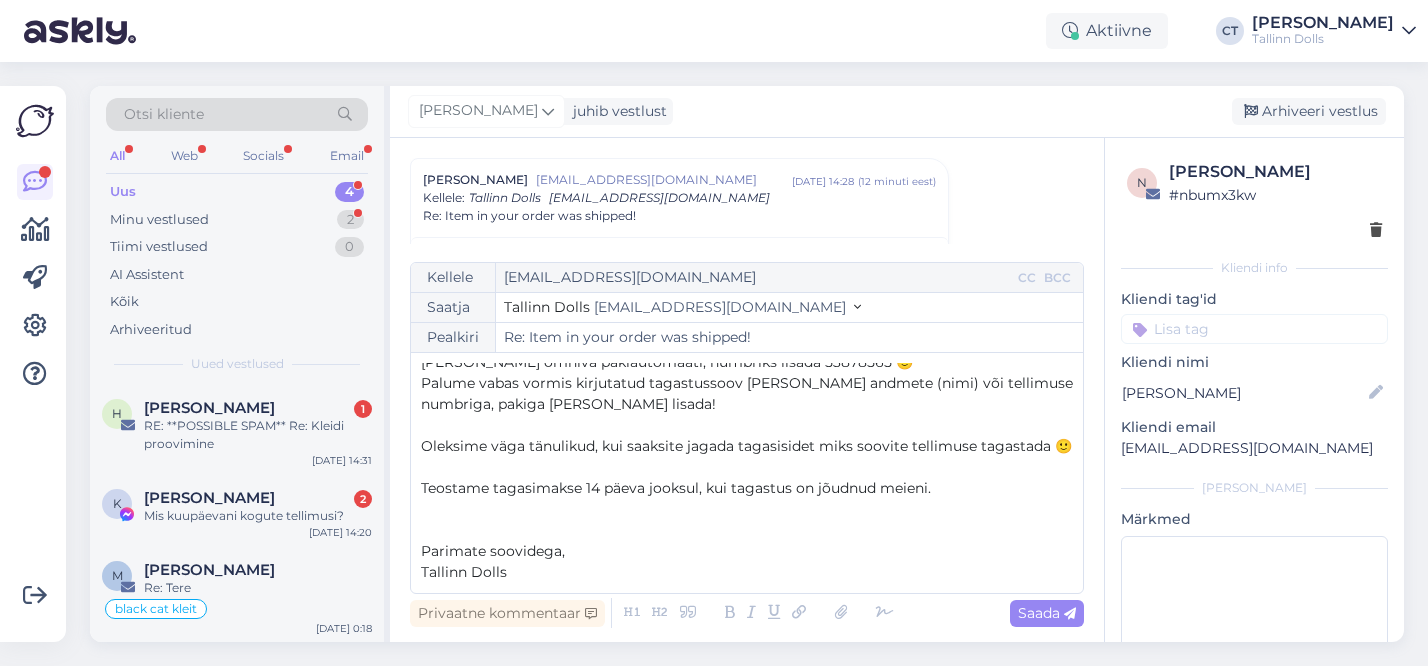 scroll, scrollTop: 0, scrollLeft: 0, axis: both 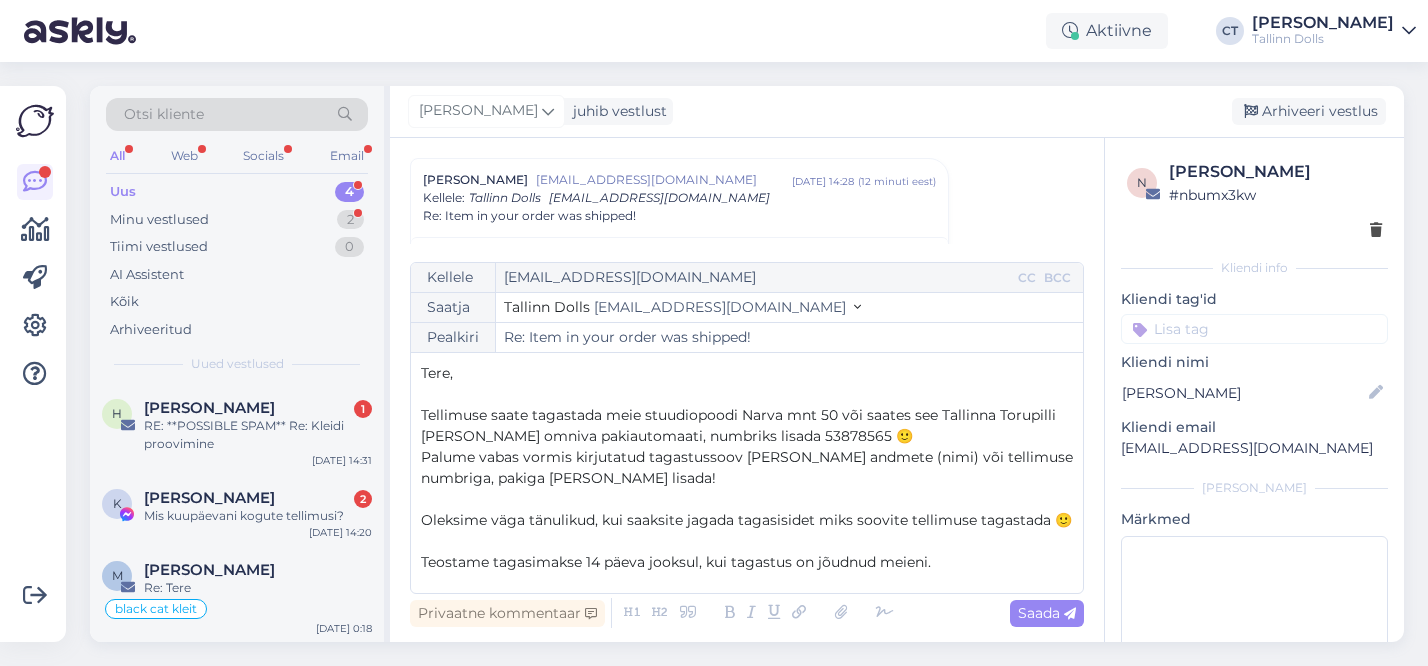 click on "Tere," at bounding box center [747, 373] 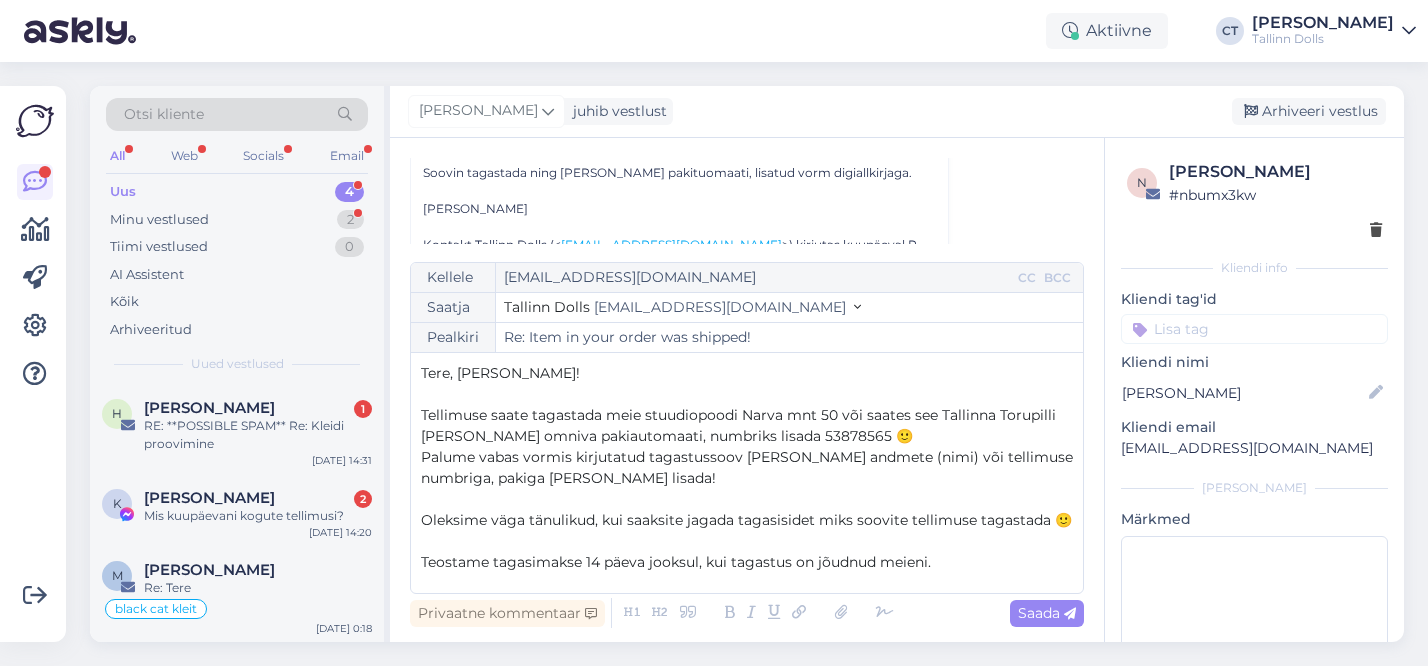 scroll, scrollTop: 181, scrollLeft: 0, axis: vertical 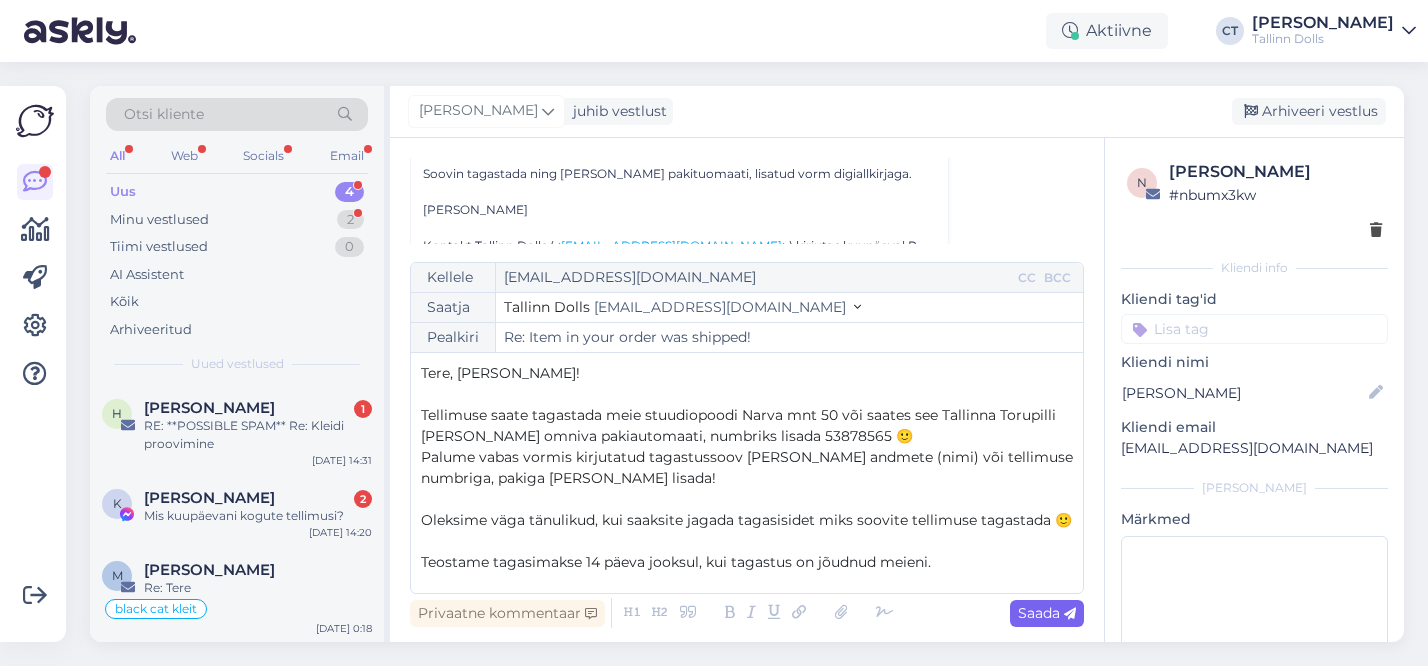 click on "Saada" at bounding box center (1047, 613) 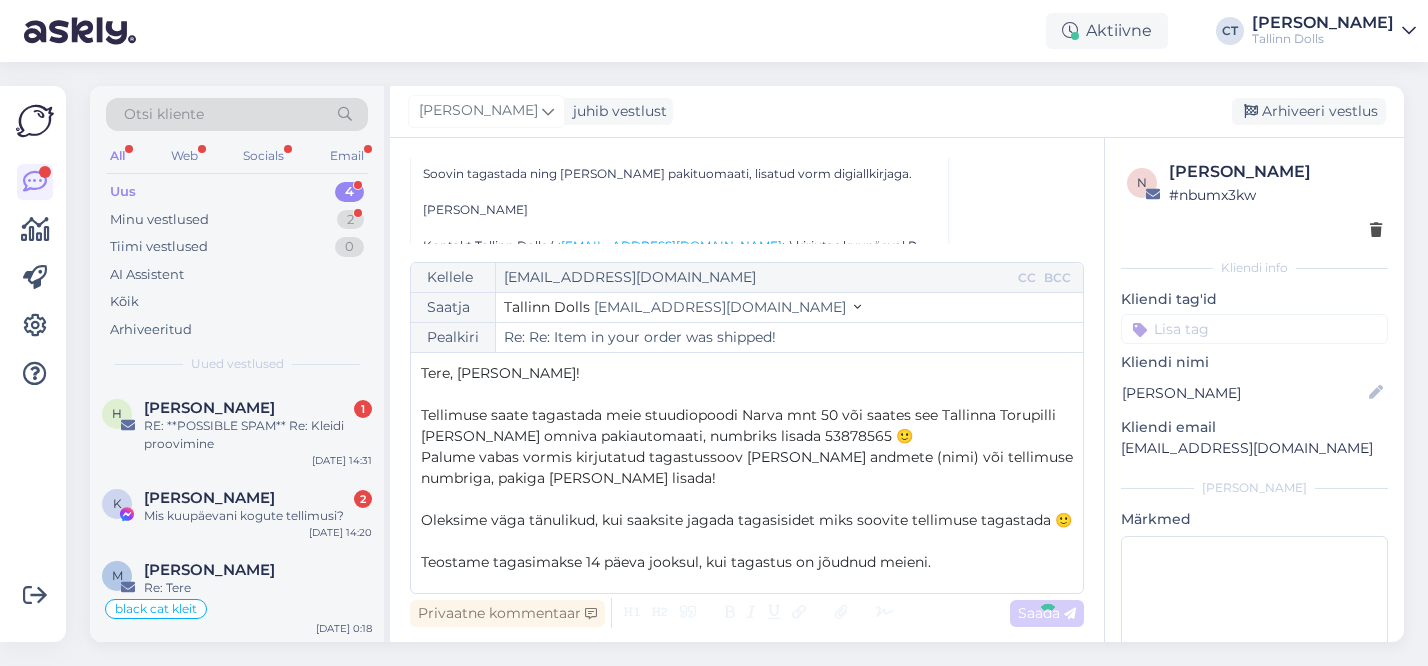 type on "Re: Item in your order was shipped!" 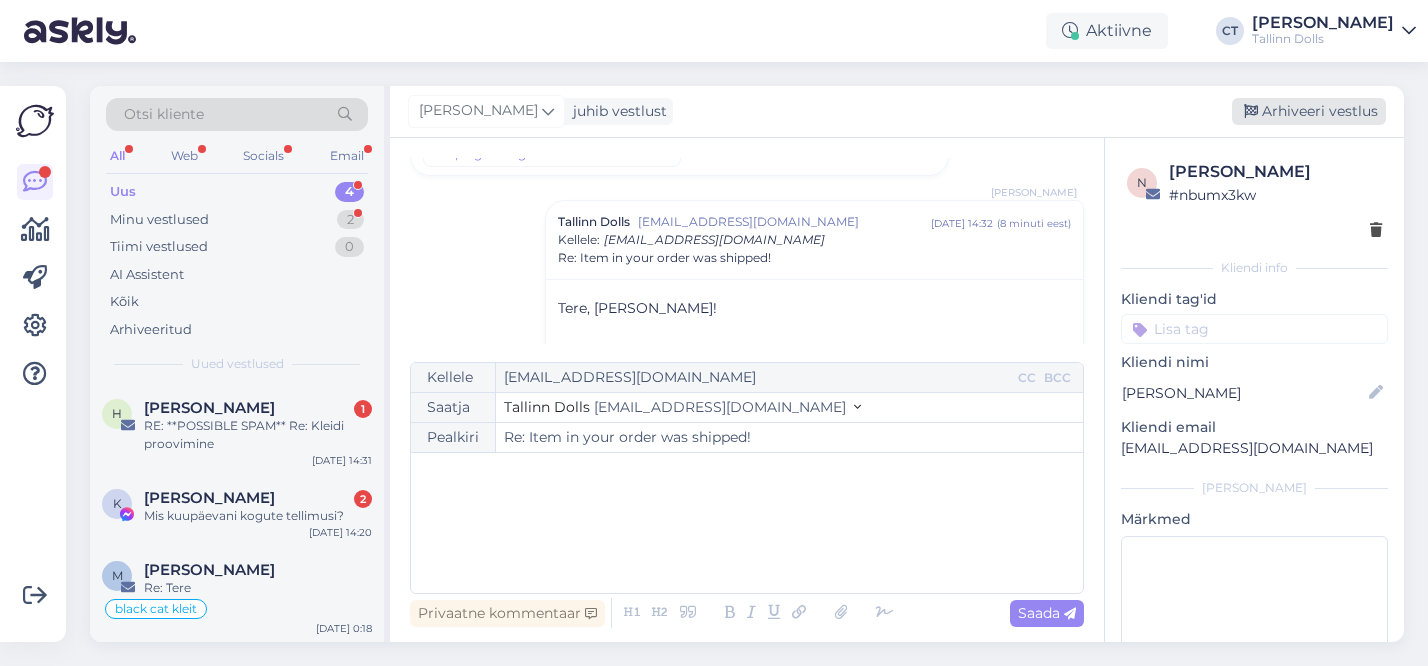 click on "Arhiveeri vestlus" at bounding box center [1309, 111] 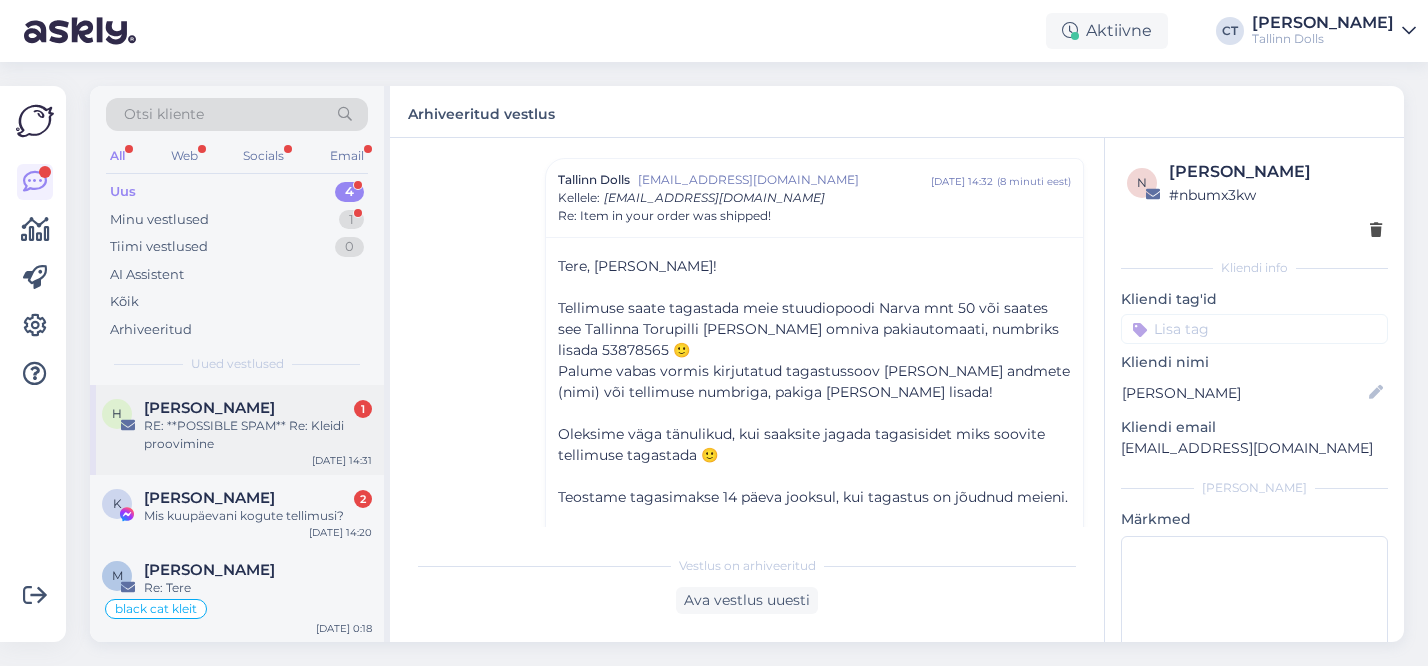 click on "RE: **POSSIBLE SPAM** Re: Kleidi proovimine" at bounding box center (258, 435) 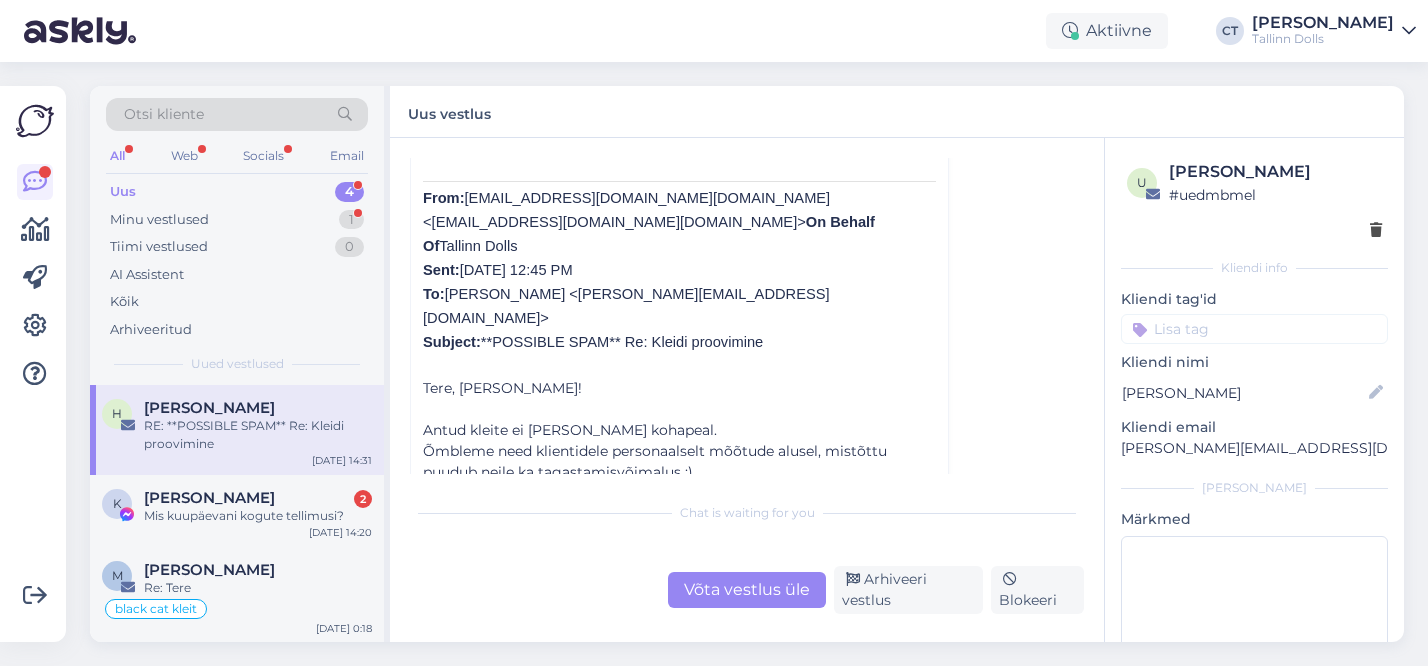 scroll, scrollTop: 523, scrollLeft: 0, axis: vertical 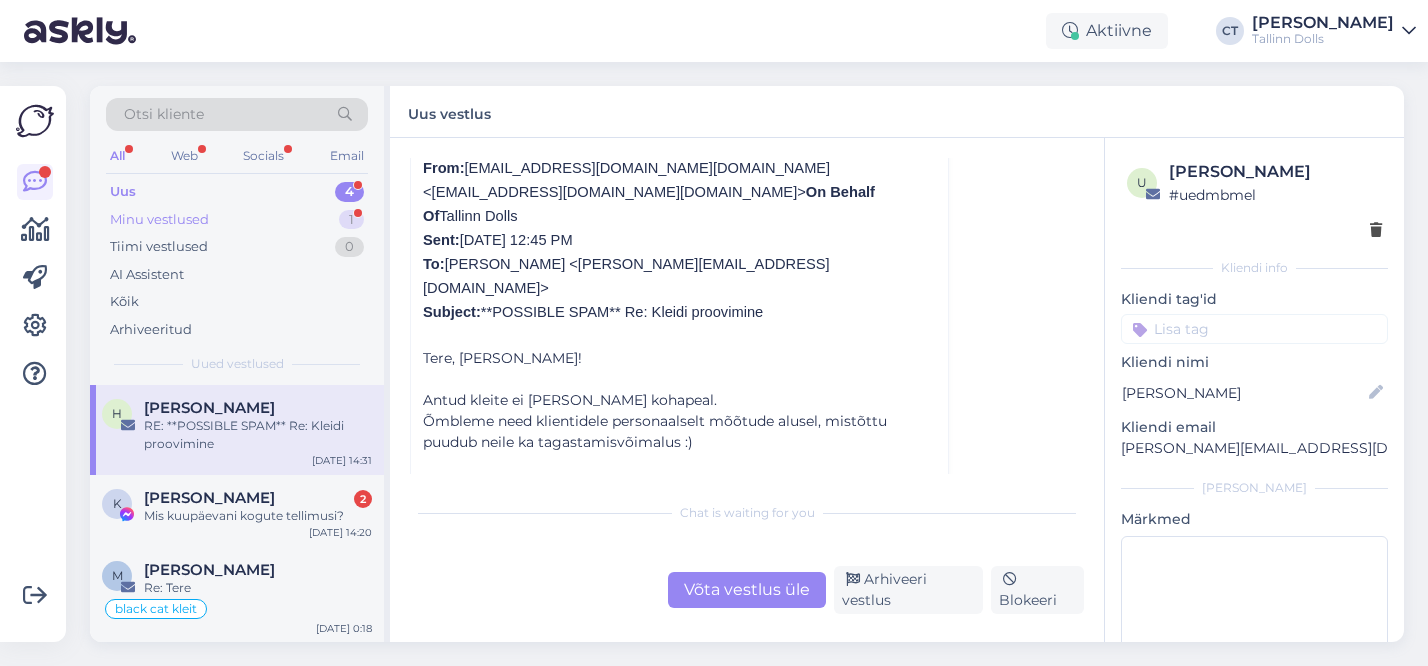 click on "Minu vestlused 1" at bounding box center [237, 220] 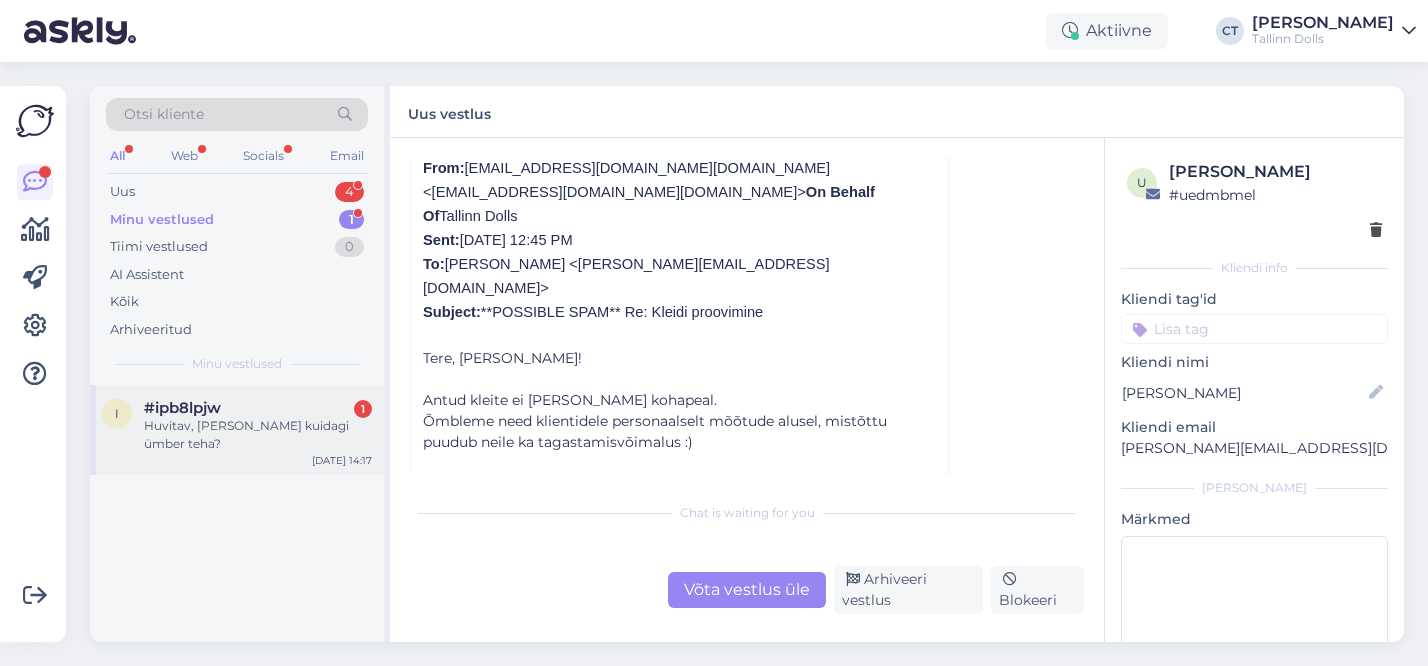 click on "Huvitav, saan seda kuidagi ümber teha?" at bounding box center (258, 435) 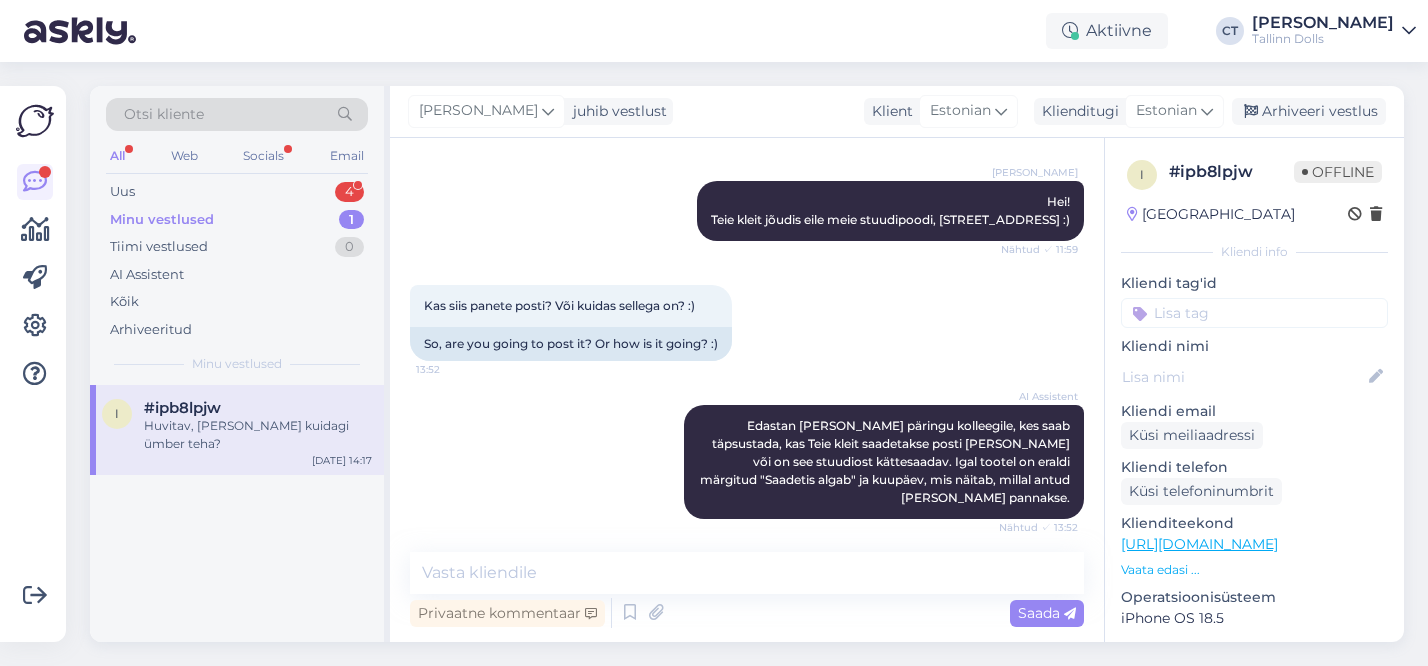 scroll, scrollTop: 672, scrollLeft: 0, axis: vertical 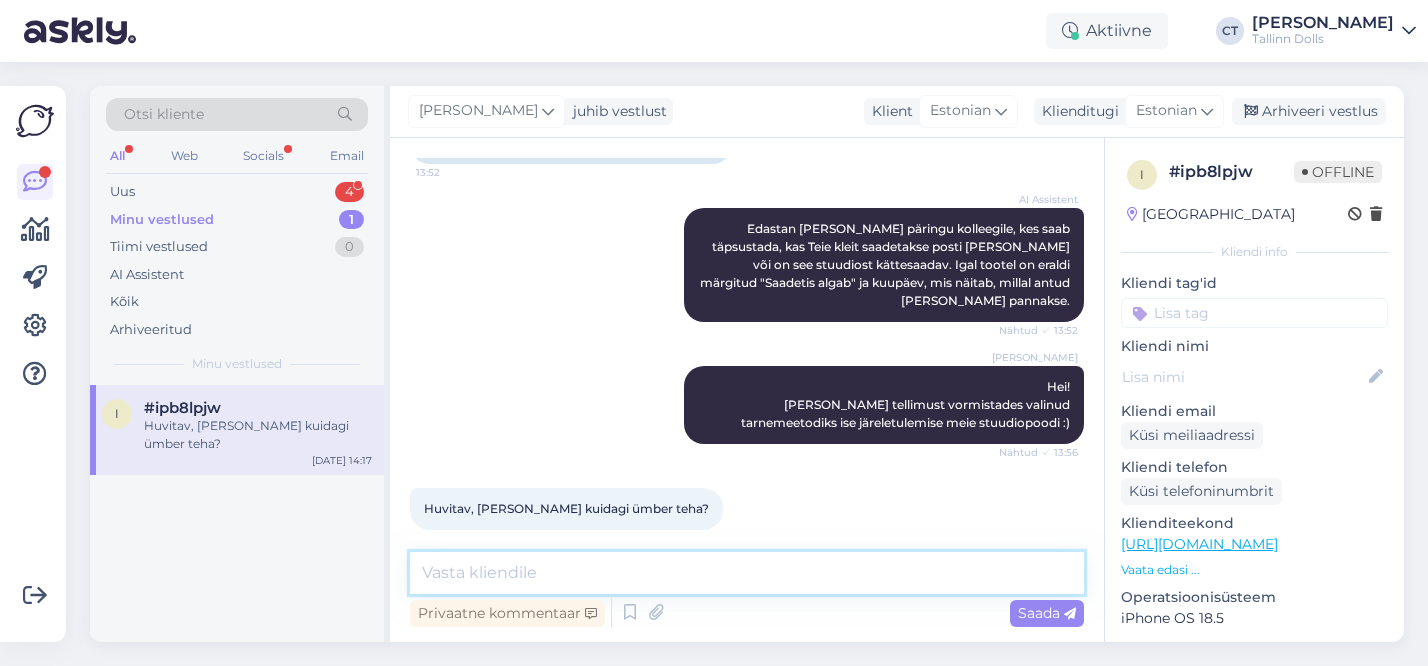 click at bounding box center [747, 573] 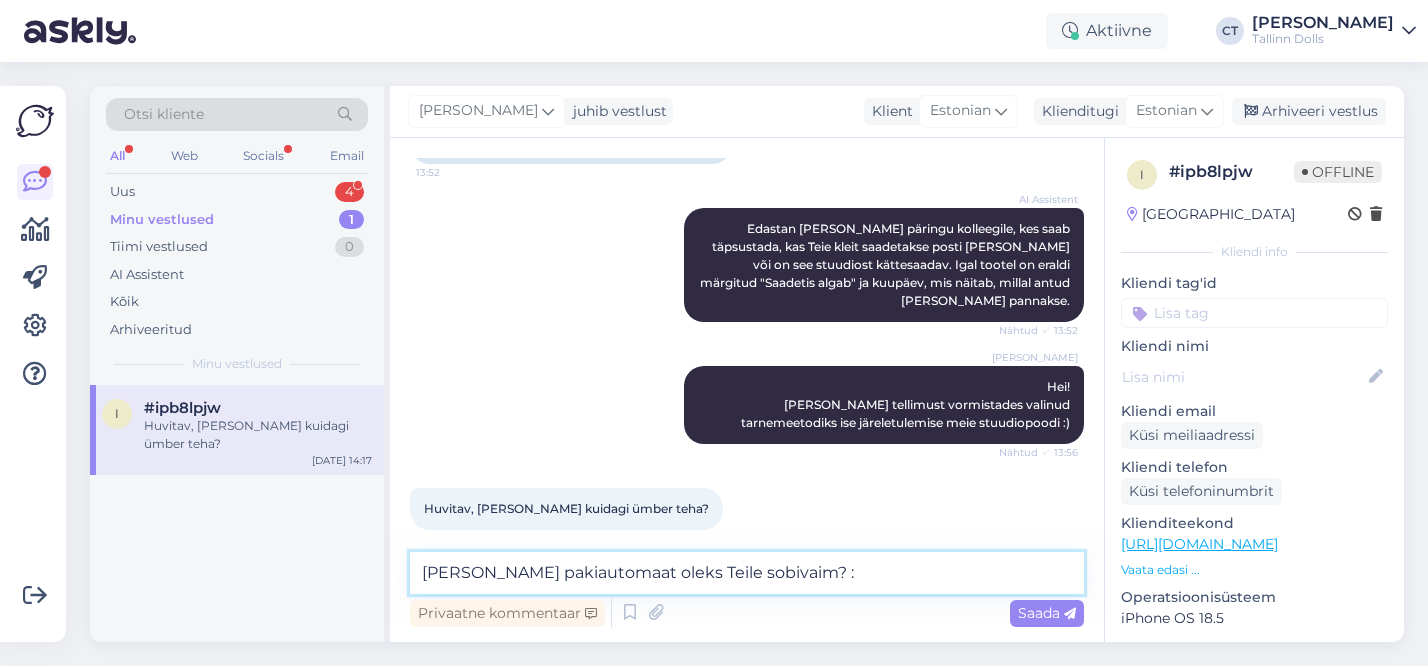 type on "Milline Omniva pakiautomaat oleks Teile sobivaim? :)" 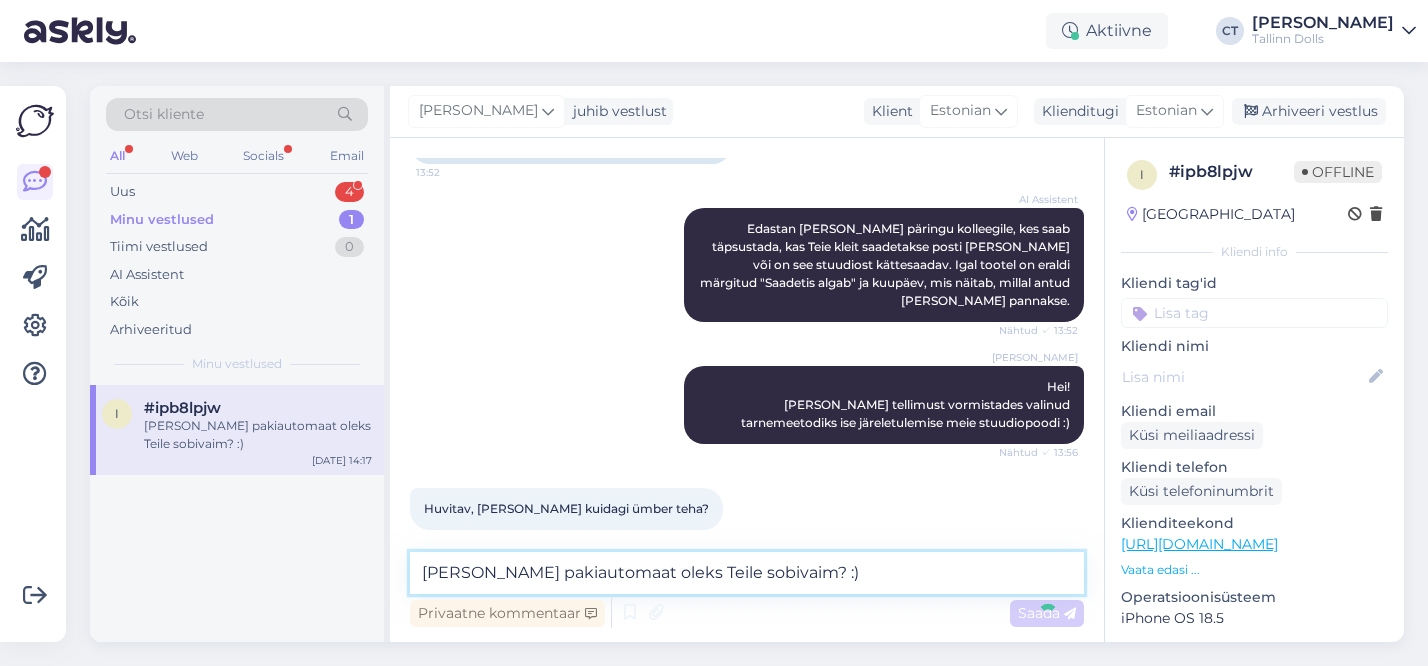 type 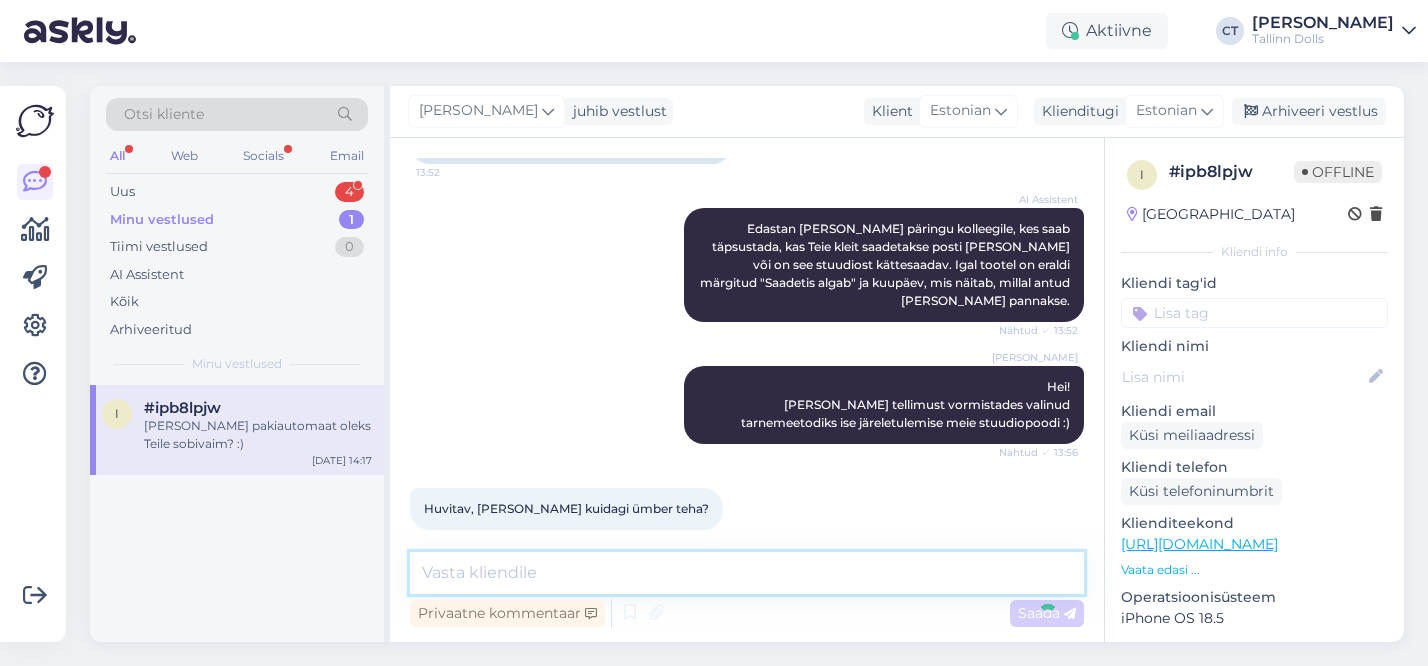 scroll, scrollTop: 758, scrollLeft: 0, axis: vertical 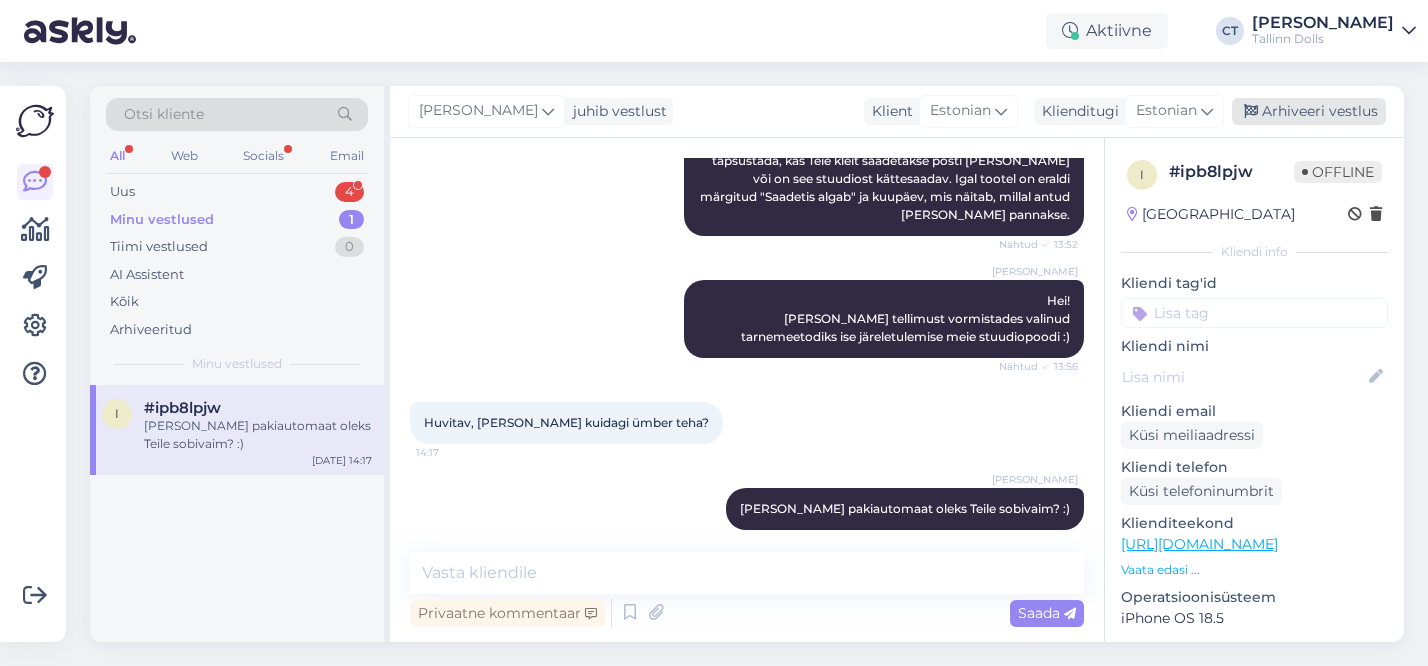 click on "Arhiveeri vestlus" at bounding box center (1309, 111) 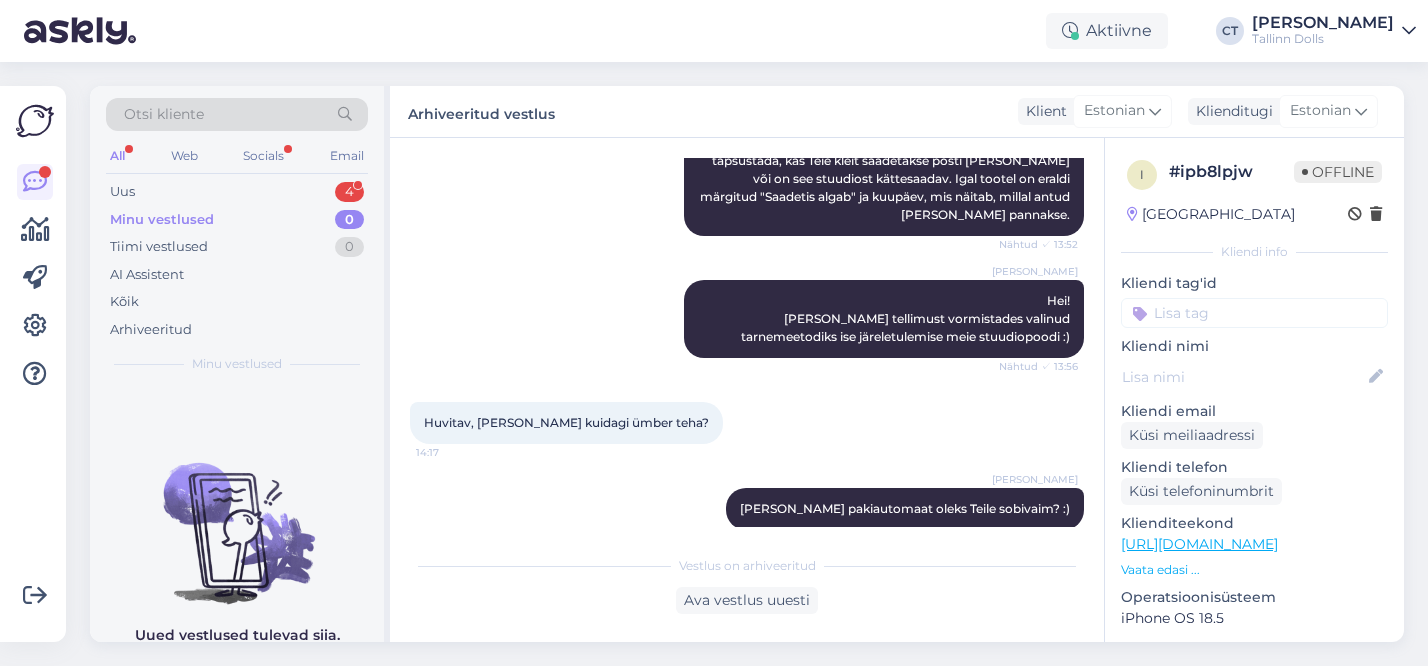 click on "Minu vestlused" at bounding box center [162, 220] 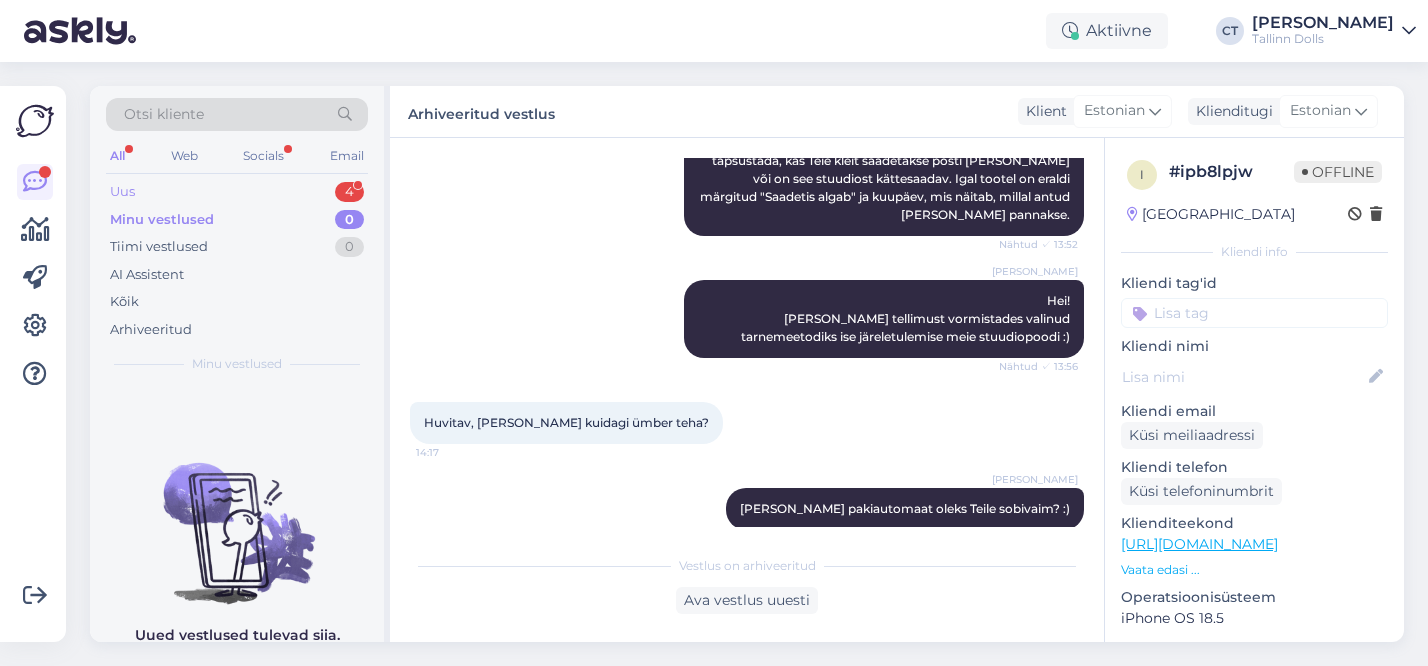 click on "Uus 4" at bounding box center [237, 192] 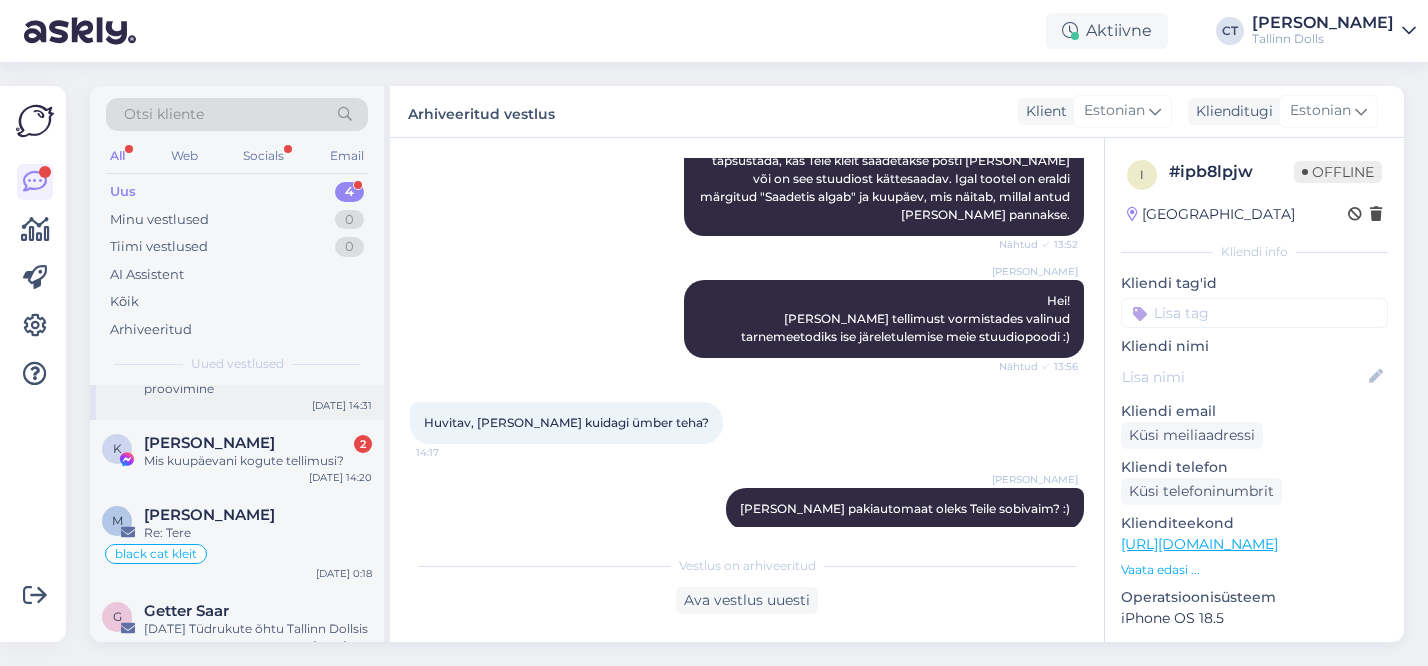 scroll, scrollTop: 70, scrollLeft: 0, axis: vertical 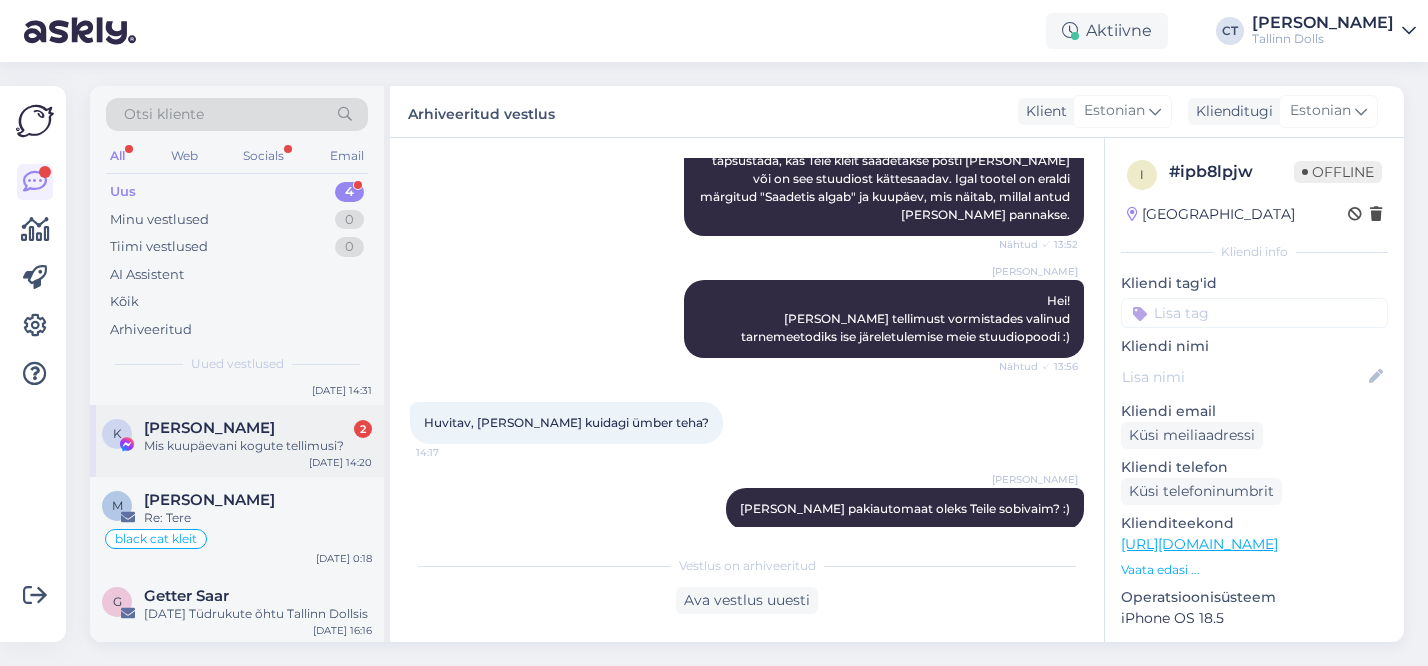 click on "Mis kuupäevani kogute tellimusi?" at bounding box center [258, 446] 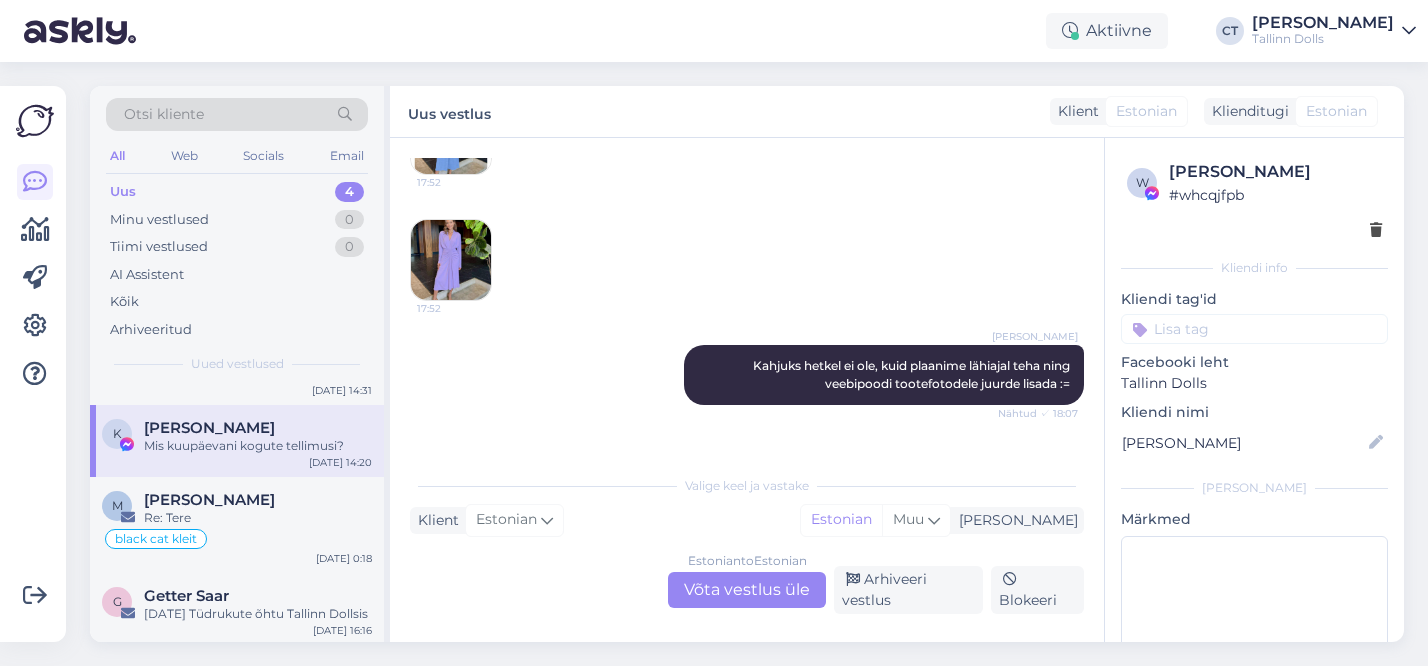 scroll, scrollTop: 3759, scrollLeft: 0, axis: vertical 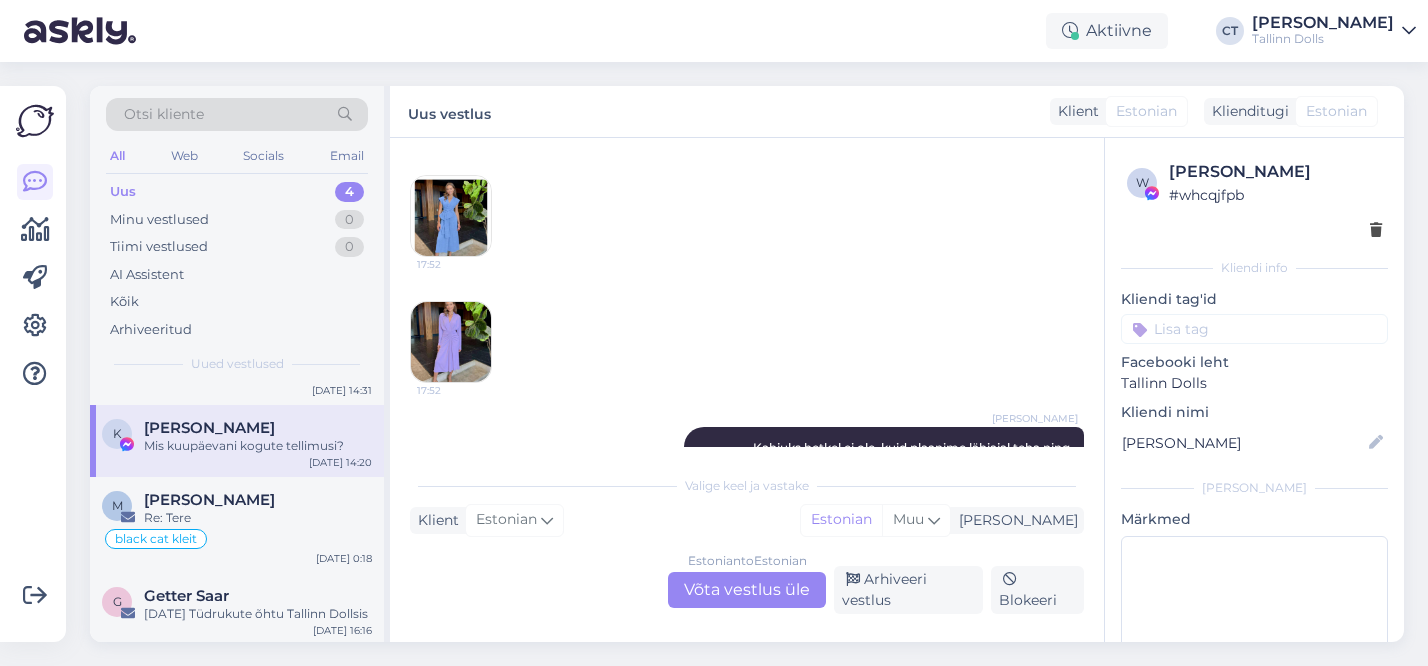 click on "Estonian  to  Estonian Võta vestlus üle" at bounding box center (747, 590) 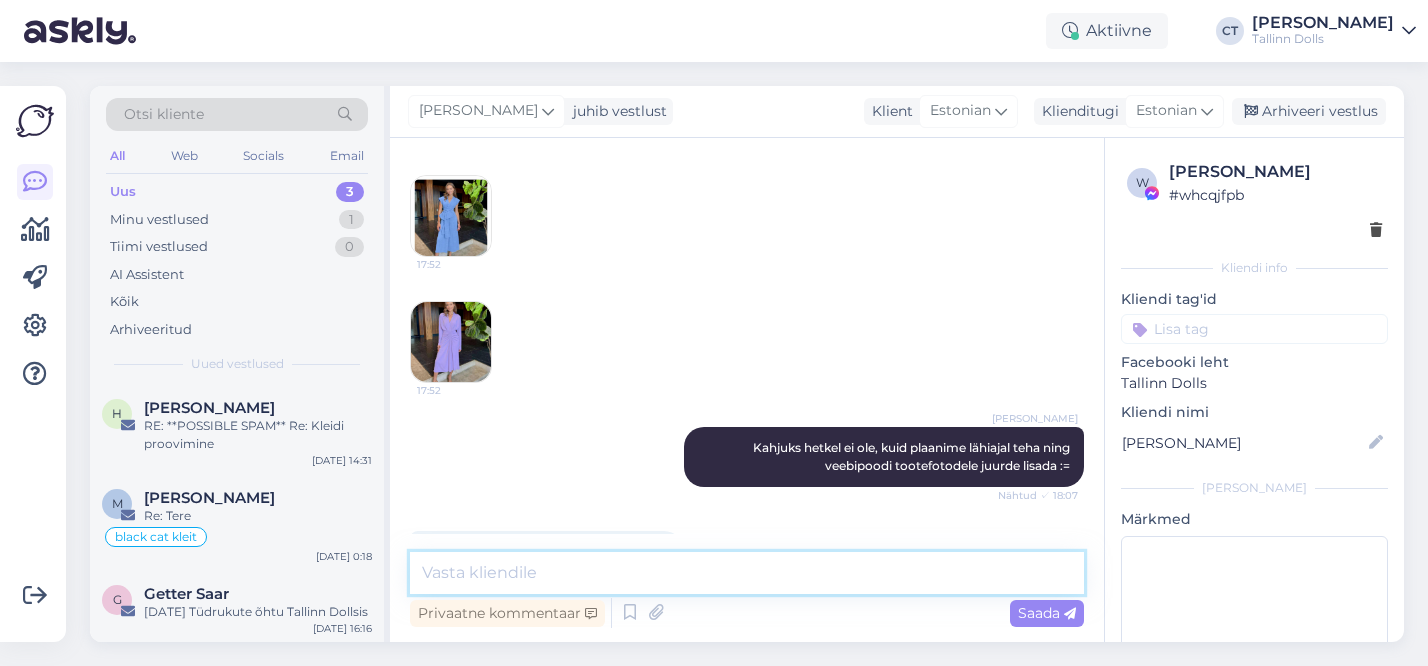 click at bounding box center [747, 573] 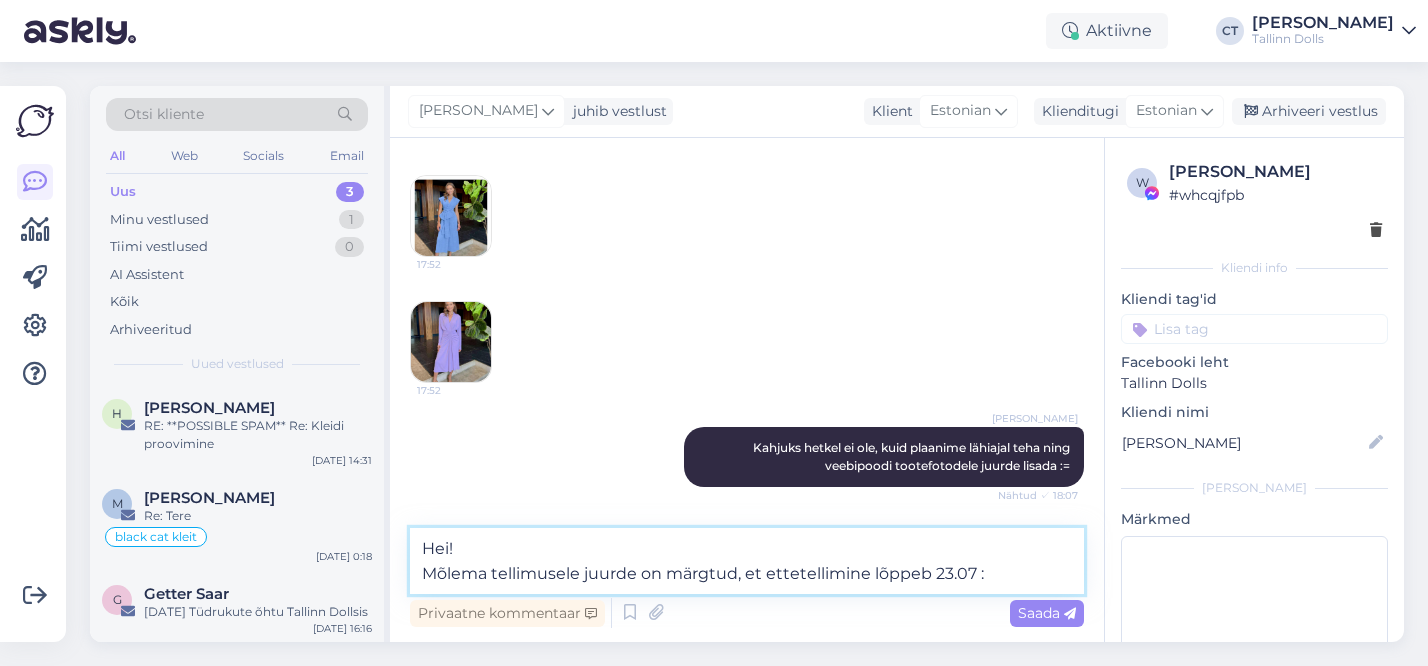 type on "Hei!
Mõlema tellimusele juurde on märgtud, et ettetellimine lõppeb 23.07 :)" 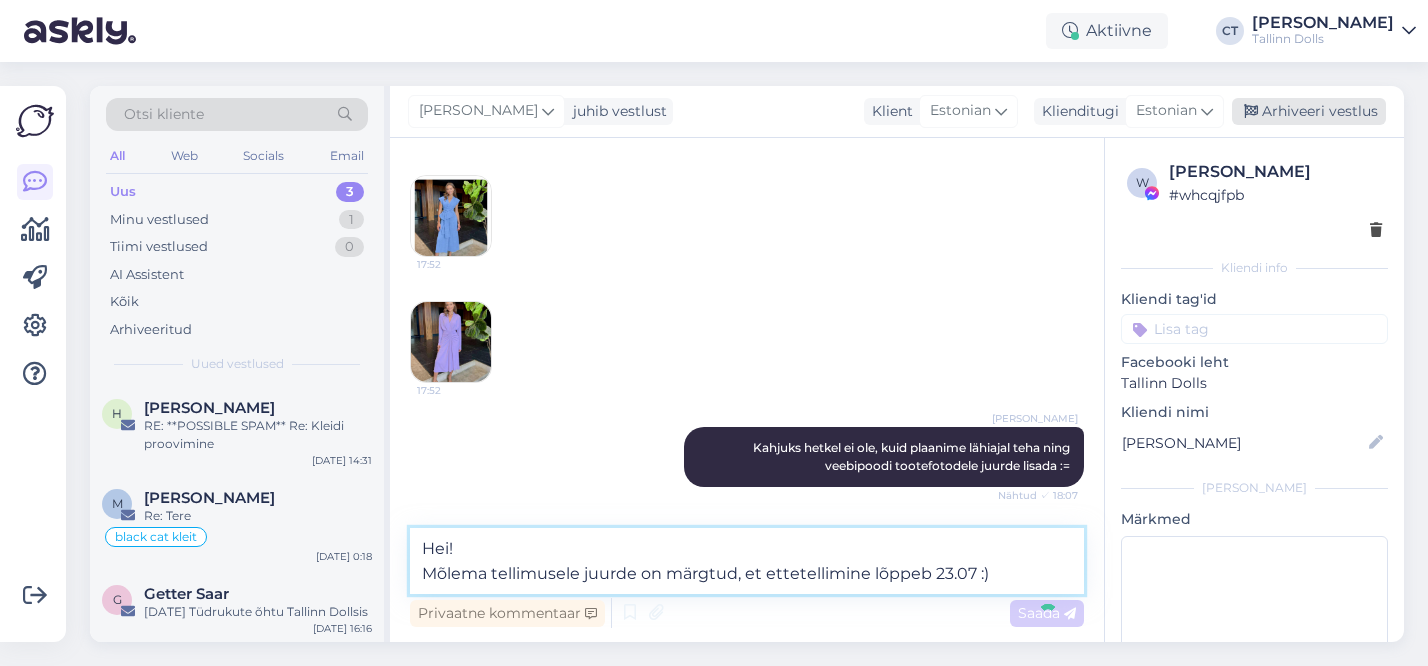 type 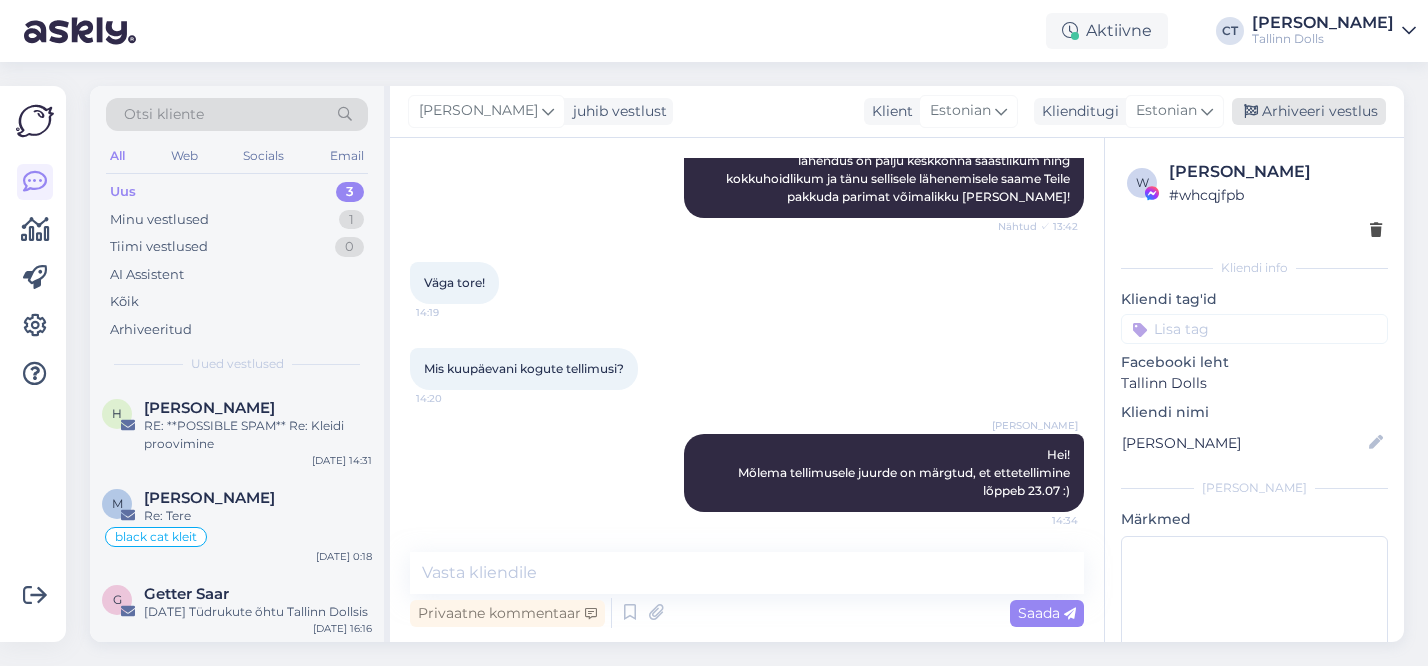 click on "Arhiveeri vestlus" at bounding box center [1309, 111] 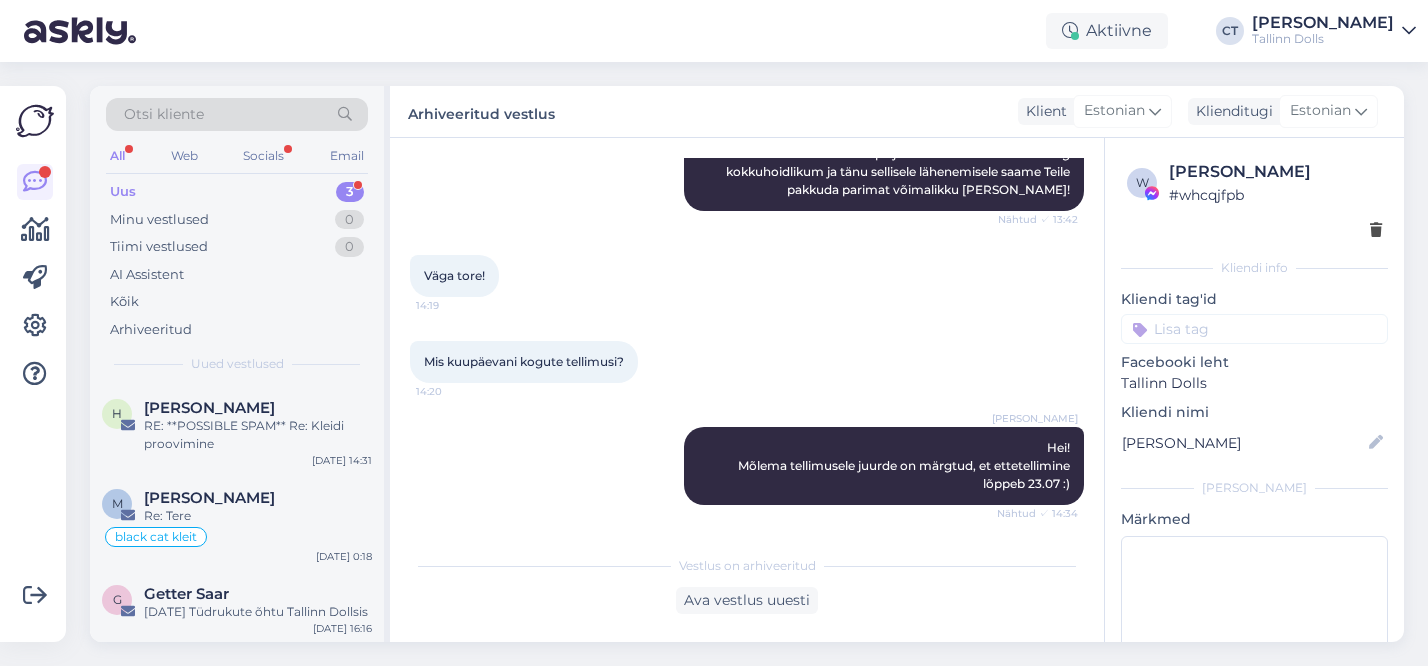 scroll, scrollTop: 4683, scrollLeft: 0, axis: vertical 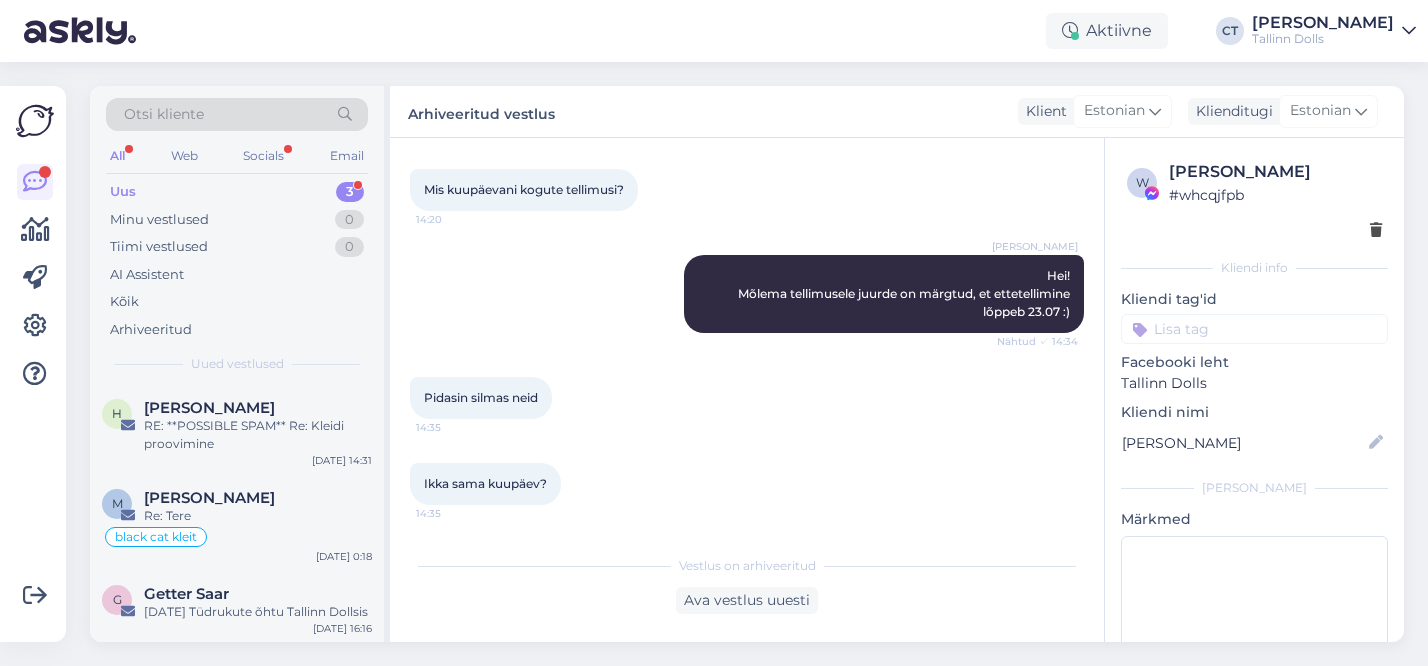 click on "Uus 3" at bounding box center [237, 192] 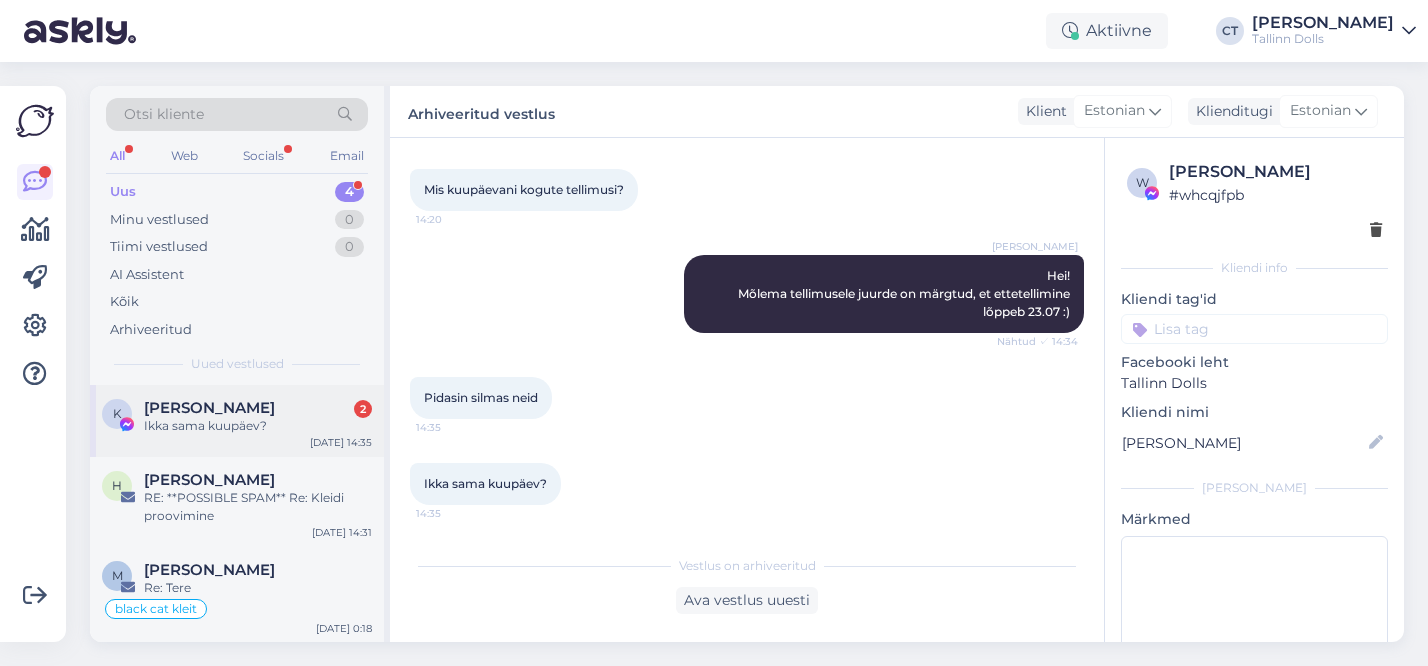 click on "K Karin Markus 2 Ikka sama kuupäev? Jul 11 14:35" at bounding box center (237, 421) 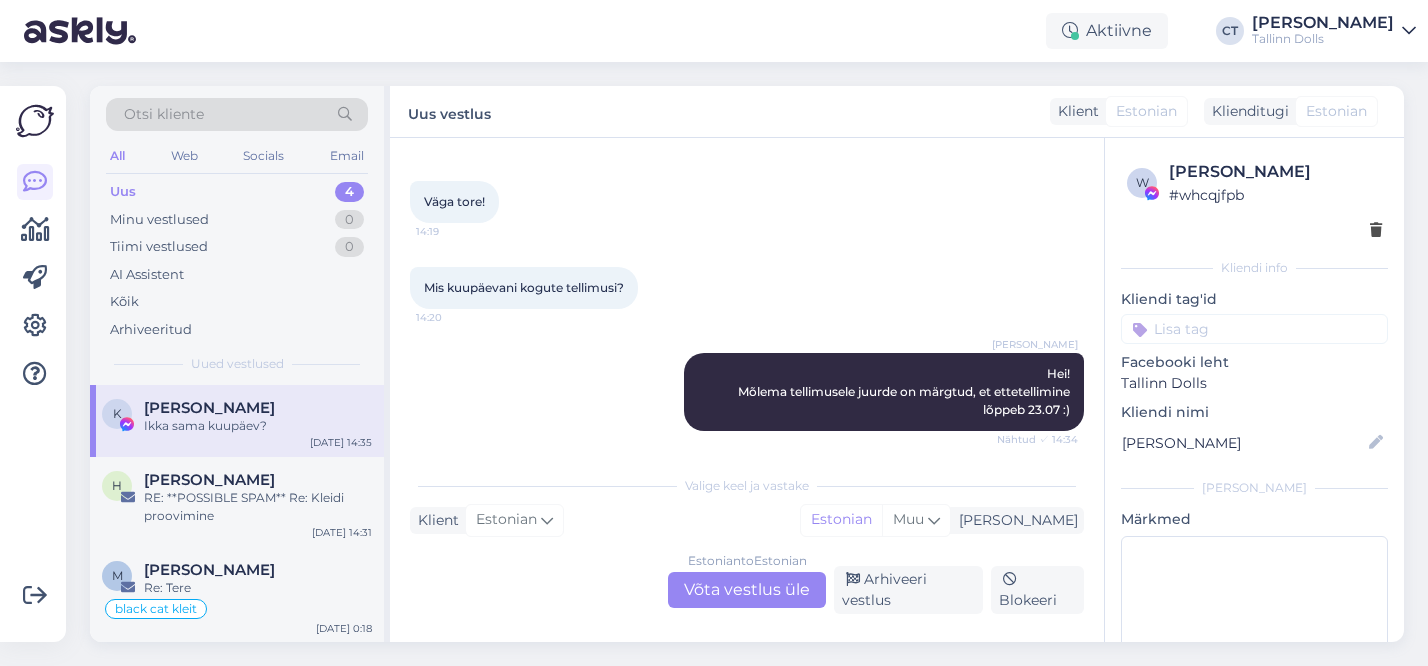 scroll, scrollTop: 4763, scrollLeft: 0, axis: vertical 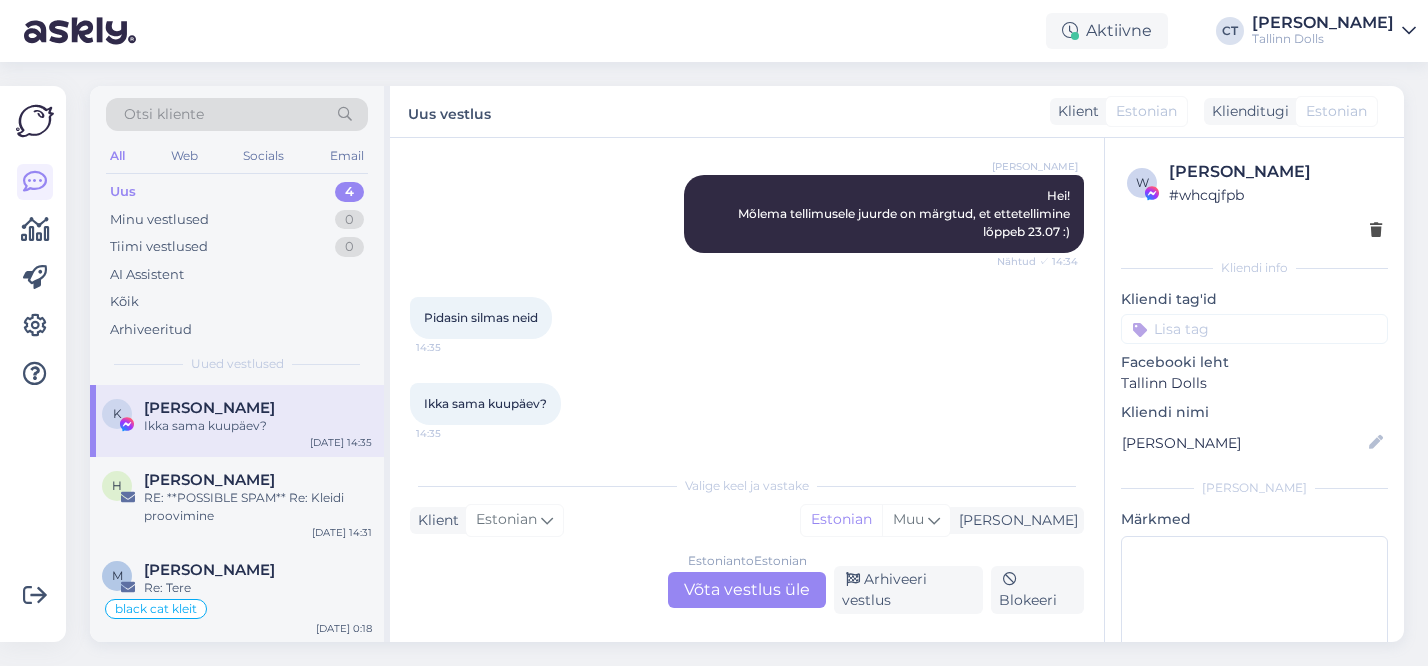 click on "Estonian  to  Estonian Võta vestlus üle" at bounding box center [747, 590] 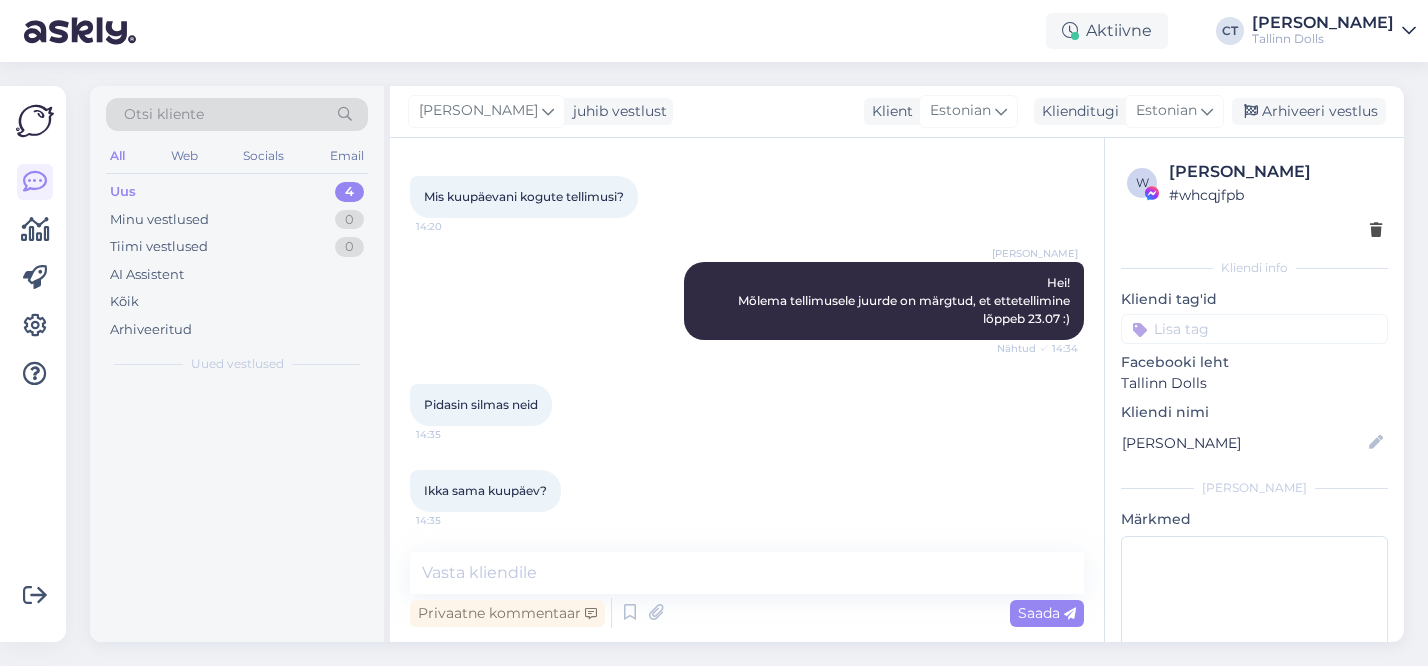 scroll, scrollTop: 4676, scrollLeft: 0, axis: vertical 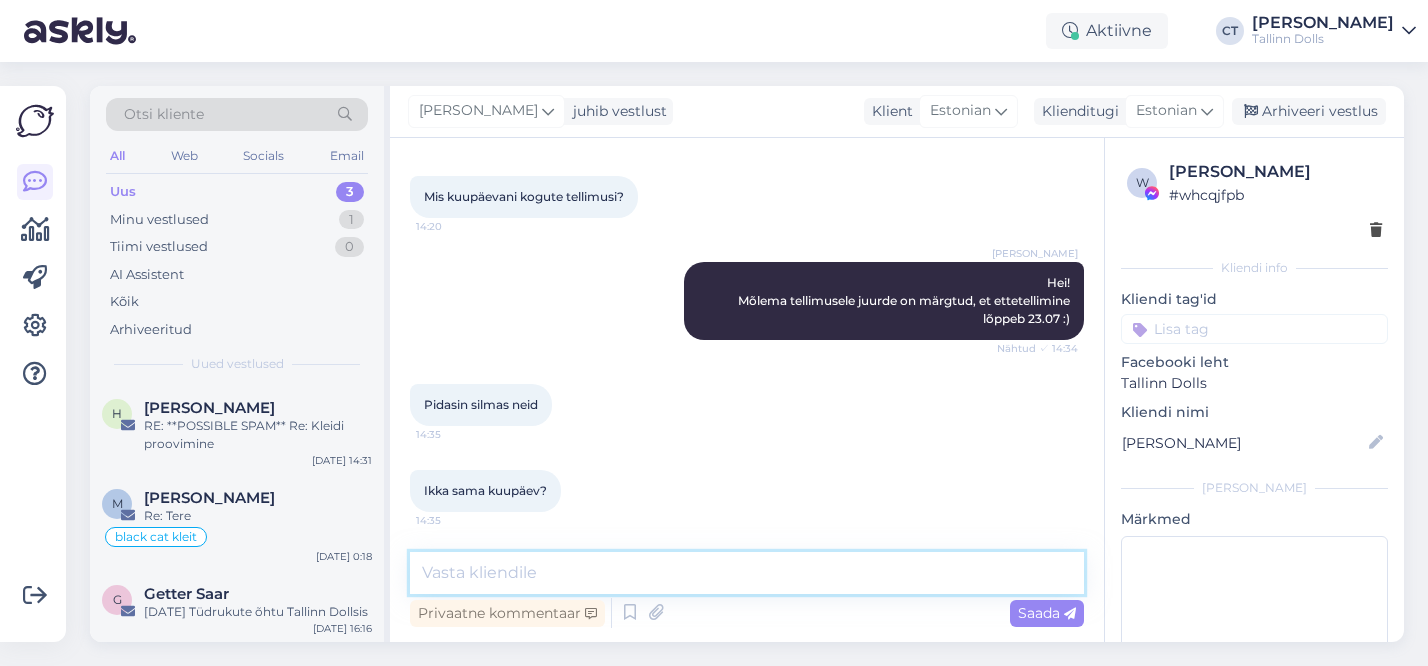 click at bounding box center (747, 573) 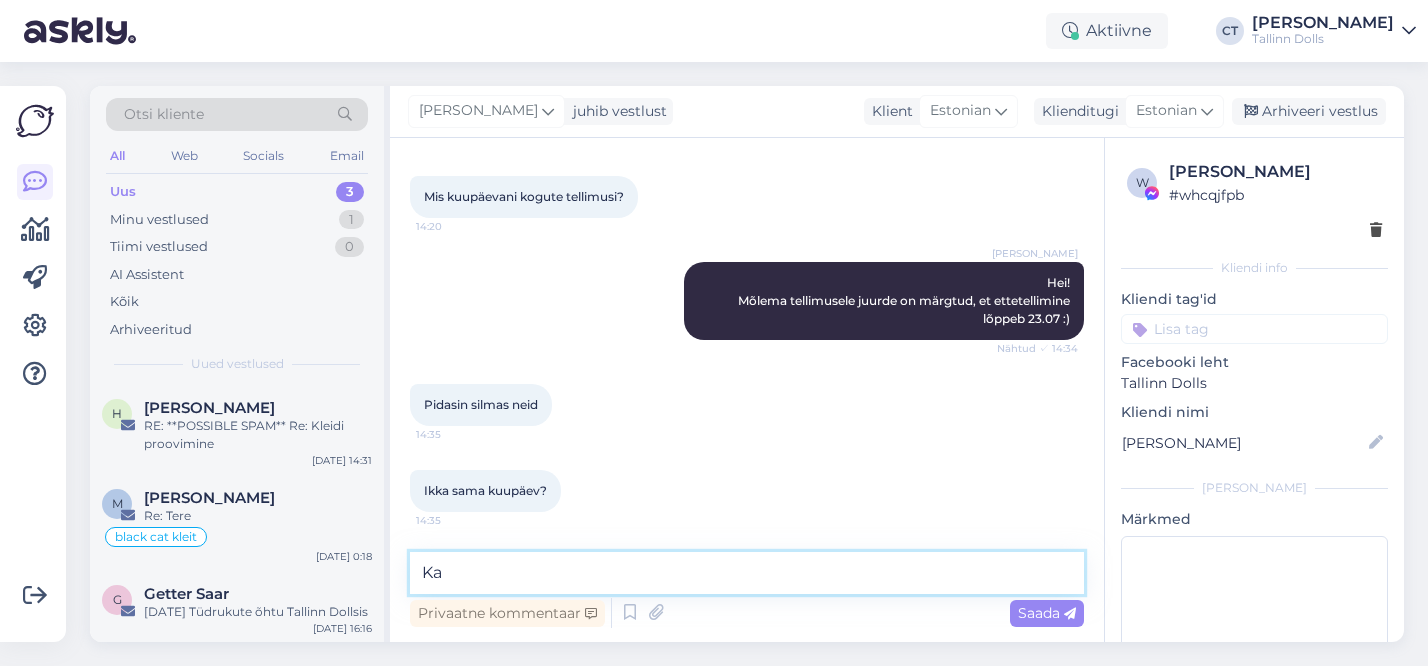 type on "K" 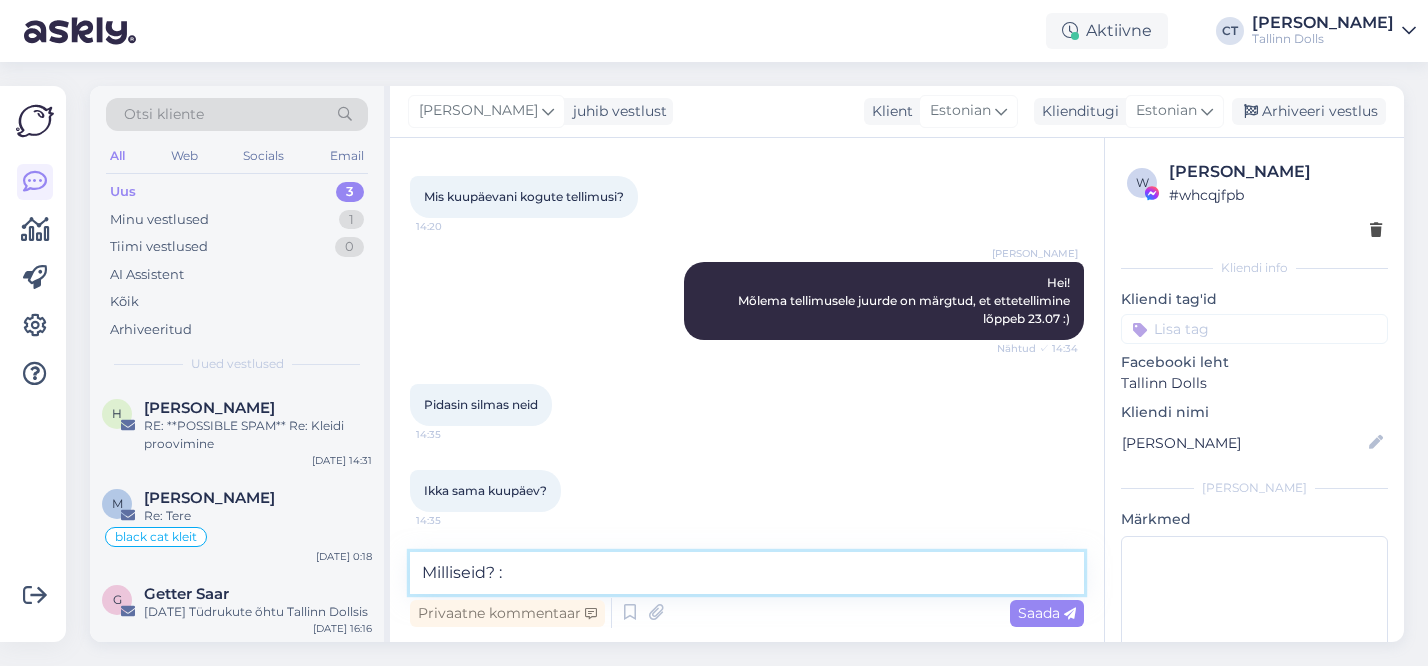 type on "Milliseid? :)" 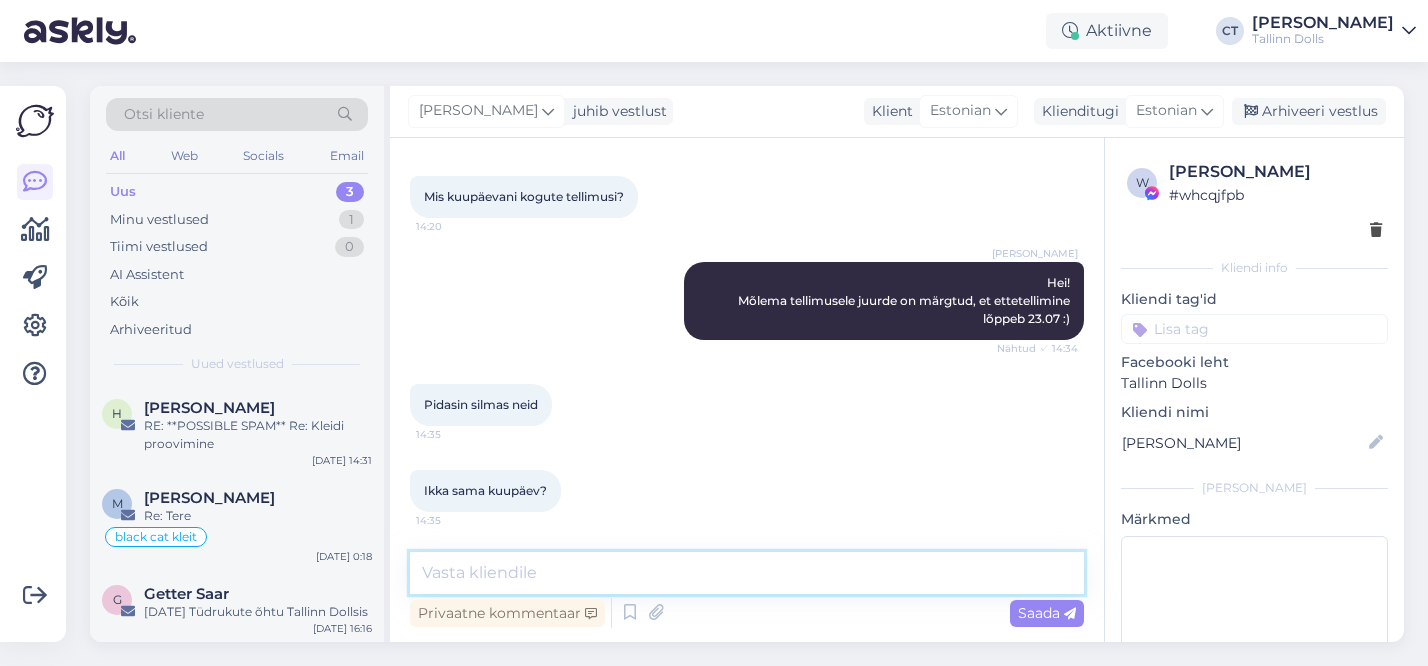 scroll, scrollTop: 4762, scrollLeft: 0, axis: vertical 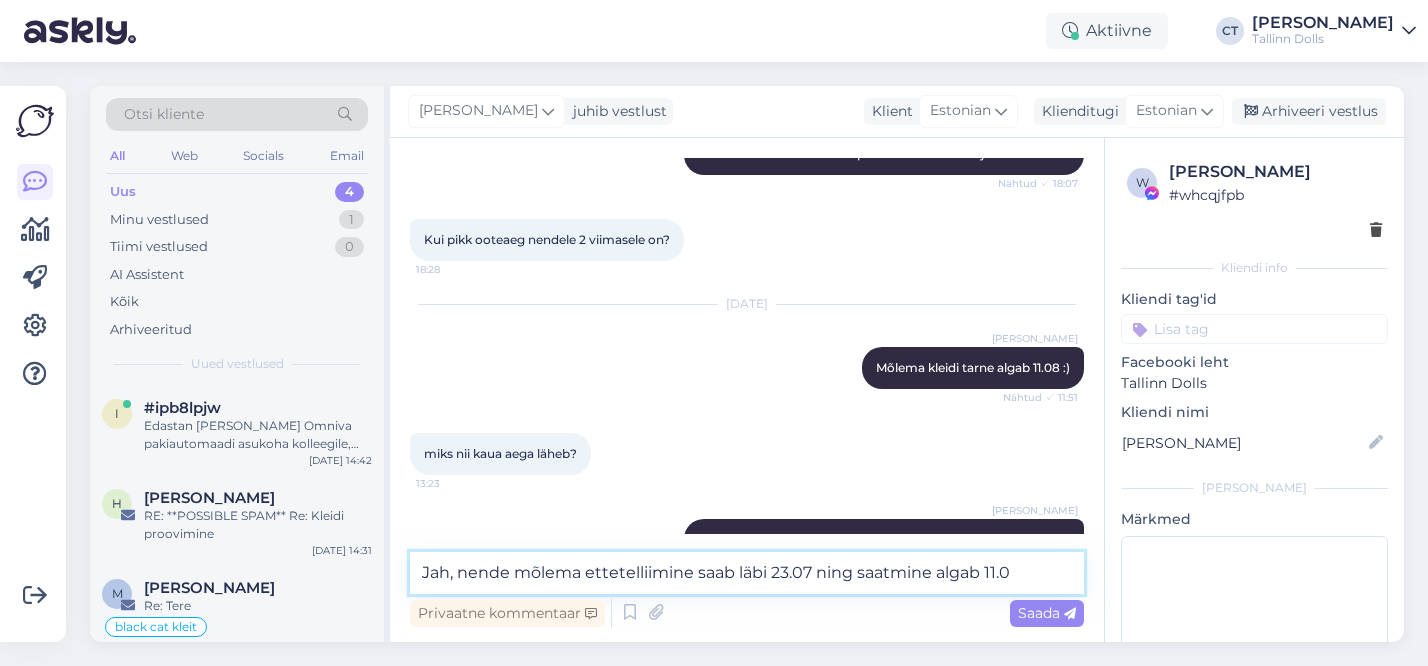 type on "Jah, nende mõlema ettetelliimine saab läbi 23.07 ning saatmine algab 11.08" 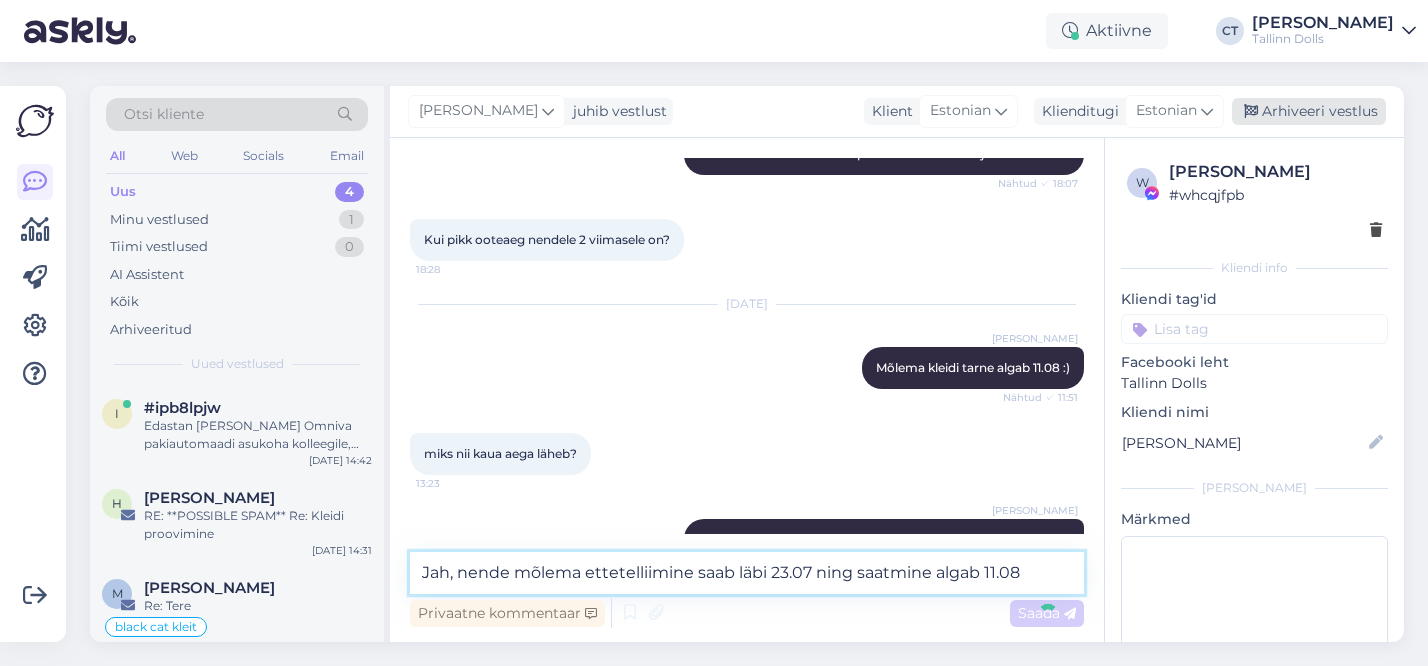 type 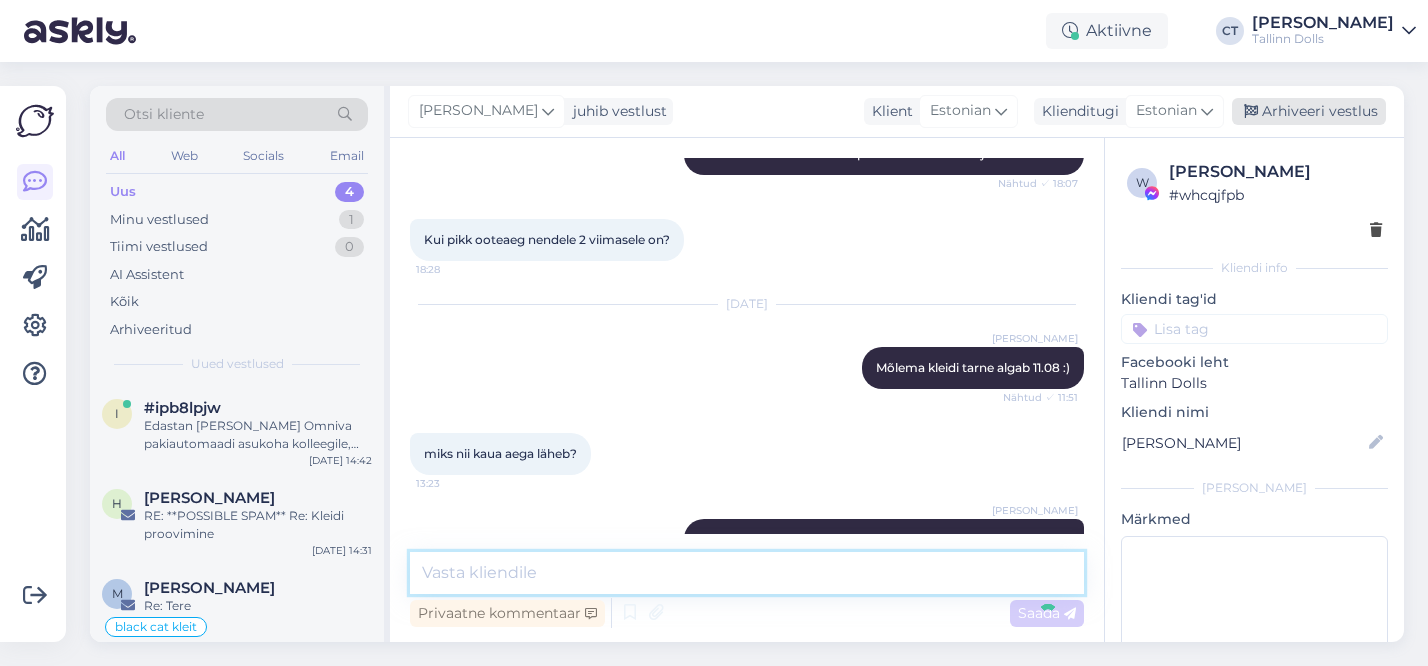 scroll, scrollTop: 5118, scrollLeft: 0, axis: vertical 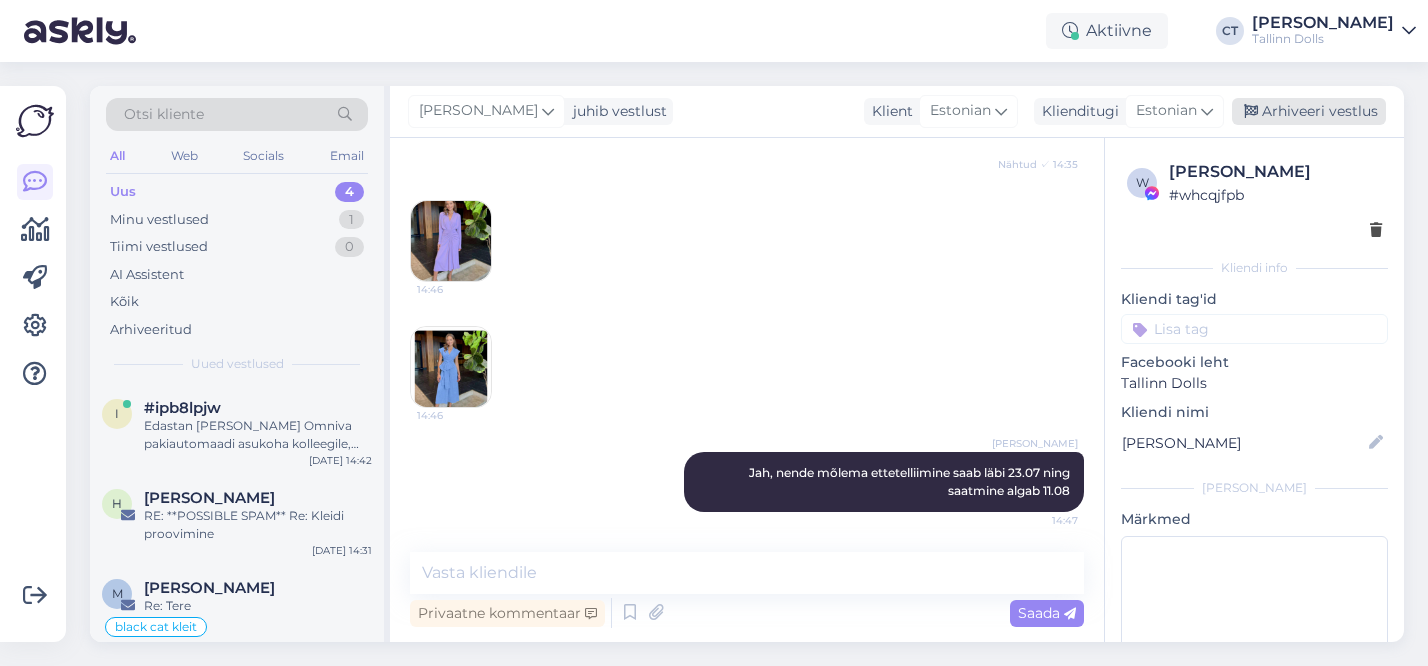 click on "Arhiveeri vestlus" at bounding box center [1309, 111] 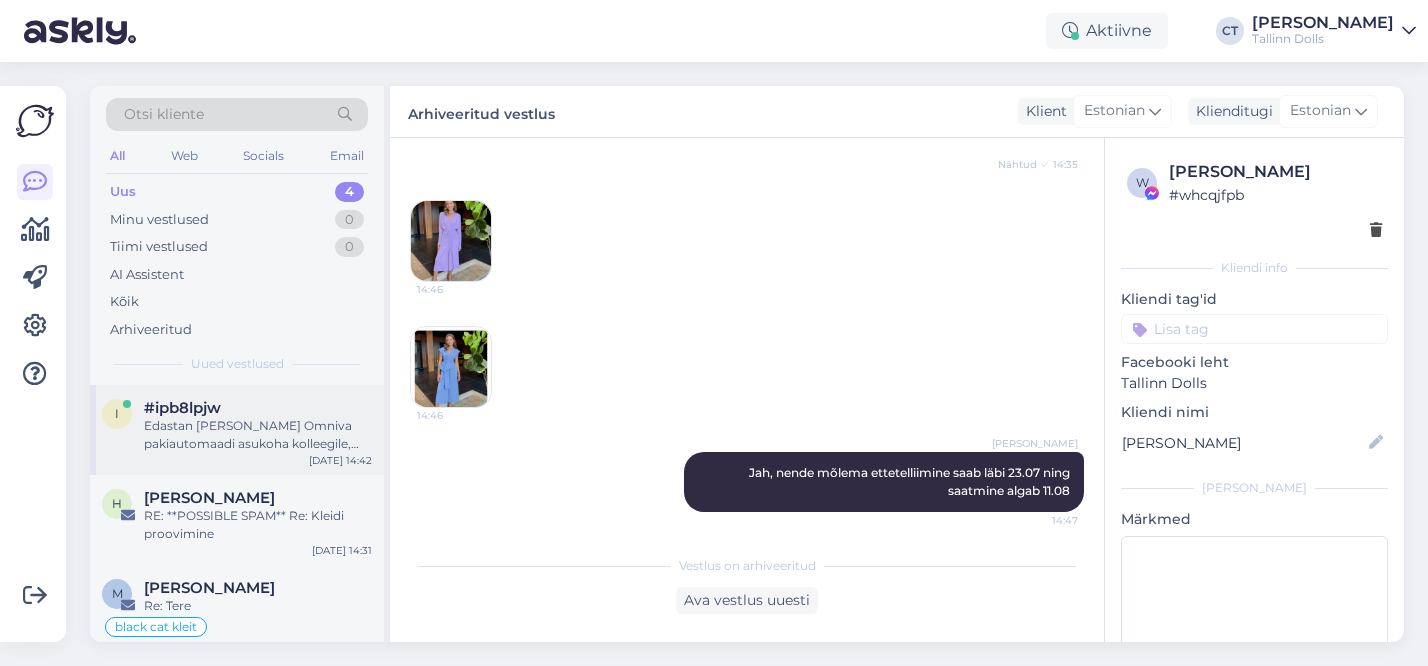 click on "Edastan Teie soovitud Omniva pakiautomaadi asukoha kolleegile, kes saab tellimuse tarneviisi muuta." at bounding box center [258, 435] 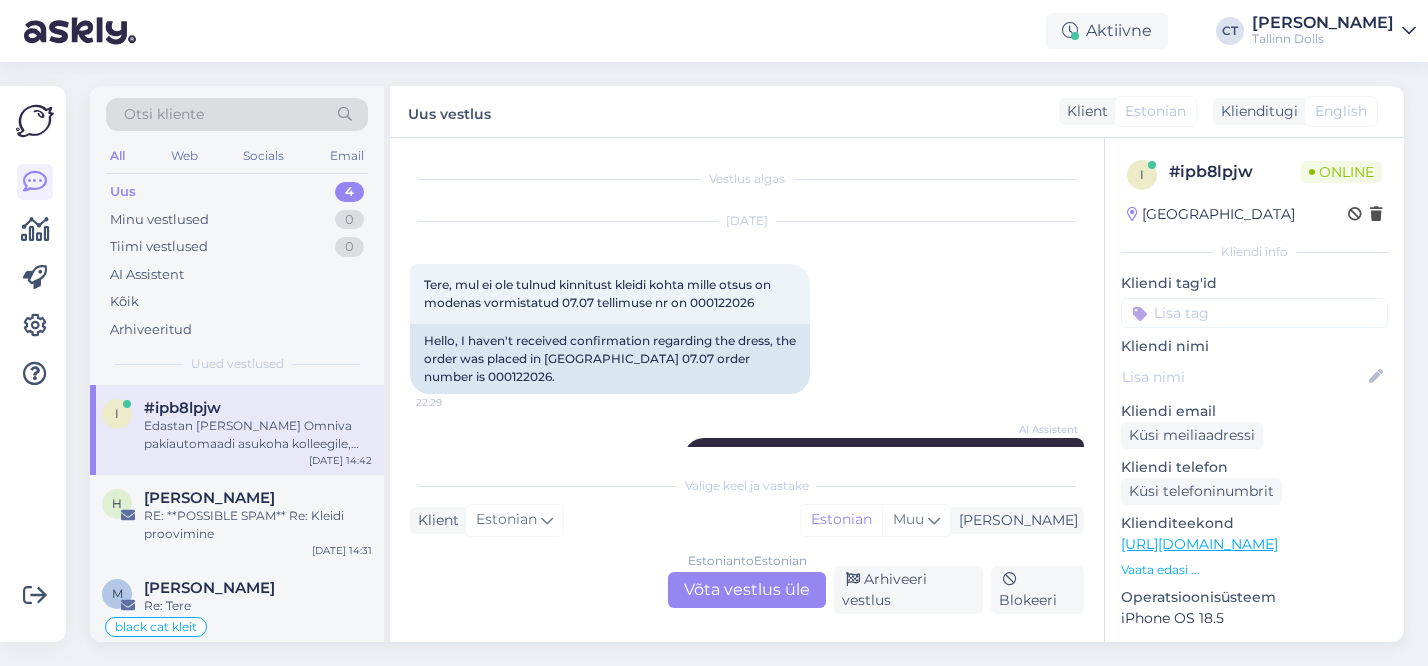 scroll, scrollTop: 1, scrollLeft: 0, axis: vertical 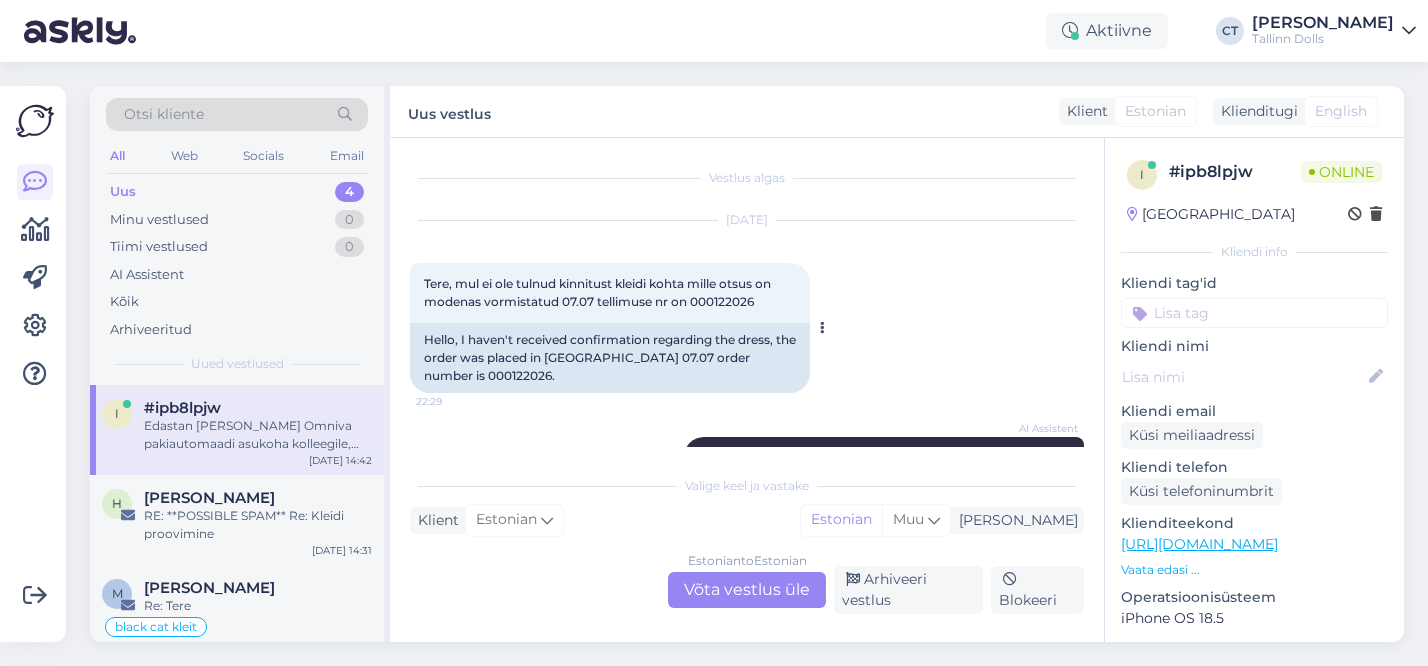 click on "Tere, mul ei ole tulnud kinnitust kleidi kohta mille otsus on modenas vormistatud 07.07 tellimuse nr on 000122026" at bounding box center (599, 292) 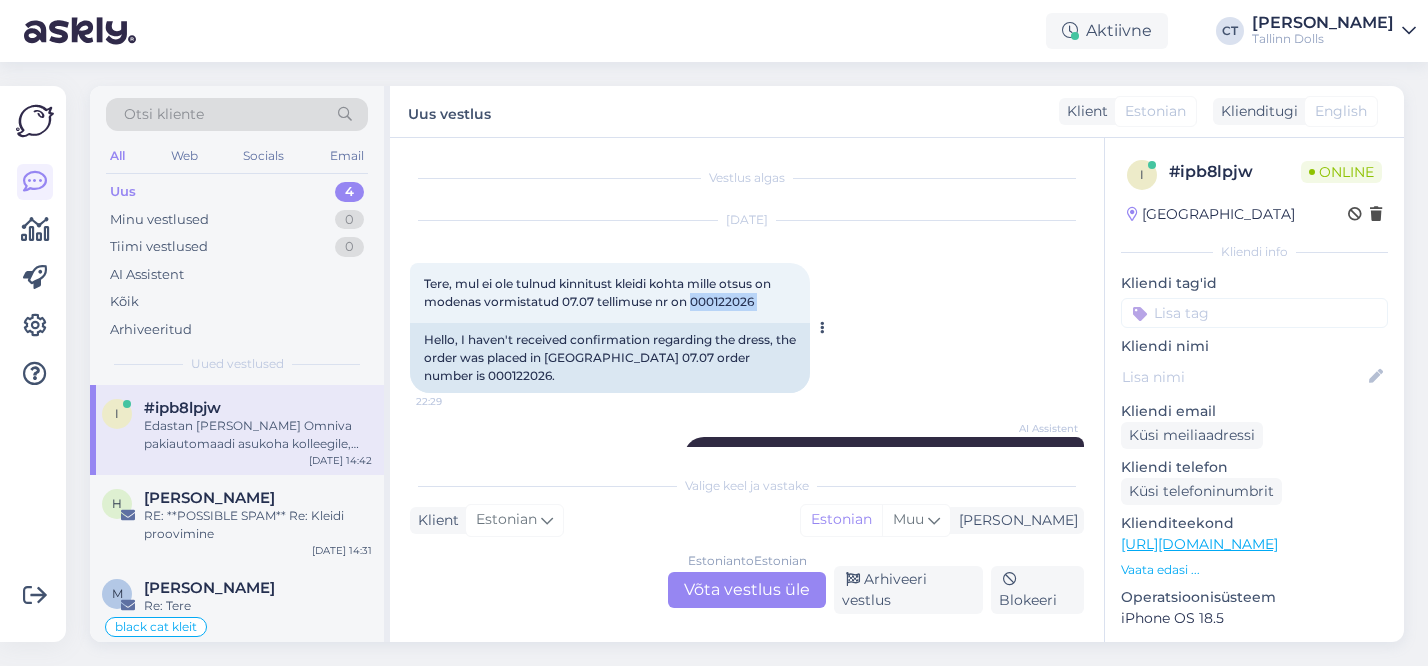 click on "Tere, mul ei ole tulnud kinnitust kleidi kohta mille otsus on modenas vormistatud 07.07 tellimuse nr on 000122026" at bounding box center [599, 292] 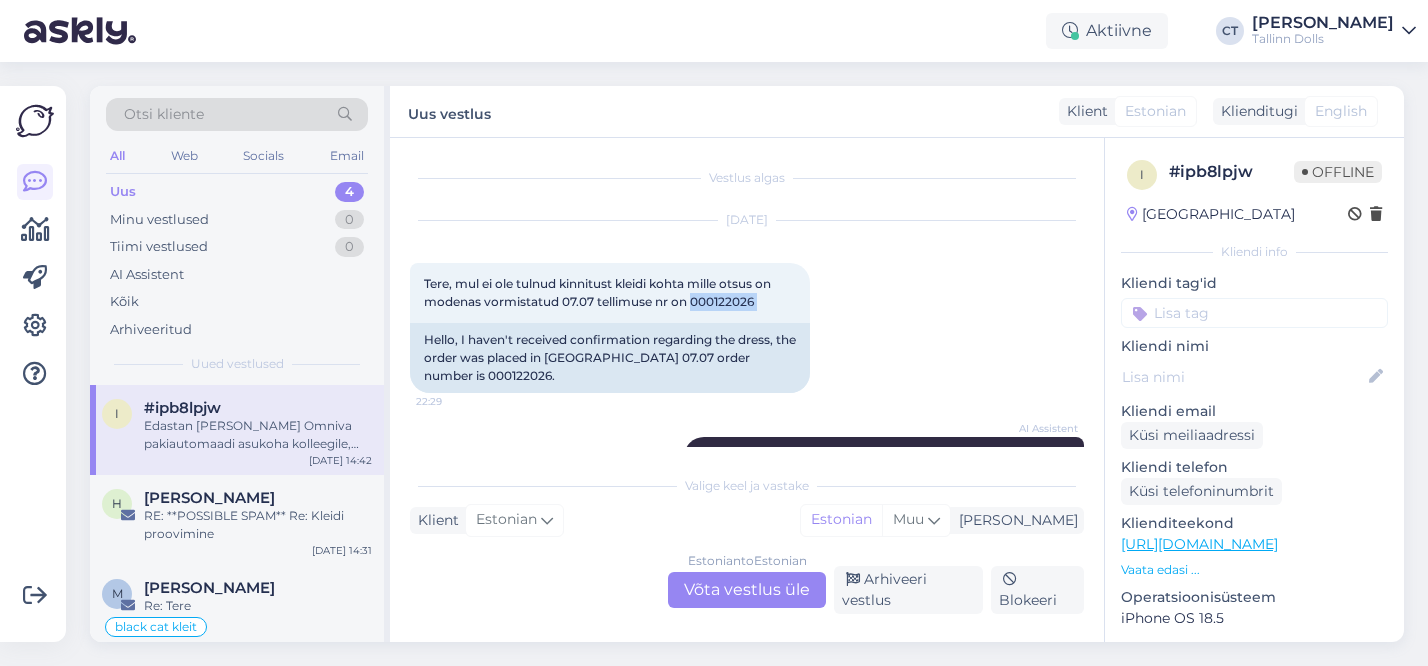 scroll, scrollTop: 1069, scrollLeft: 0, axis: vertical 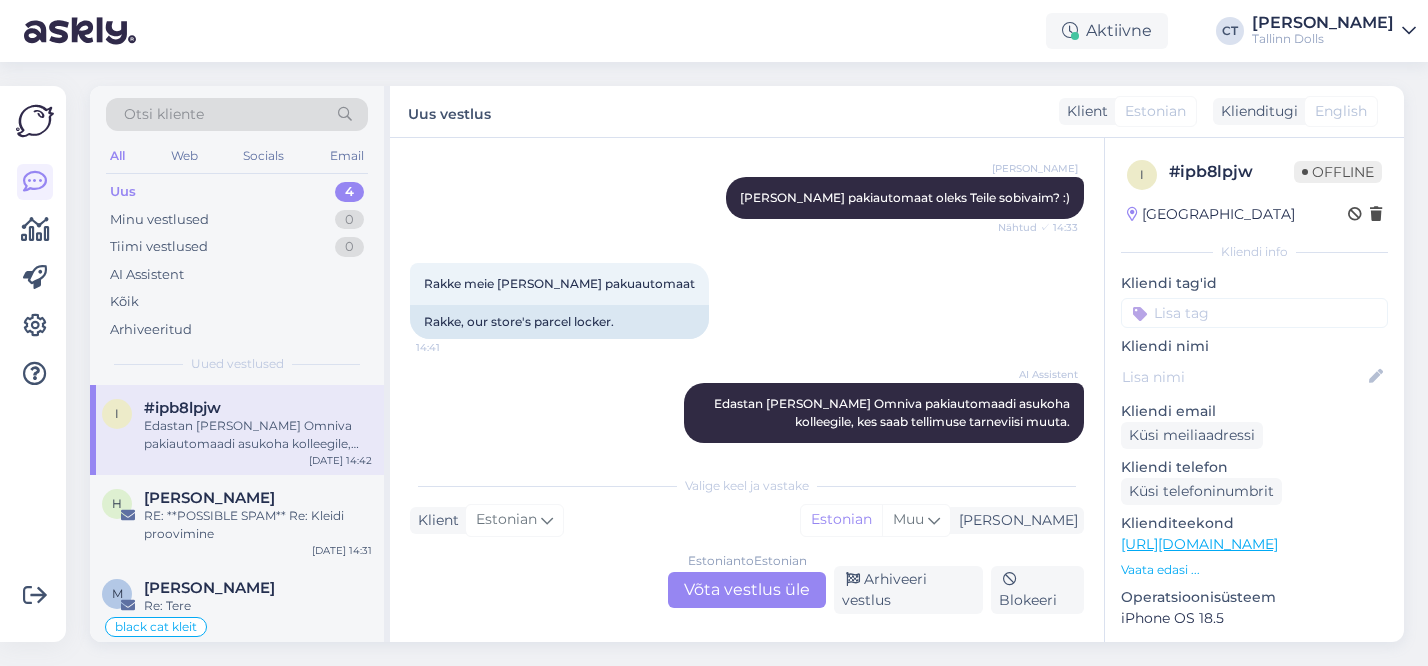 click on "Estonian  to  Estonian Võta vestlus üle" at bounding box center [747, 590] 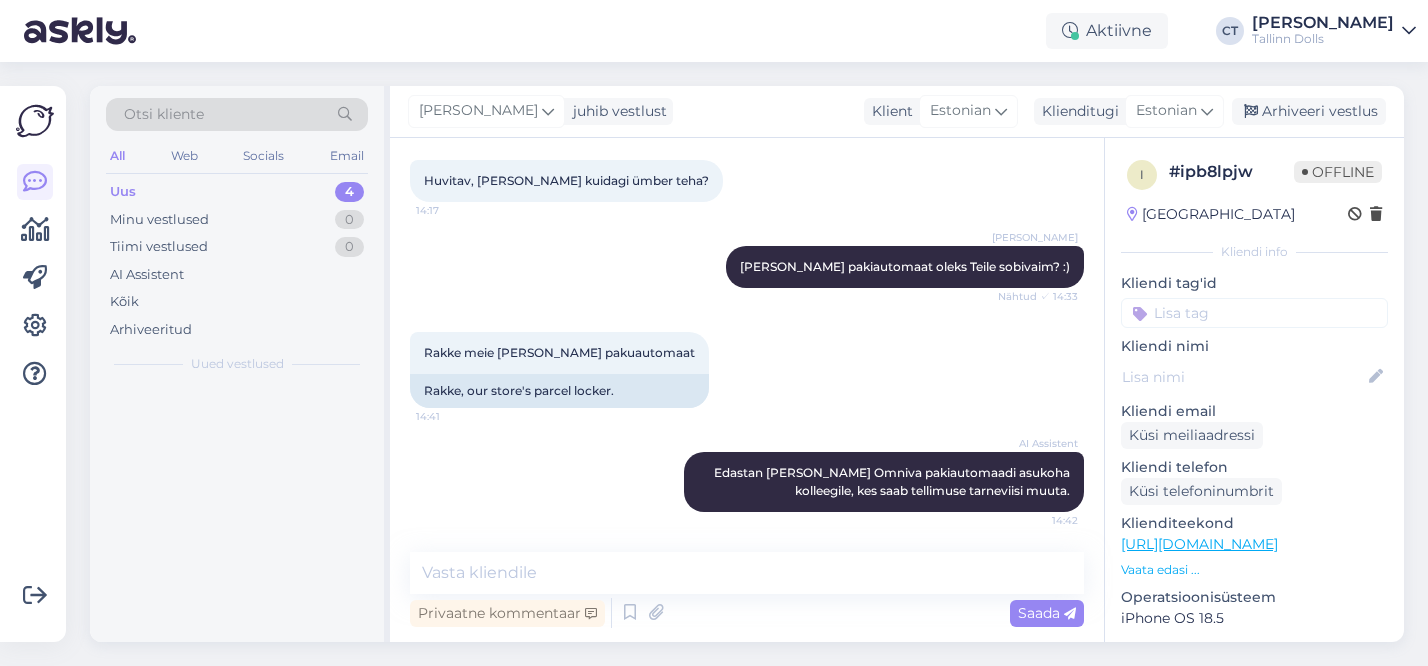 scroll, scrollTop: 982, scrollLeft: 0, axis: vertical 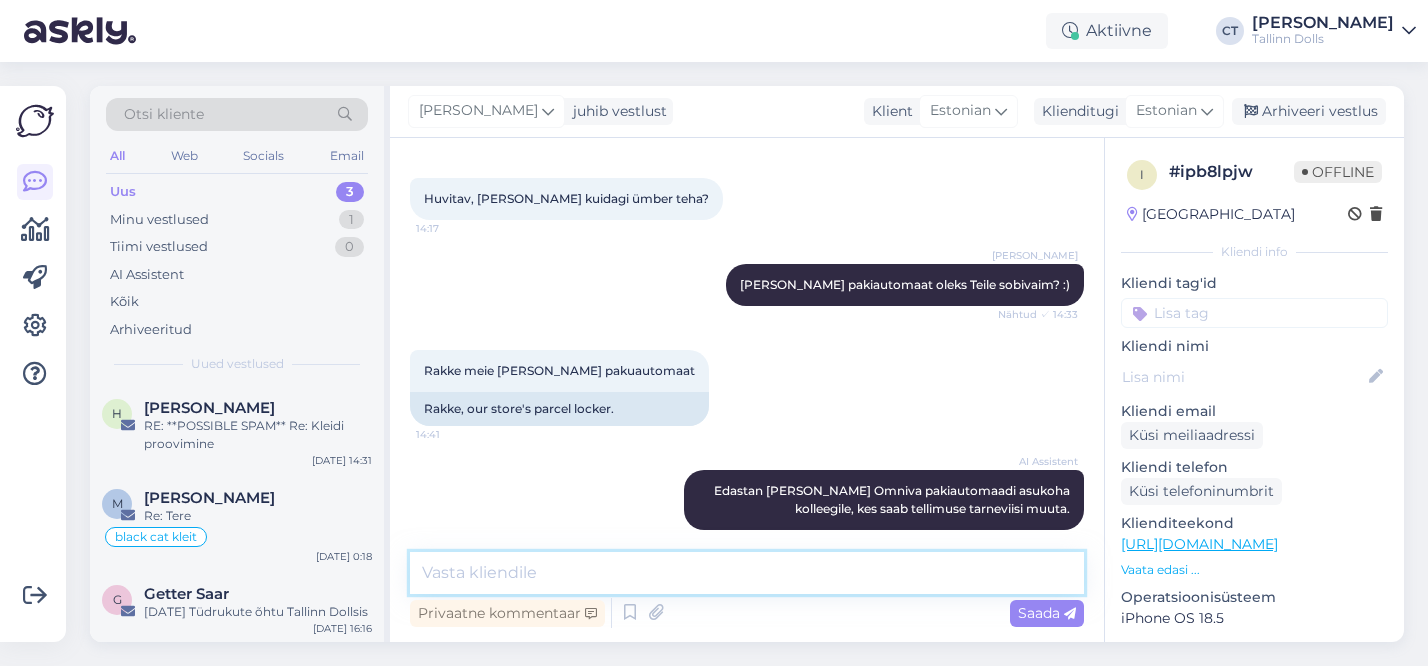 click at bounding box center [747, 573] 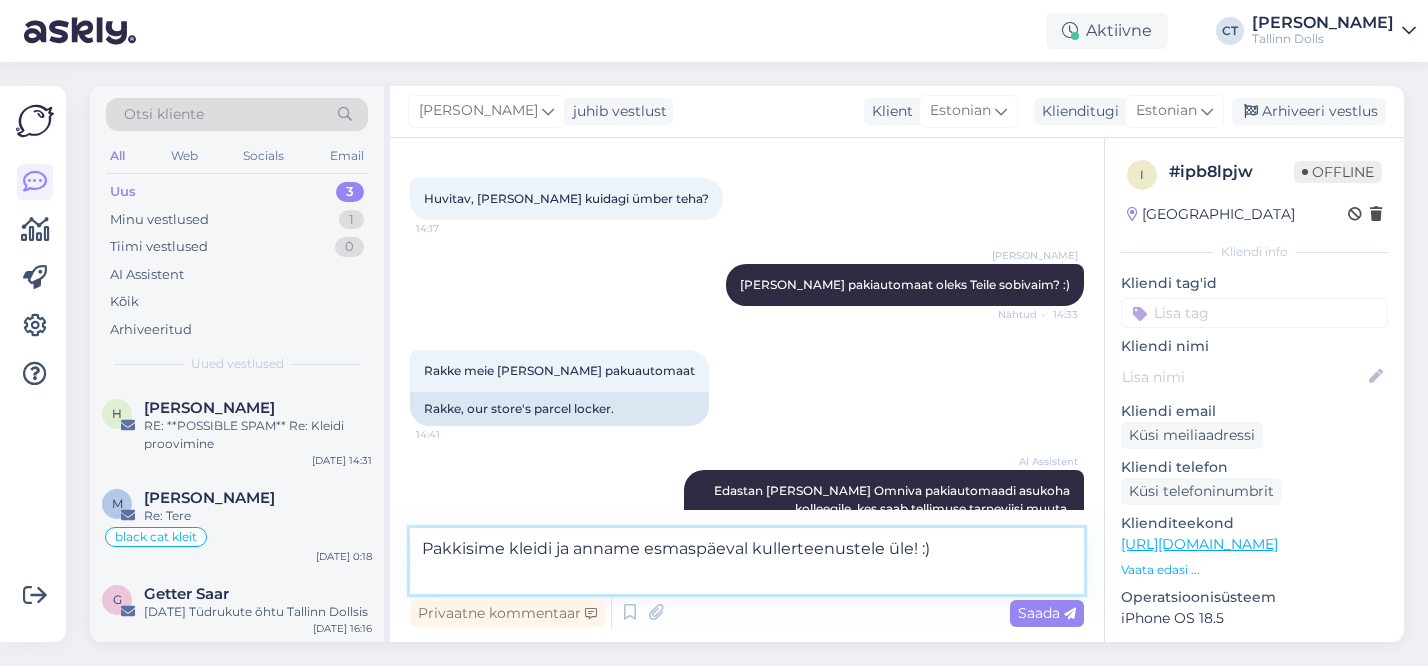 scroll, scrollTop: 1006, scrollLeft: 0, axis: vertical 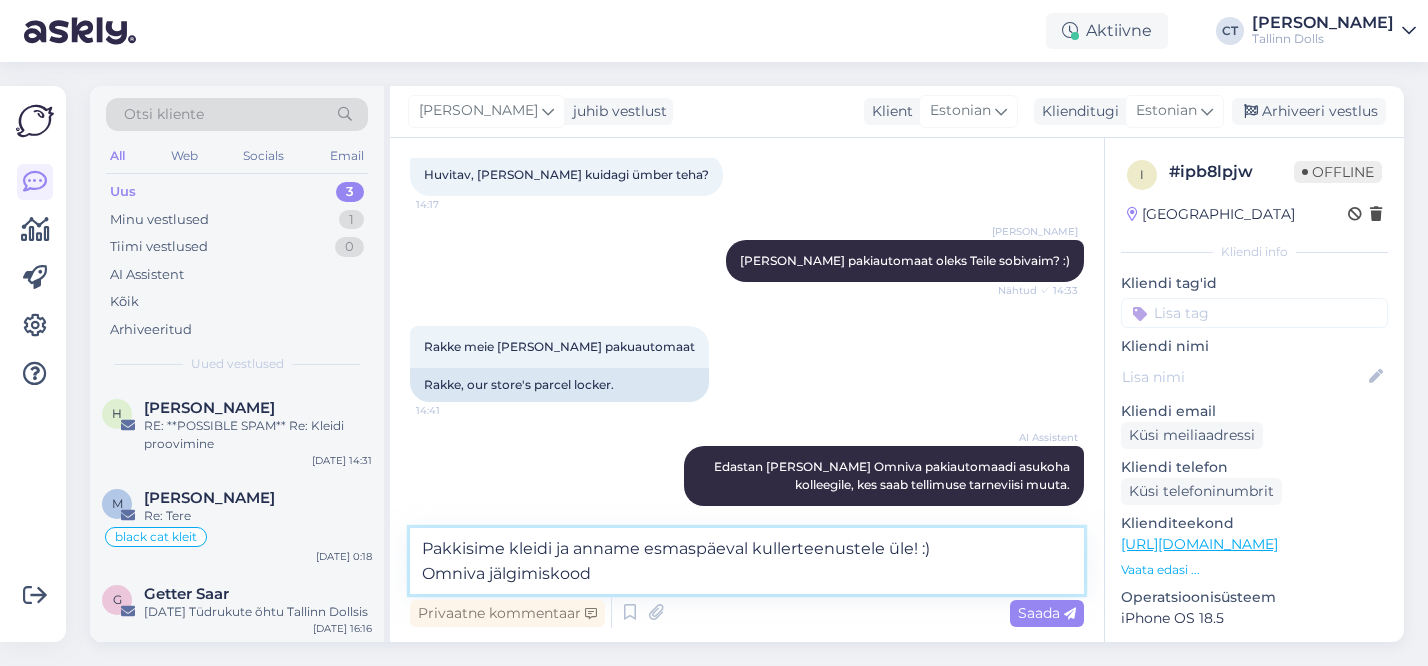 paste on "CC804058467EE" 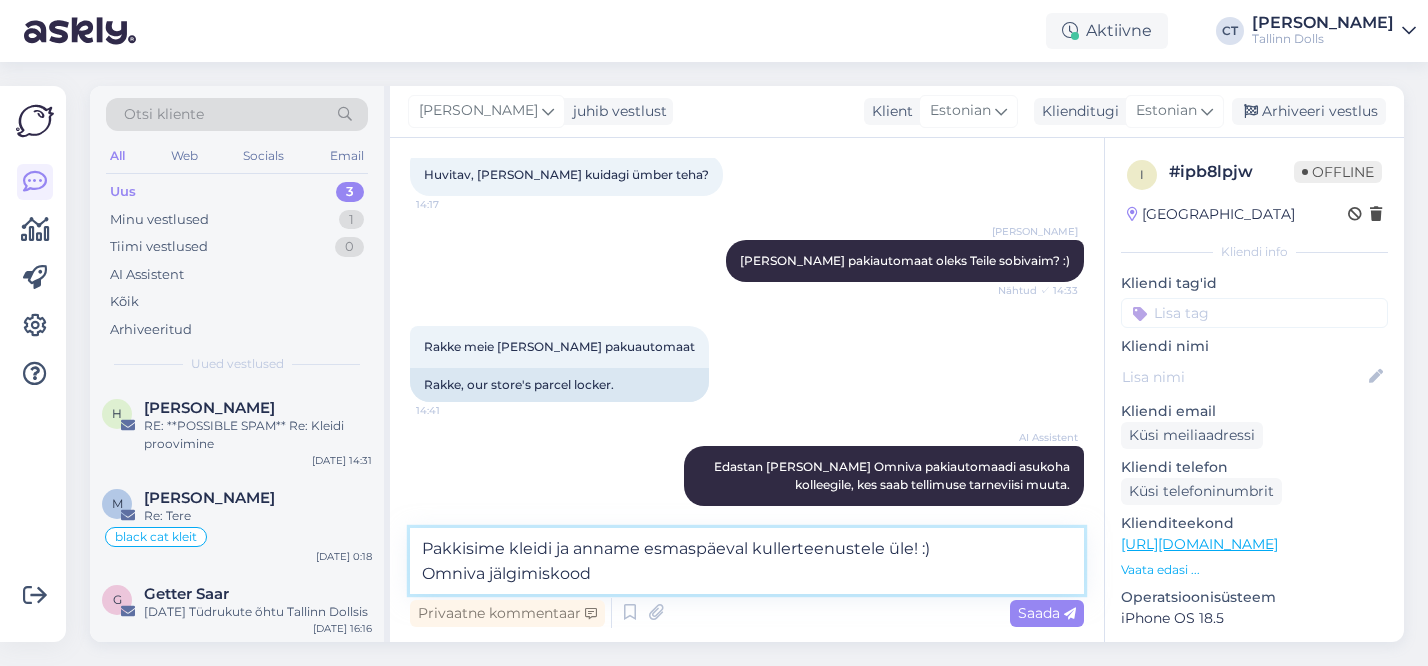 type on "Pakkisime kleidi ja anname esmaspäeval kullerteenustele üle! :)
Omniva jälgimiskood CC804058467EE" 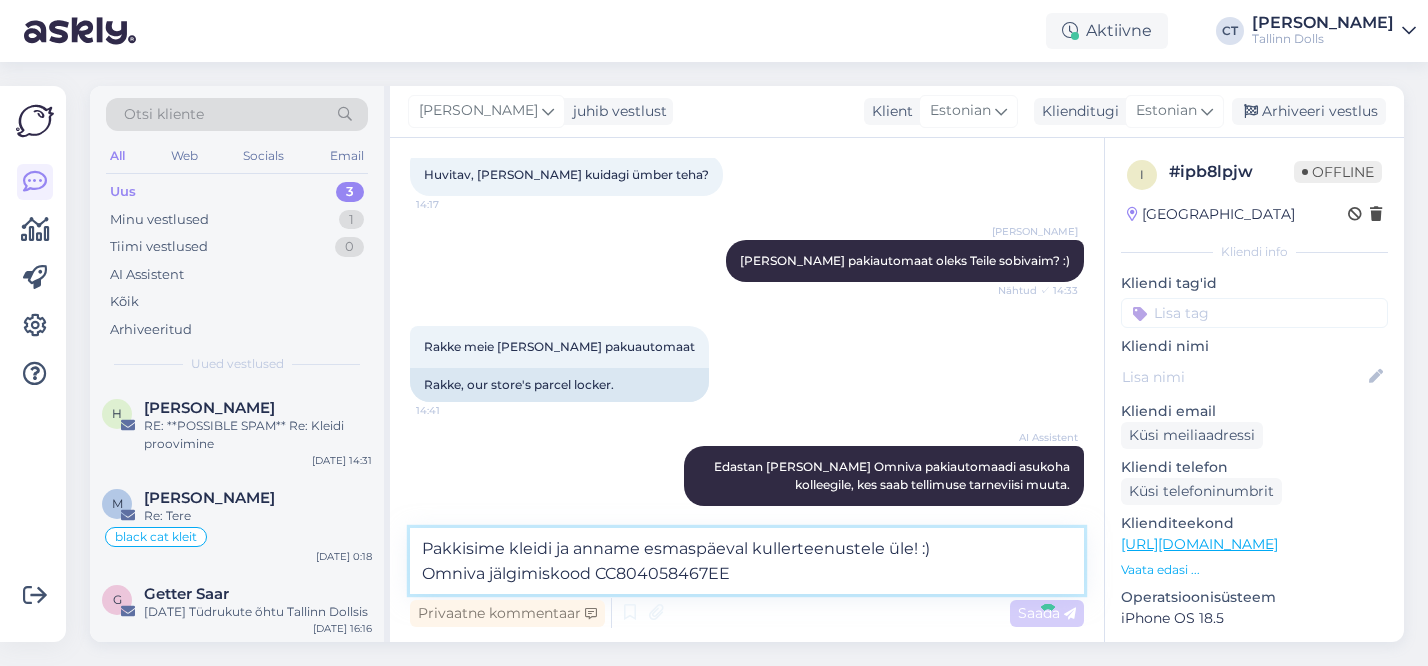 type 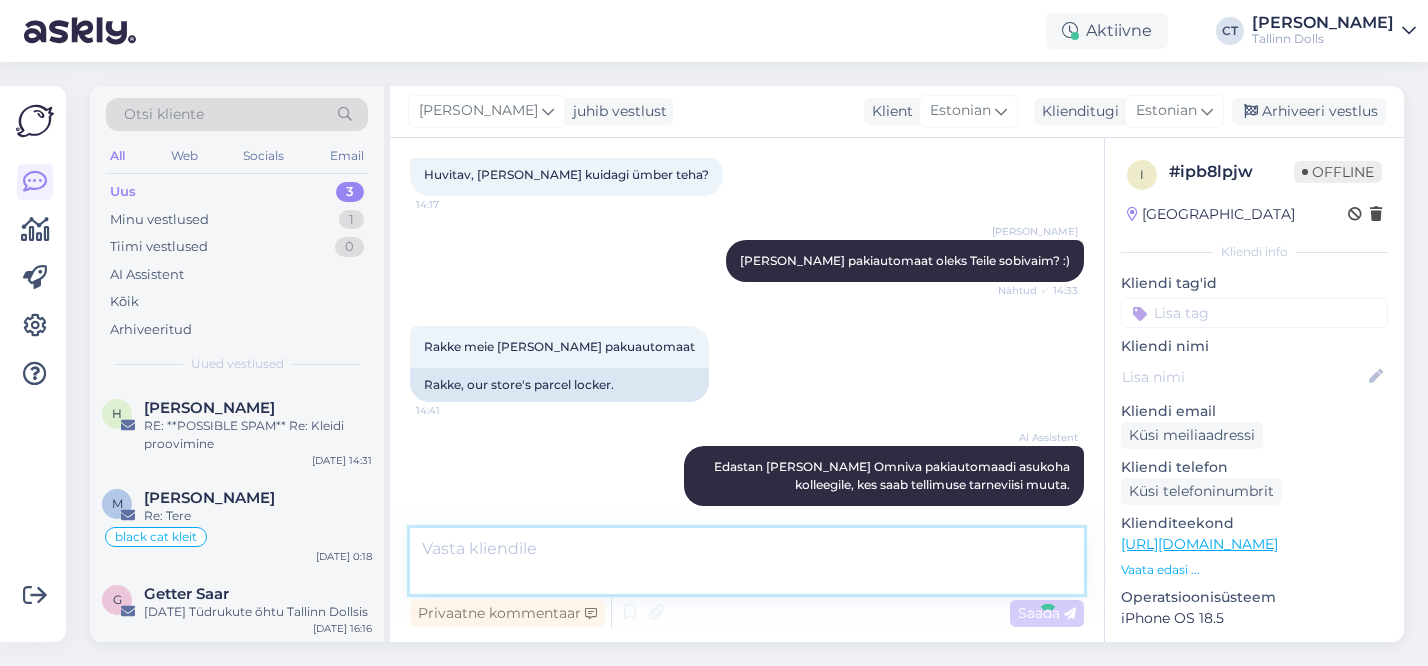 scroll, scrollTop: 1104, scrollLeft: 0, axis: vertical 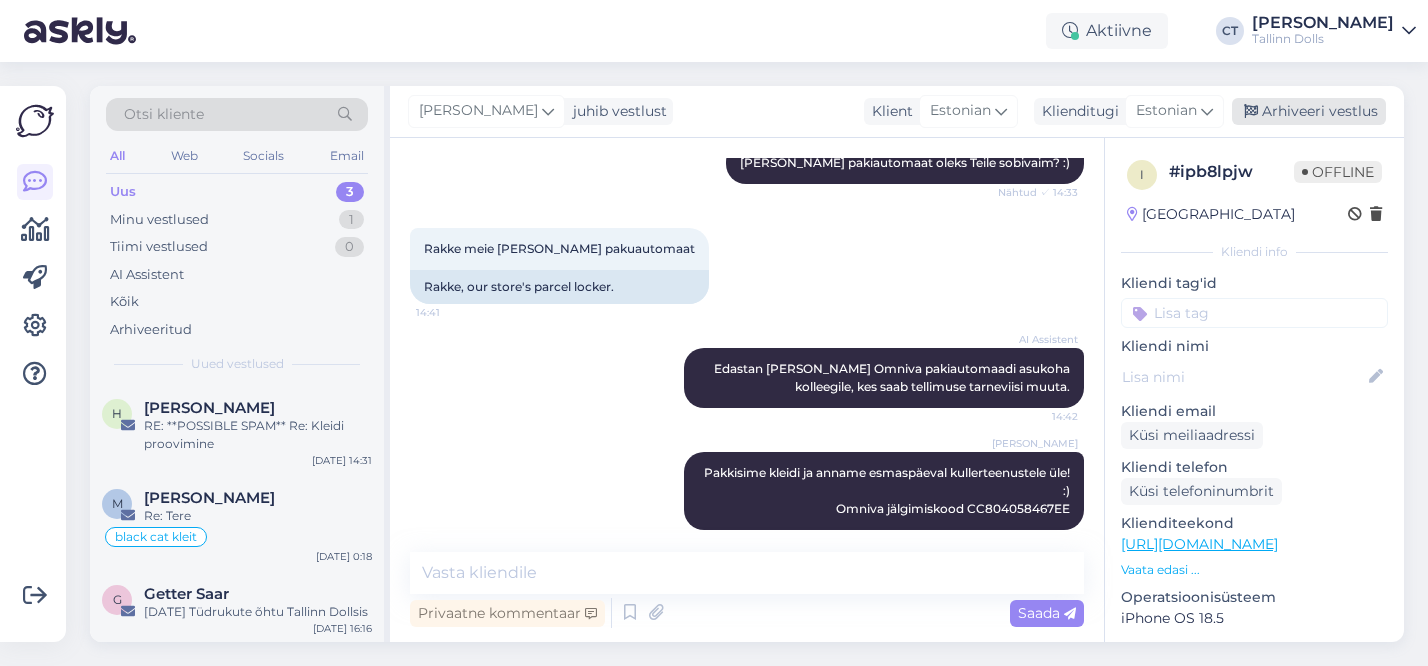 click on "Arhiveeri vestlus" at bounding box center (1309, 111) 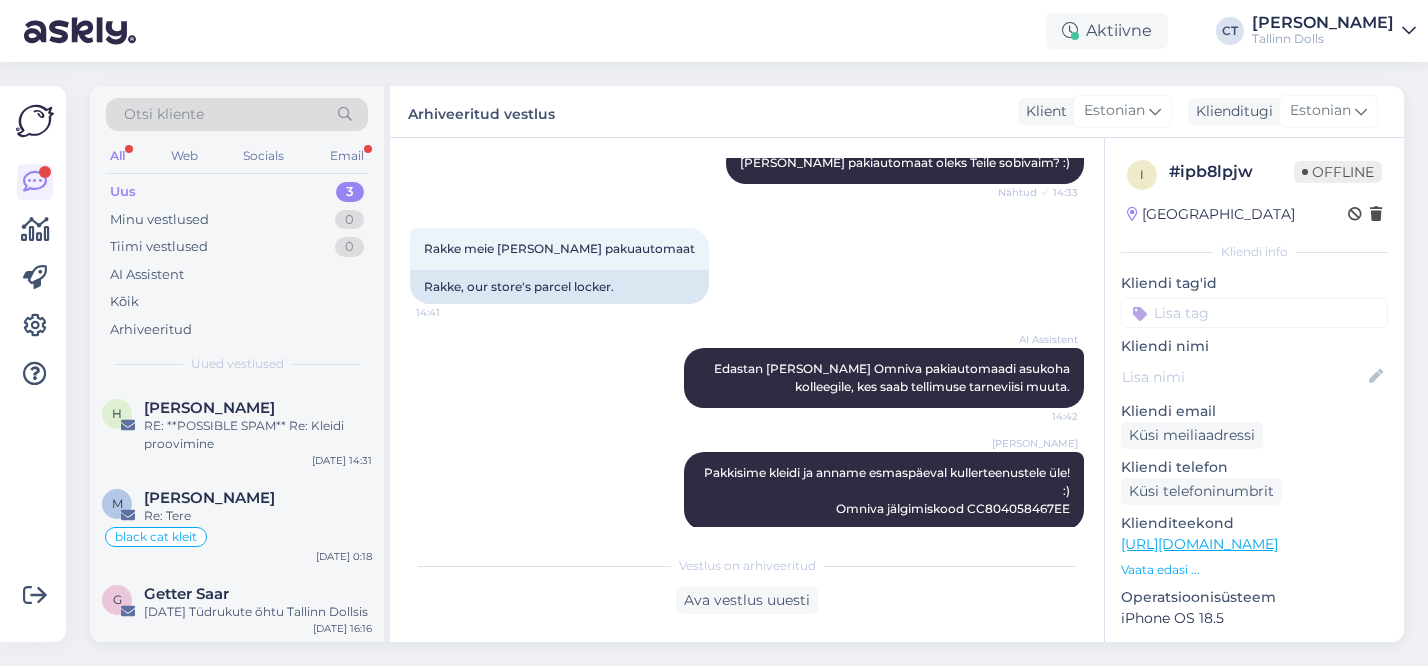 click on "Uus 3" at bounding box center (237, 192) 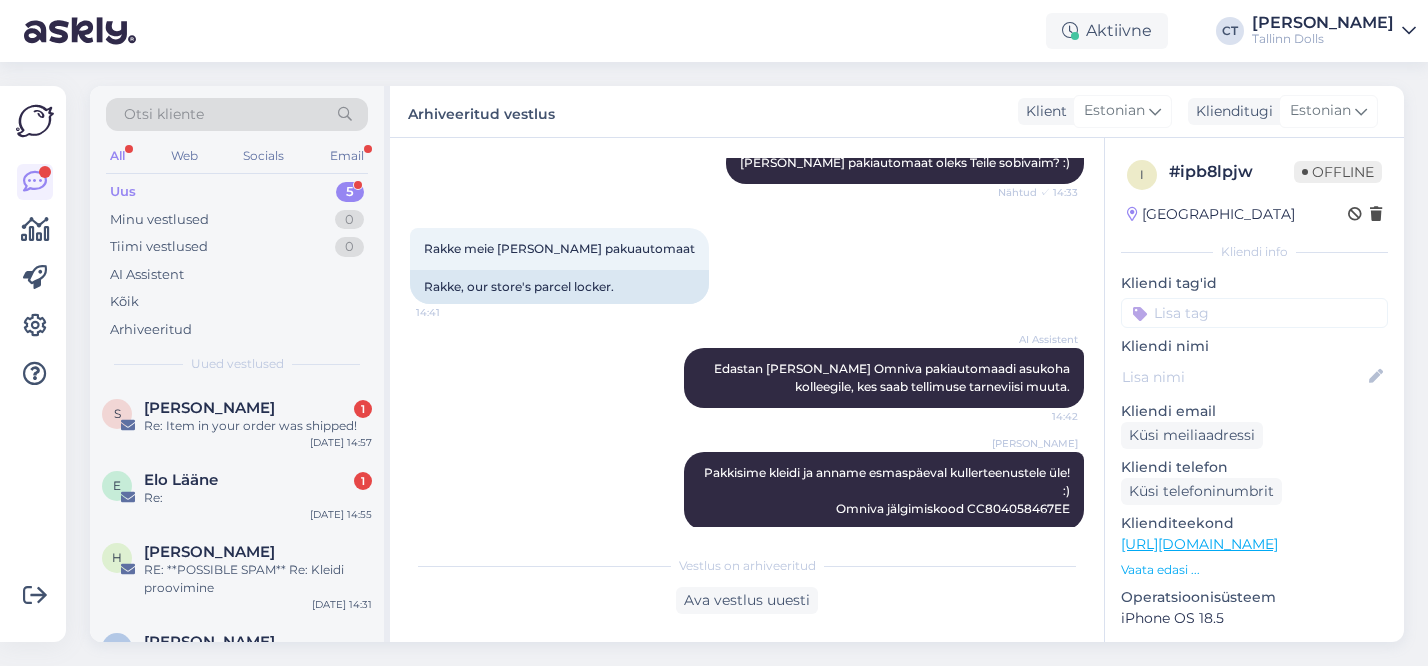 click on "Uus" at bounding box center (123, 192) 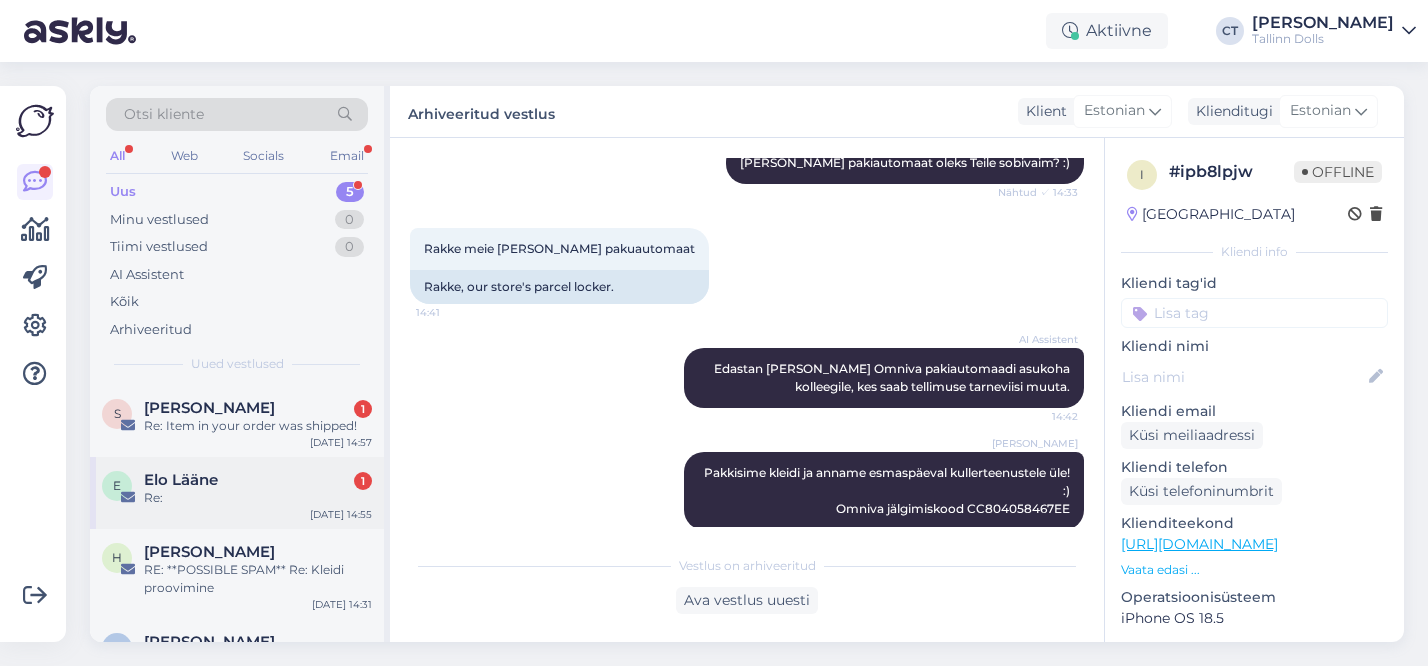 click on "Re:" at bounding box center [258, 498] 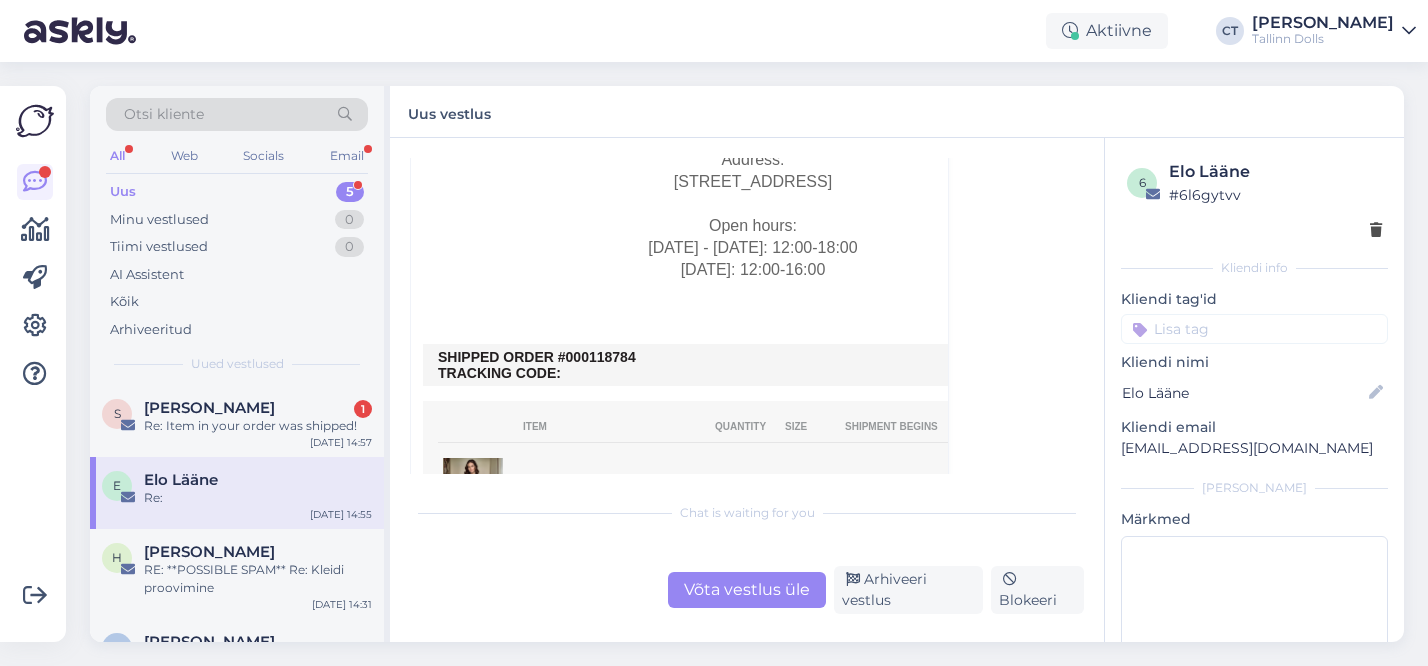 scroll, scrollTop: 1184, scrollLeft: 0, axis: vertical 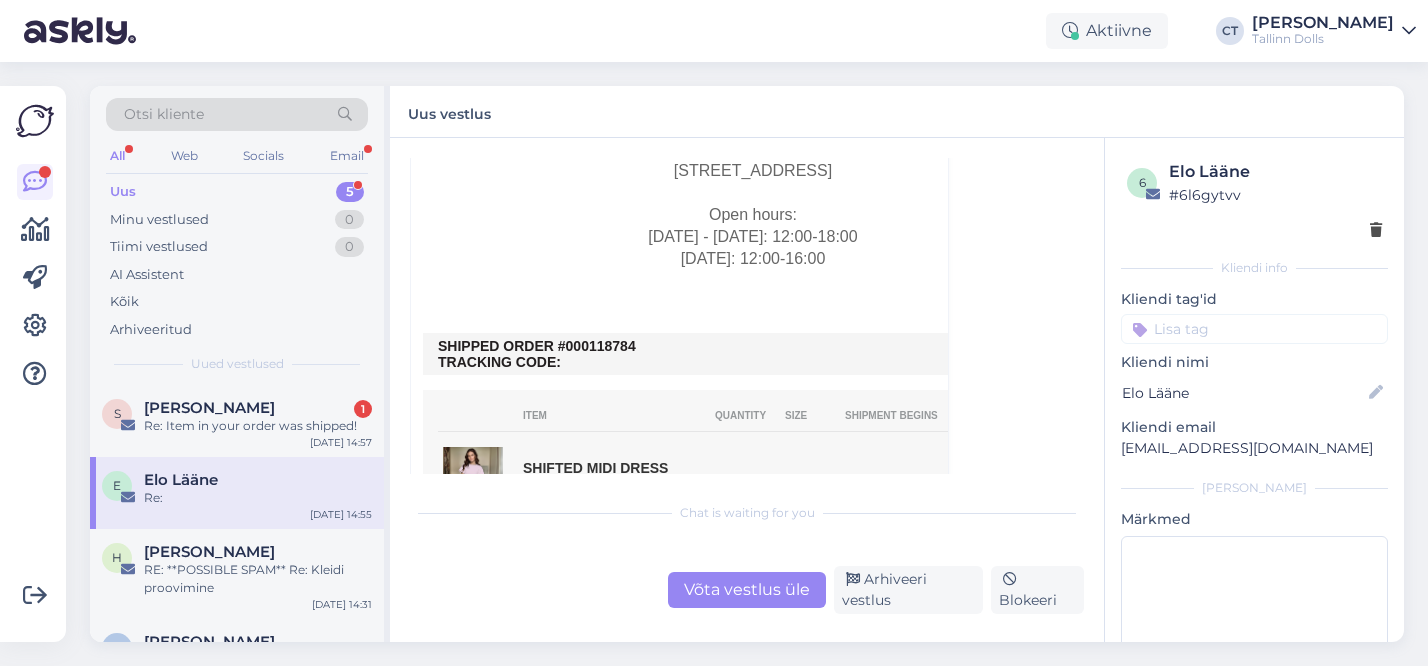 copy on "118784" 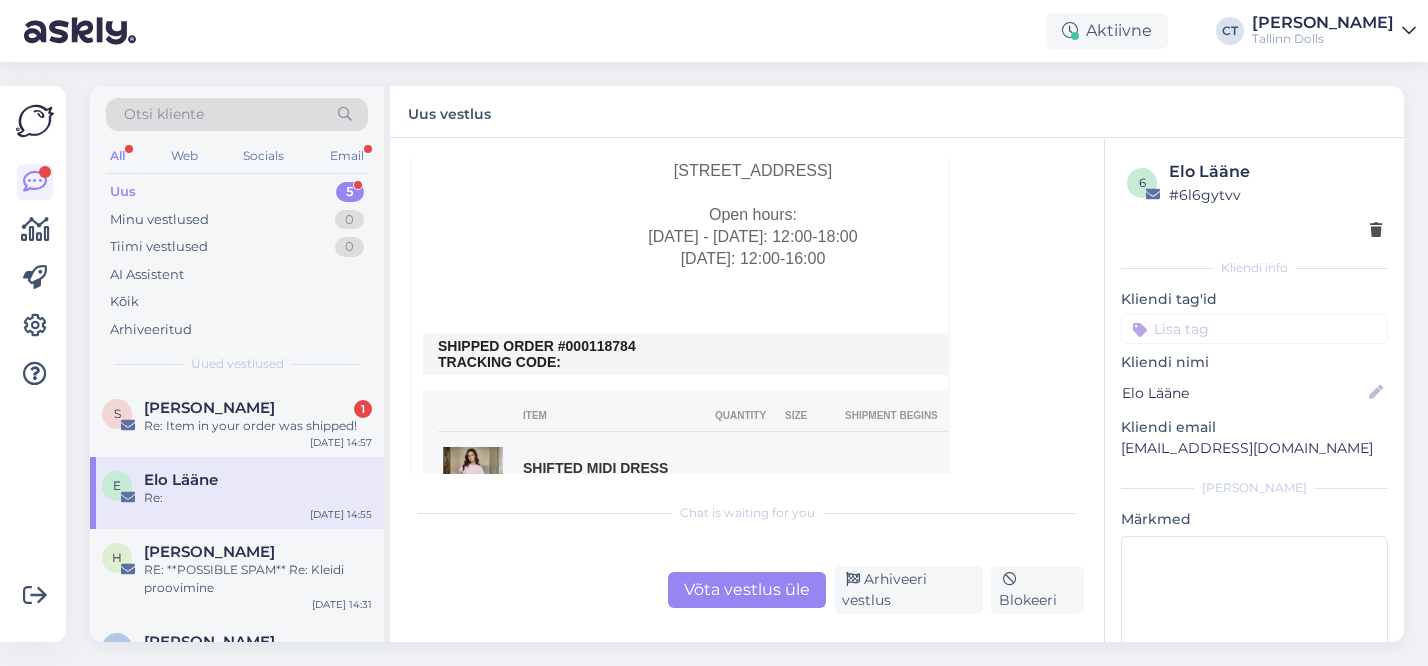 drag, startPoint x: 647, startPoint y: 344, endPoint x: 589, endPoint y: 343, distance: 58.00862 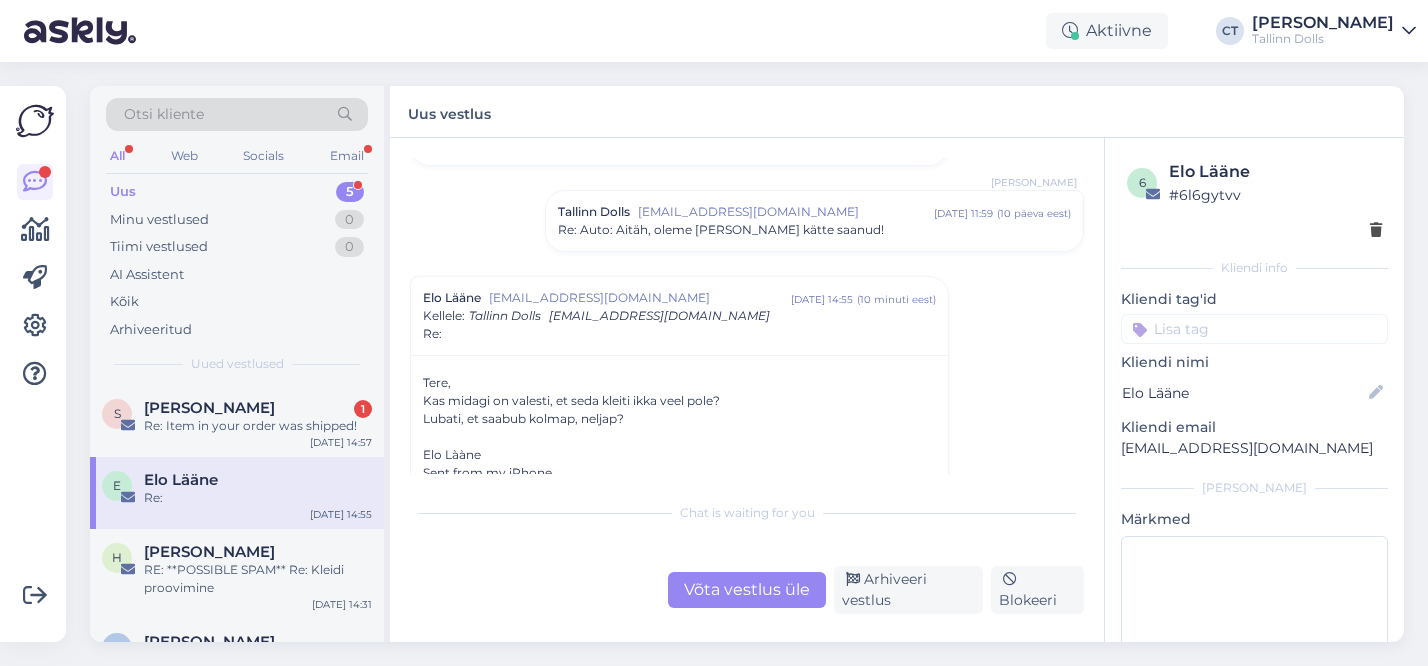 scroll, scrollTop: 527, scrollLeft: 0, axis: vertical 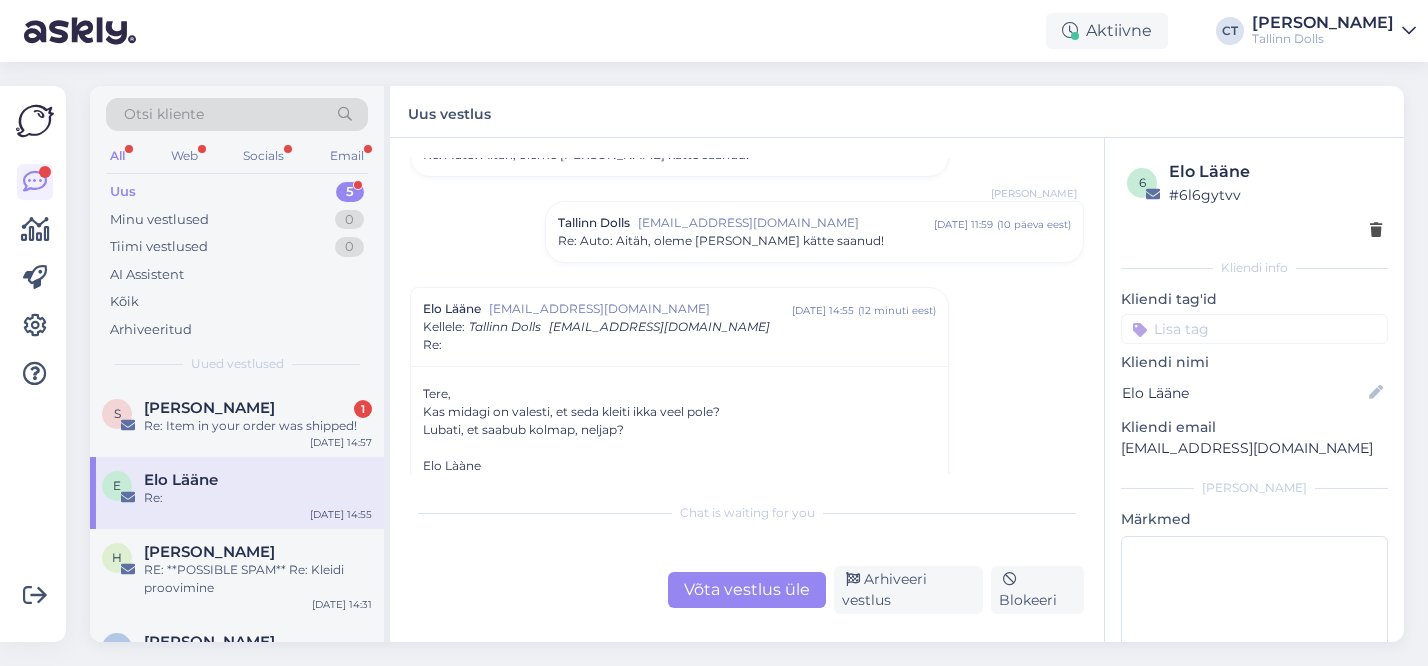 click on "Võta vestlus üle" at bounding box center [747, 590] 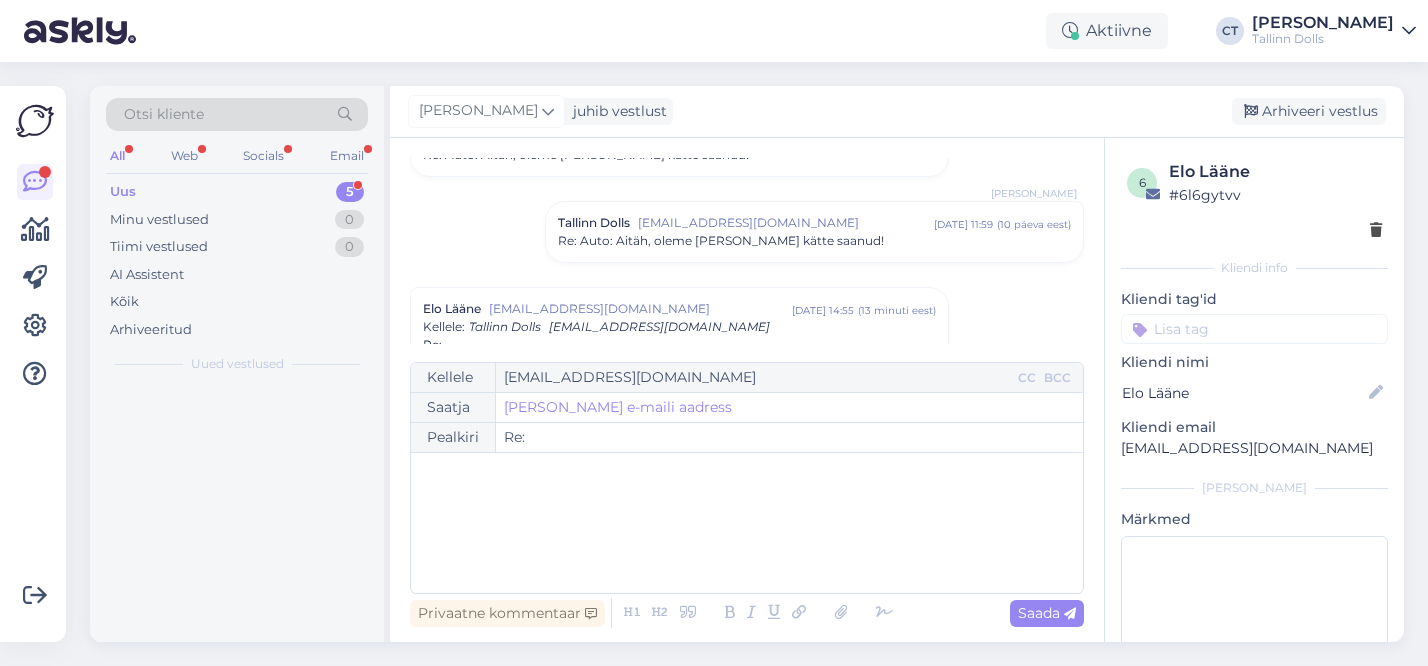 scroll, scrollTop: 656, scrollLeft: 0, axis: vertical 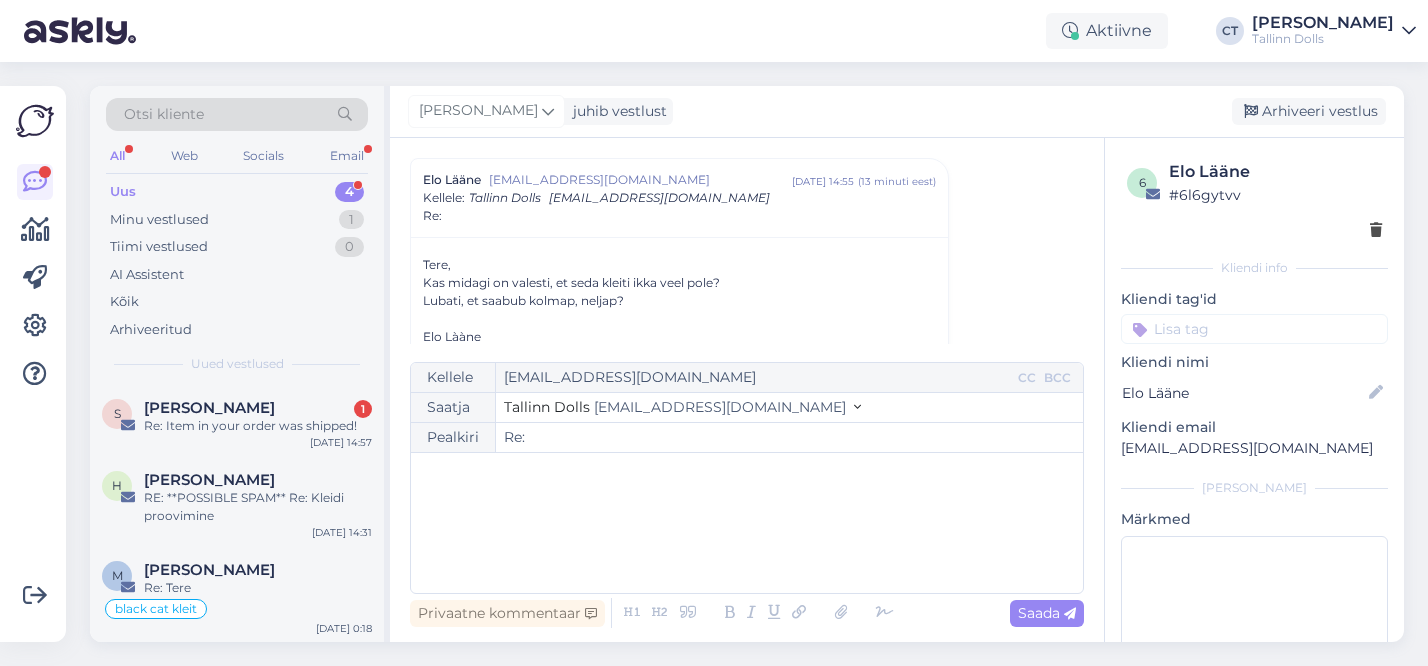 click on "﻿" at bounding box center [747, 523] 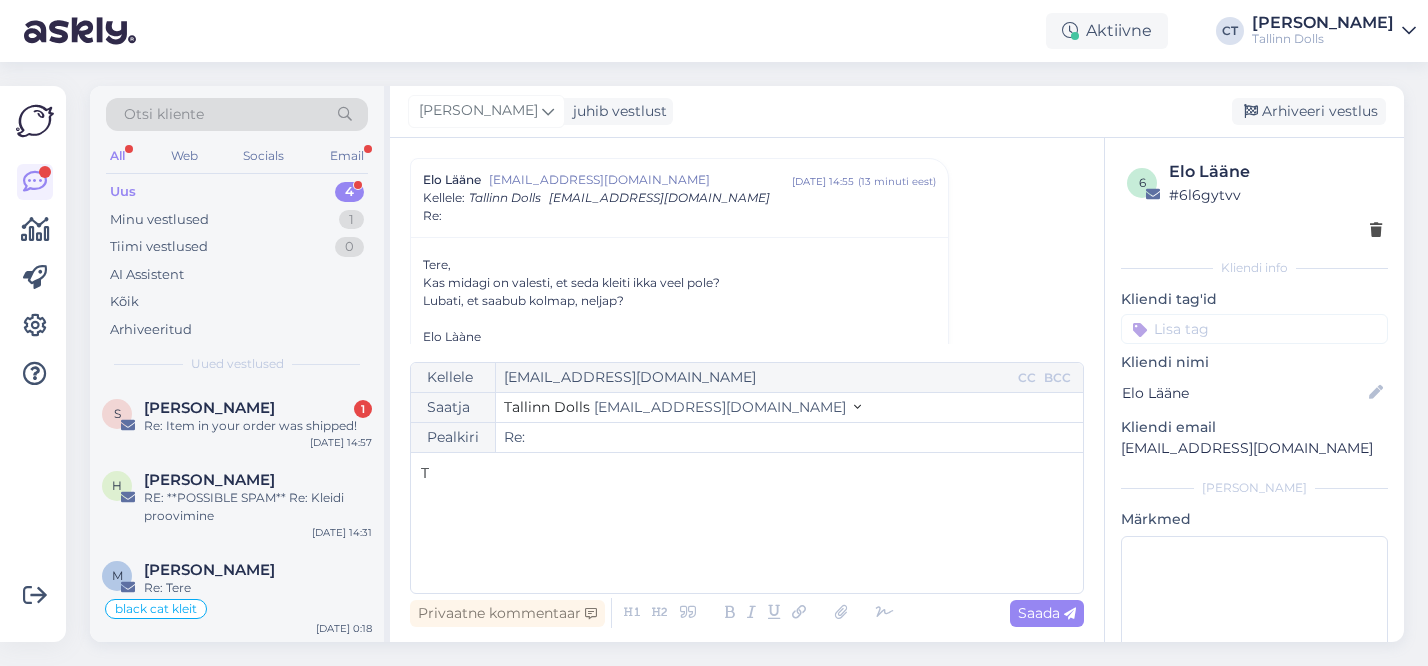 type 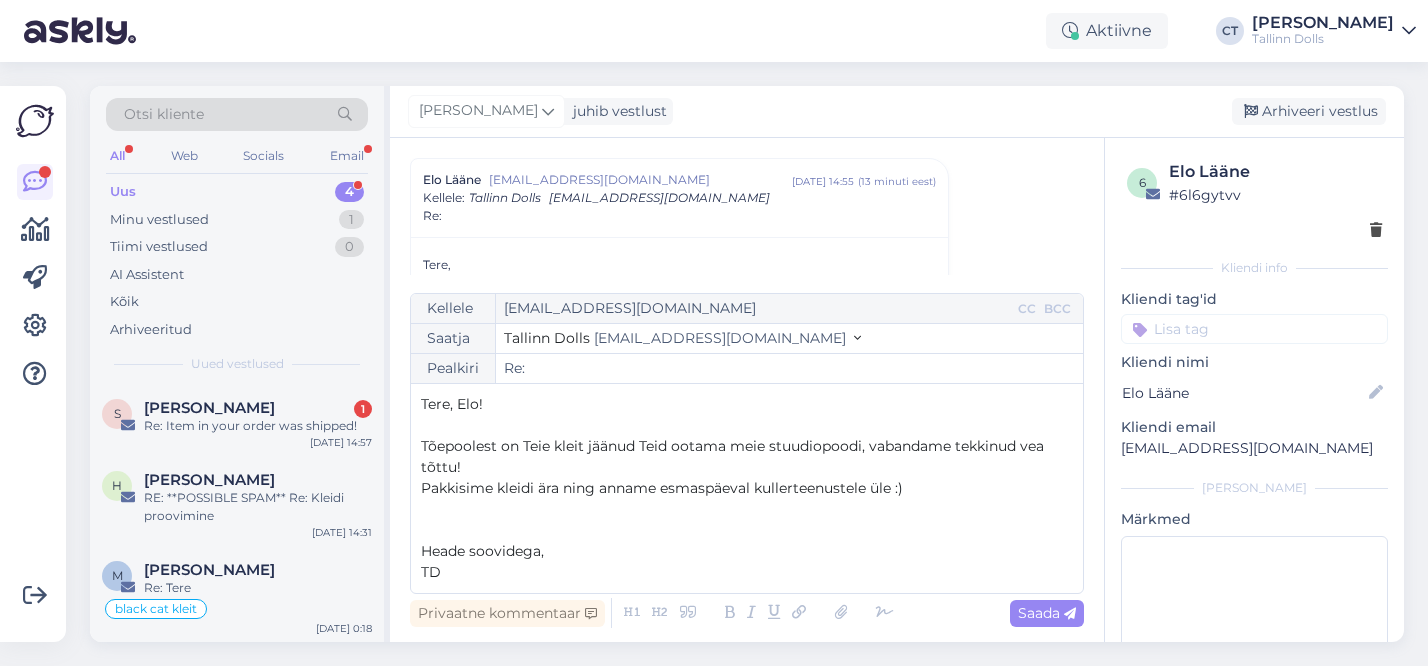 click on "﻿" at bounding box center (747, 509) 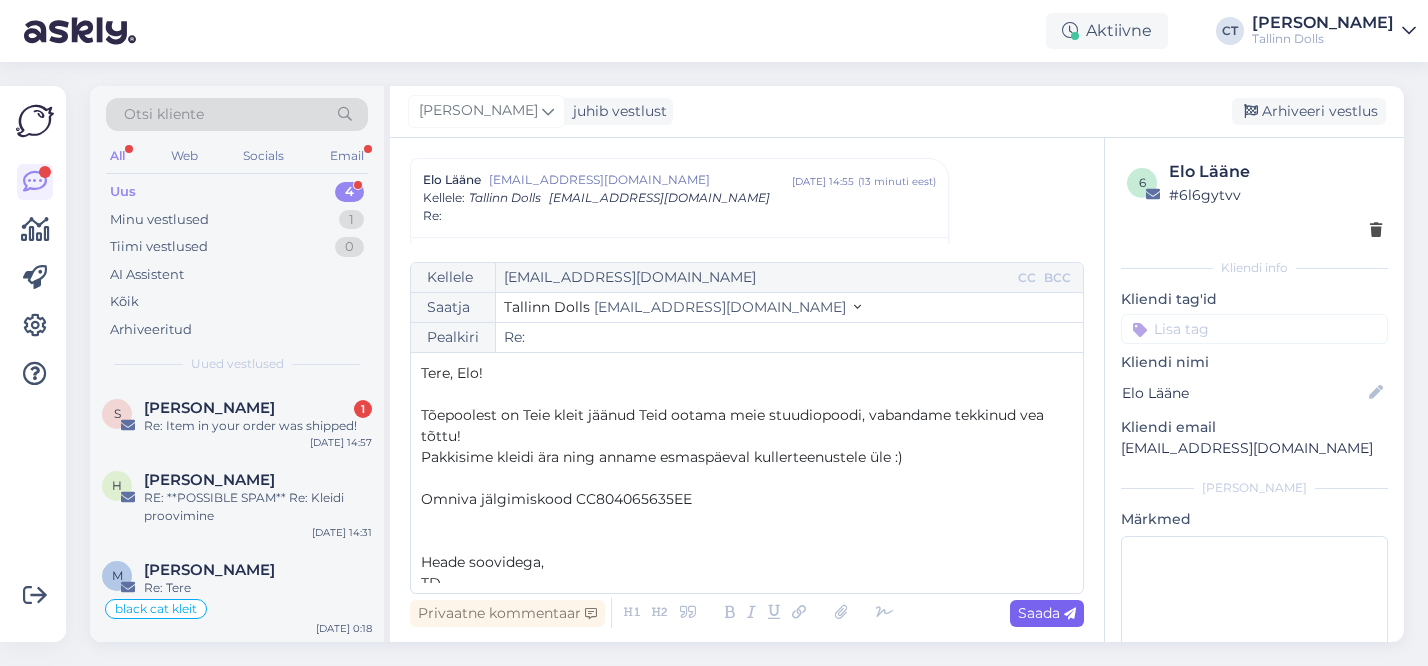 click on "Saada" at bounding box center (1047, 613) 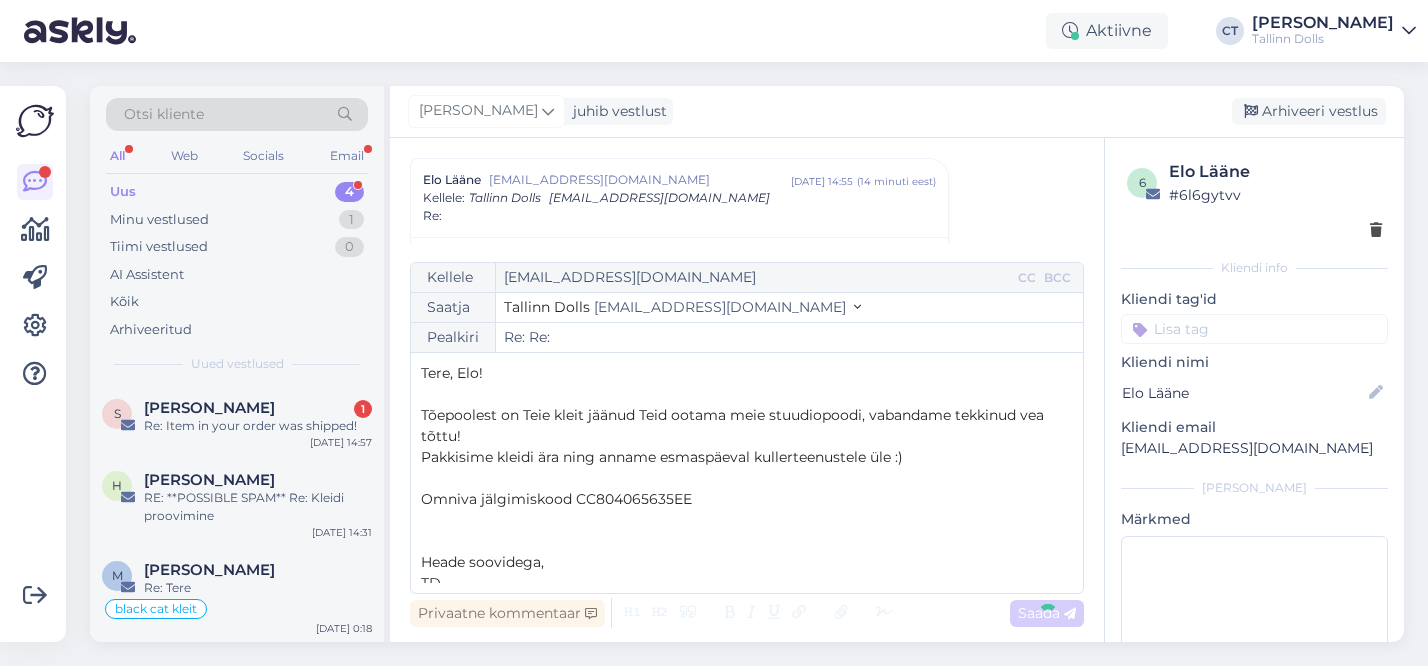 type on "Re:" 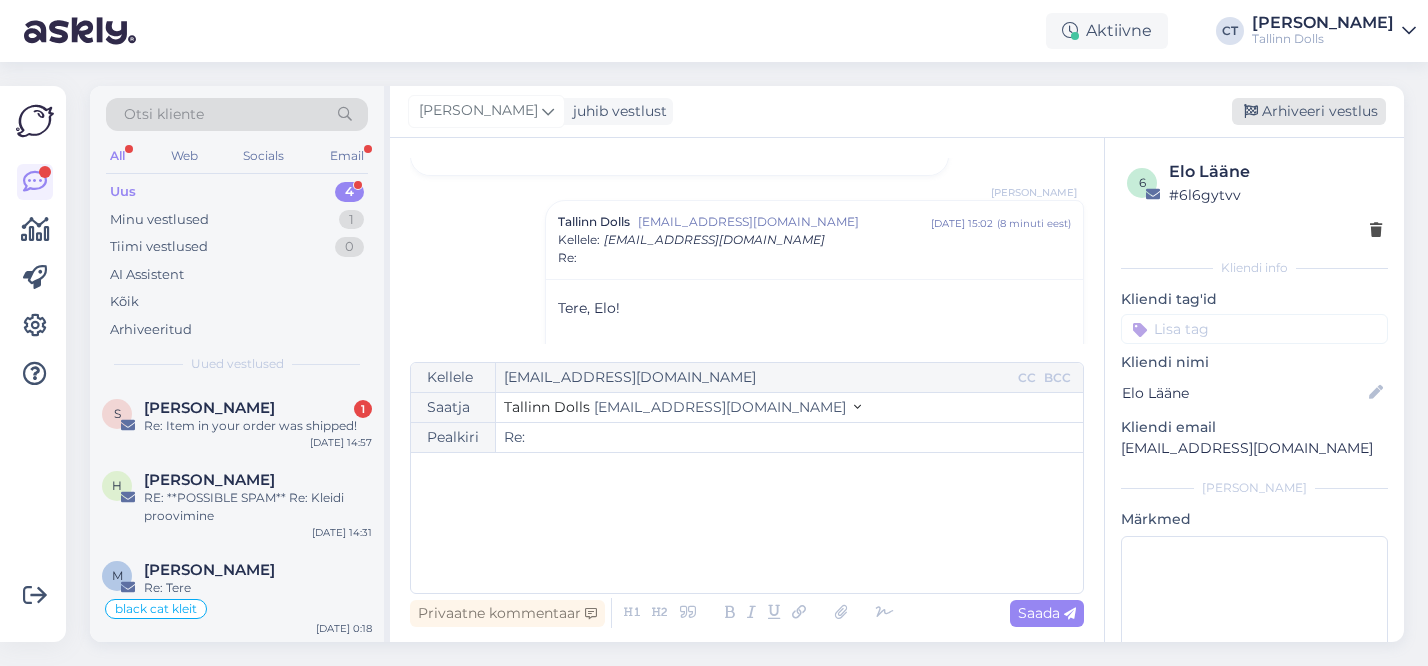click on "Arhiveeri vestlus" at bounding box center [1309, 111] 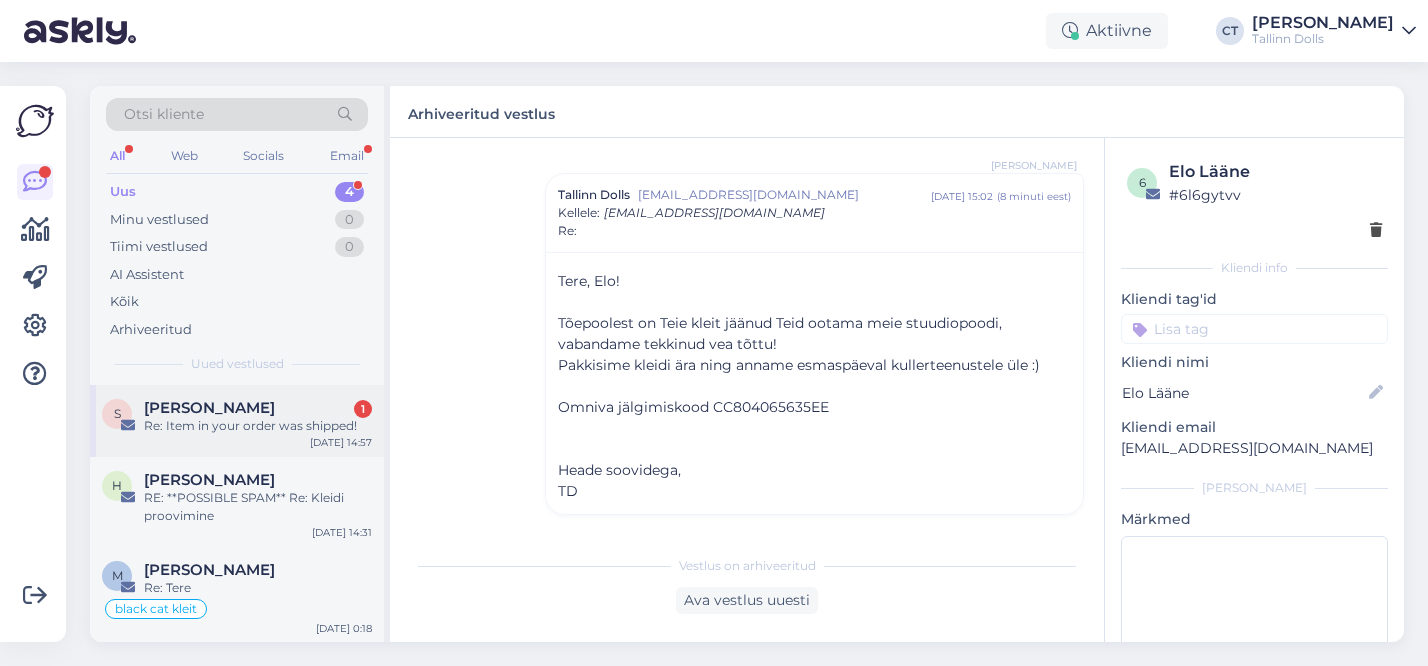click on "Re: Item in your order was shipped!" at bounding box center [258, 426] 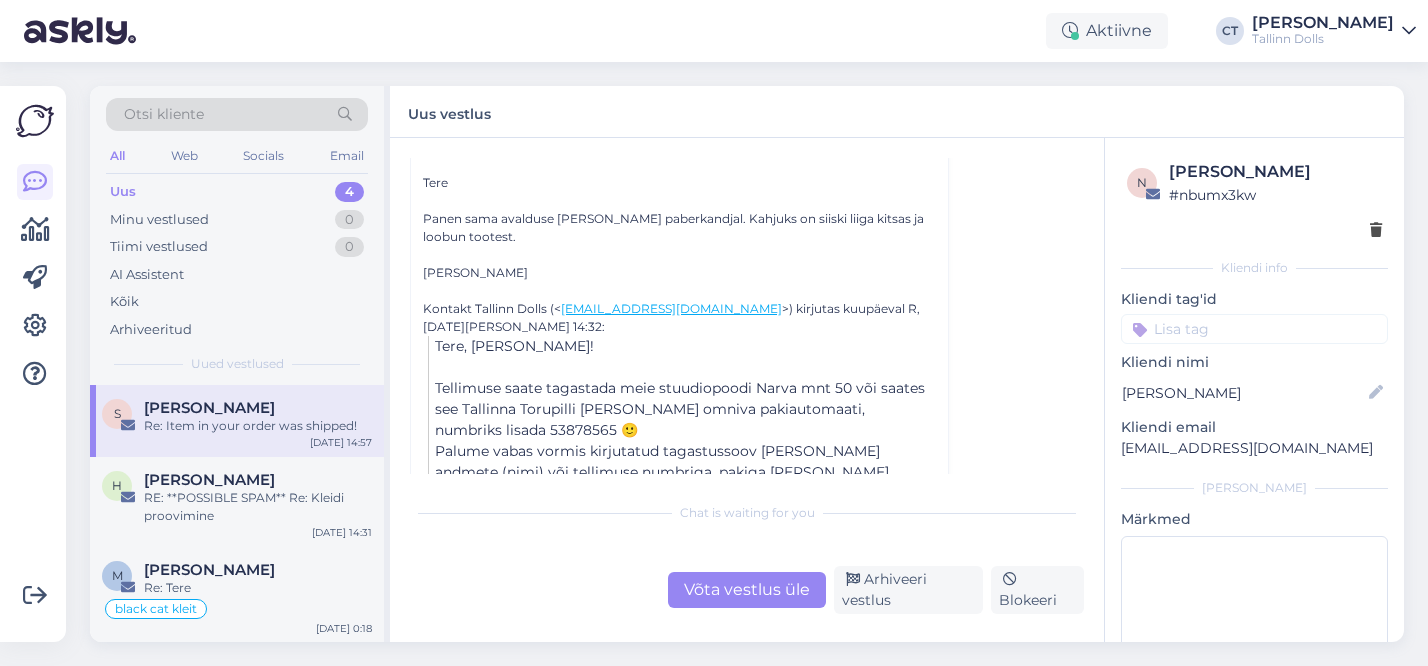 scroll, scrollTop: 352, scrollLeft: 0, axis: vertical 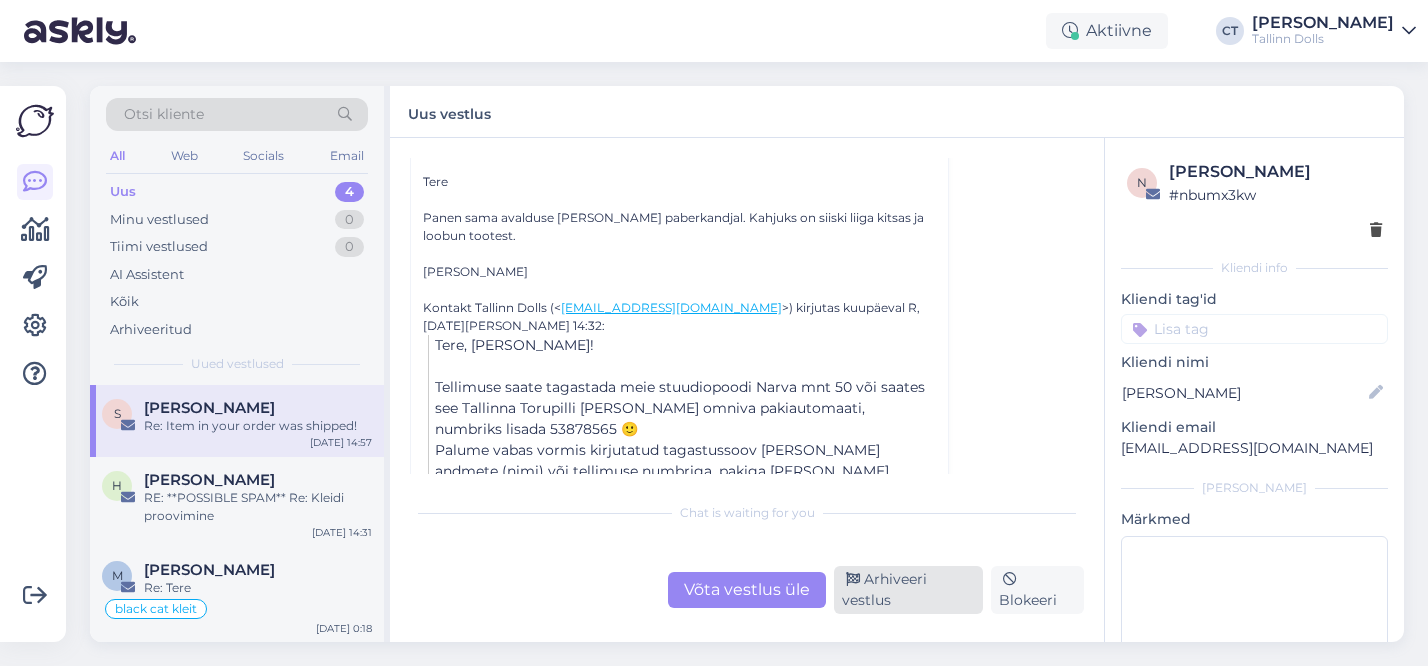 click on "Arhiveeri vestlus" at bounding box center (908, 590) 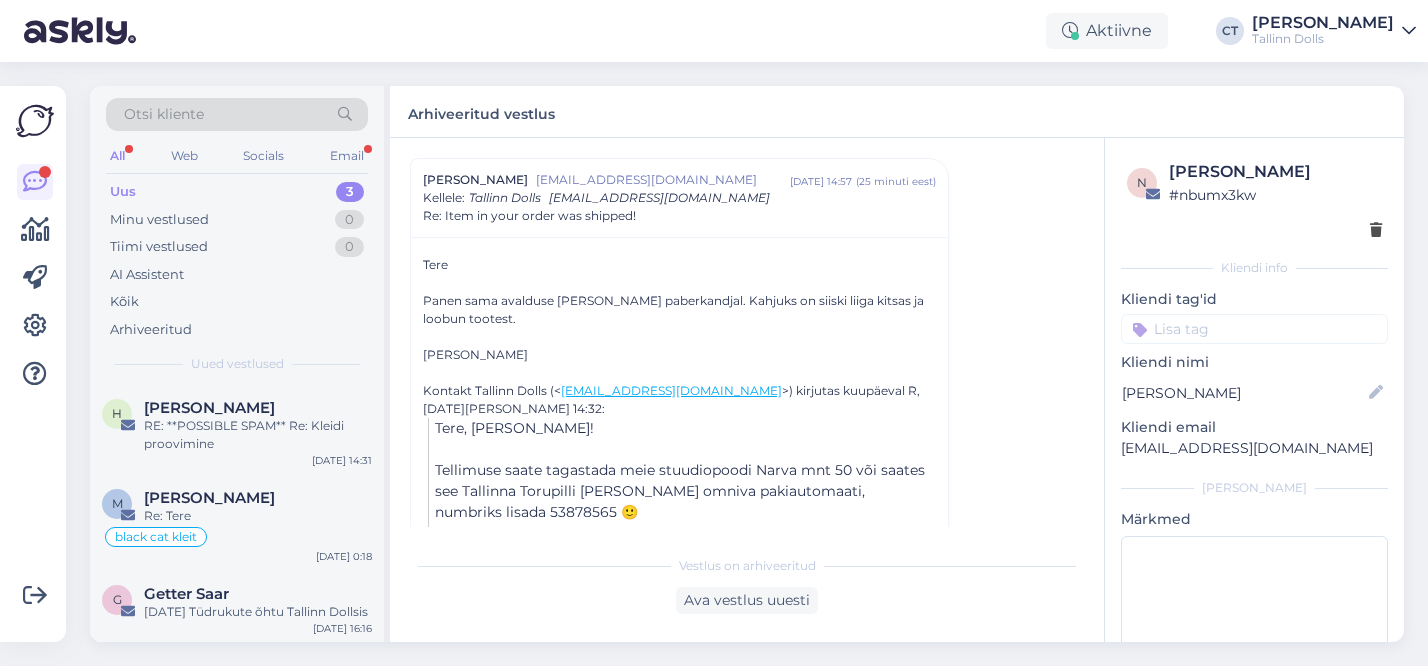 click on "Uus 3" at bounding box center (237, 192) 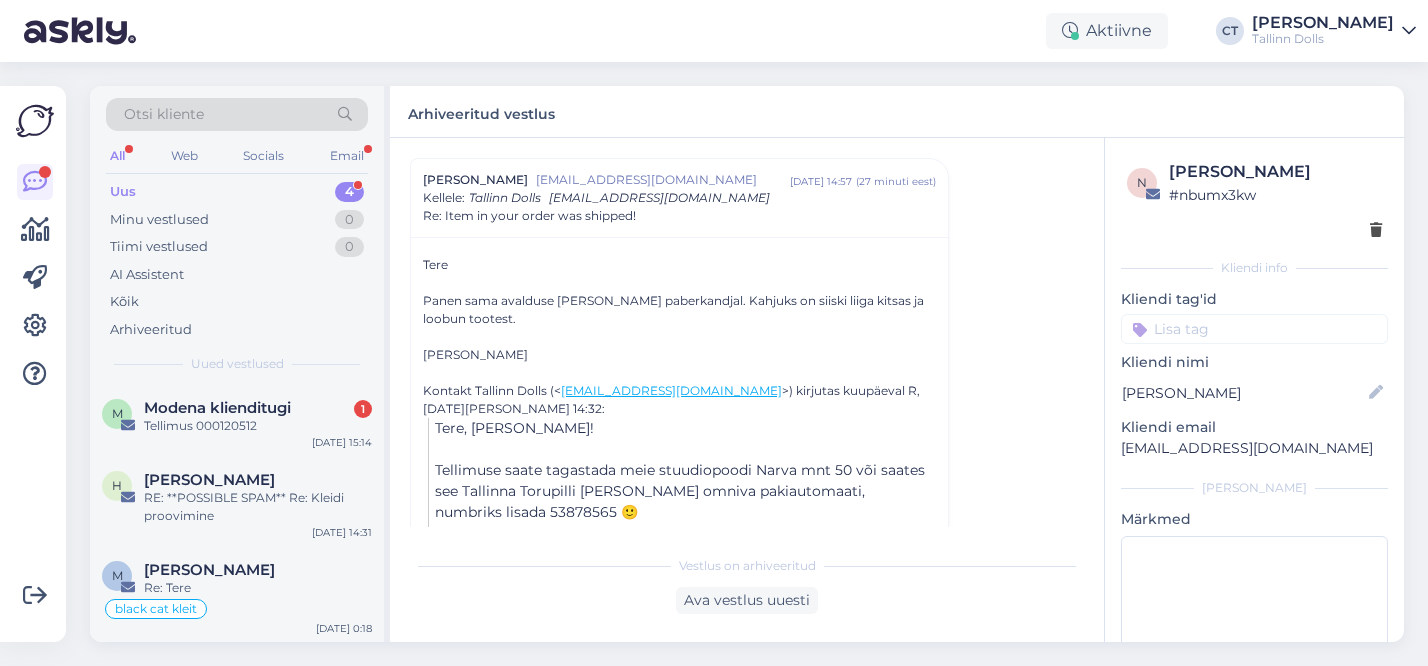 click on "Uus 4" at bounding box center (237, 192) 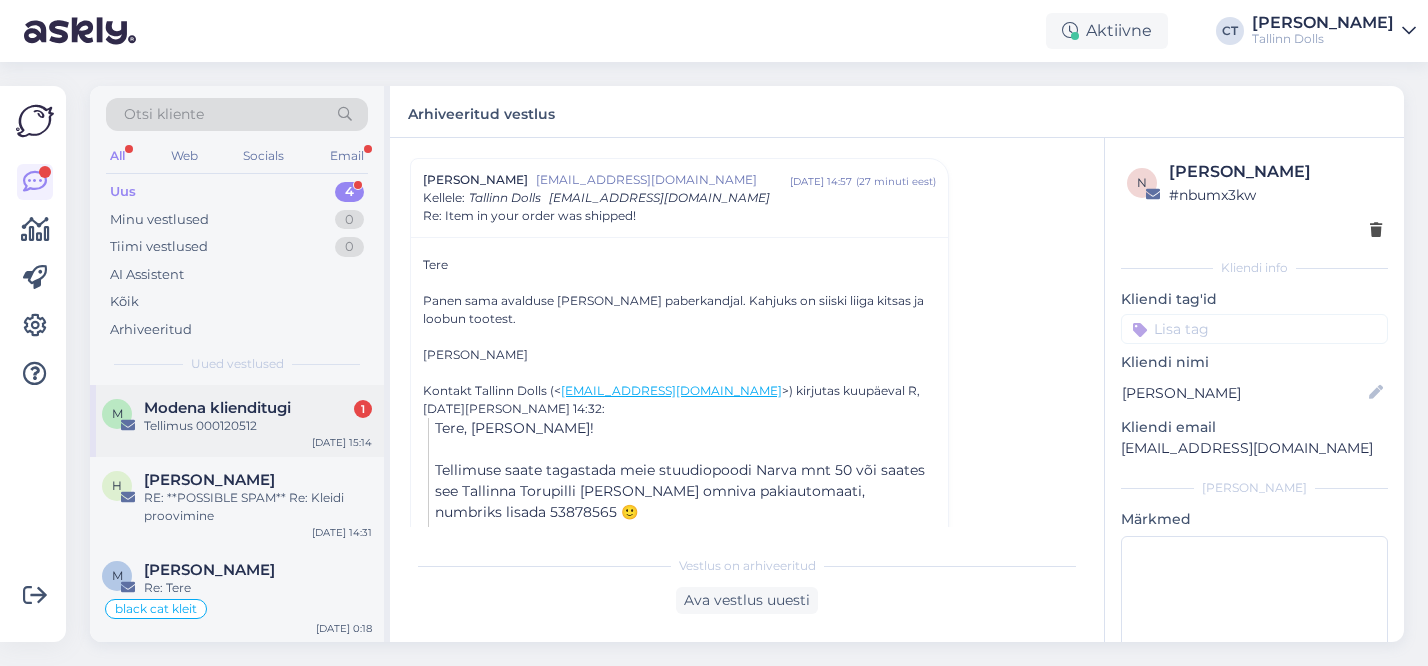 click on "Modena klienditugi" at bounding box center (217, 408) 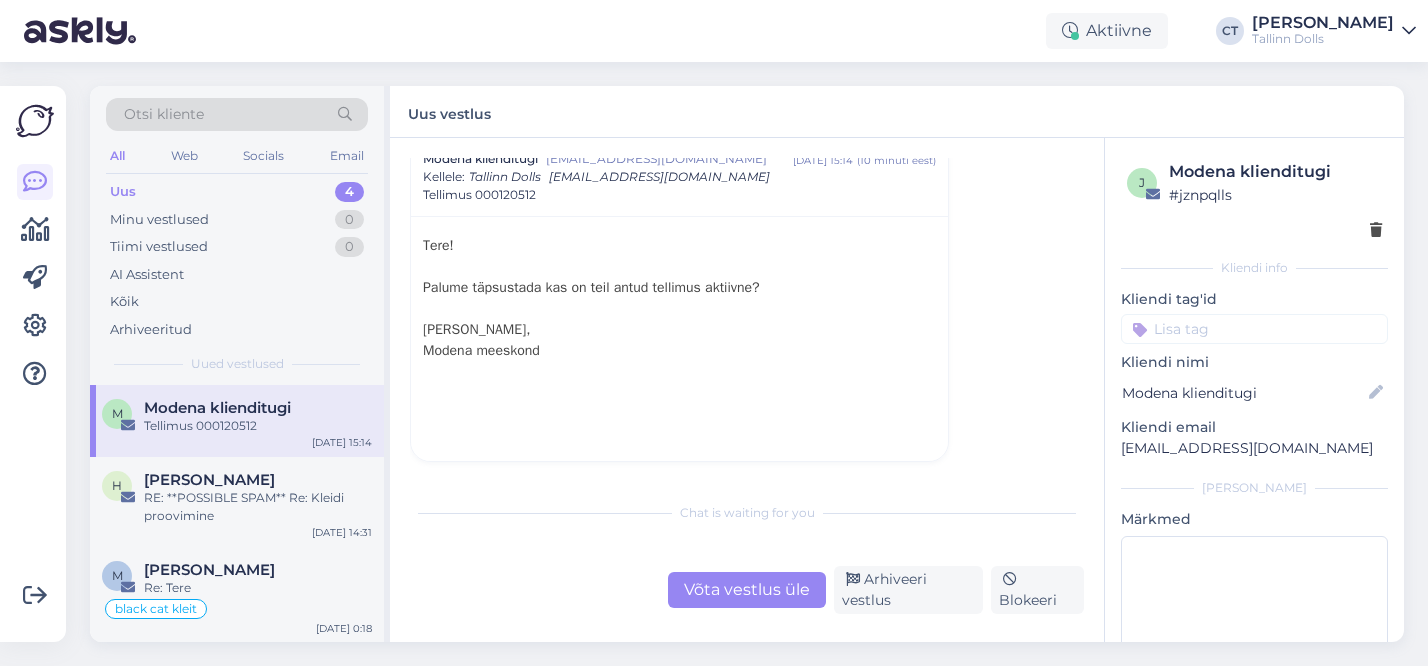 scroll, scrollTop: 308, scrollLeft: 0, axis: vertical 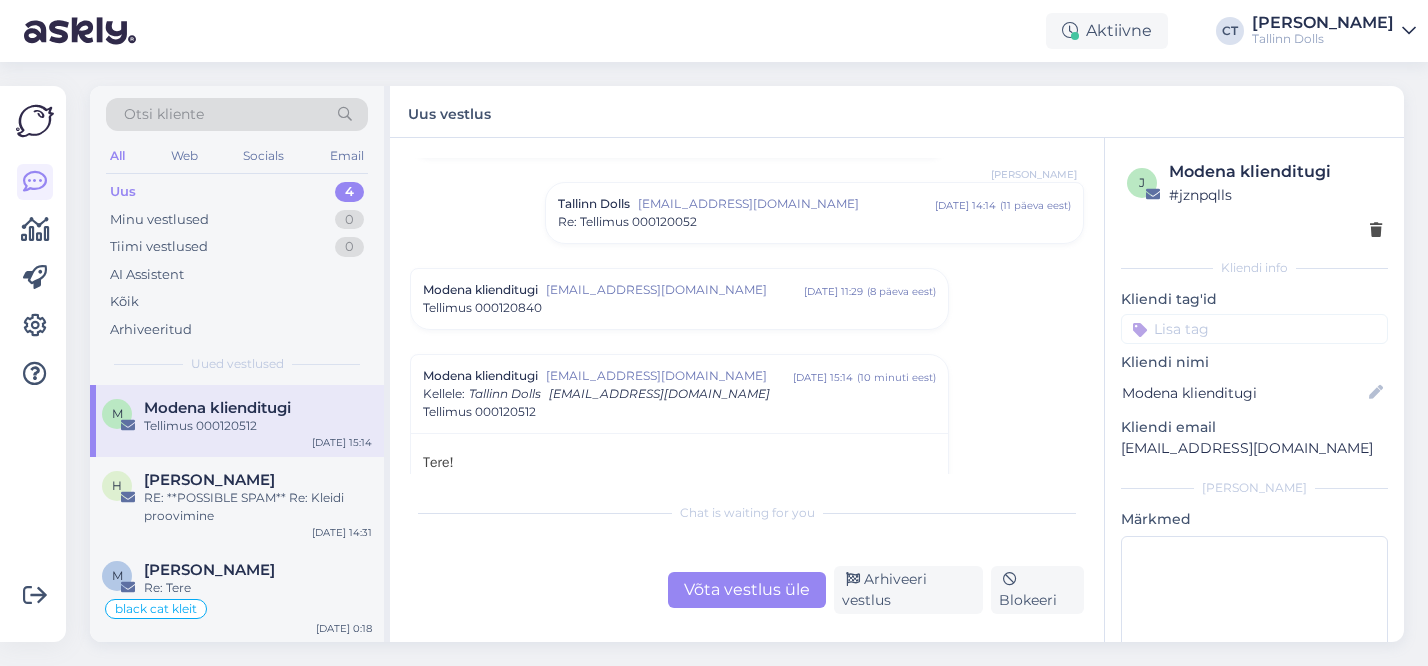 click on "Tallinn Dolls info@tallinndolls.com juuni 30 14:14 ( 11 päeva eest ) Re: Tellimus 000120052" at bounding box center (814, 213) 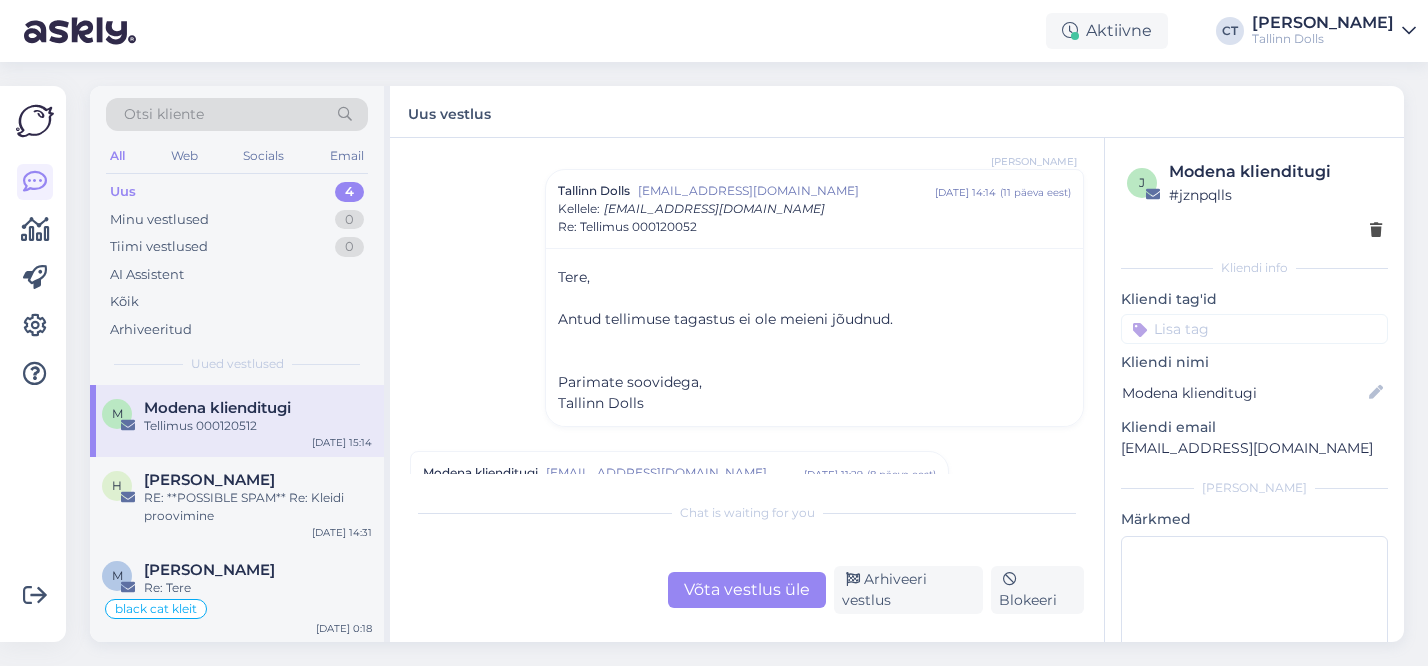 scroll, scrollTop: 399, scrollLeft: 0, axis: vertical 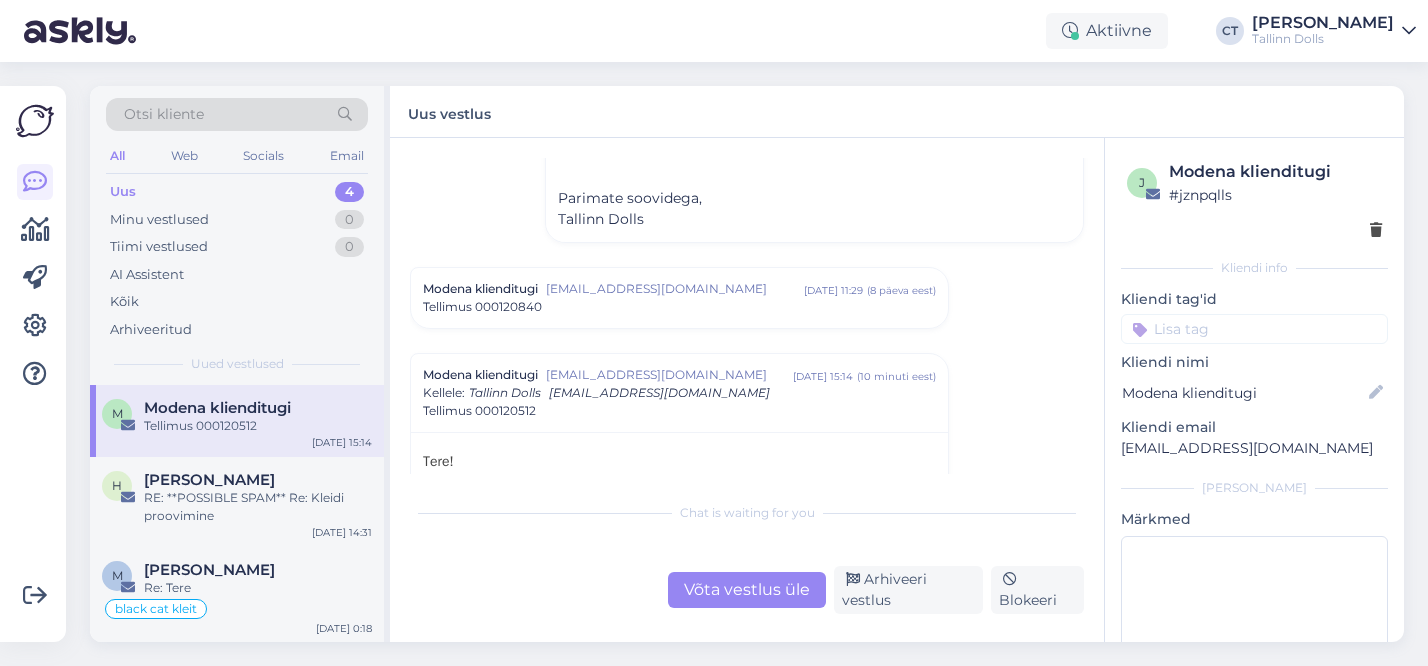 click on "Tellimus 000120840" at bounding box center (679, 307) 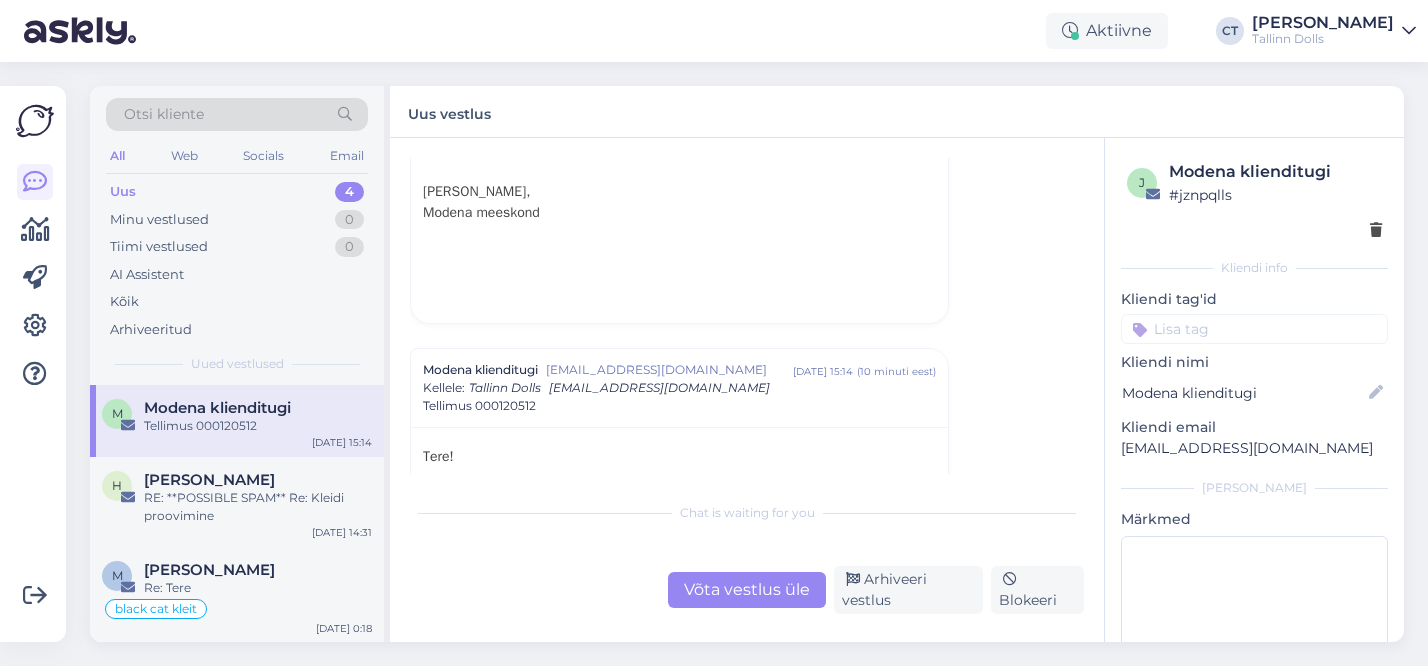 scroll, scrollTop: 920, scrollLeft: 0, axis: vertical 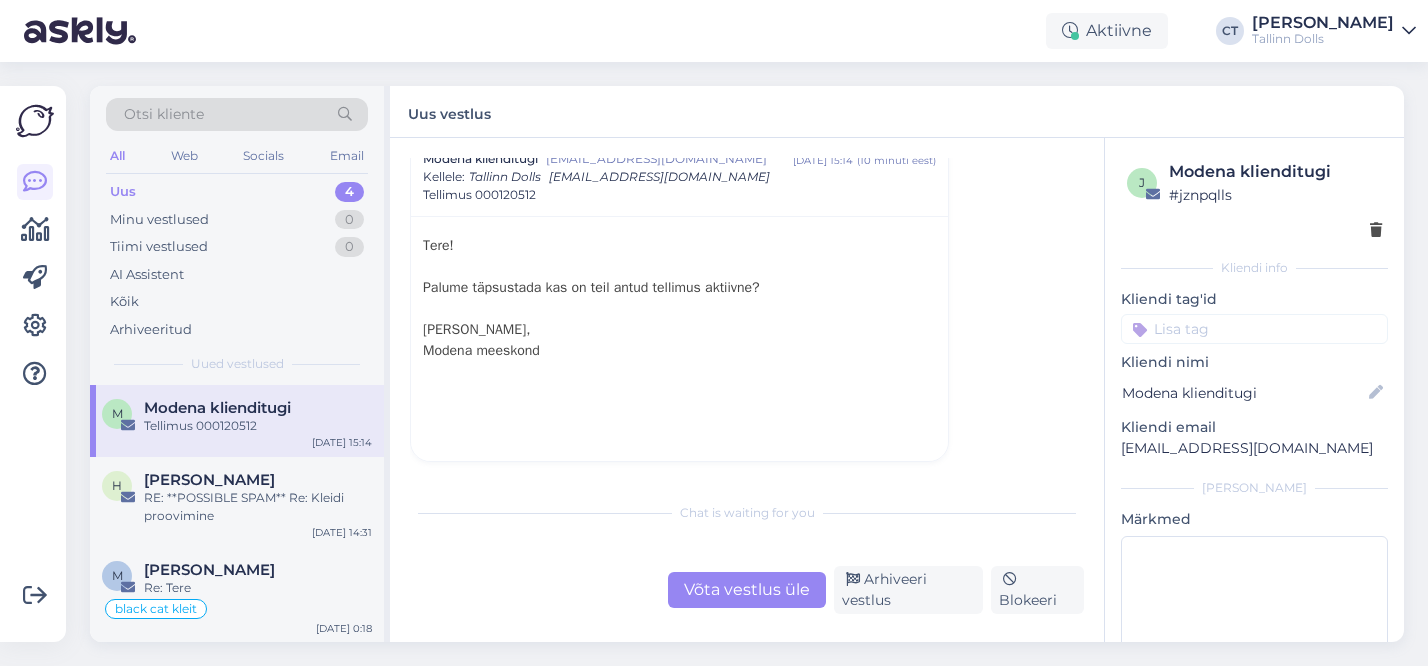 click on "Võta vestlus üle" at bounding box center [747, 590] 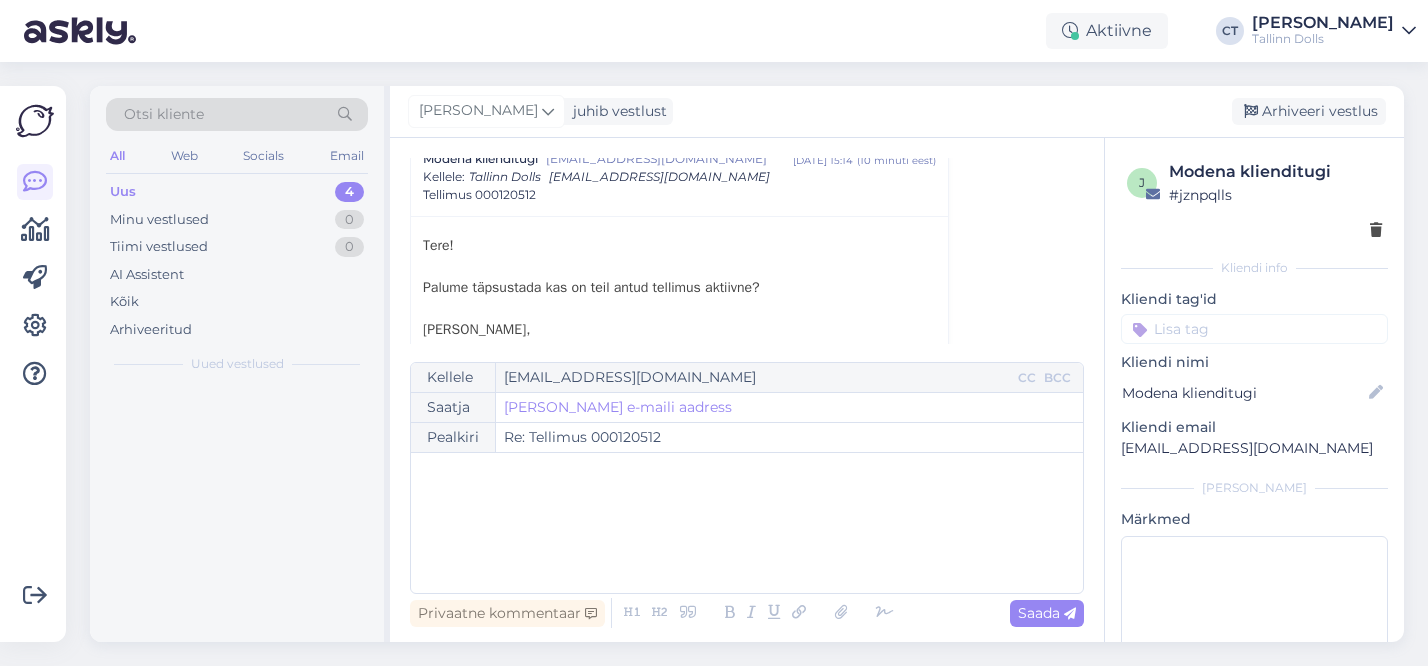 scroll, scrollTop: 899, scrollLeft: 0, axis: vertical 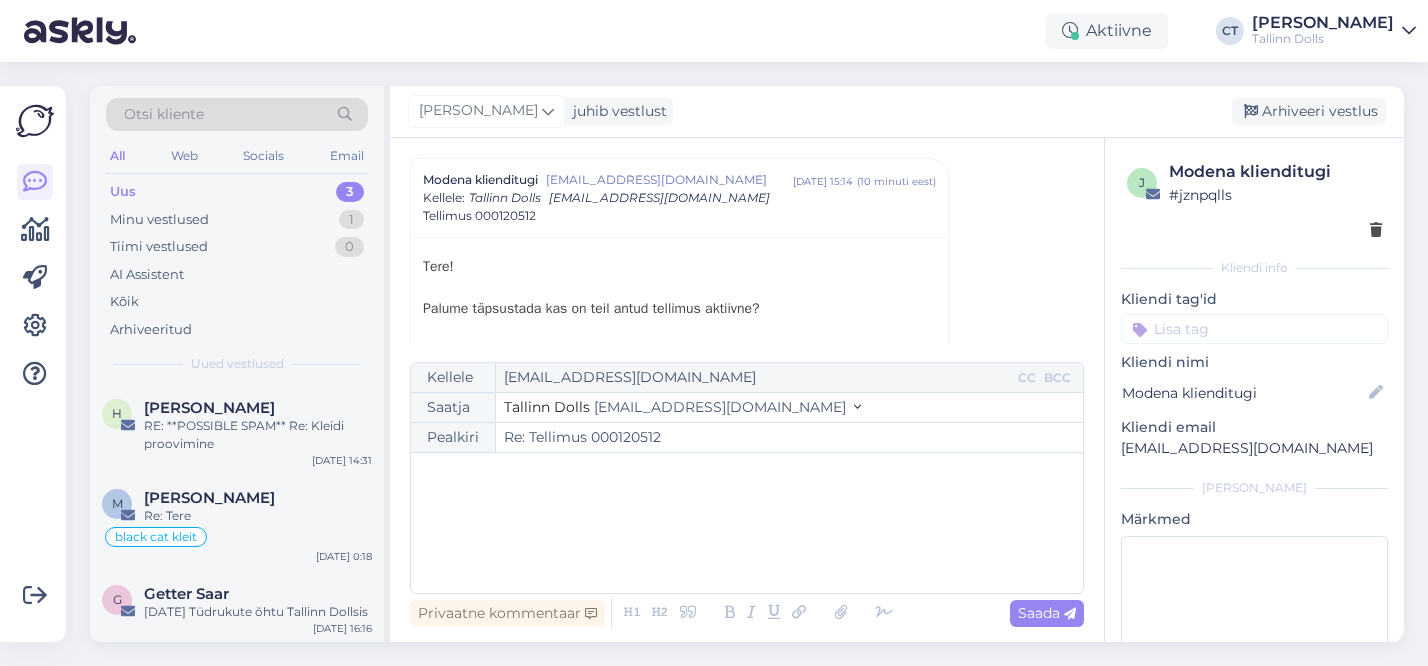 click on "﻿" at bounding box center [747, 523] 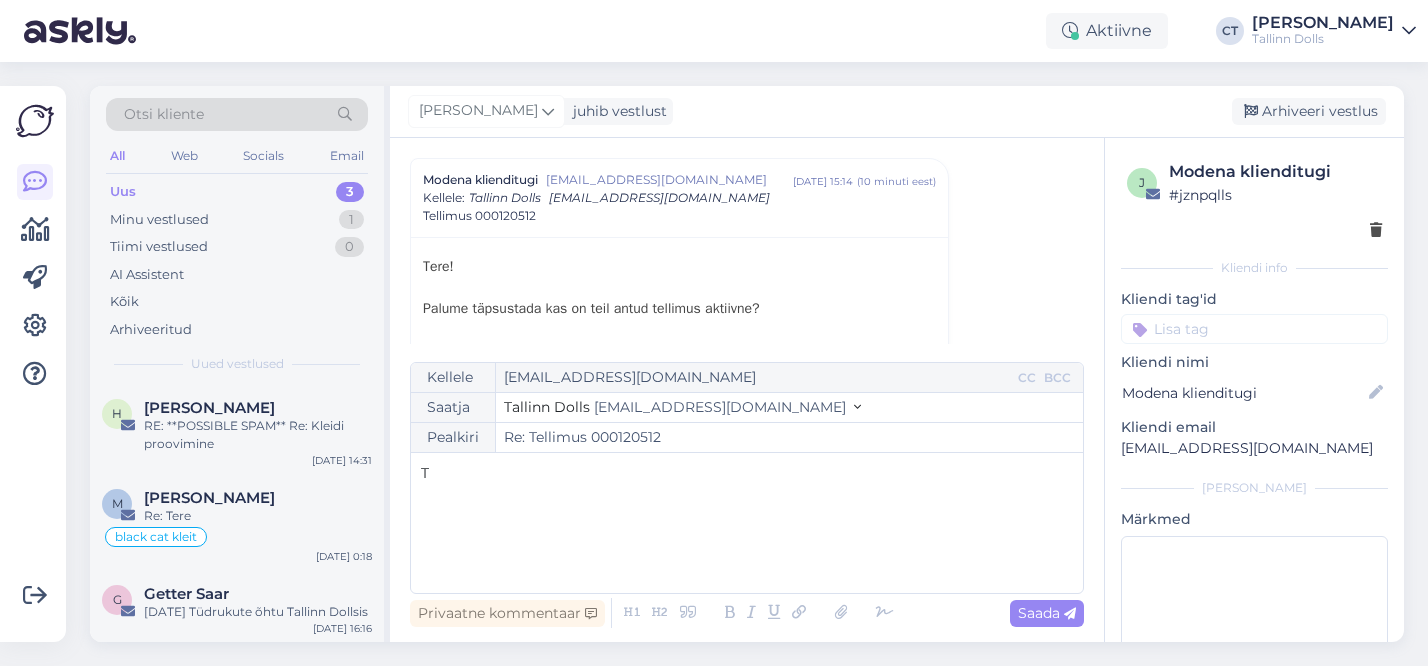 type 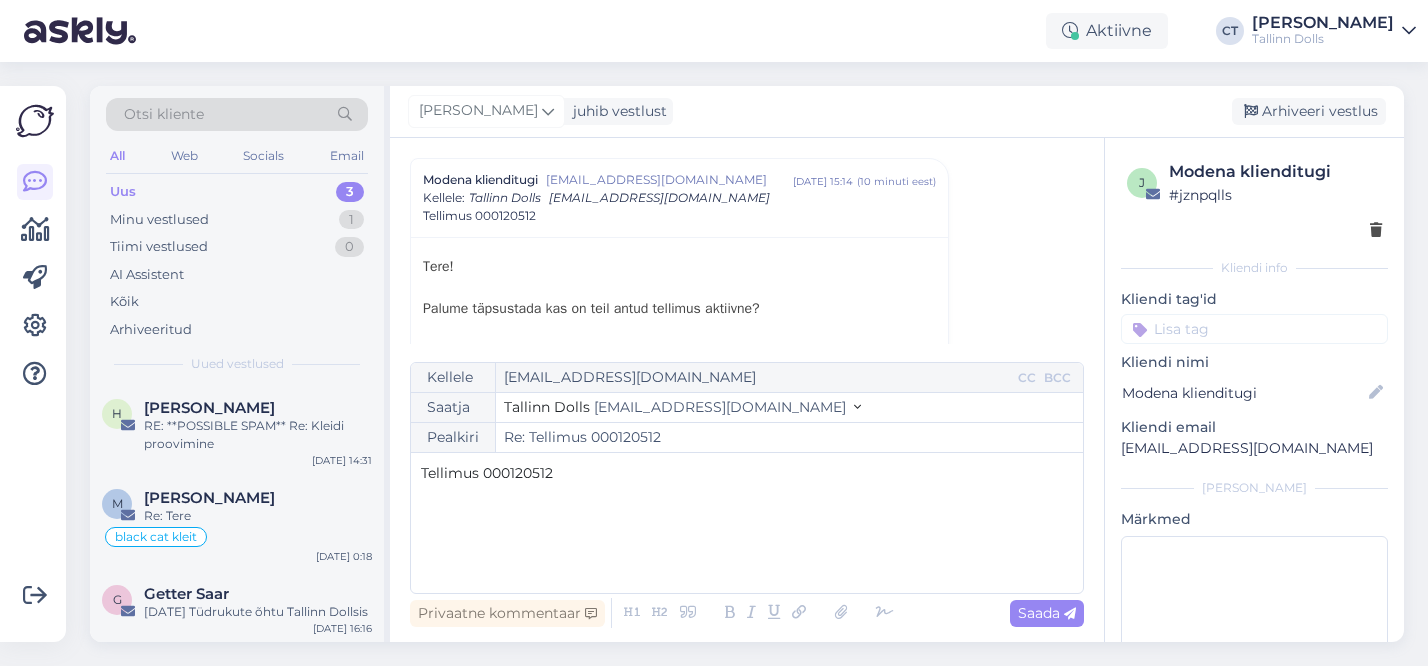 click on "Kellele support@modenafin.zendesk.com CC BCC Saatja Tallinn Dolls   info@tallinndolls.com Pealkiri Re: Tellimus 000120512 Tellimus 000120512" at bounding box center (747, 478) 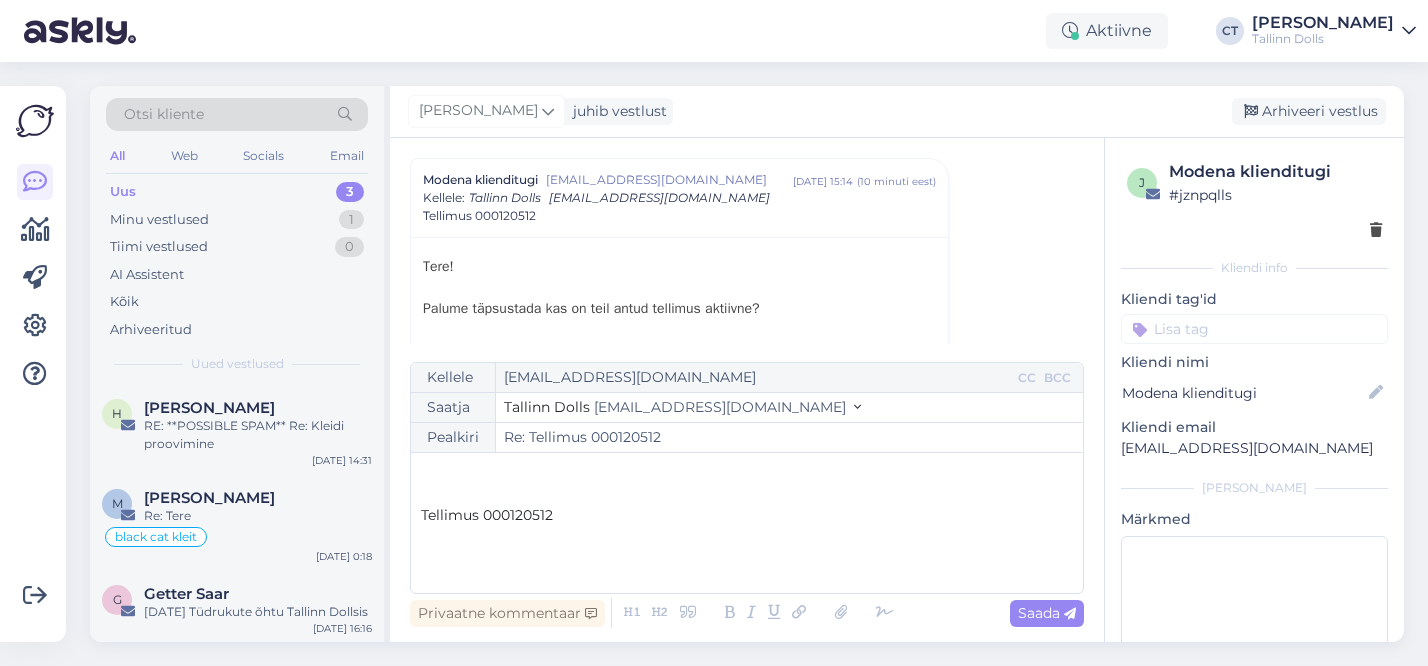 click on "﻿" at bounding box center [747, 473] 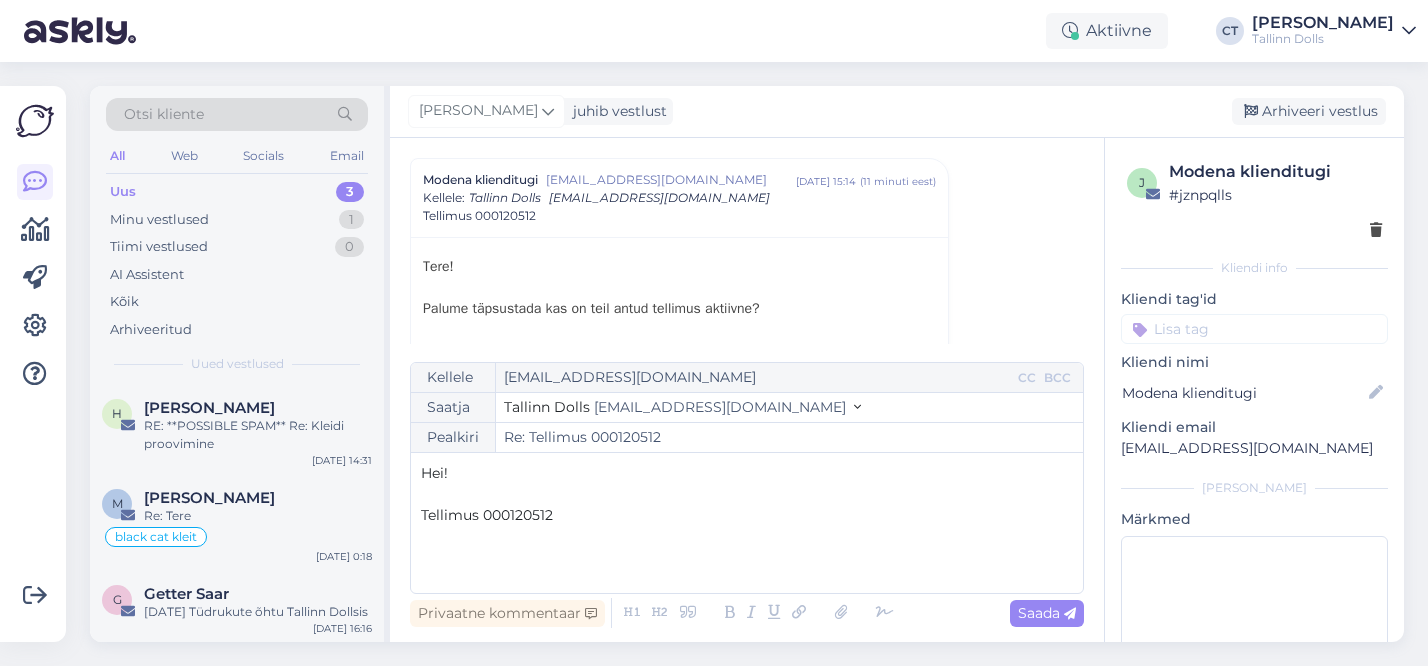 click on "Hei! ﻿ Tellimus 000120512" at bounding box center (747, 523) 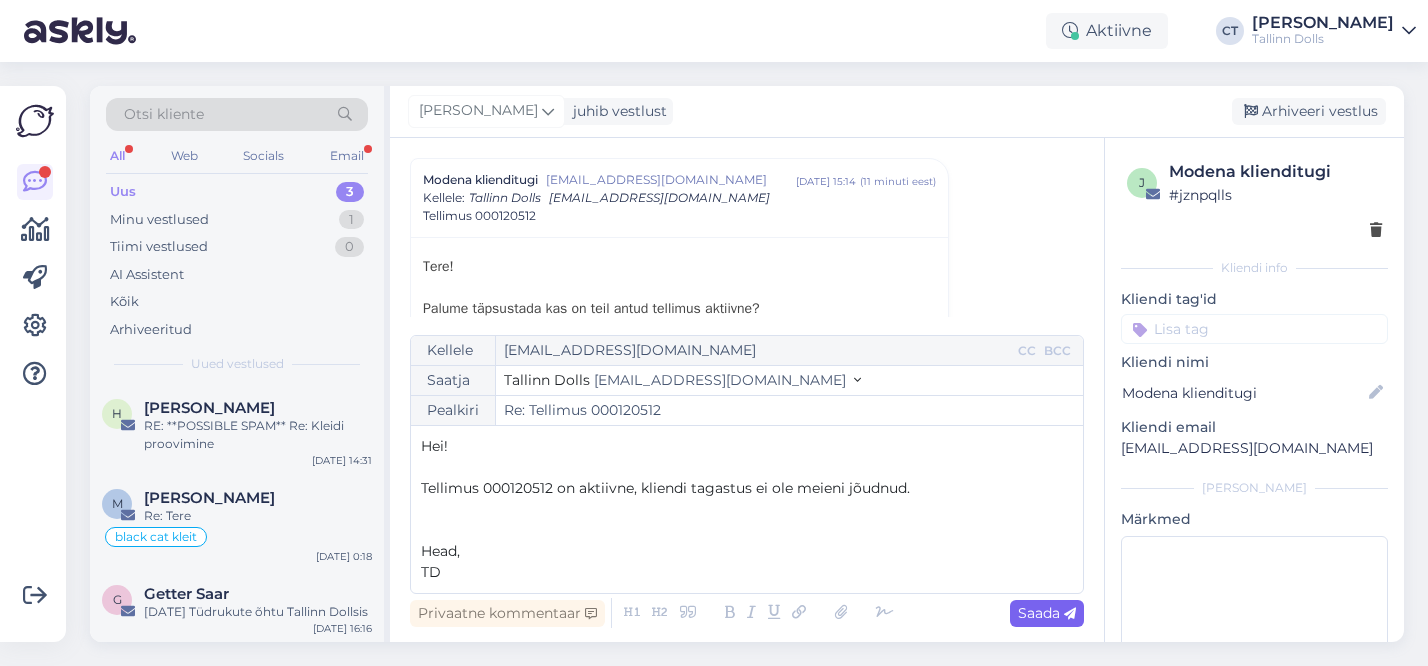 click on "Saada" at bounding box center (1047, 613) 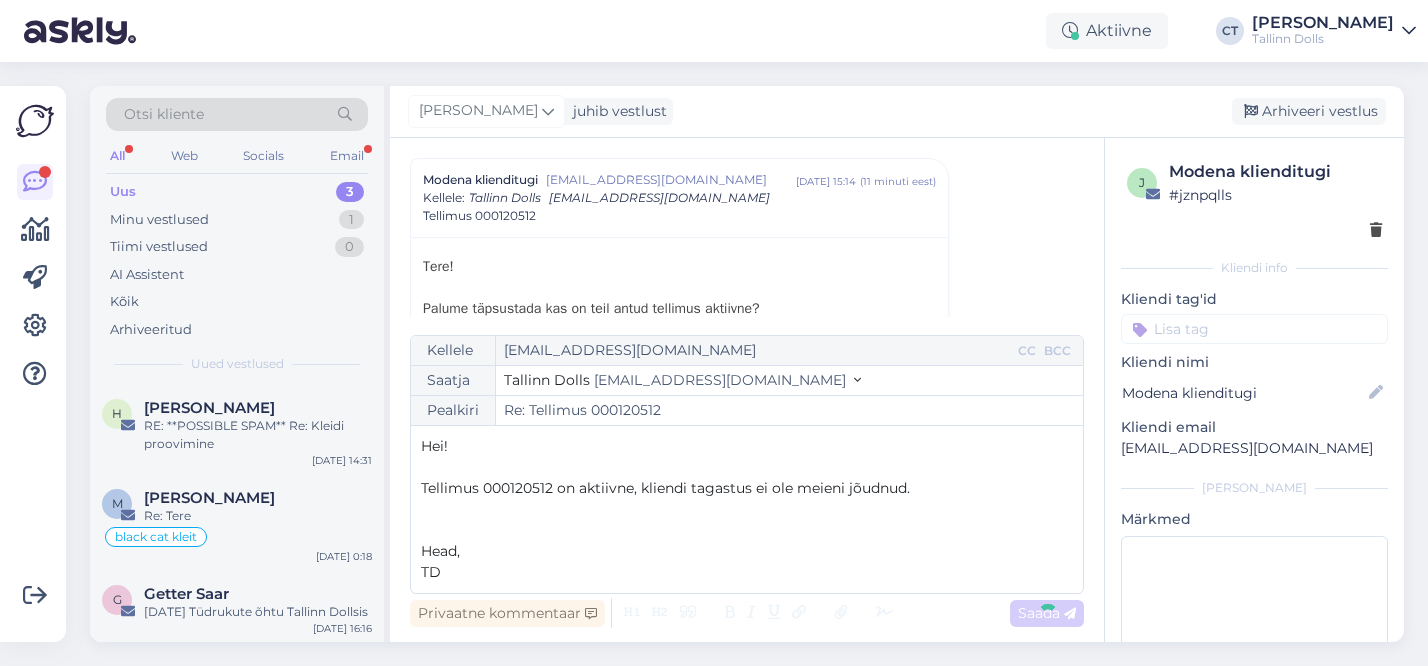 type on "Re: Re: Tellimus 000120512" 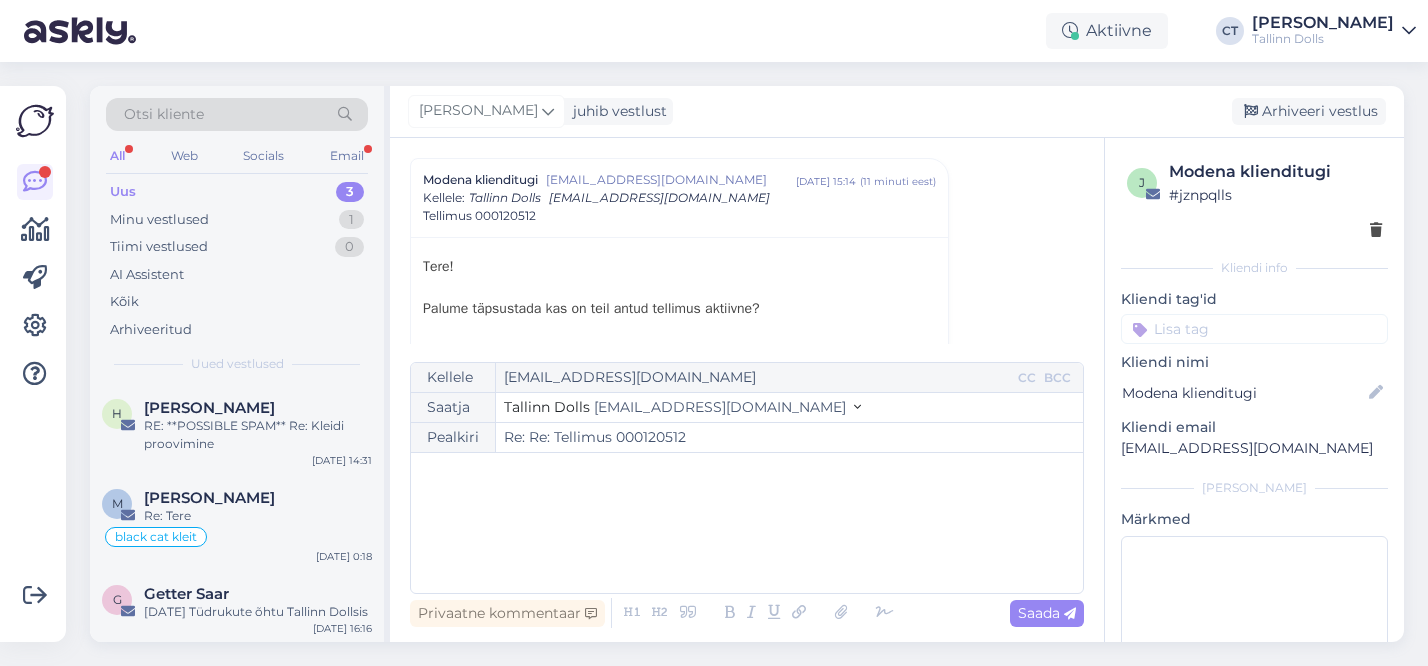 scroll, scrollTop: 1233, scrollLeft: 0, axis: vertical 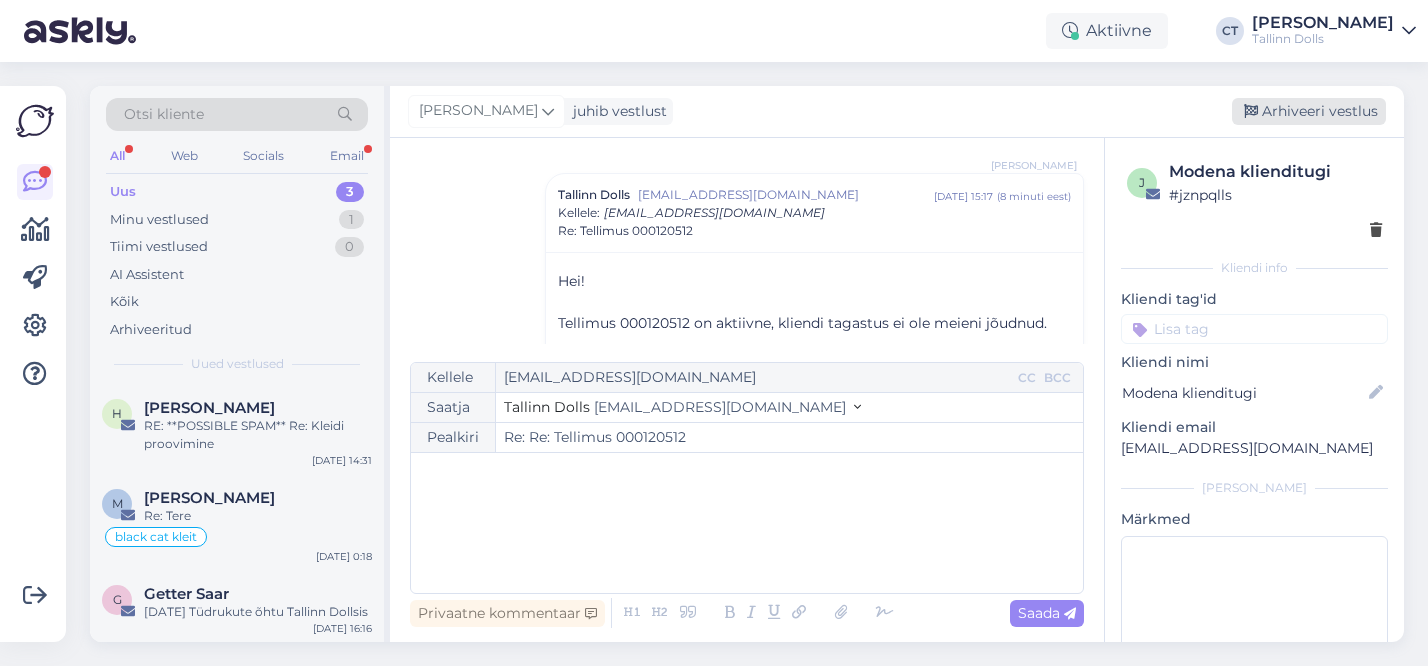 click on "Arhiveeri vestlus" at bounding box center (1309, 111) 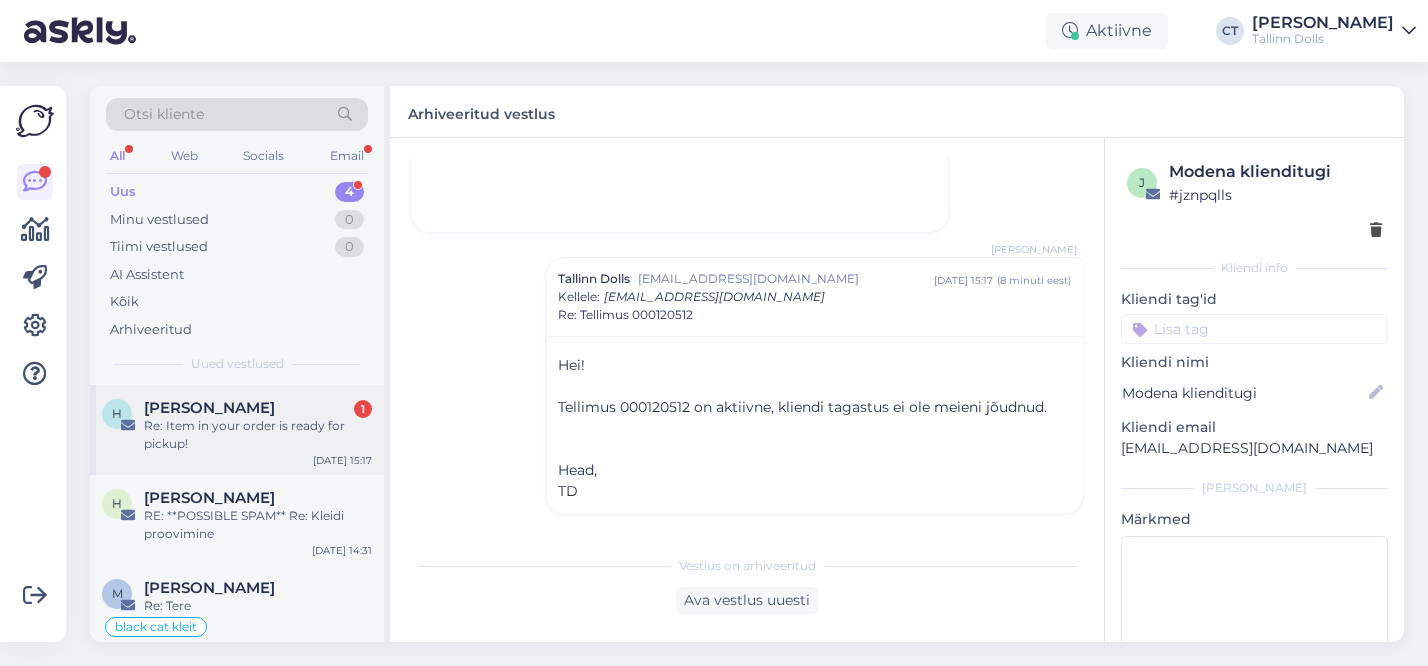 click on "Re: Item in your order is ready for pickup!" at bounding box center (258, 435) 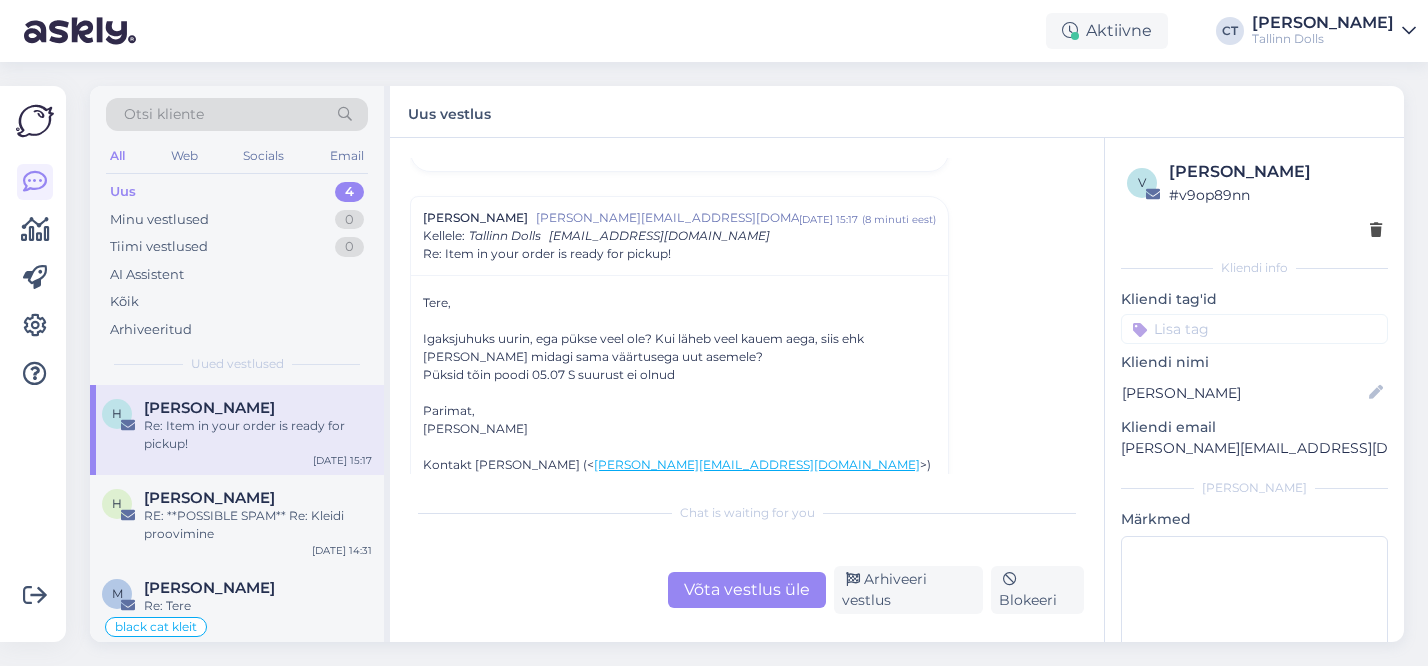 scroll, scrollTop: 837, scrollLeft: 0, axis: vertical 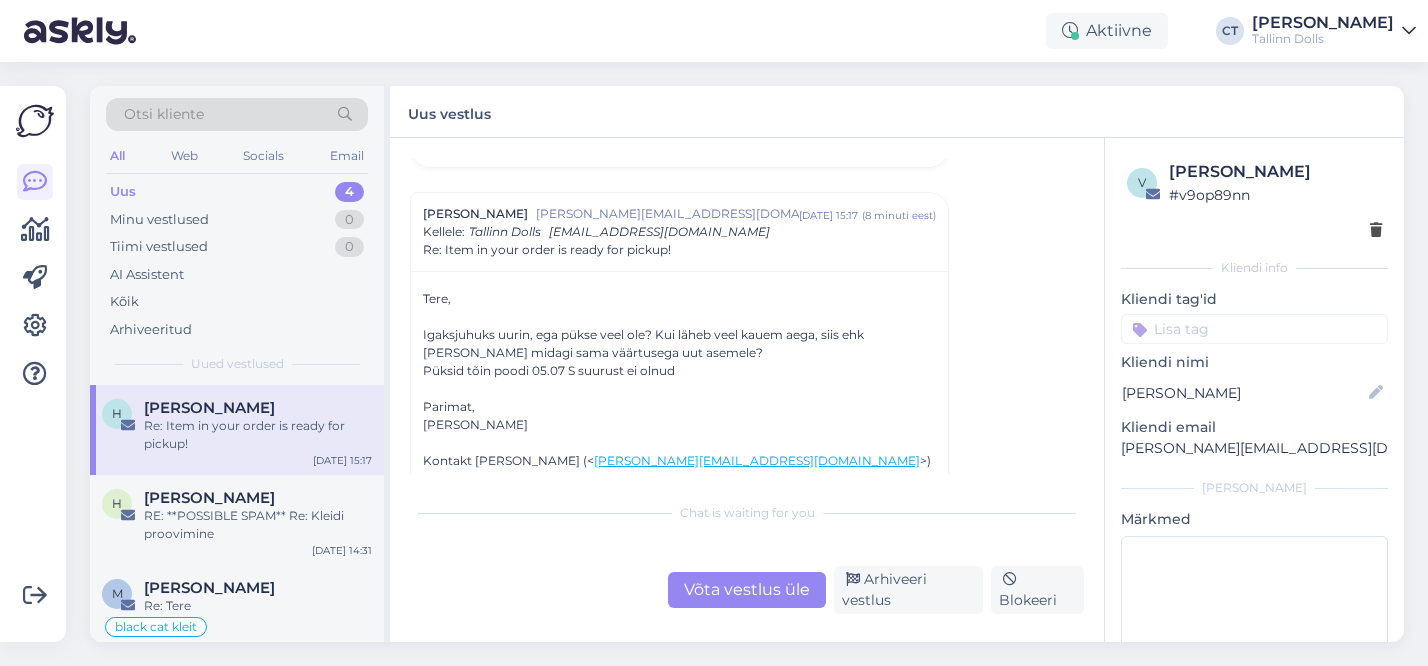 click on "Võta vestlus üle" at bounding box center [747, 590] 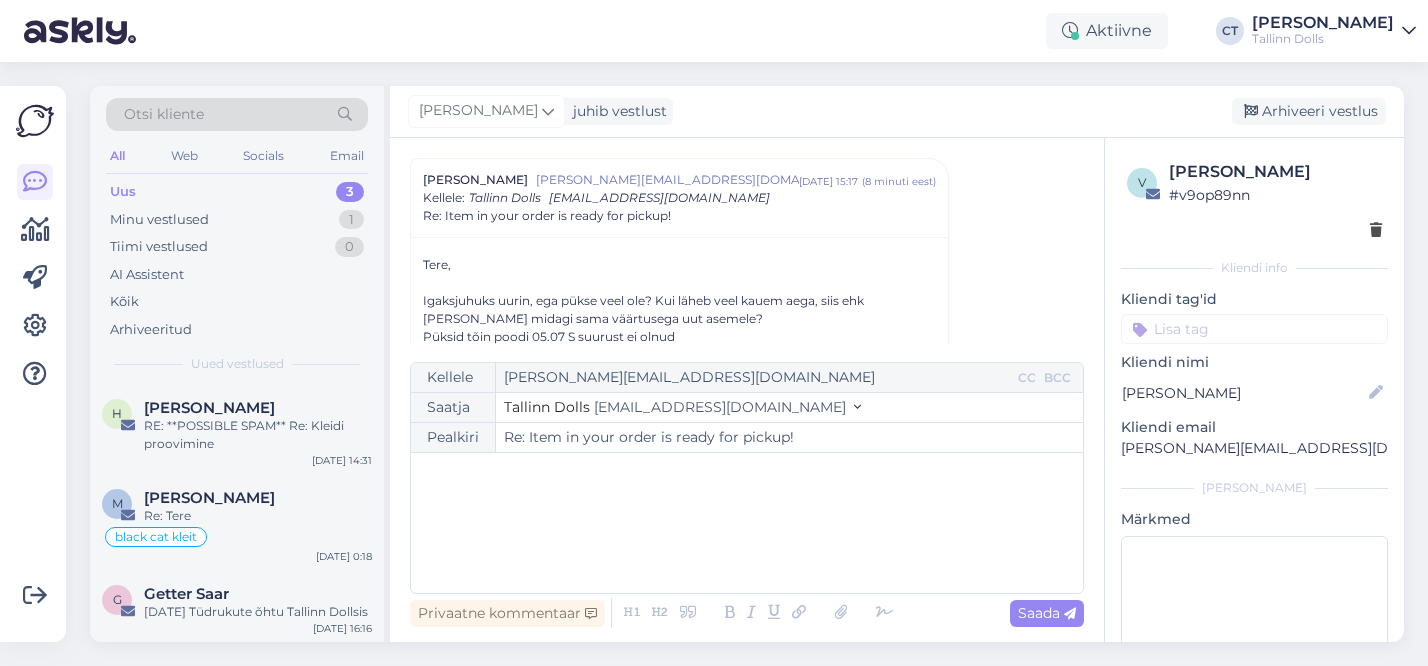 click on "﻿" at bounding box center (747, 523) 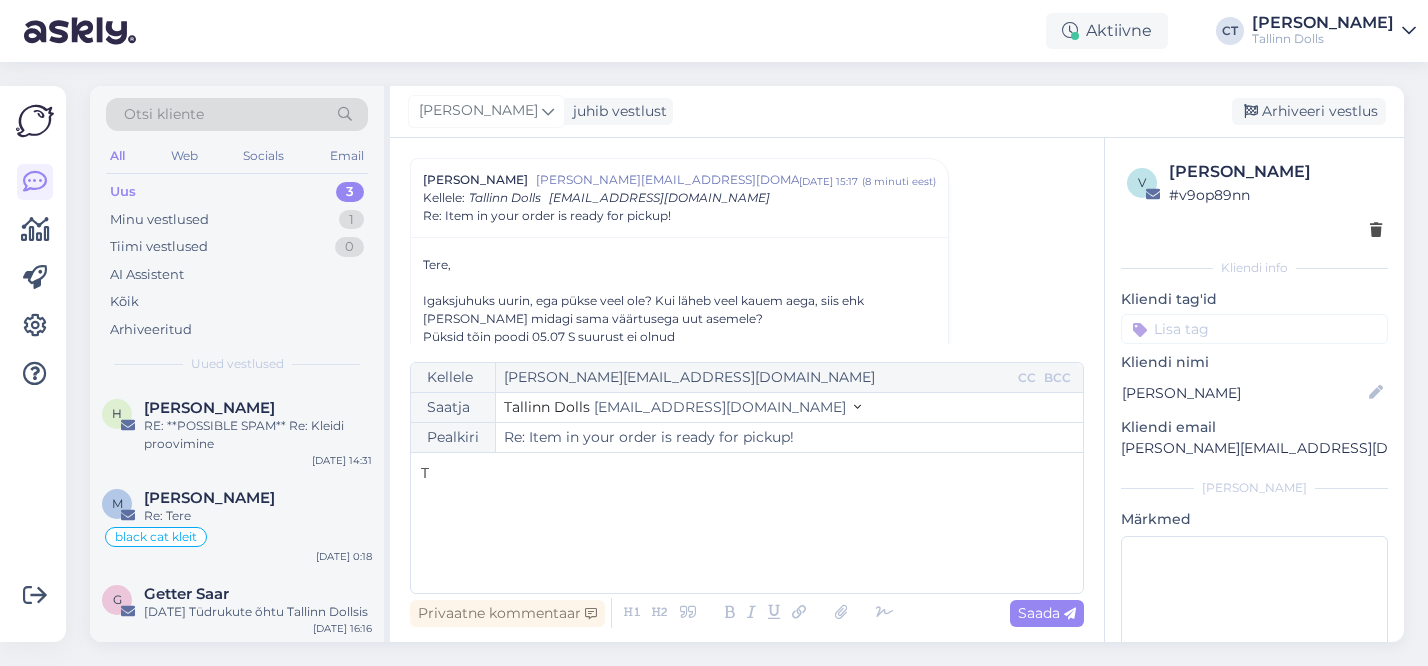 type 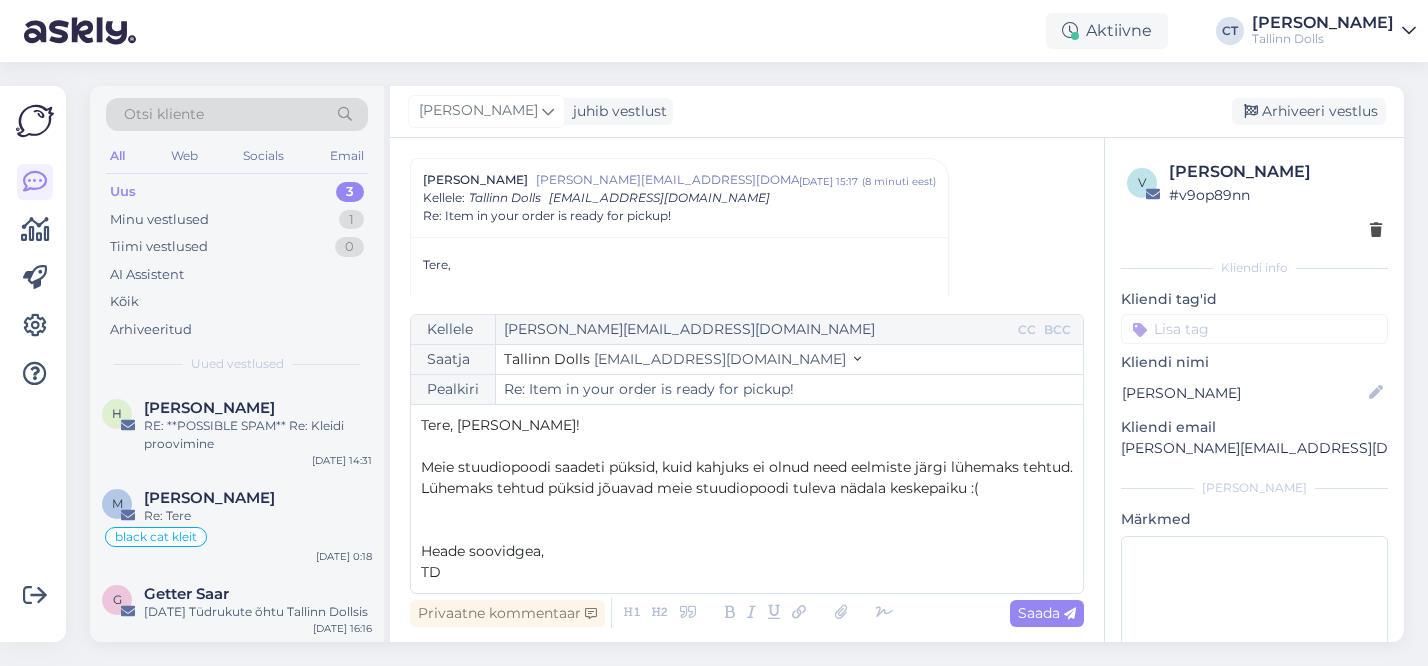 click on "Heade soovidgea," at bounding box center [482, 551] 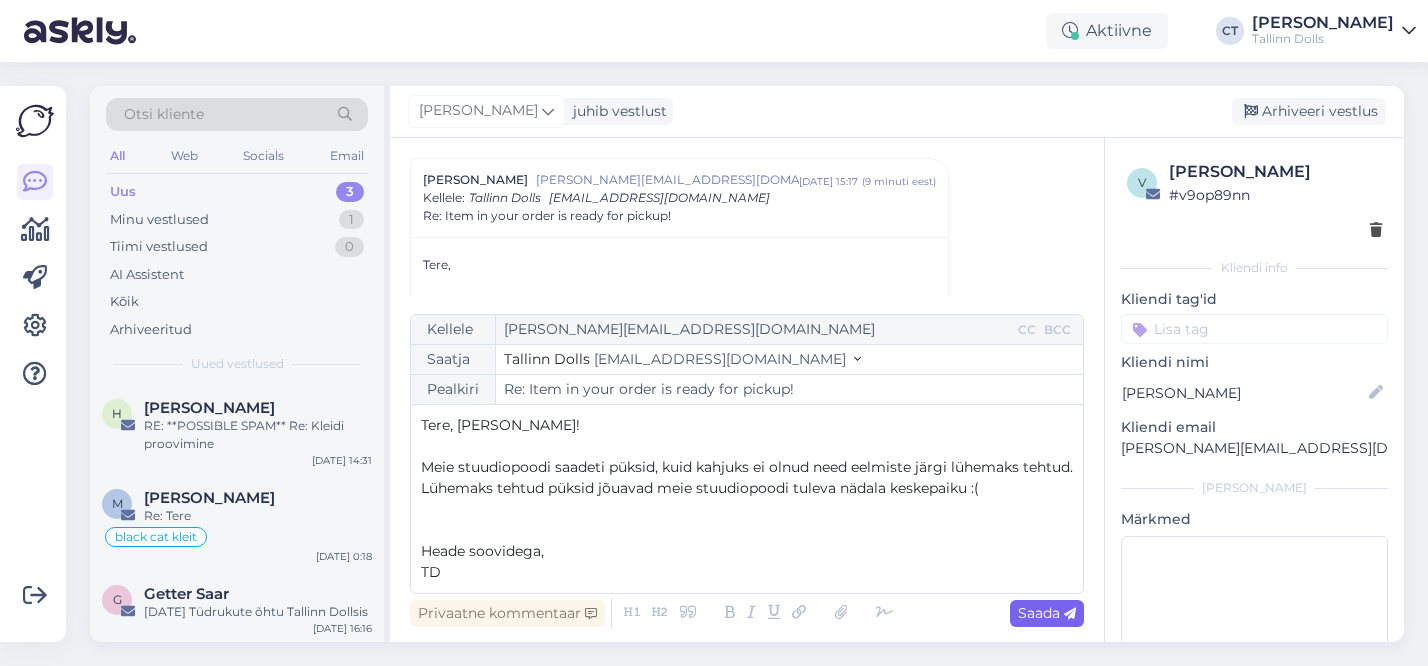 click at bounding box center (1070, 614) 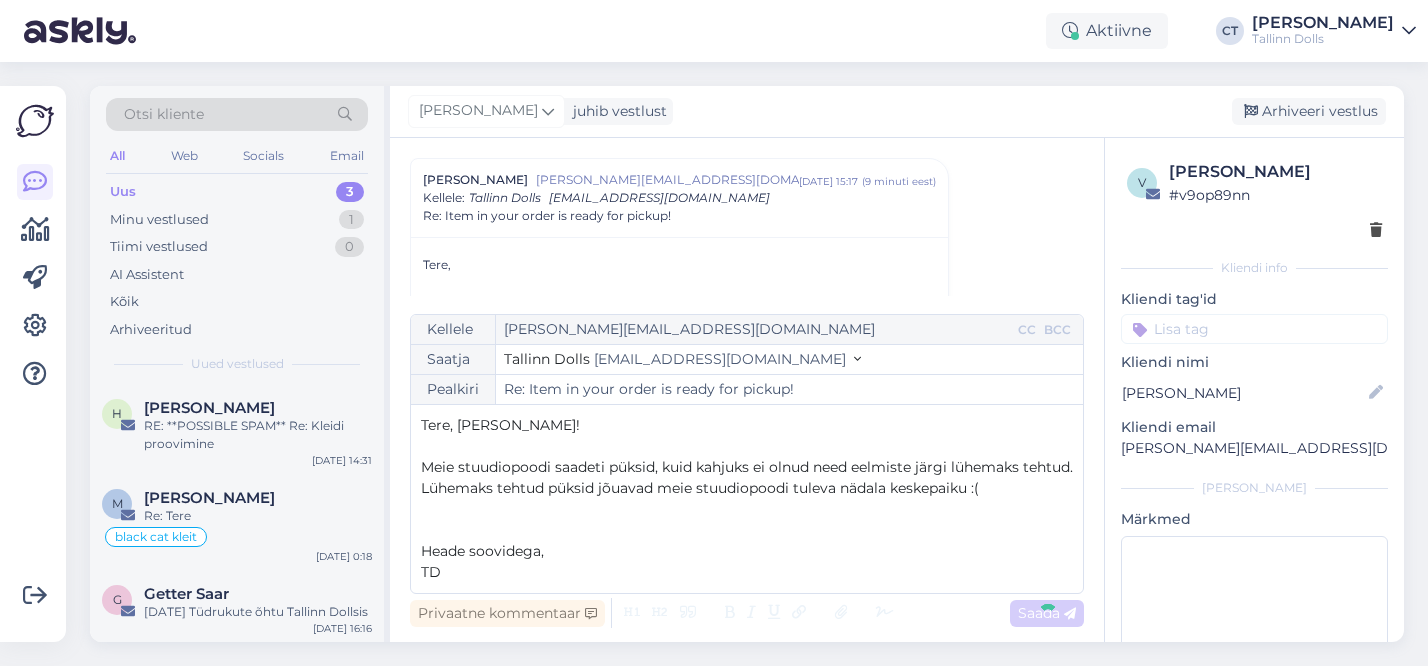 type on "Re: Re: Item in your order is ready for pickup!" 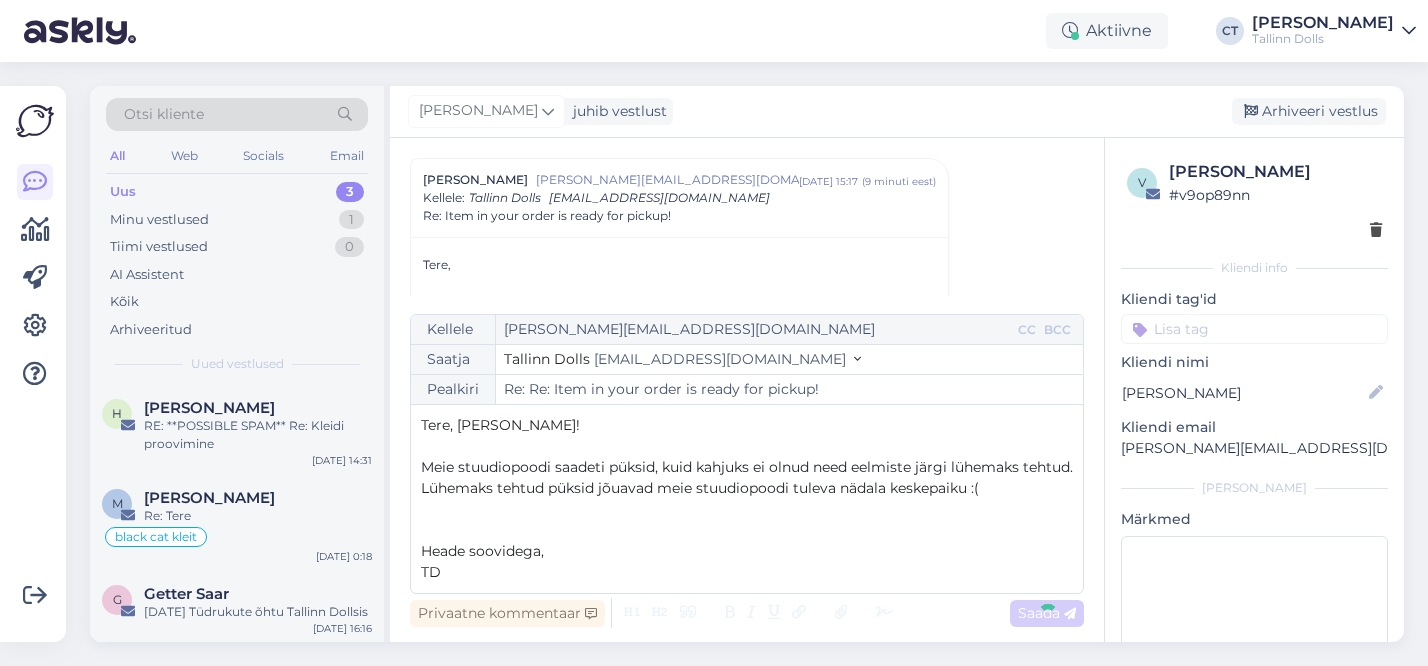 scroll, scrollTop: 1480, scrollLeft: 0, axis: vertical 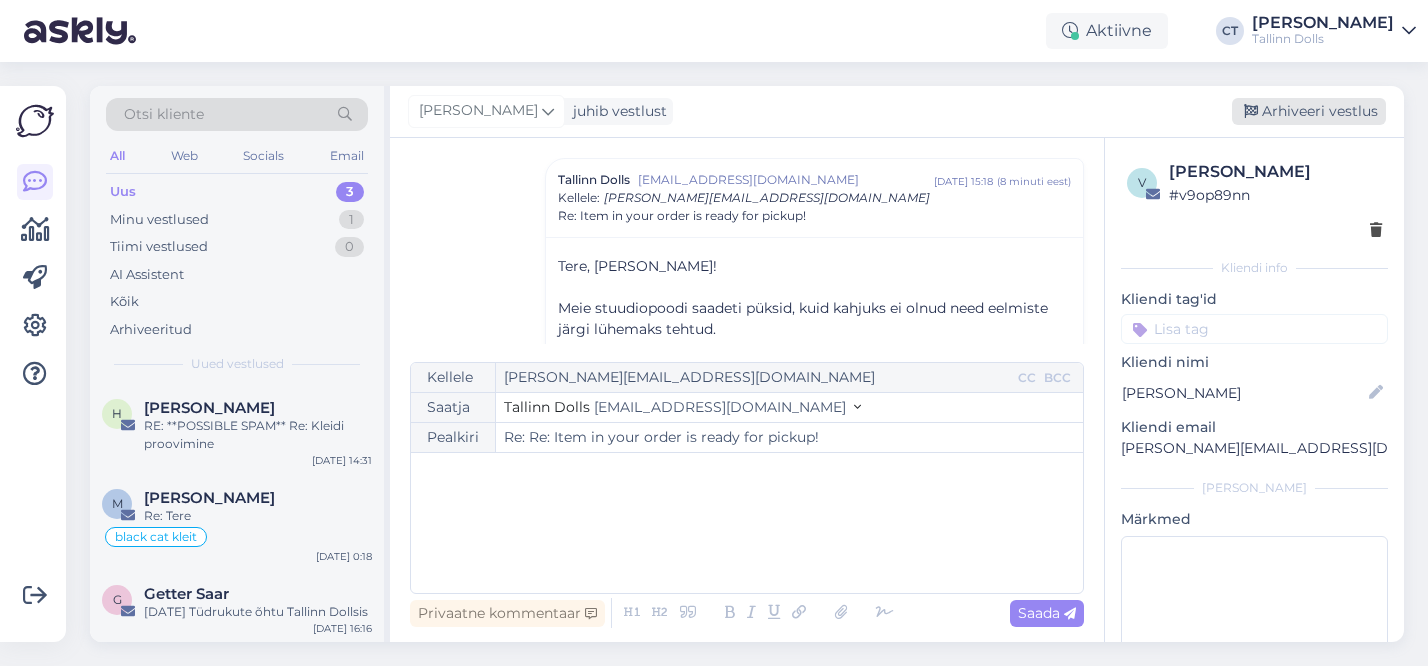 click on "Arhiveeri vestlus" at bounding box center (1309, 111) 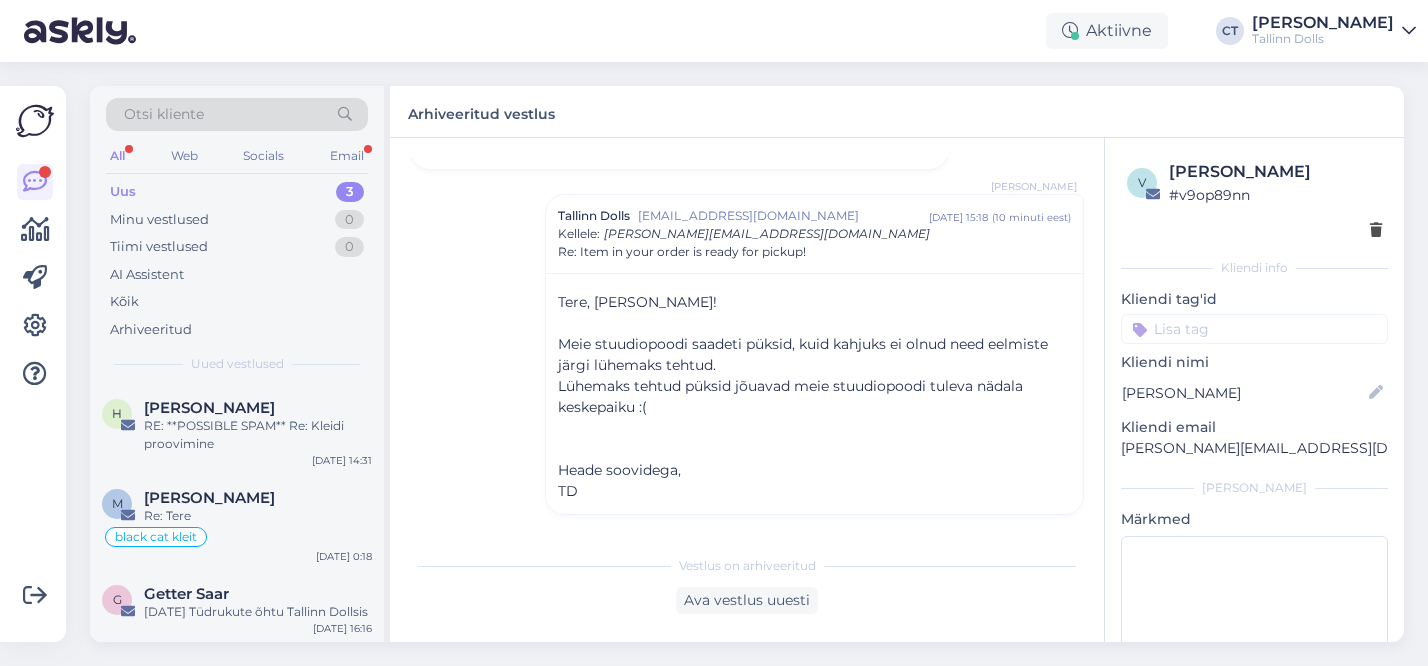scroll, scrollTop: 1600, scrollLeft: 0, axis: vertical 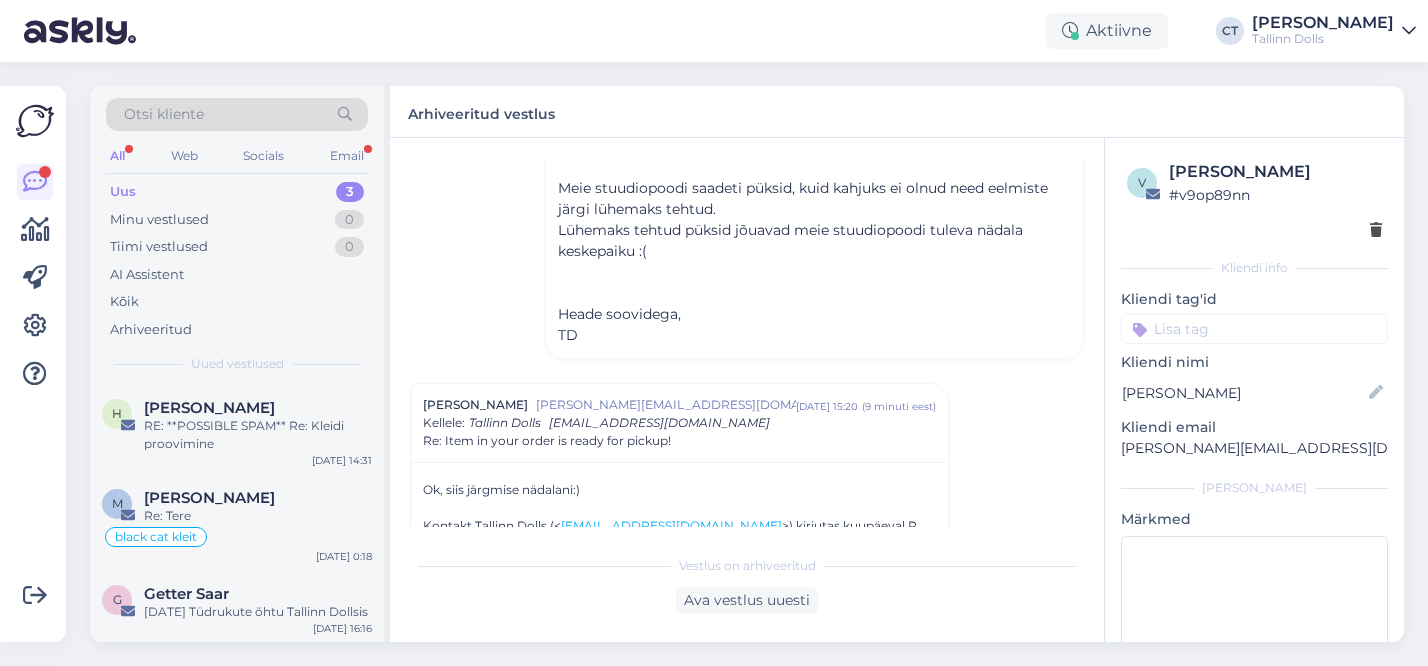 click on "Uus 3" at bounding box center [237, 192] 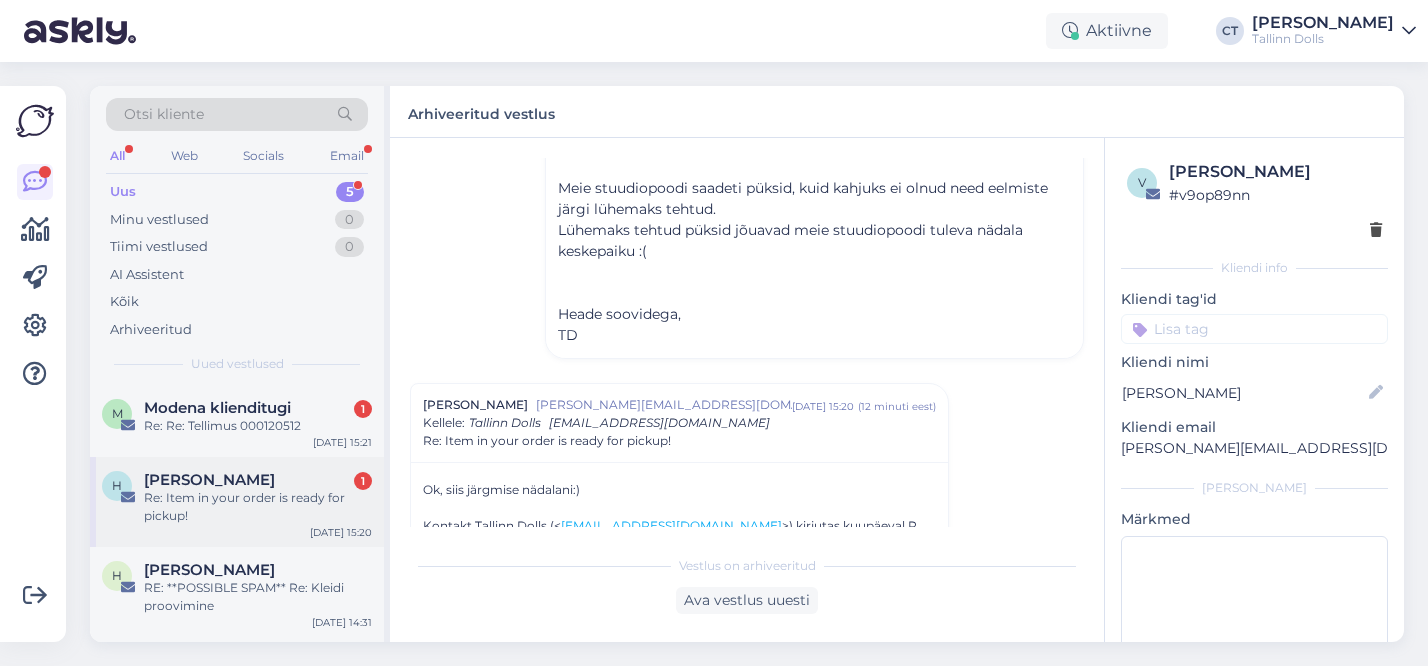 click on "Re: Item in your order is ready for pickup!" at bounding box center (258, 507) 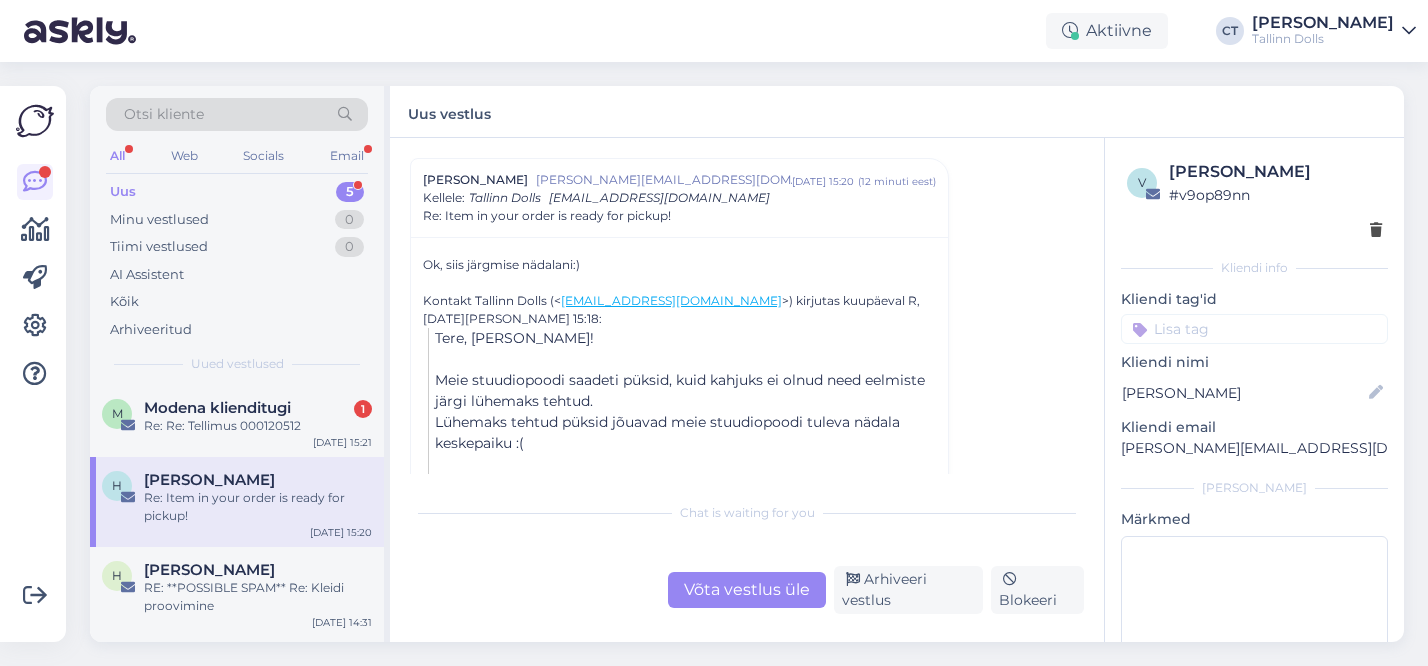 scroll, scrollTop: 997, scrollLeft: 0, axis: vertical 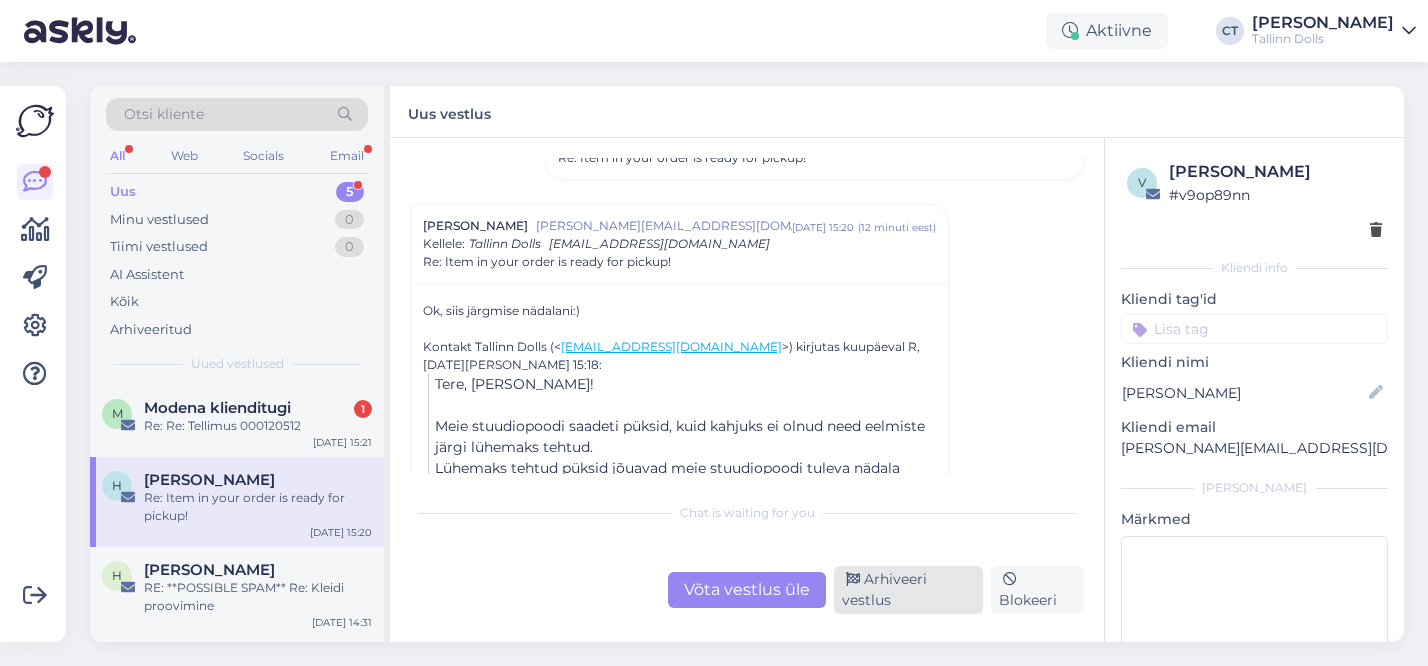 click on "Arhiveeri vestlus" at bounding box center (908, 590) 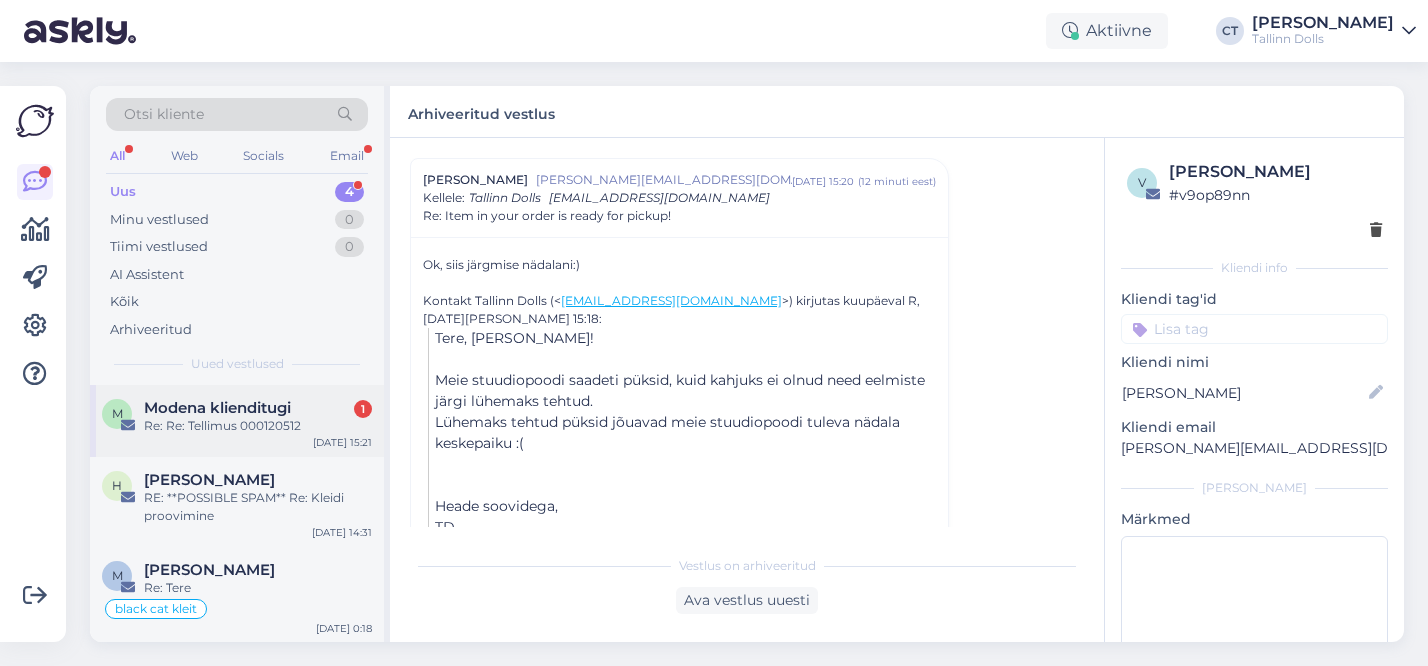 click on "Re: Re: Tellimus 000120512" at bounding box center [258, 426] 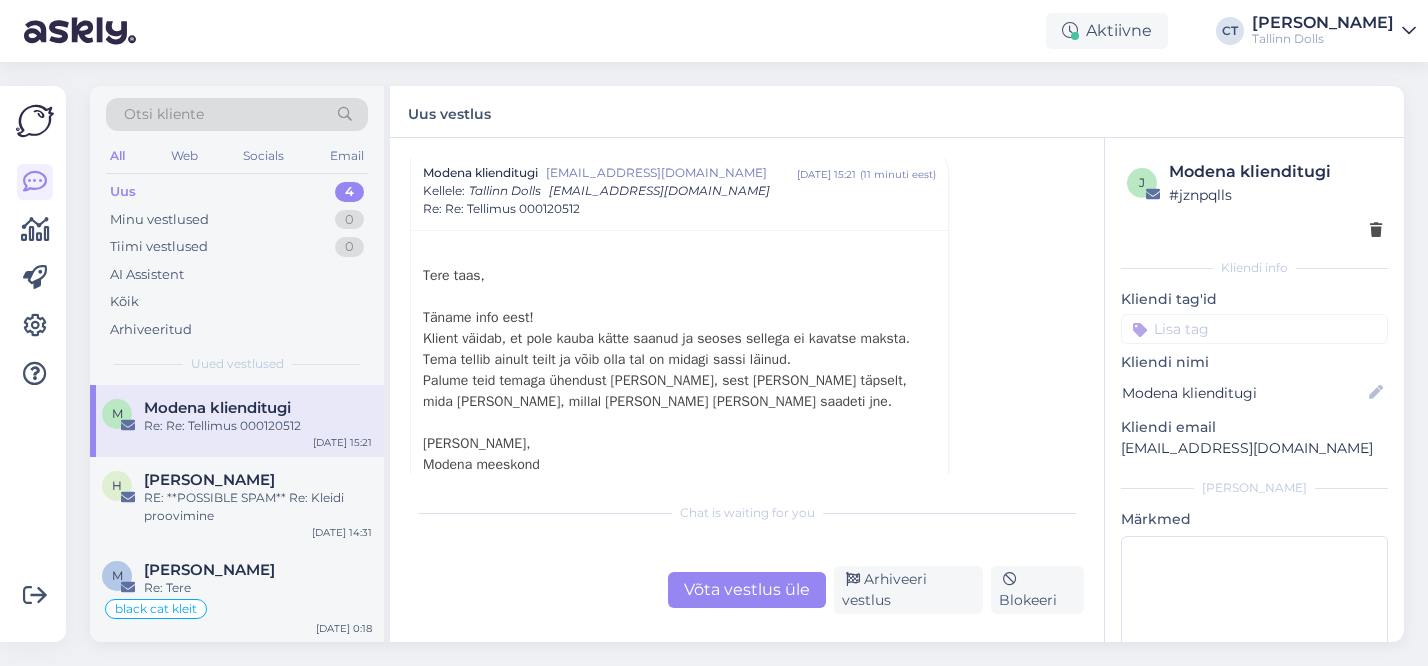 scroll, scrollTop: 563, scrollLeft: 0, axis: vertical 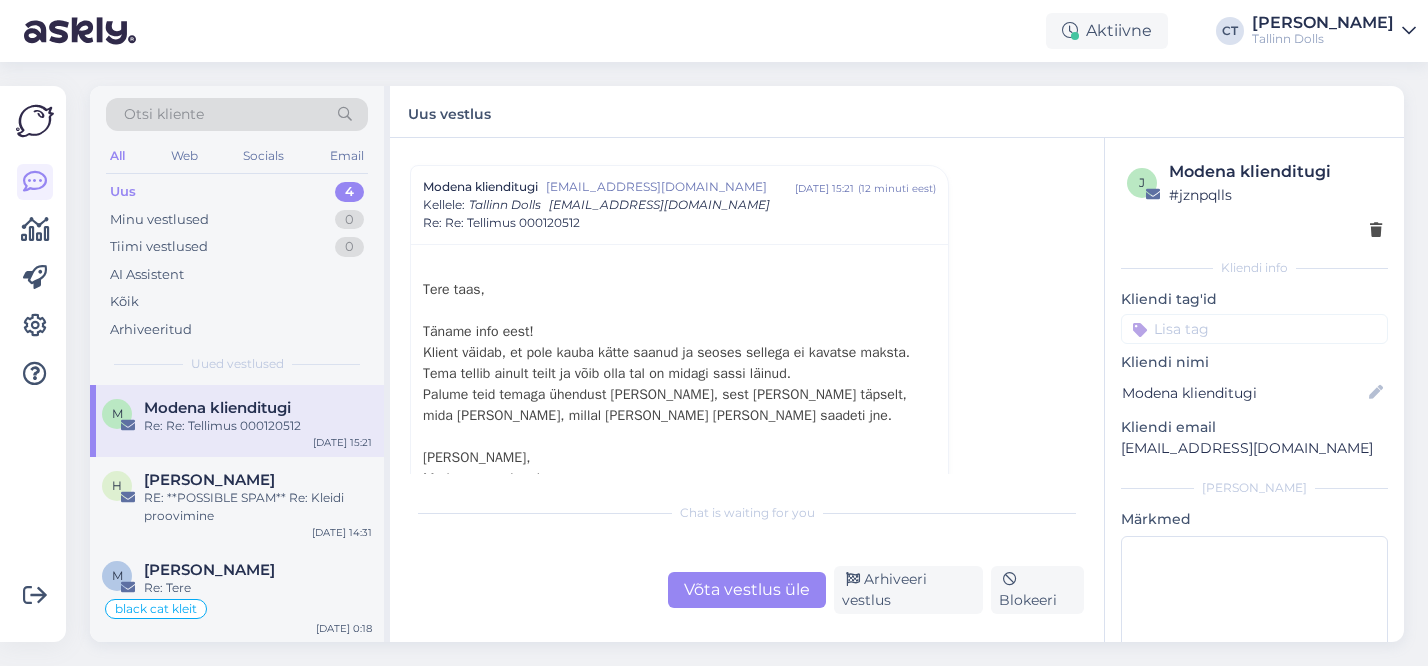 click on "Uus 4" at bounding box center (237, 192) 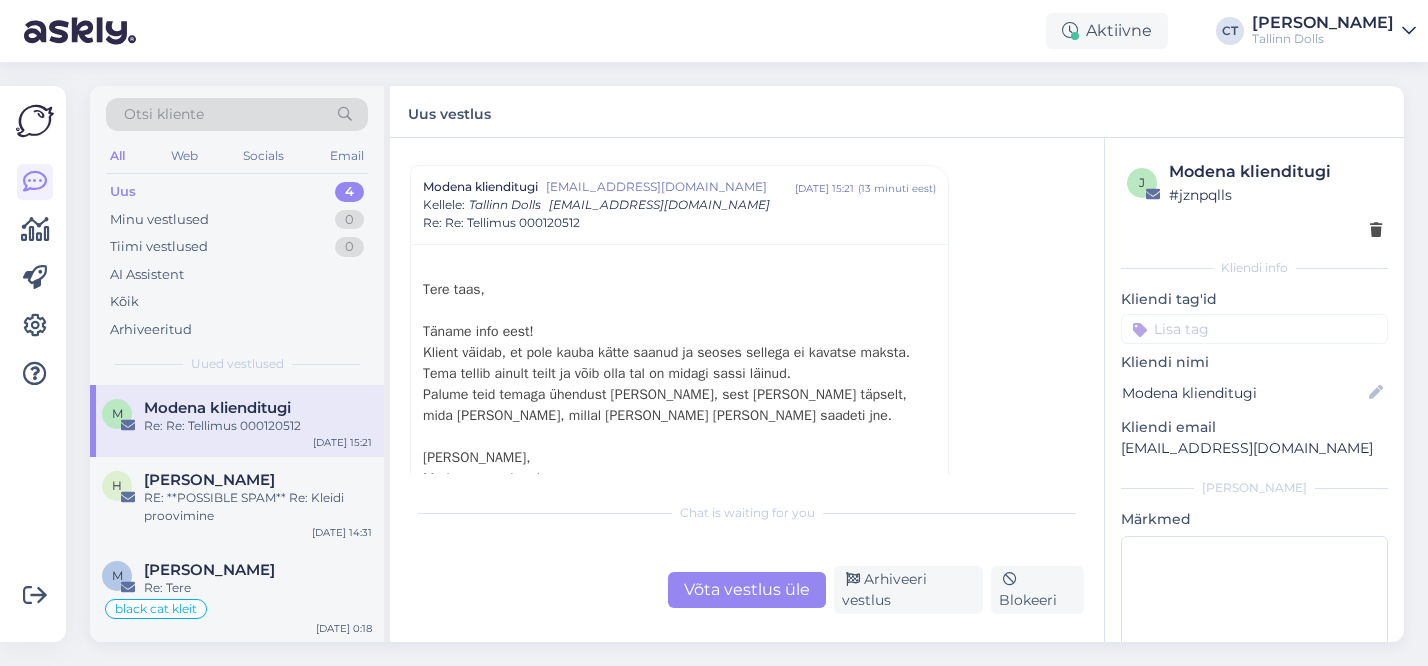 click on "Võta vestlus üle" at bounding box center [747, 590] 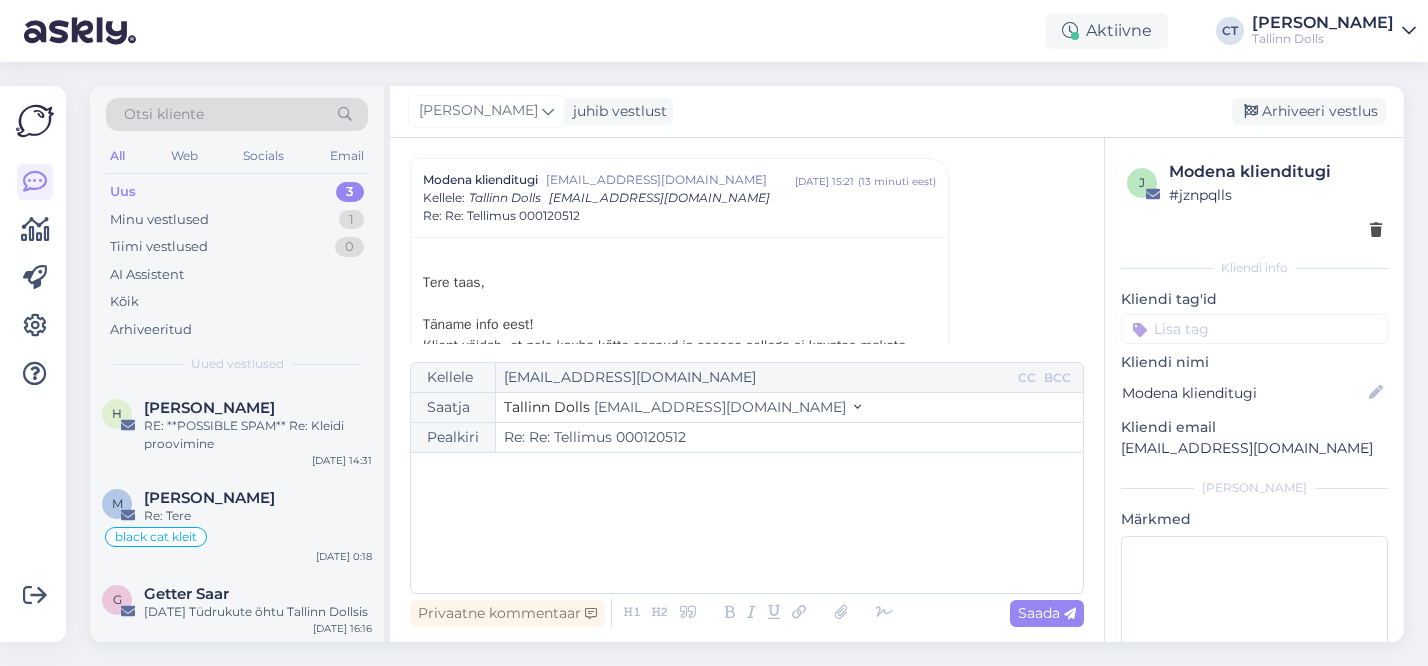 click on "﻿" at bounding box center (747, 523) 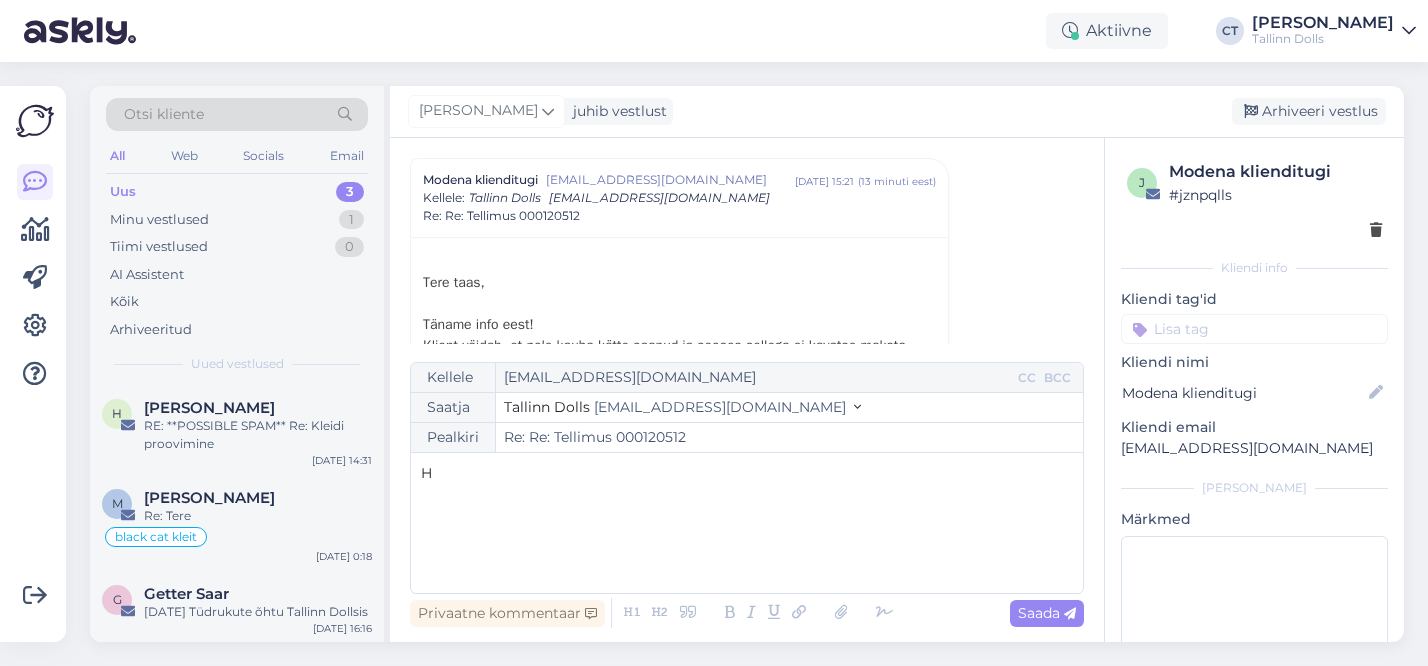 type 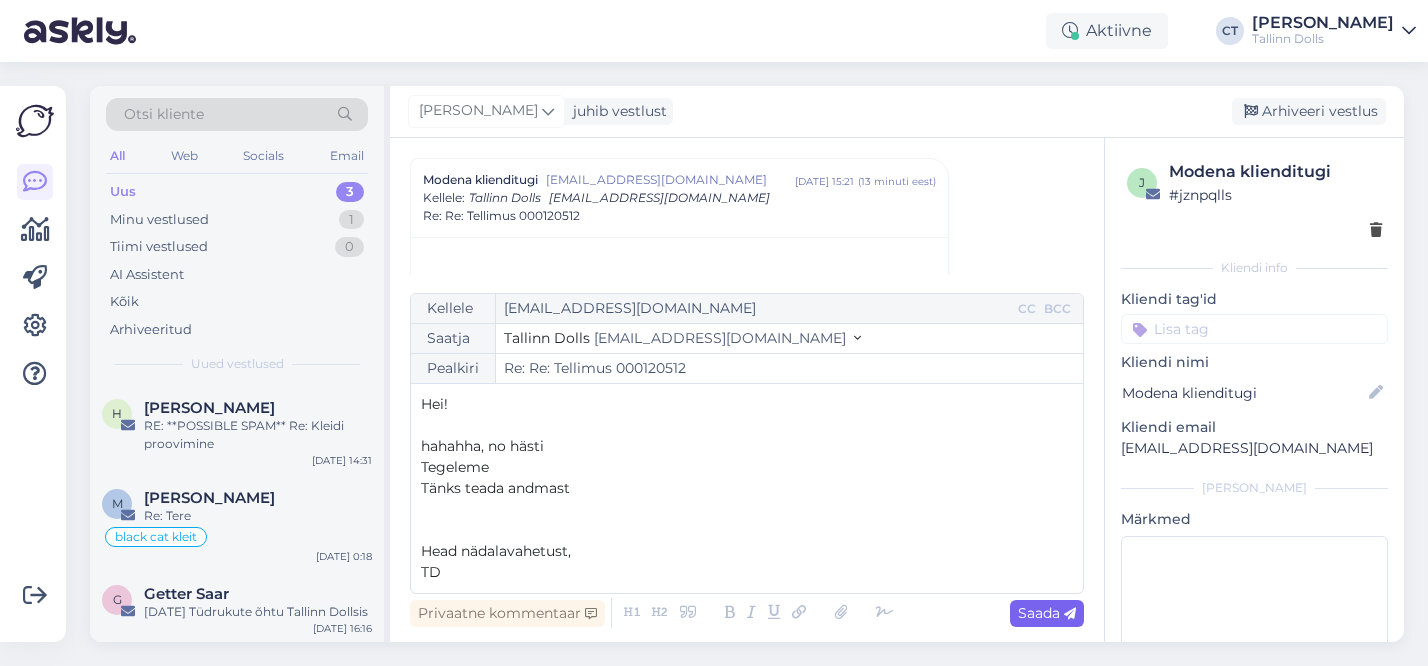 click on "Saada" at bounding box center [1047, 613] 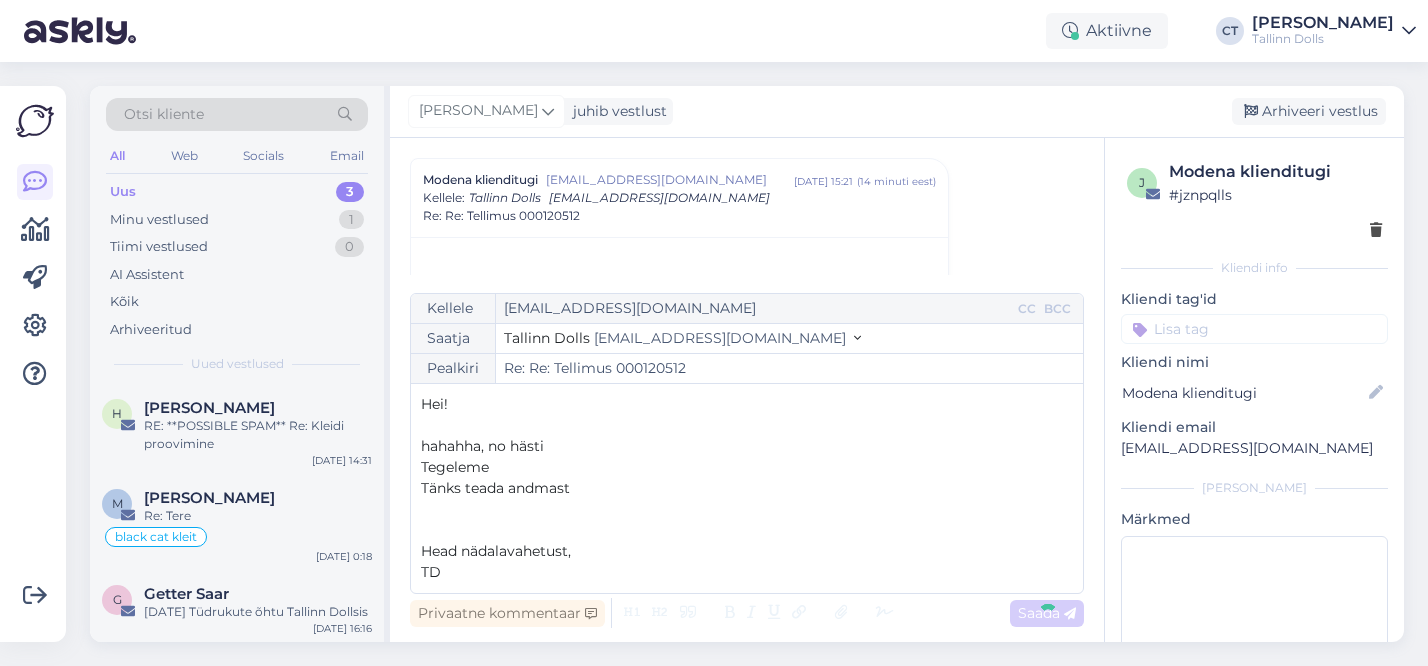type on "Re: Re: Re: Tellimus 000120512" 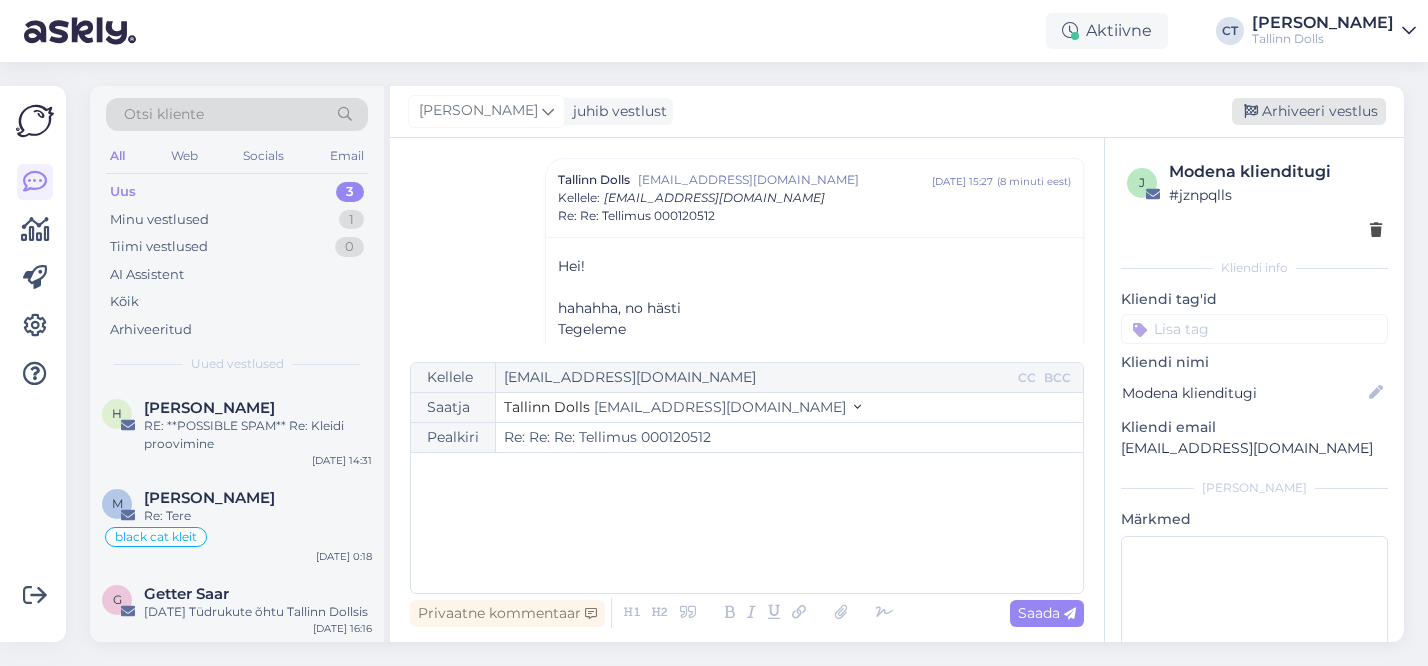 click on "Arhiveeri vestlus" at bounding box center (1309, 111) 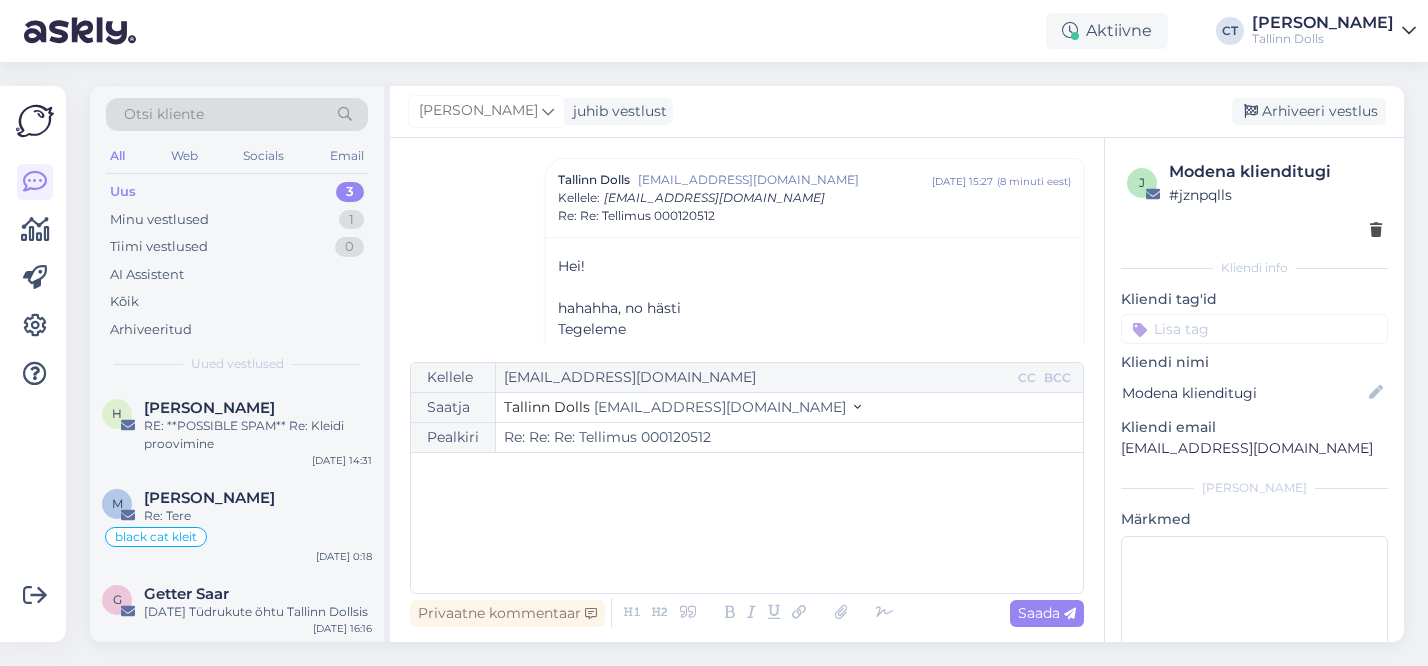 scroll, scrollTop: 1236, scrollLeft: 0, axis: vertical 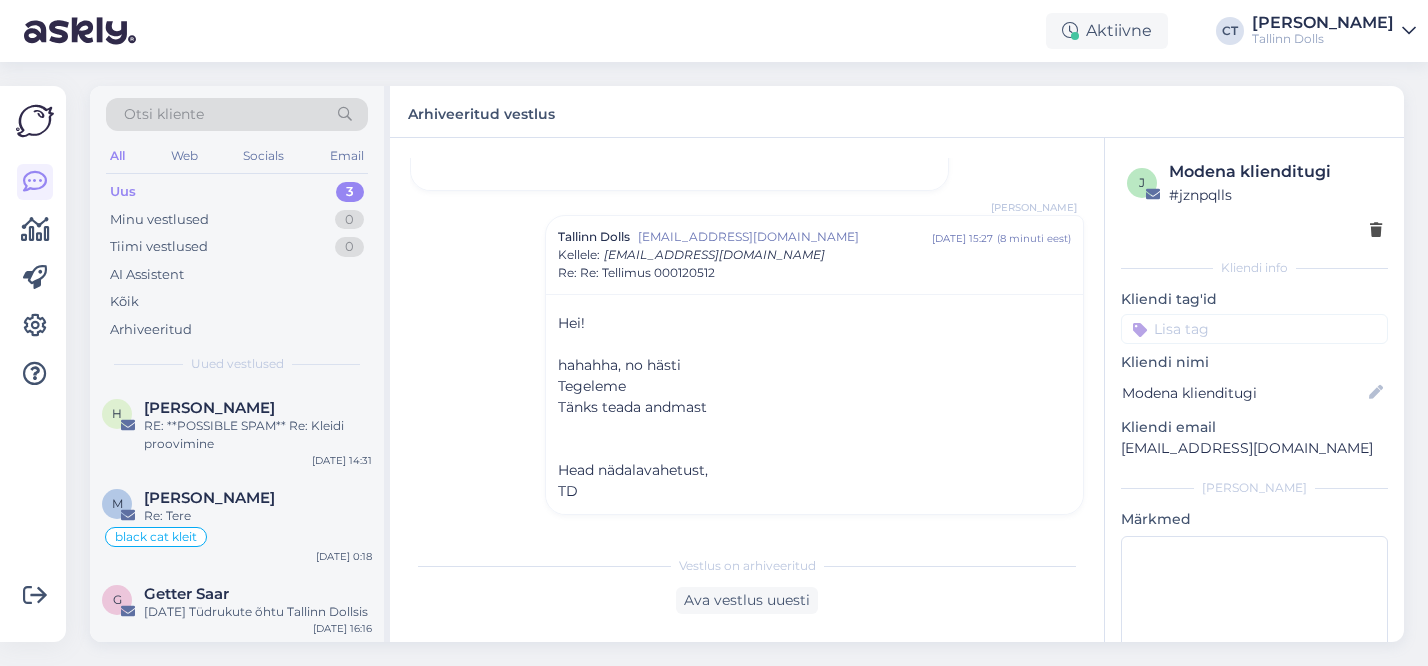 click on "Uus 3" at bounding box center (237, 192) 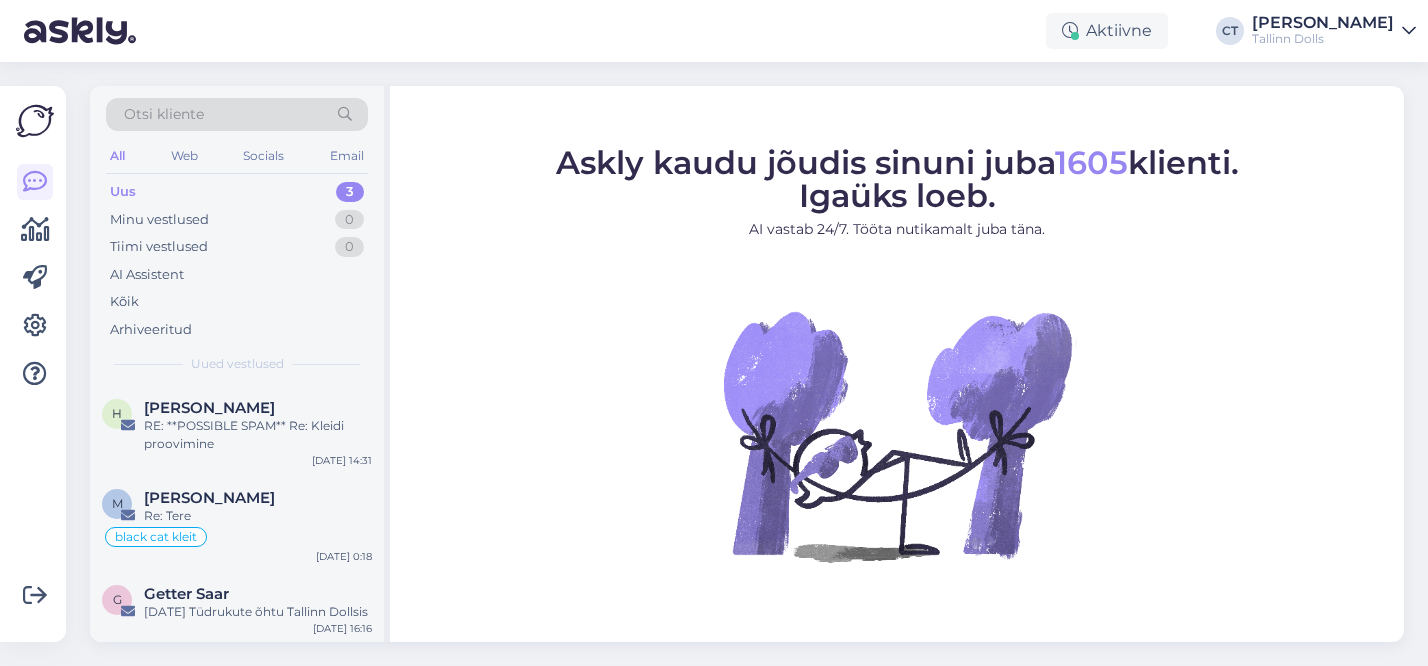 scroll, scrollTop: 0, scrollLeft: 0, axis: both 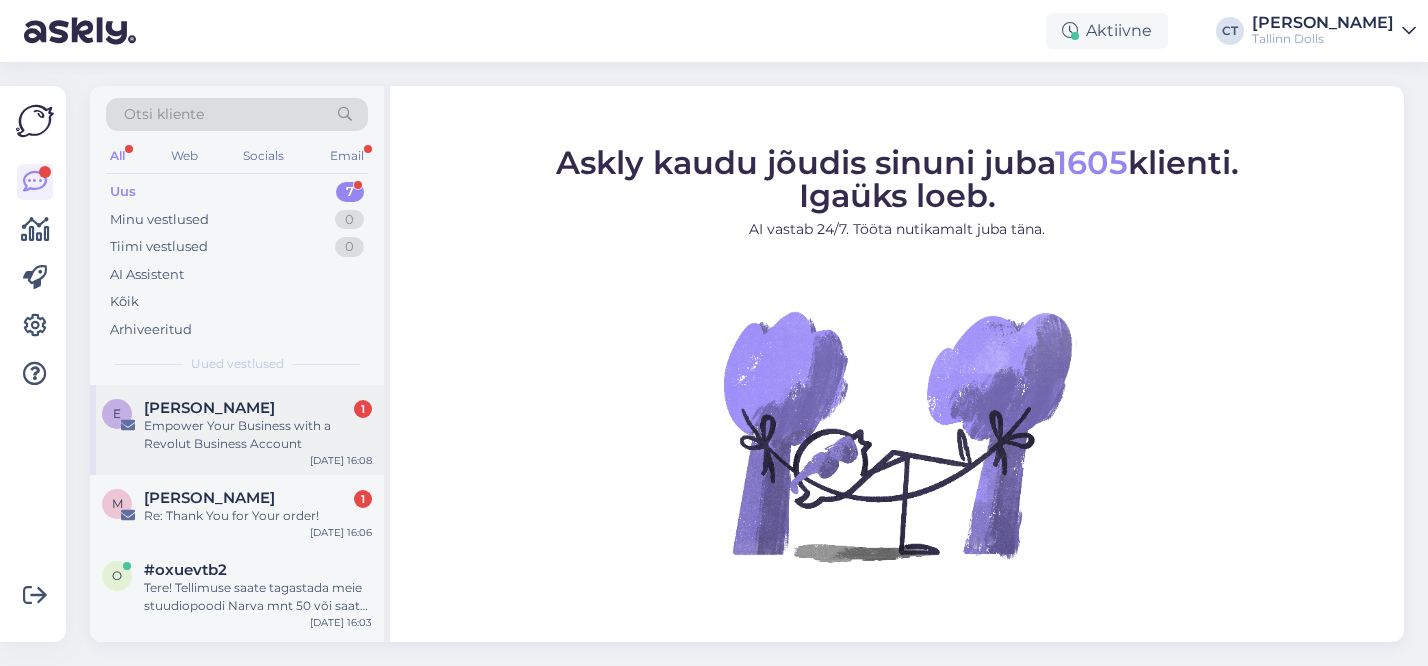 click on "Empower Your Business with a Revolut Business Account" at bounding box center [258, 435] 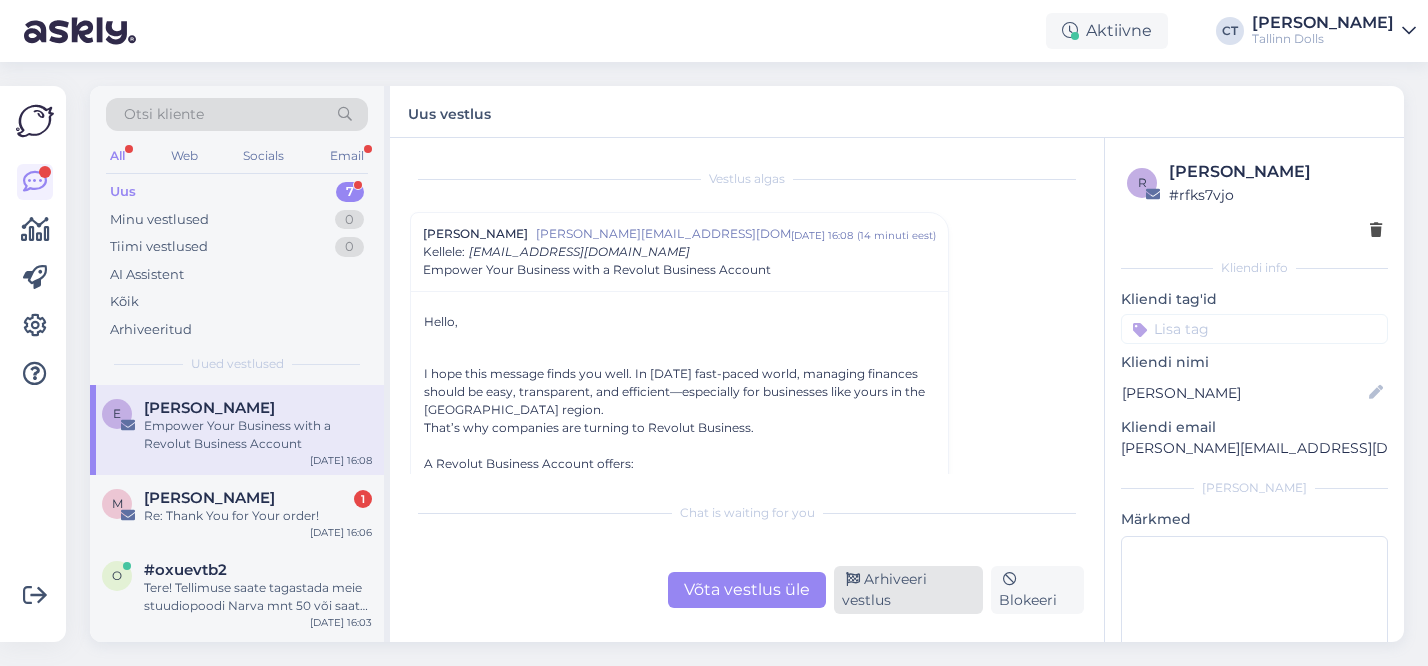 click on "Arhiveeri vestlus" at bounding box center [908, 590] 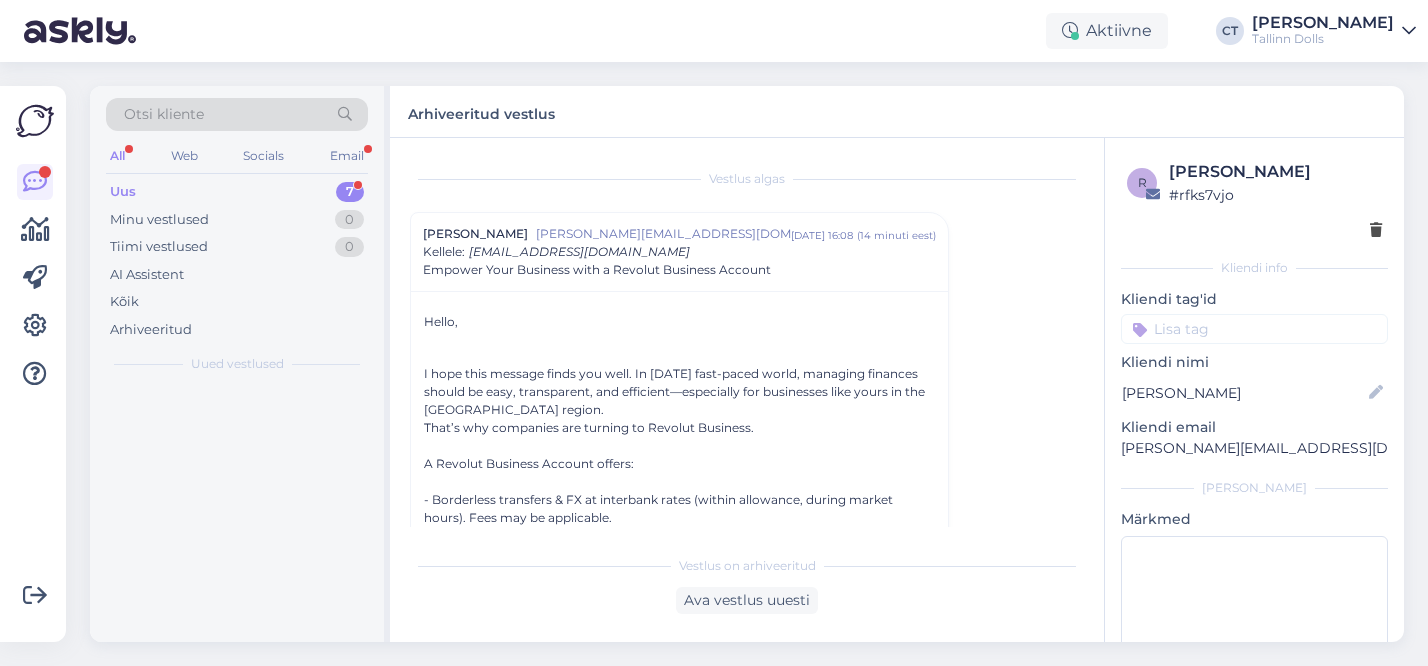 scroll, scrollTop: 54, scrollLeft: 0, axis: vertical 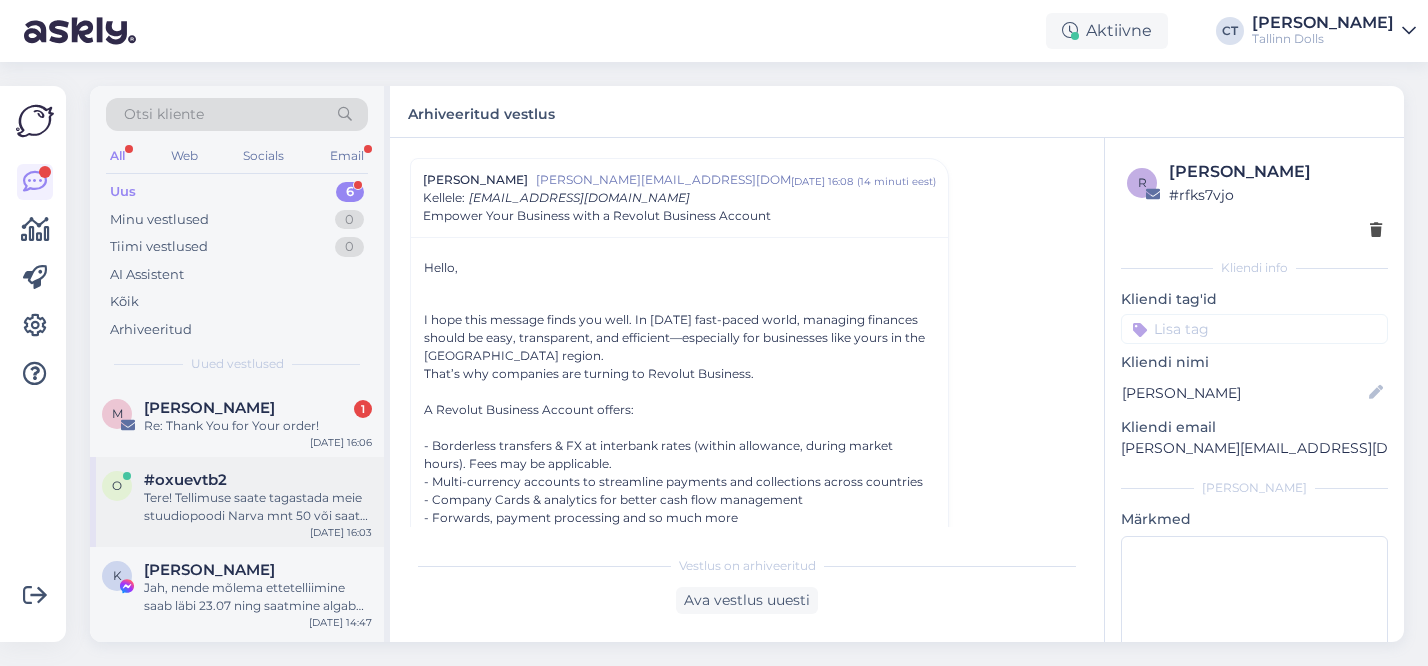click on "Tere!
Tellimuse saate tagastada meie stuudiopoodi Narva mnt 50 või saata omniva pakiautomaati Tallinna Torupilli Selver, numbriks lisada 53878565. Palun lisage pakile vahetussoov [PERSON_NAME] andmete (nimi) või tellimuse numbriga!" at bounding box center [258, 507] 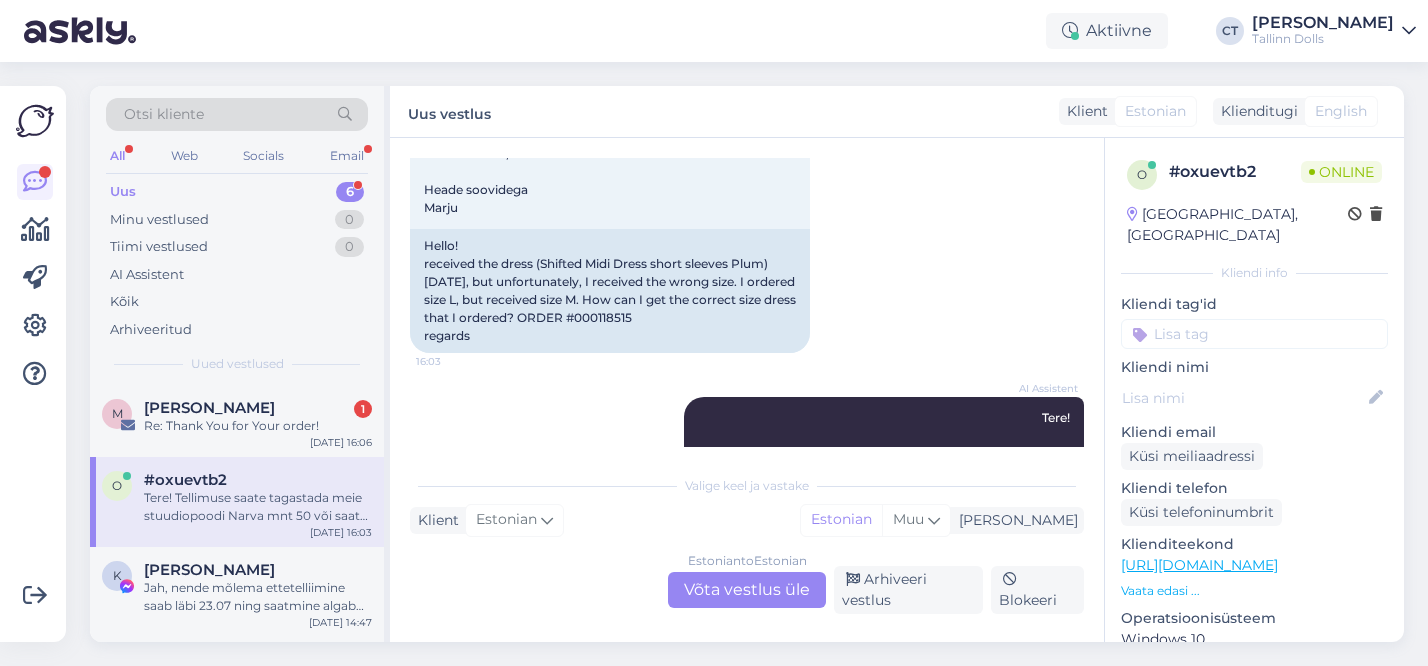scroll, scrollTop: 69, scrollLeft: 0, axis: vertical 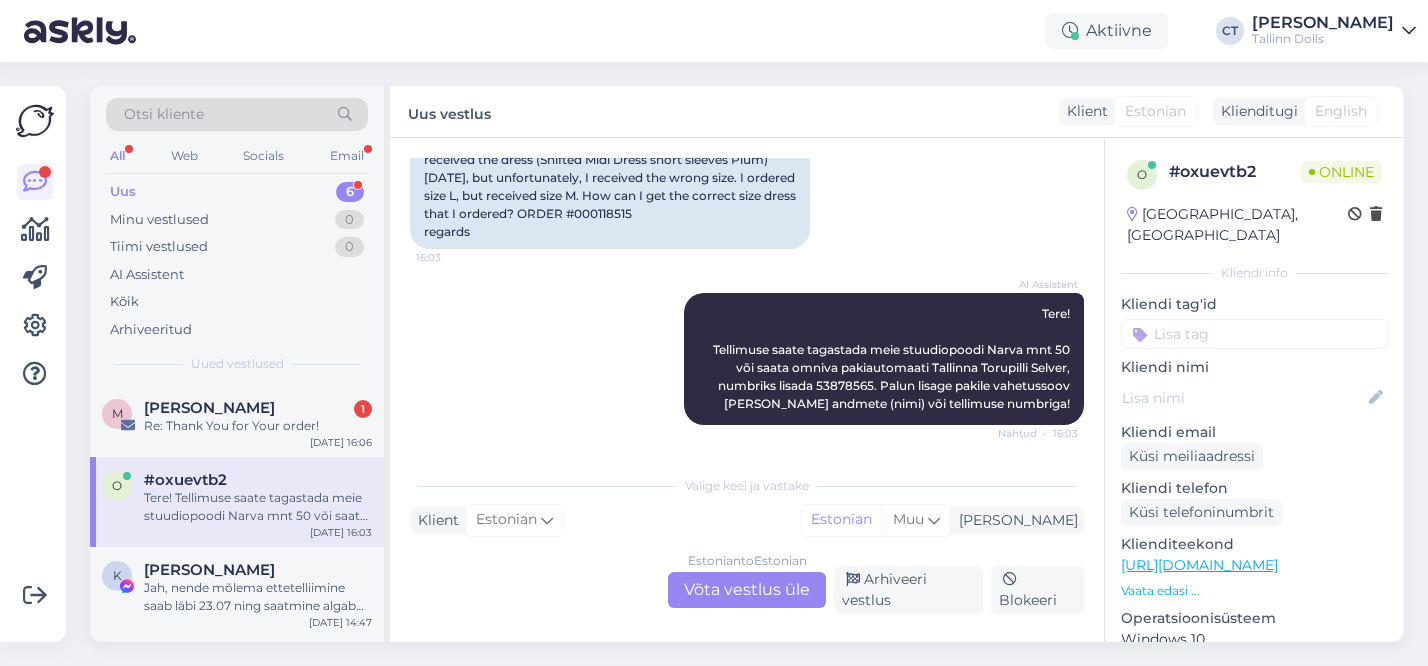 click on "Estonian  to  Estonian Võta vestlus üle" at bounding box center (747, 590) 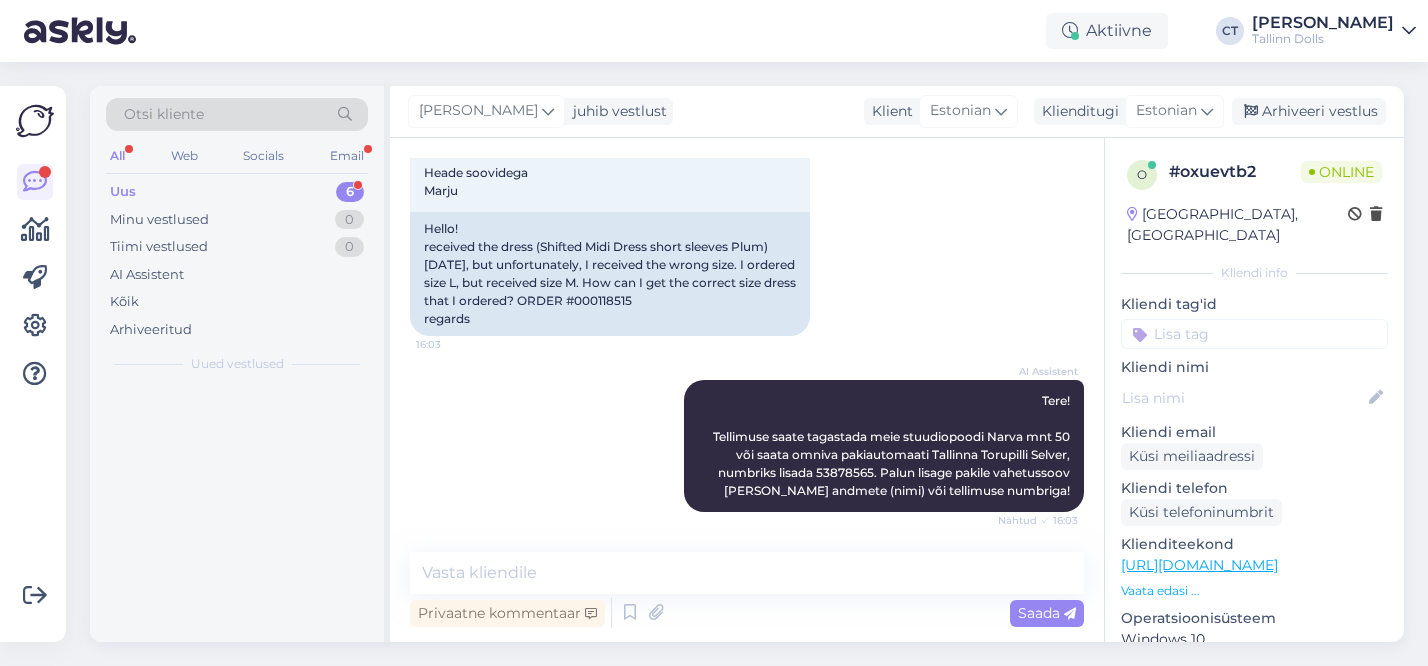 scroll, scrollTop: 220, scrollLeft: 0, axis: vertical 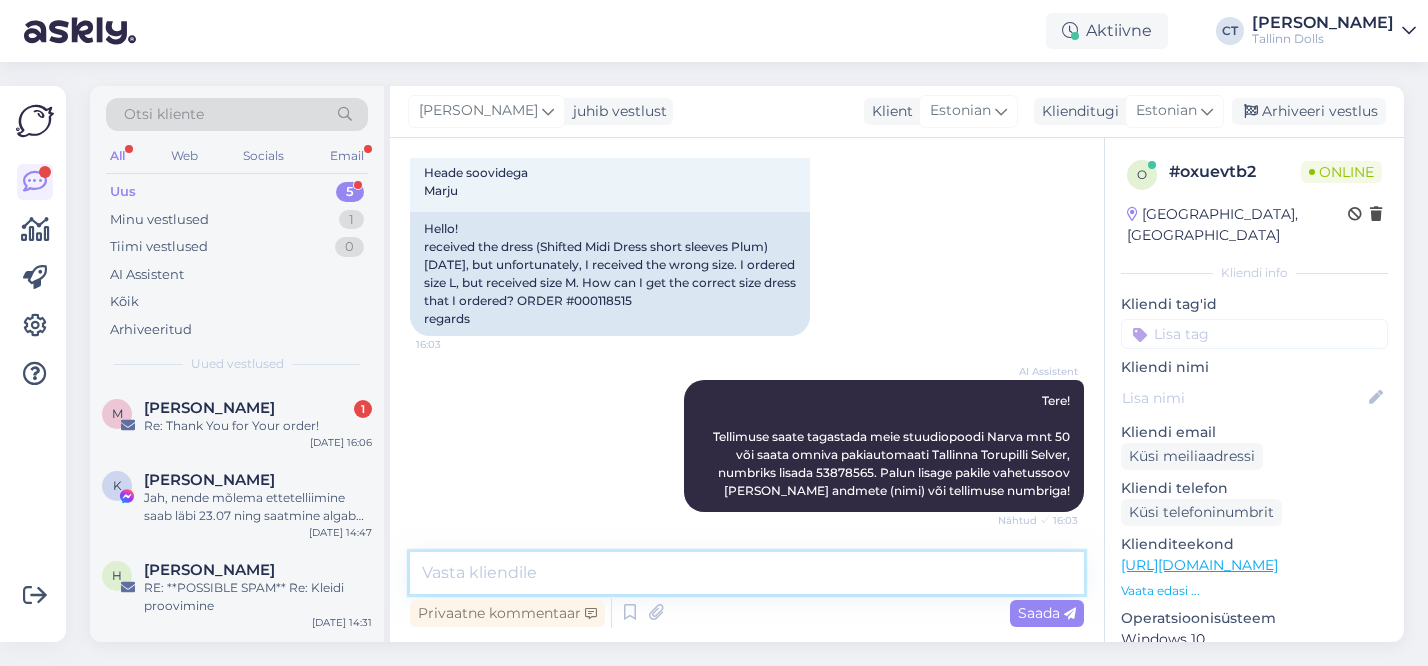 click at bounding box center [747, 573] 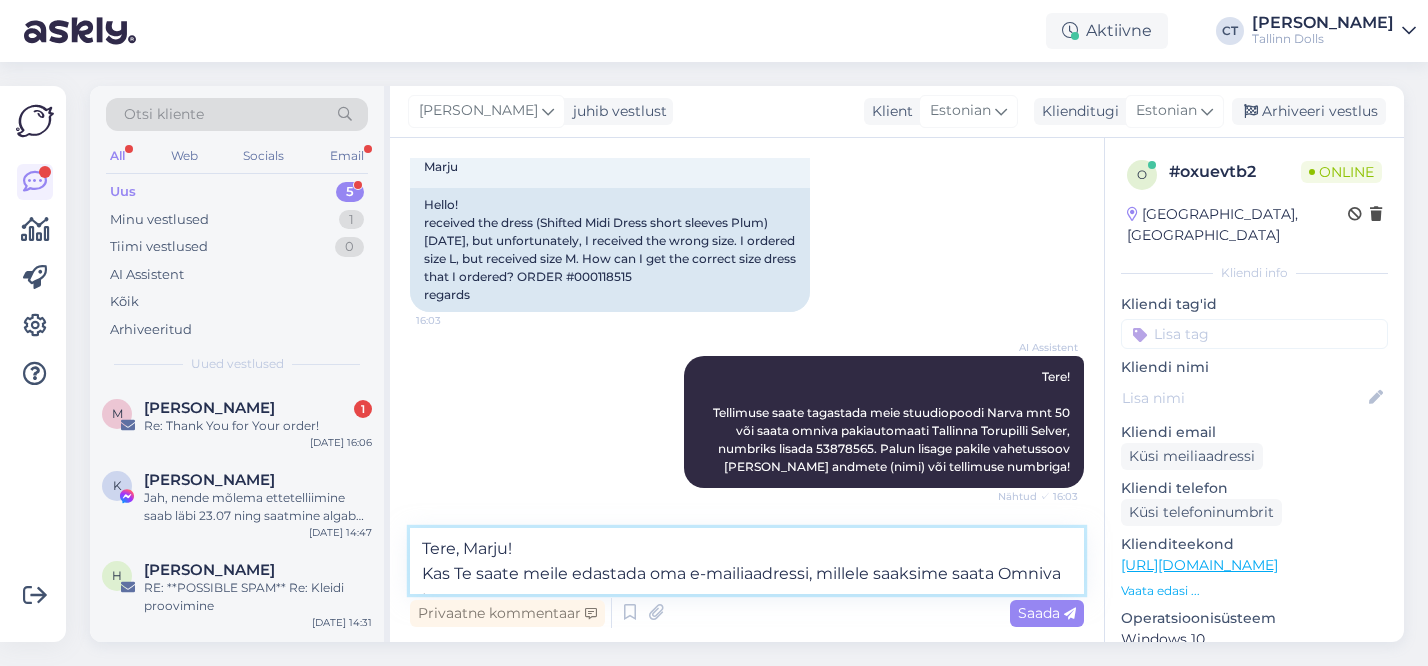 scroll, scrollTop: 269, scrollLeft: 0, axis: vertical 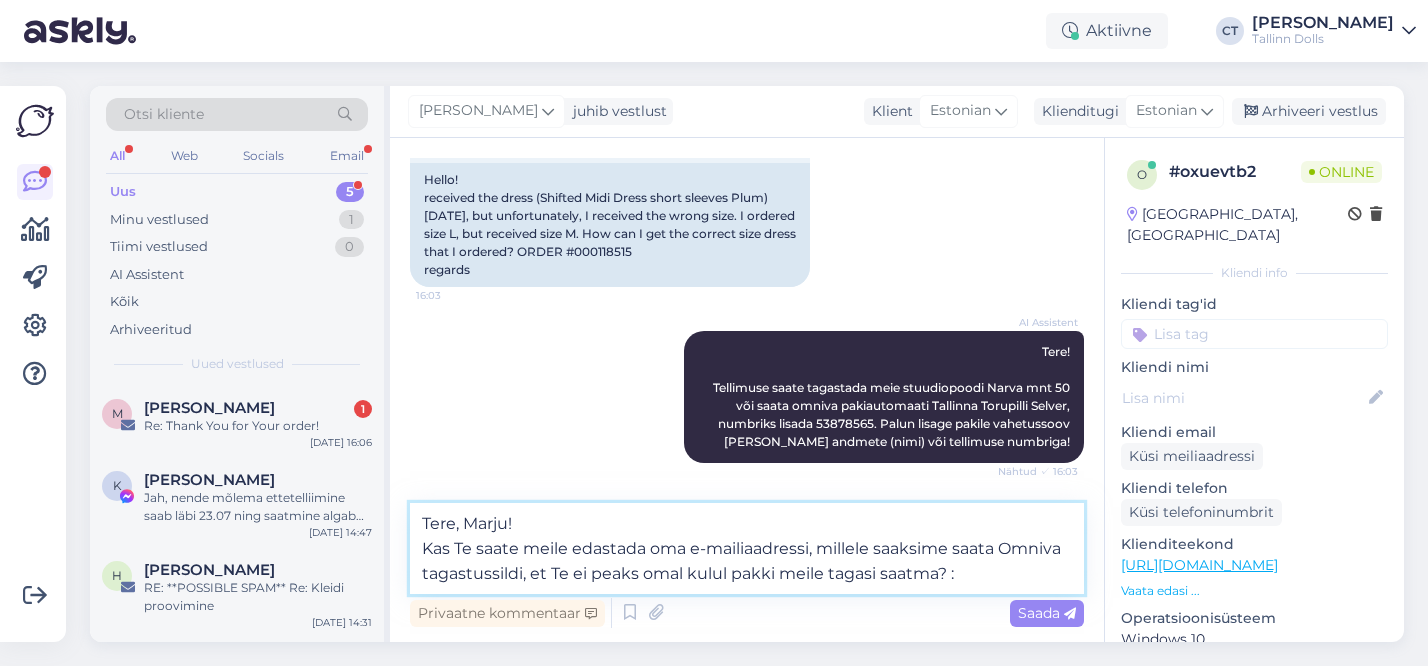 type on "Tere, Marju!
Kas Te saate meile edastada oma e-mailiaadressi, millele saaksime saata Omniva tagastussildi, et Te ei peaks omal kulul pakki meile tagasi saatma? :)" 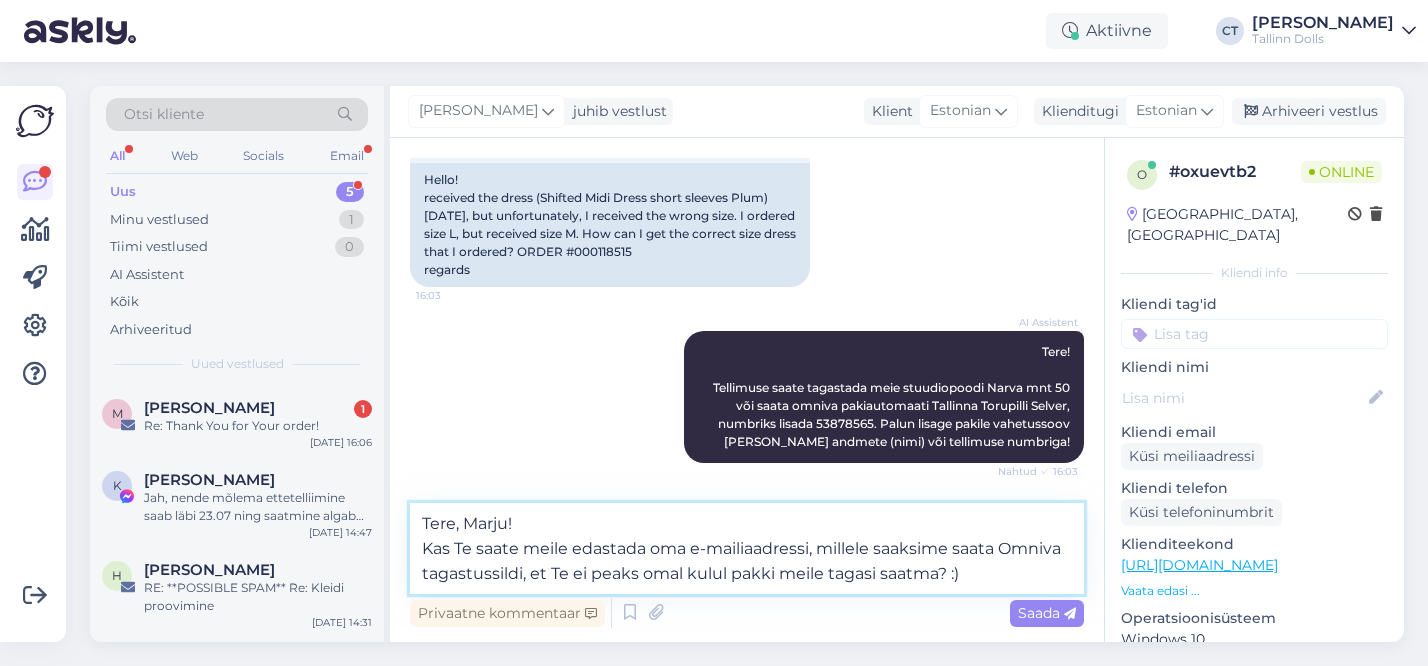 type 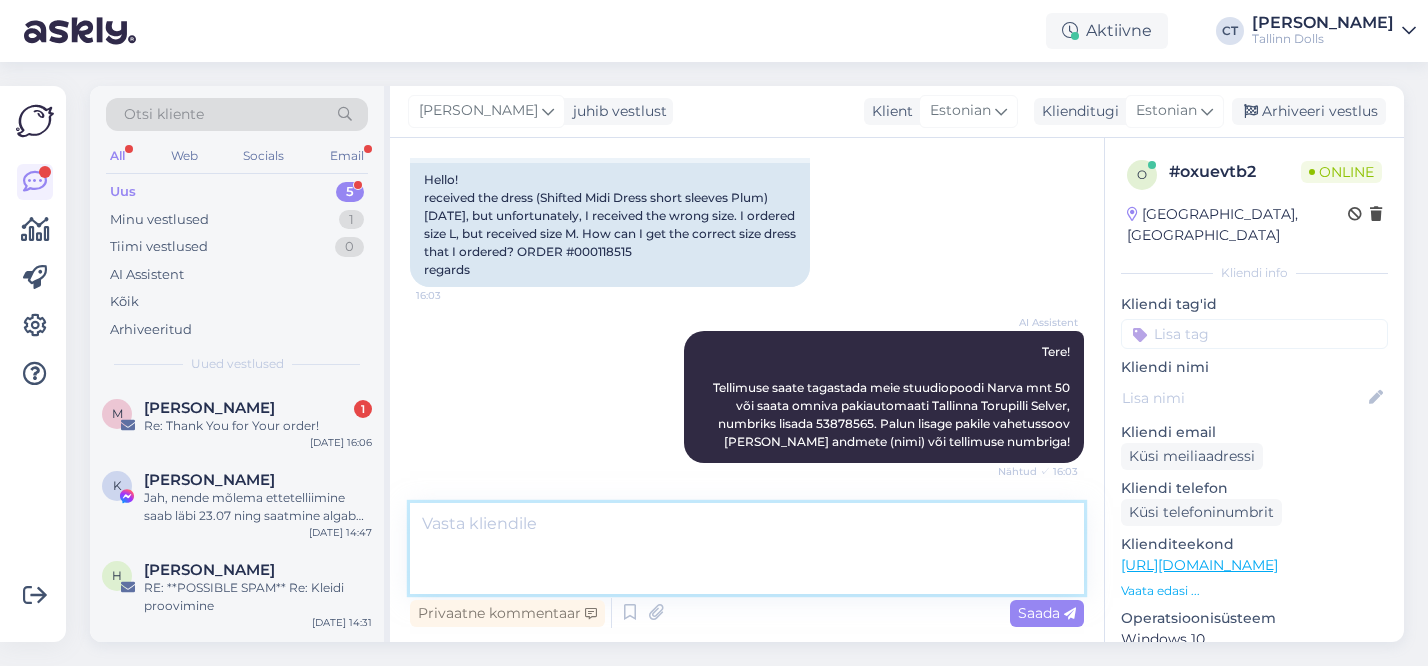 scroll, scrollTop: 360, scrollLeft: 0, axis: vertical 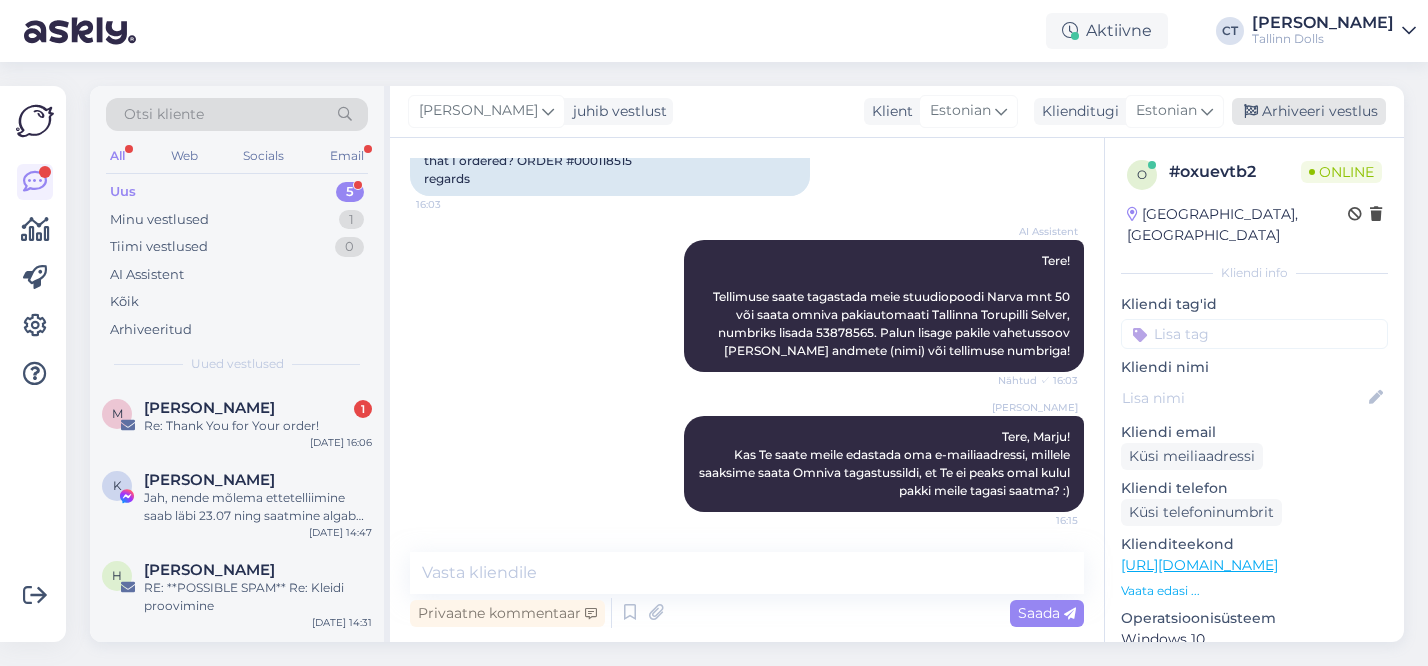 click on "Arhiveeri vestlus" at bounding box center [1309, 111] 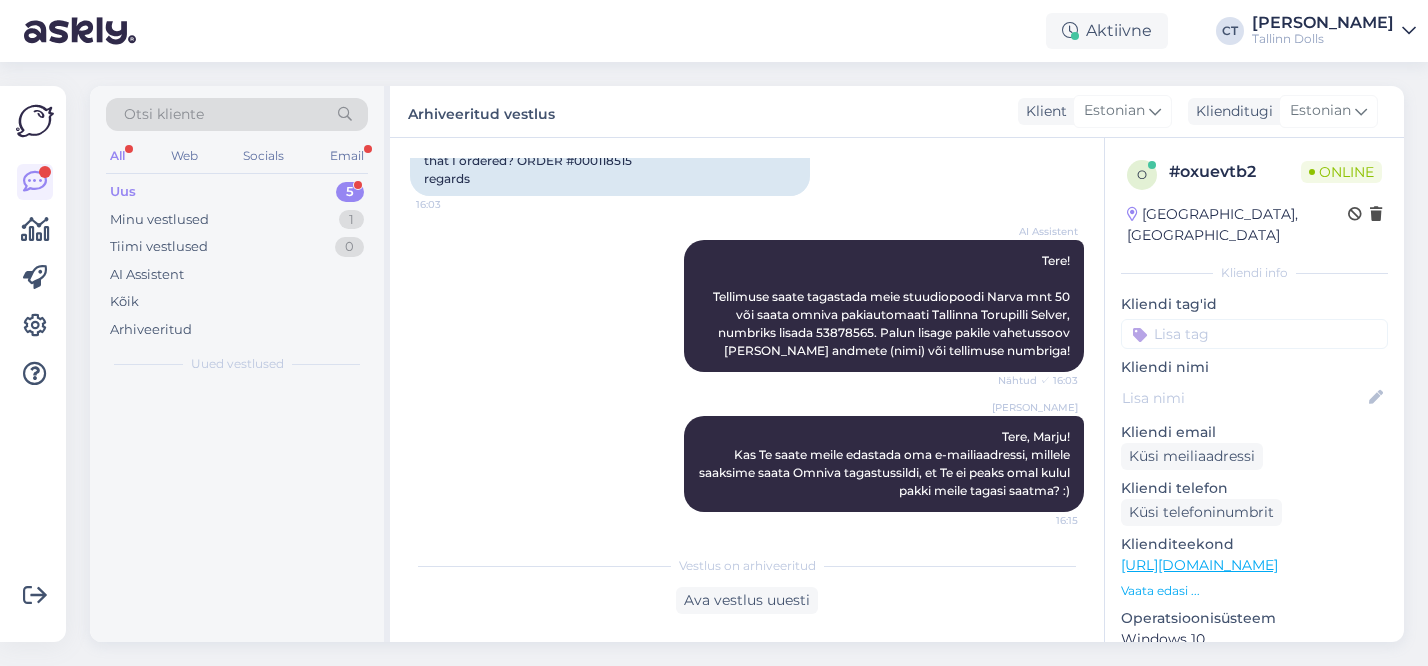 scroll, scrollTop: 367, scrollLeft: 0, axis: vertical 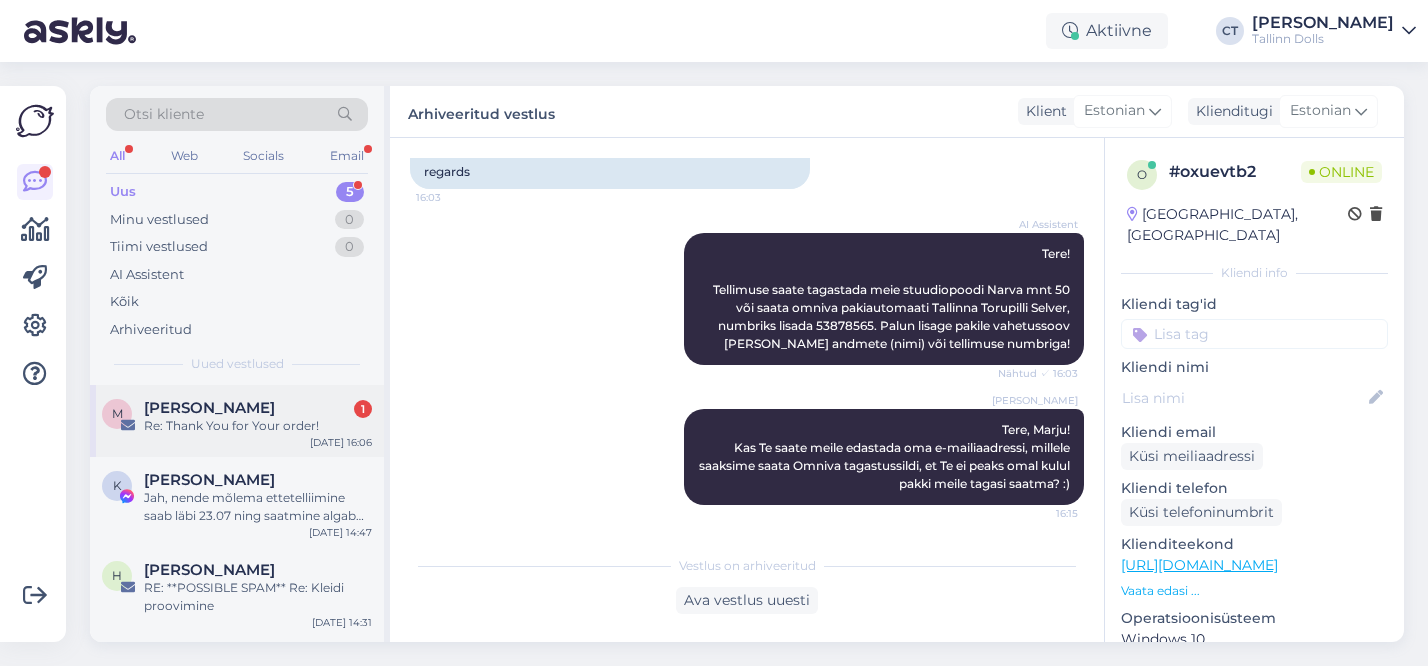 click on "[PERSON_NAME] 1" at bounding box center [258, 408] 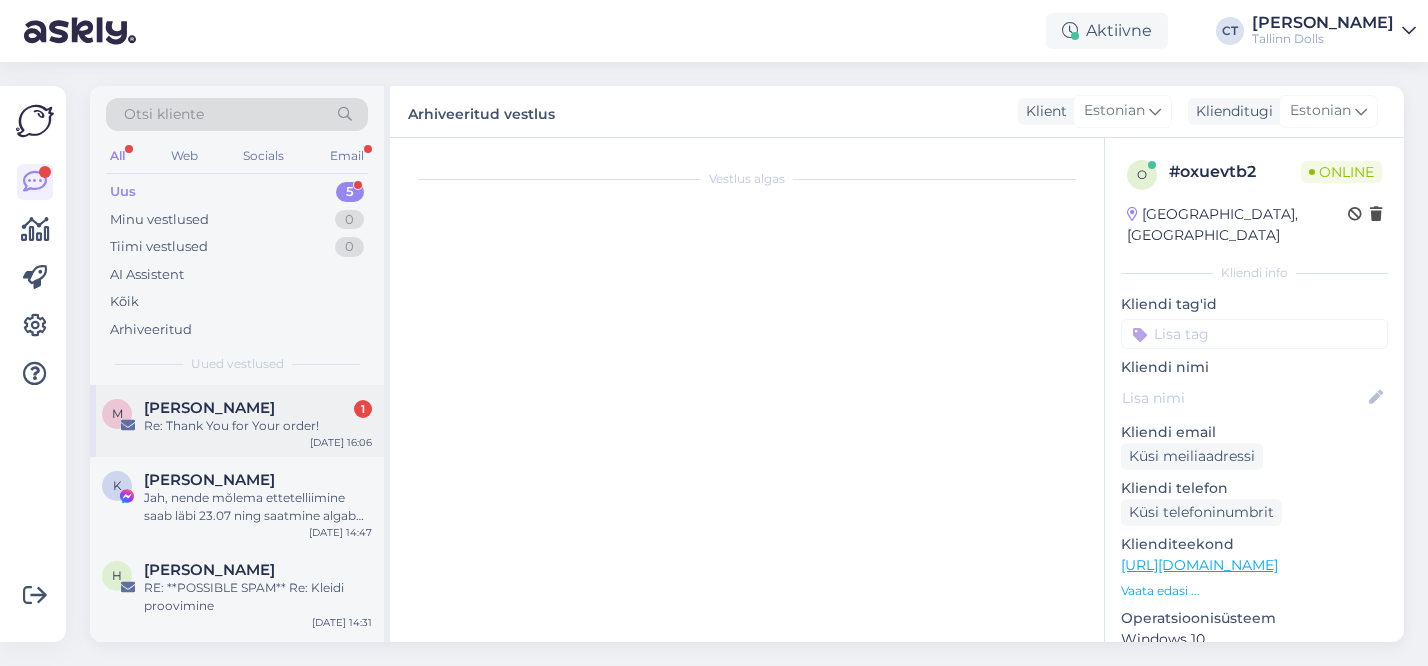 scroll, scrollTop: 0, scrollLeft: 0, axis: both 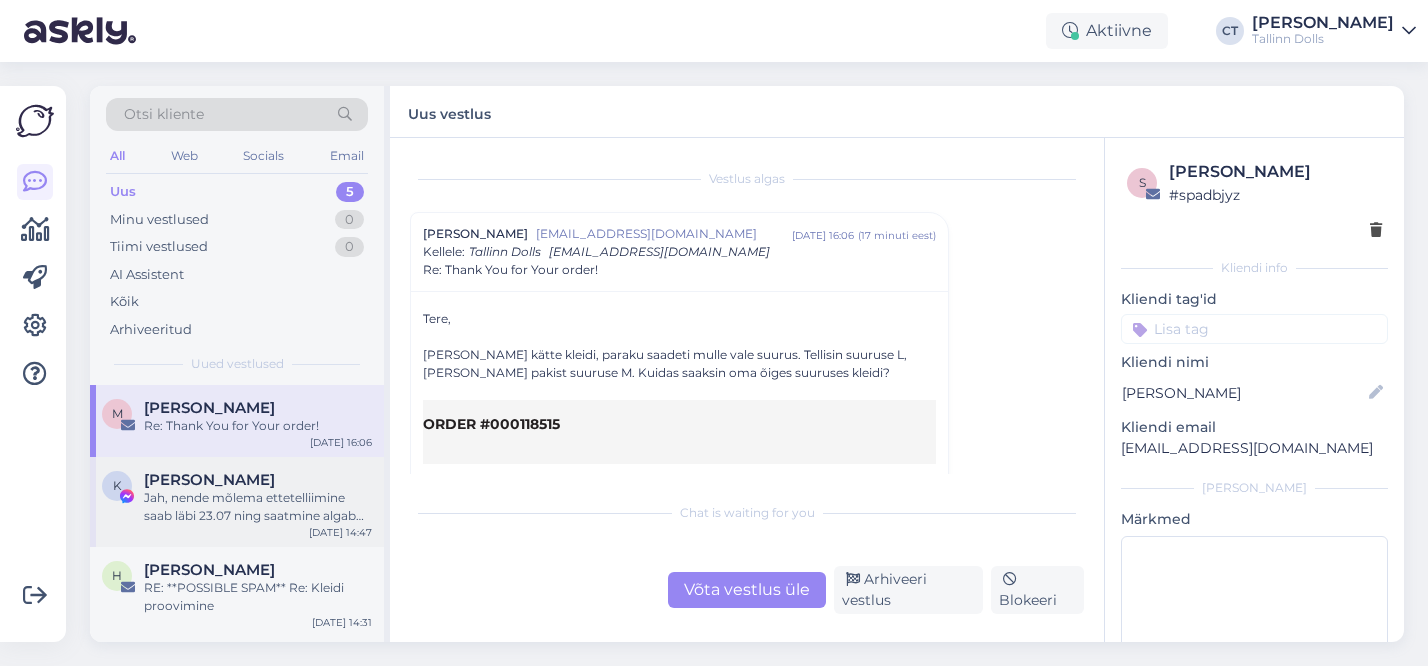 click on "Jah, nende mõlema ettetelliimine saab läbi 23.07 ning saatmine algab 11.08" at bounding box center (258, 507) 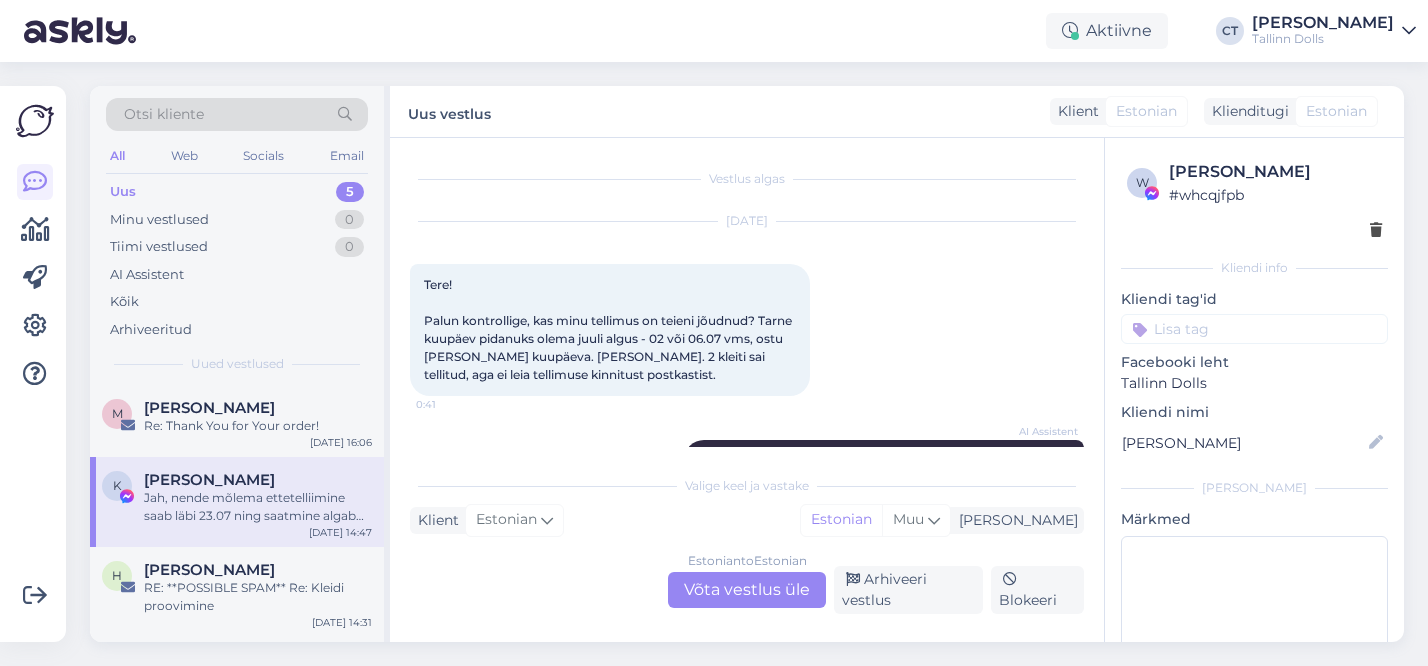 scroll, scrollTop: 5205, scrollLeft: 0, axis: vertical 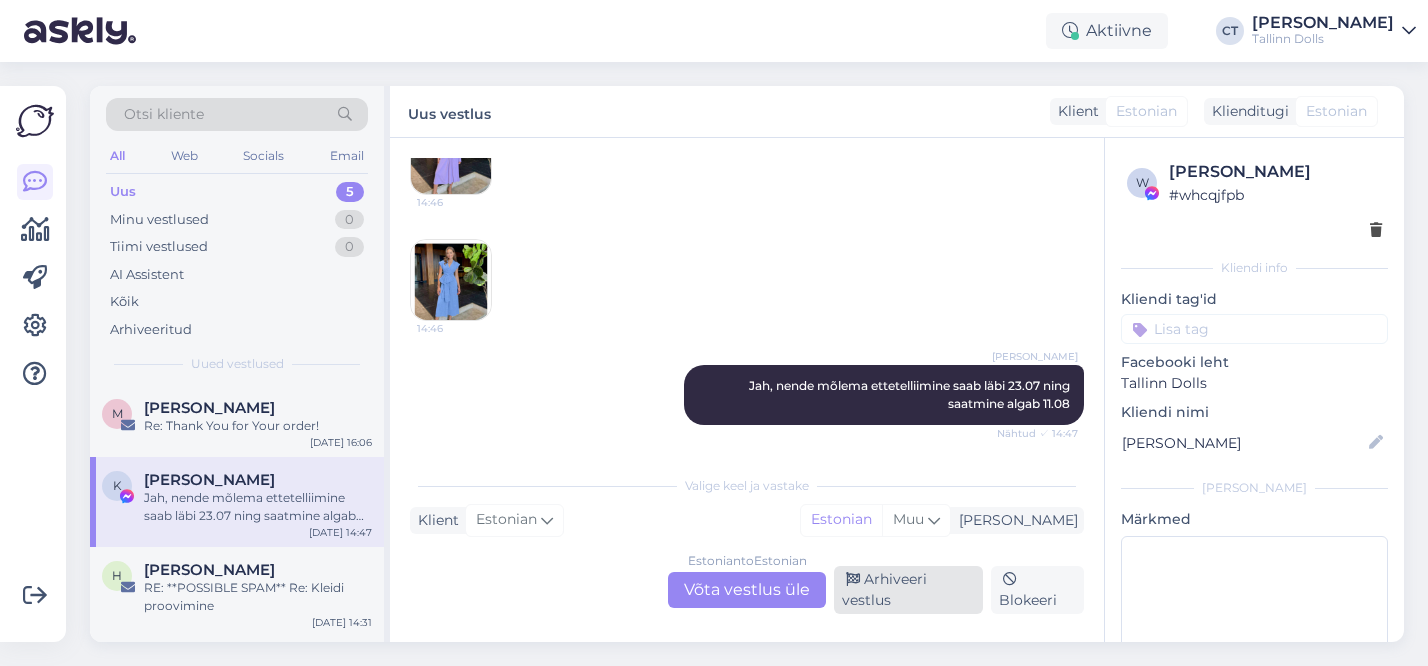 click on "Arhiveeri vestlus" at bounding box center [908, 590] 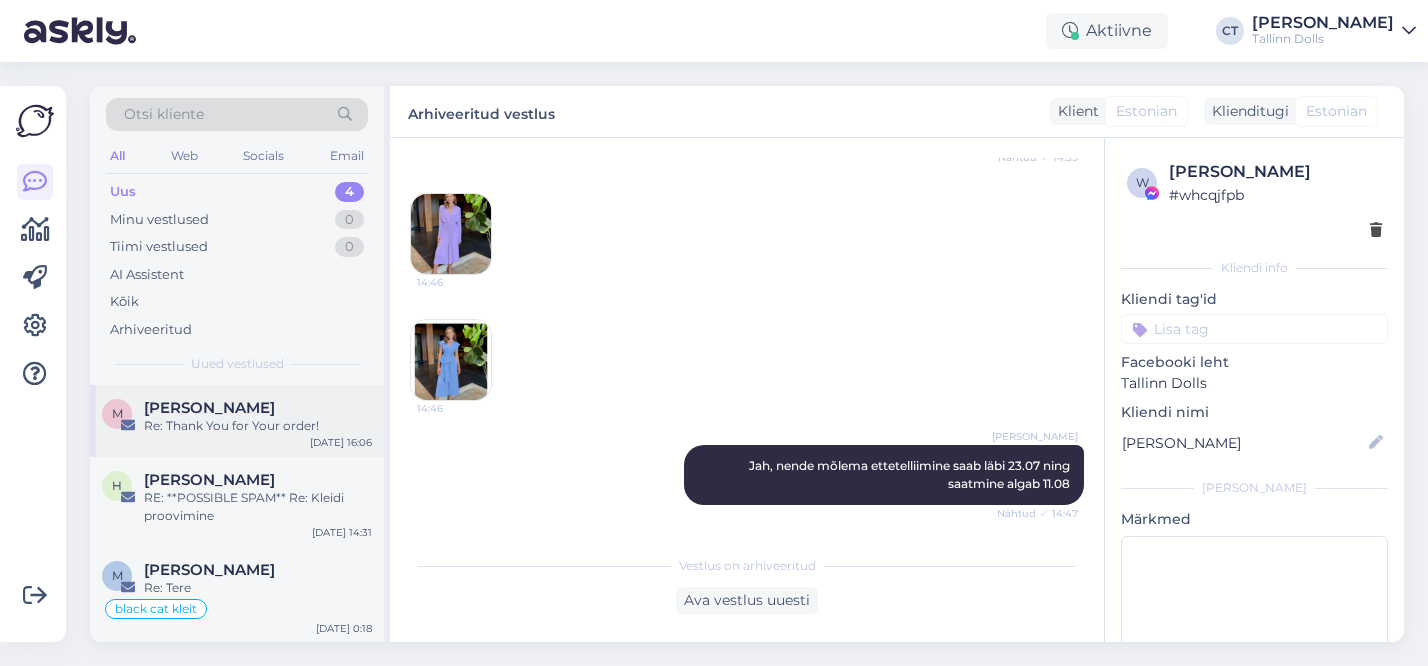 click on "Re: Thank You for Your order!" at bounding box center [258, 426] 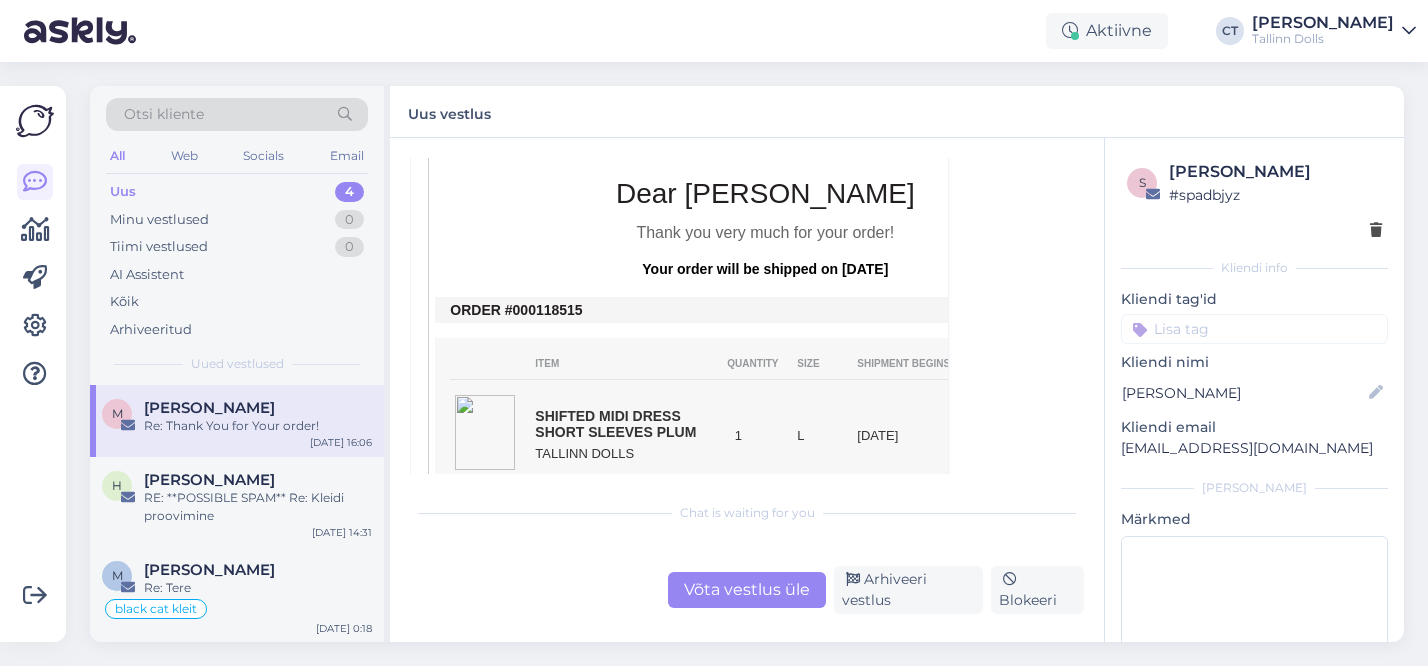 scroll, scrollTop: 528, scrollLeft: 0, axis: vertical 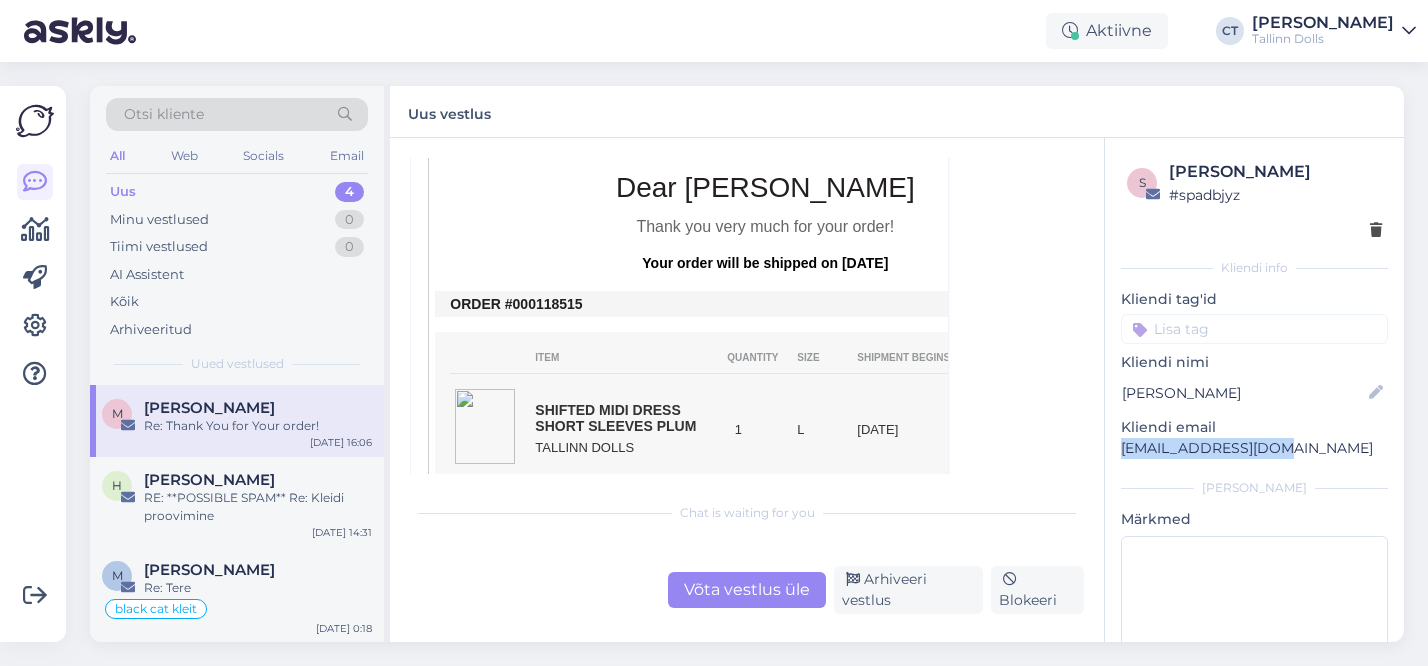 copy on "marjutamp@gmail.com" 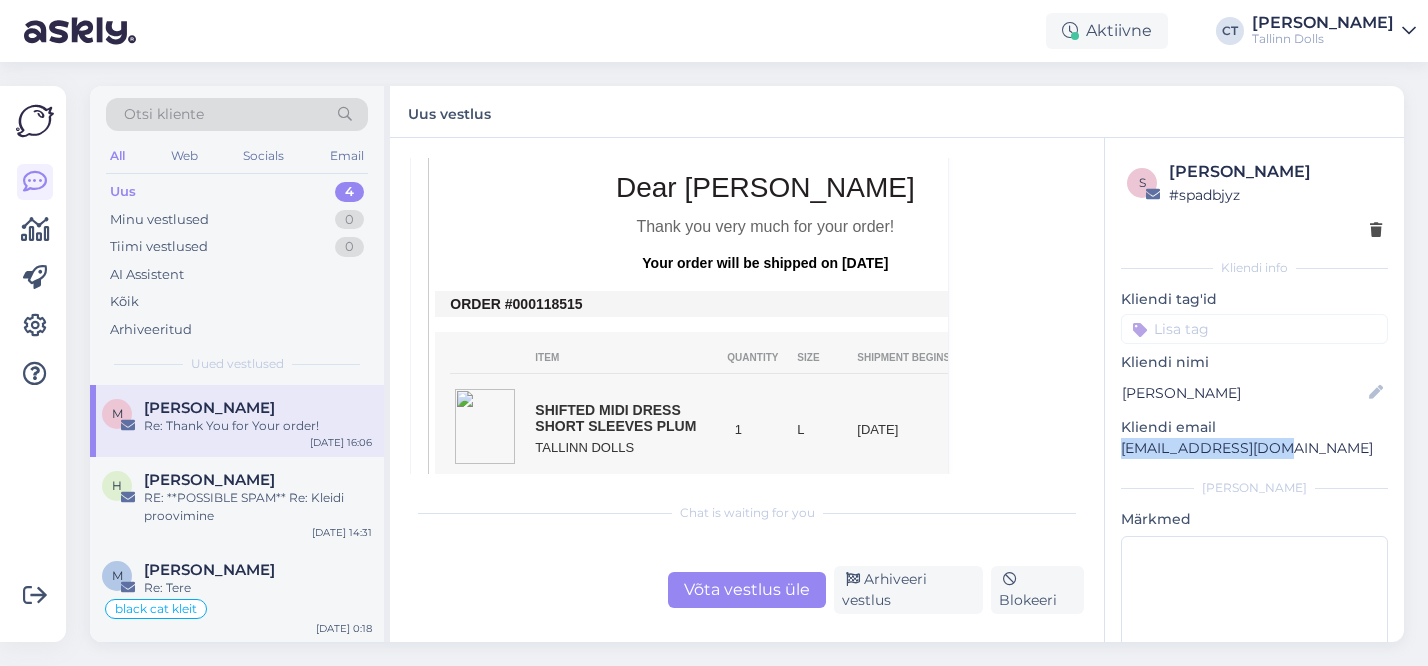 drag, startPoint x: 1295, startPoint y: 447, endPoint x: 1125, endPoint y: 447, distance: 170 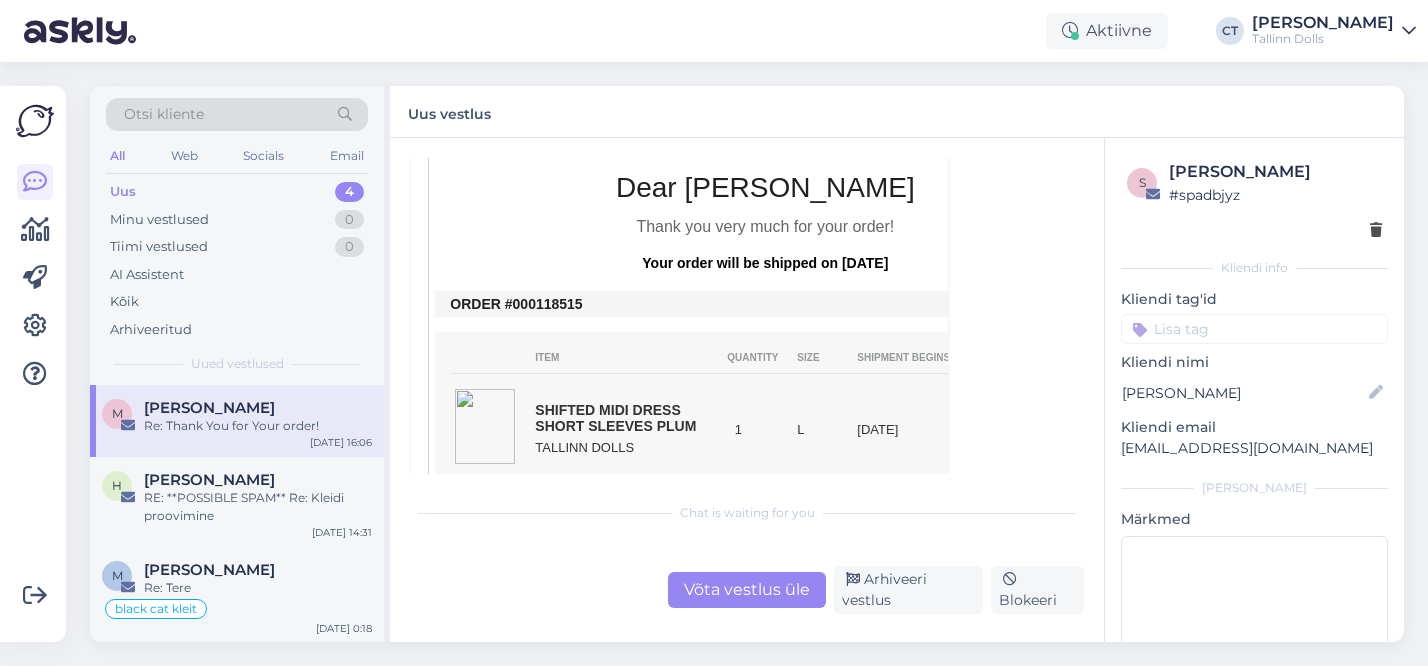 click on "Võta vestlus üle" at bounding box center (747, 590) 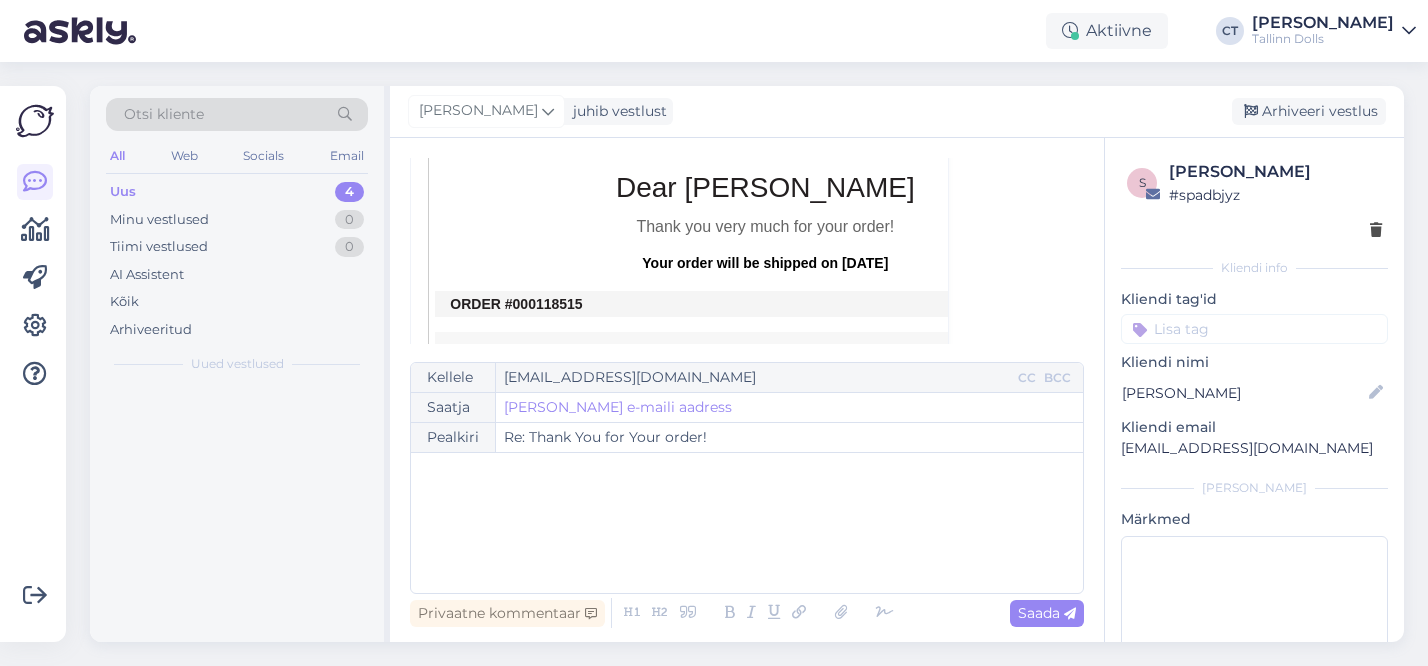 scroll, scrollTop: 54, scrollLeft: 0, axis: vertical 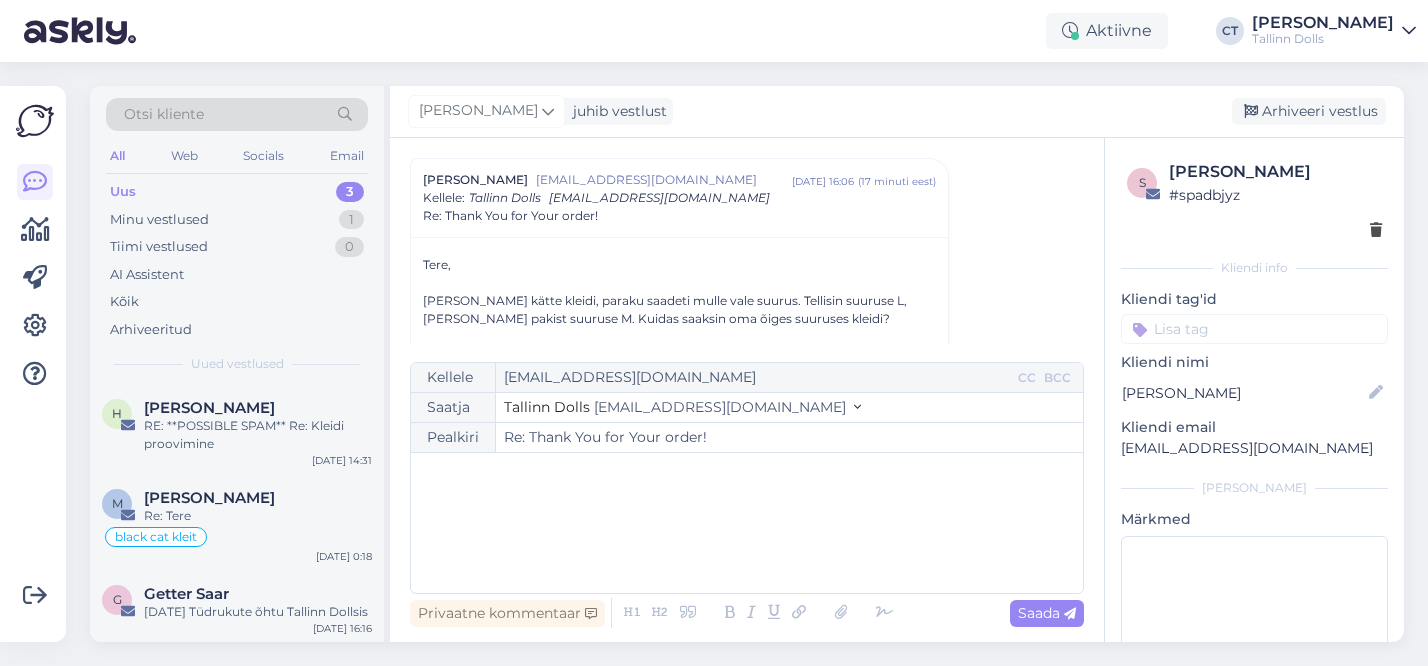 click on "﻿" at bounding box center (747, 523) 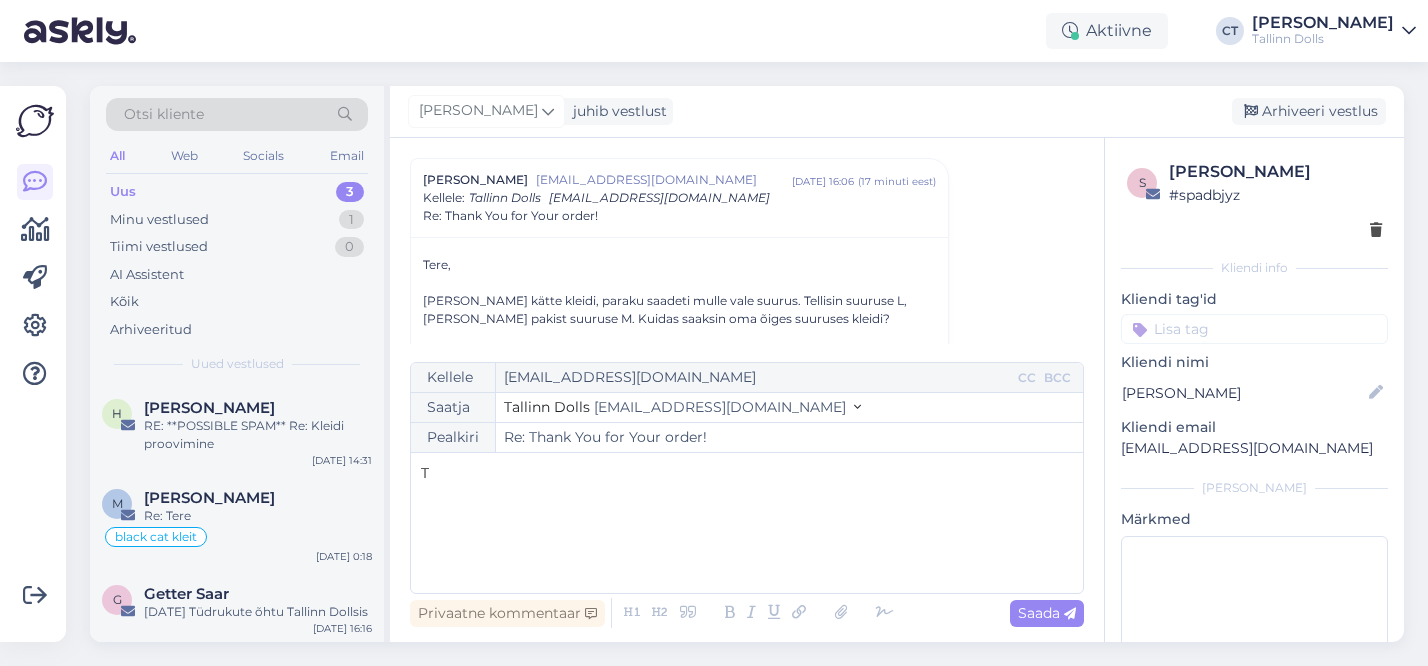 type 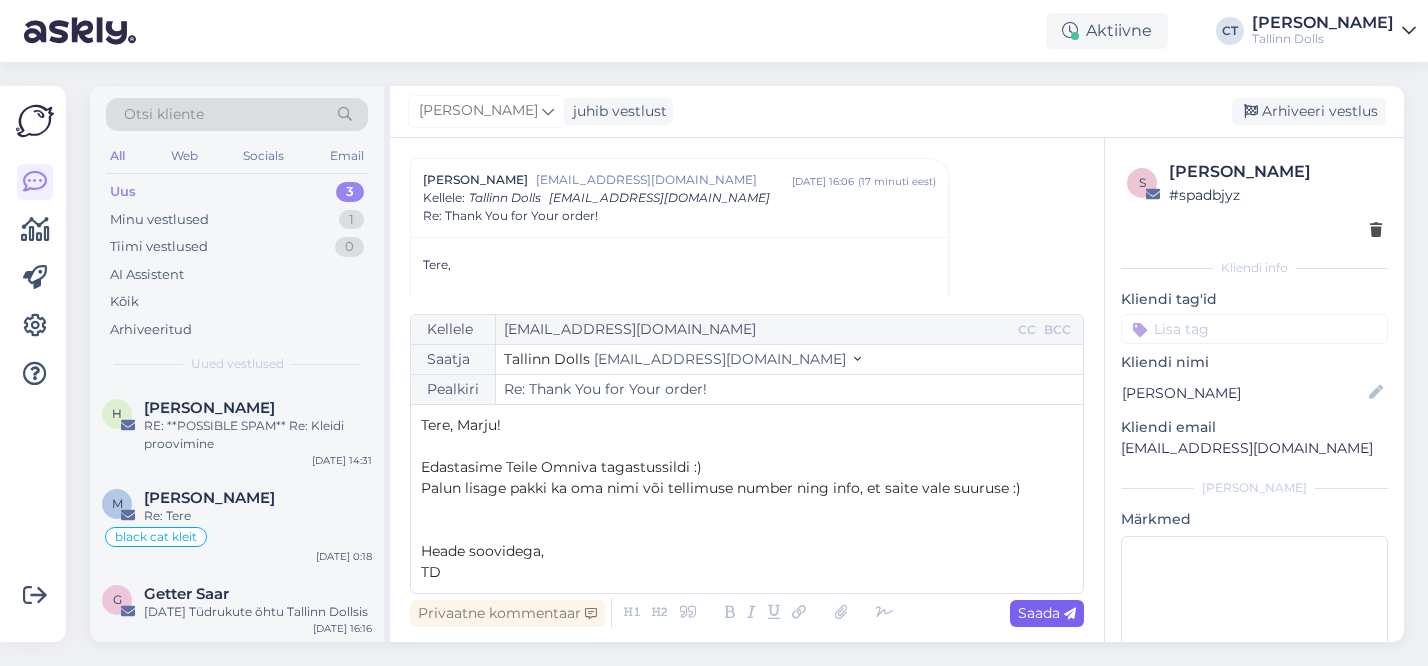 click on "Saada" at bounding box center [1047, 613] 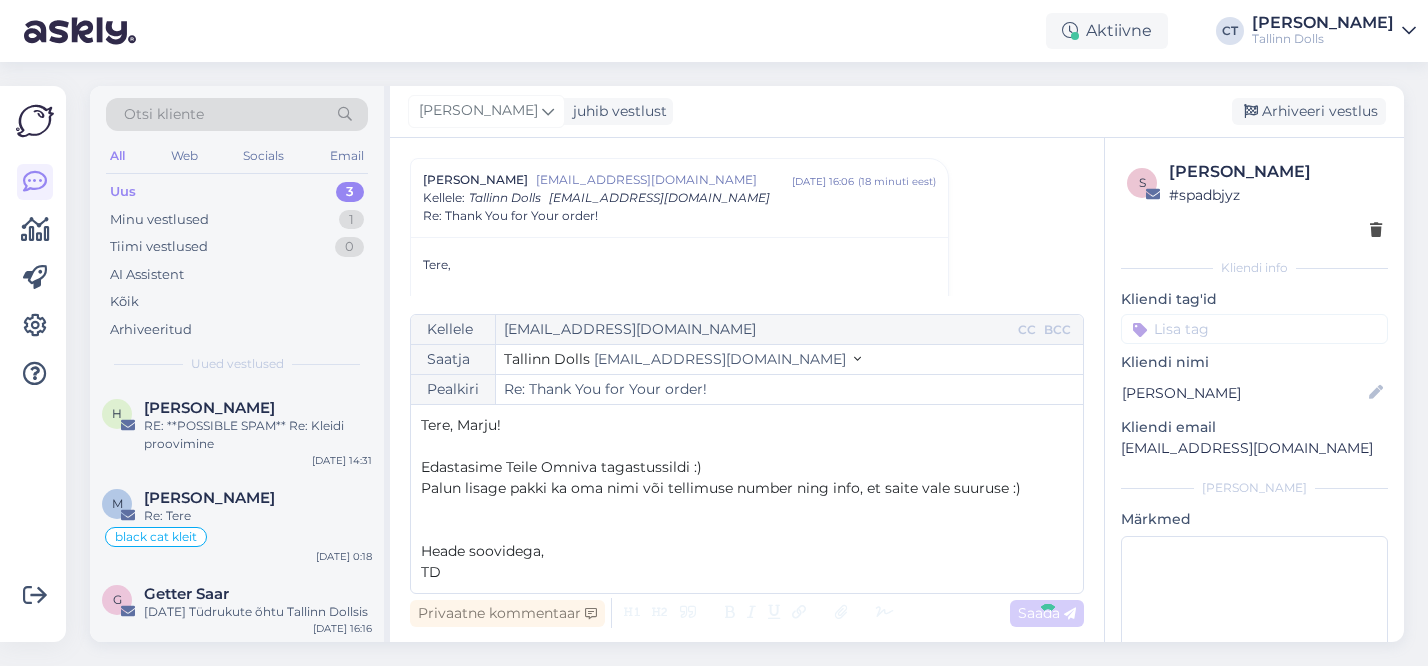 type on "Re: Thank You for Your order!" 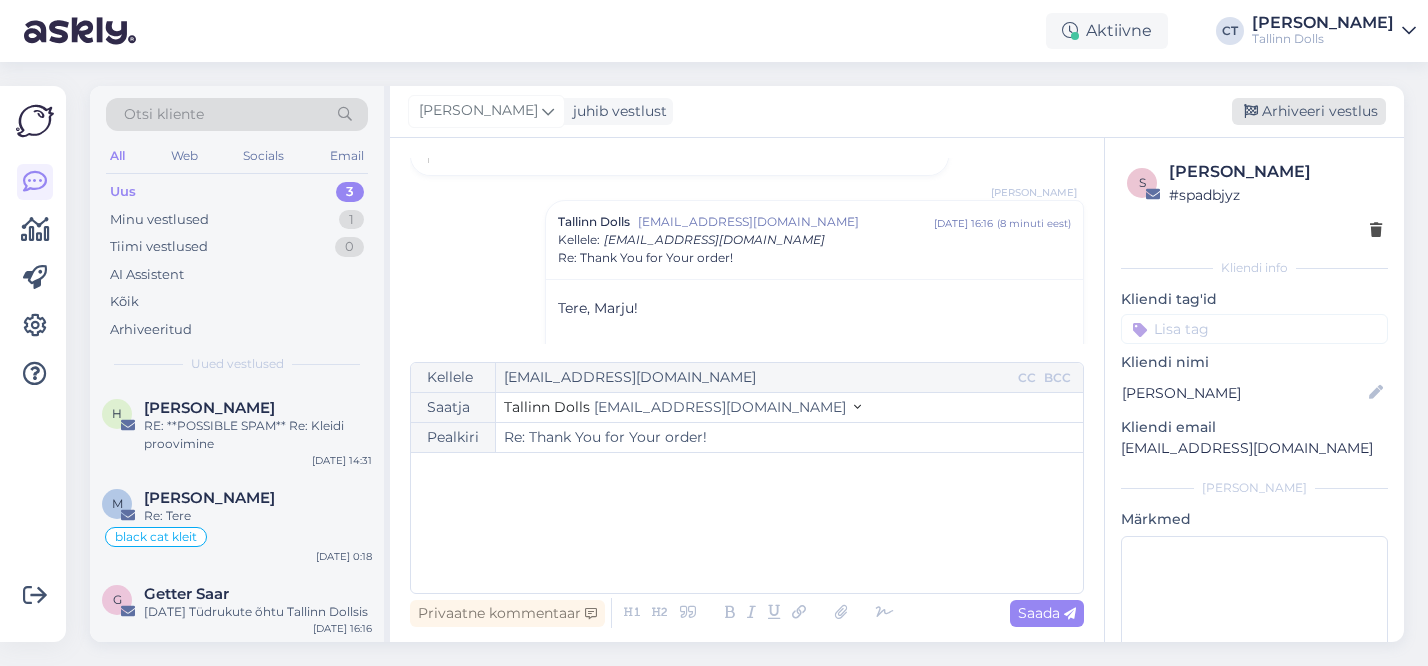 click on "Arhiveeri vestlus" at bounding box center (1309, 111) 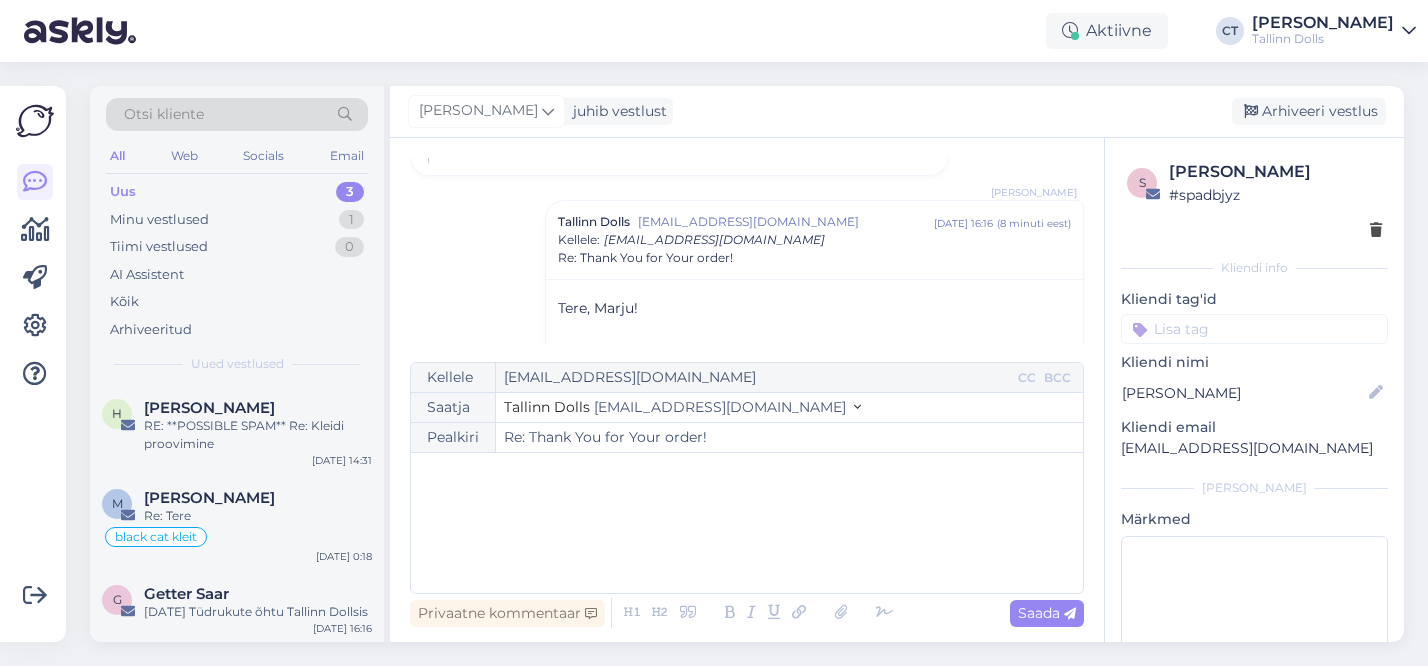 scroll, scrollTop: 1362, scrollLeft: 0, axis: vertical 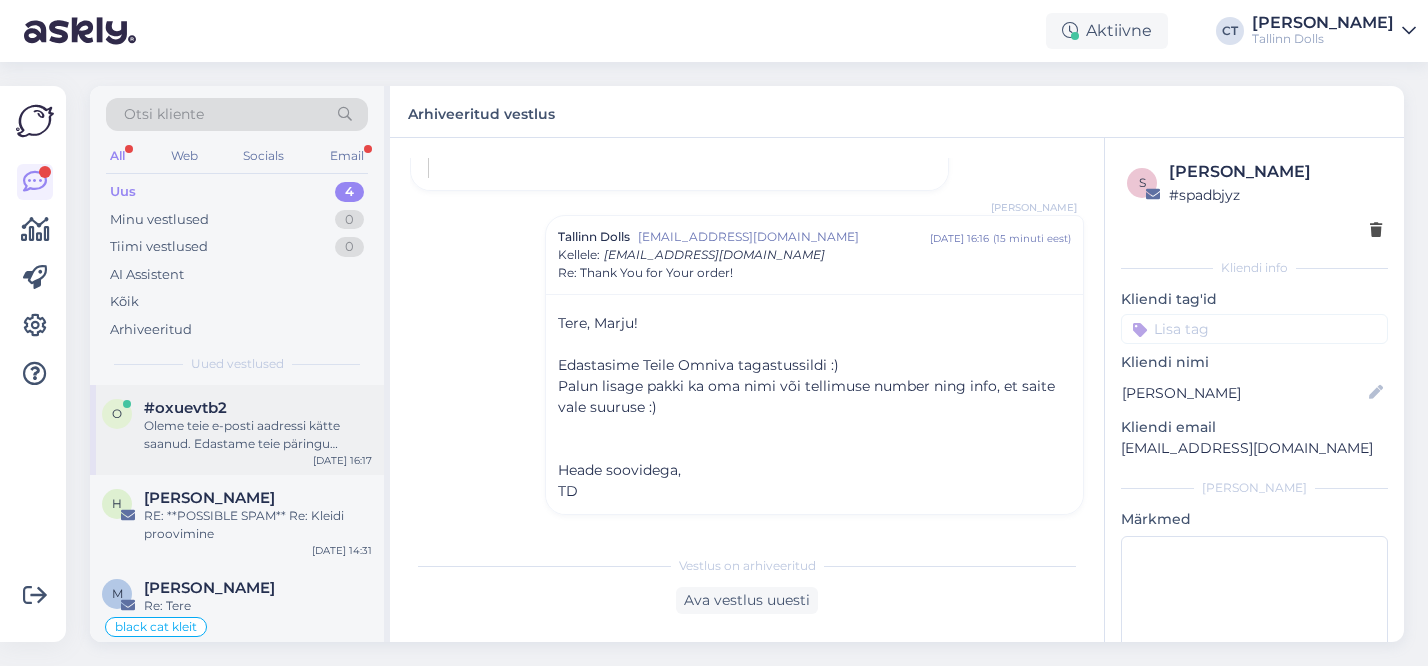 click on "Oleme teie e-posti aadressi kätte saanud. Edastame teie päringu kolleegile, kes saab teid õige suurusega kleidi saatmise osas aidata." at bounding box center (258, 435) 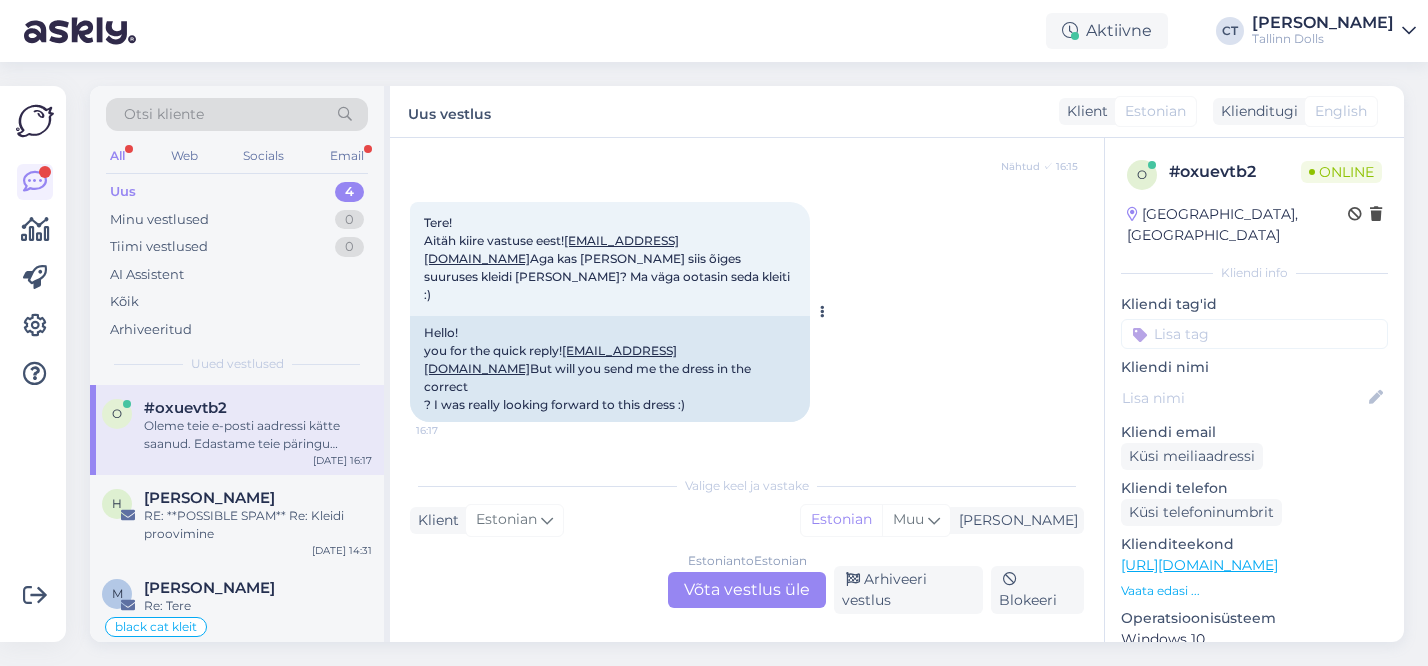 scroll, scrollTop: 797, scrollLeft: 0, axis: vertical 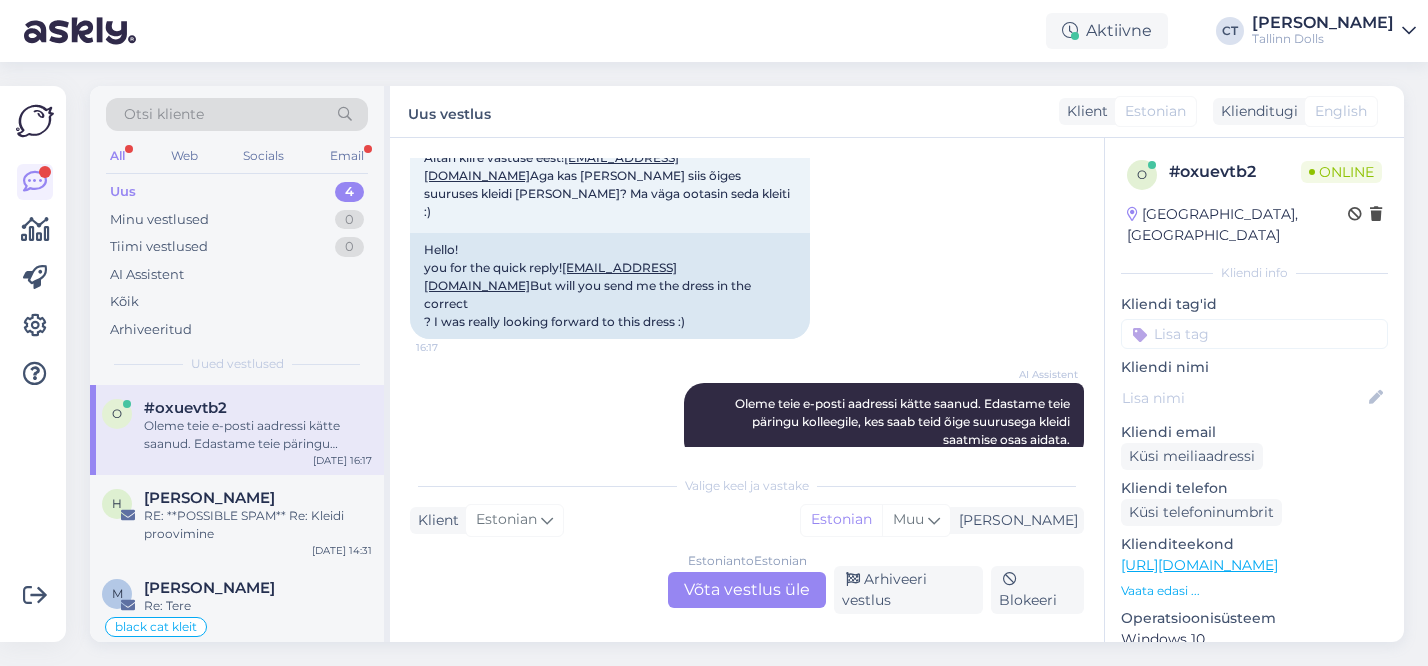 click on "Estonian  to  Estonian Võta vestlus üle" at bounding box center [747, 590] 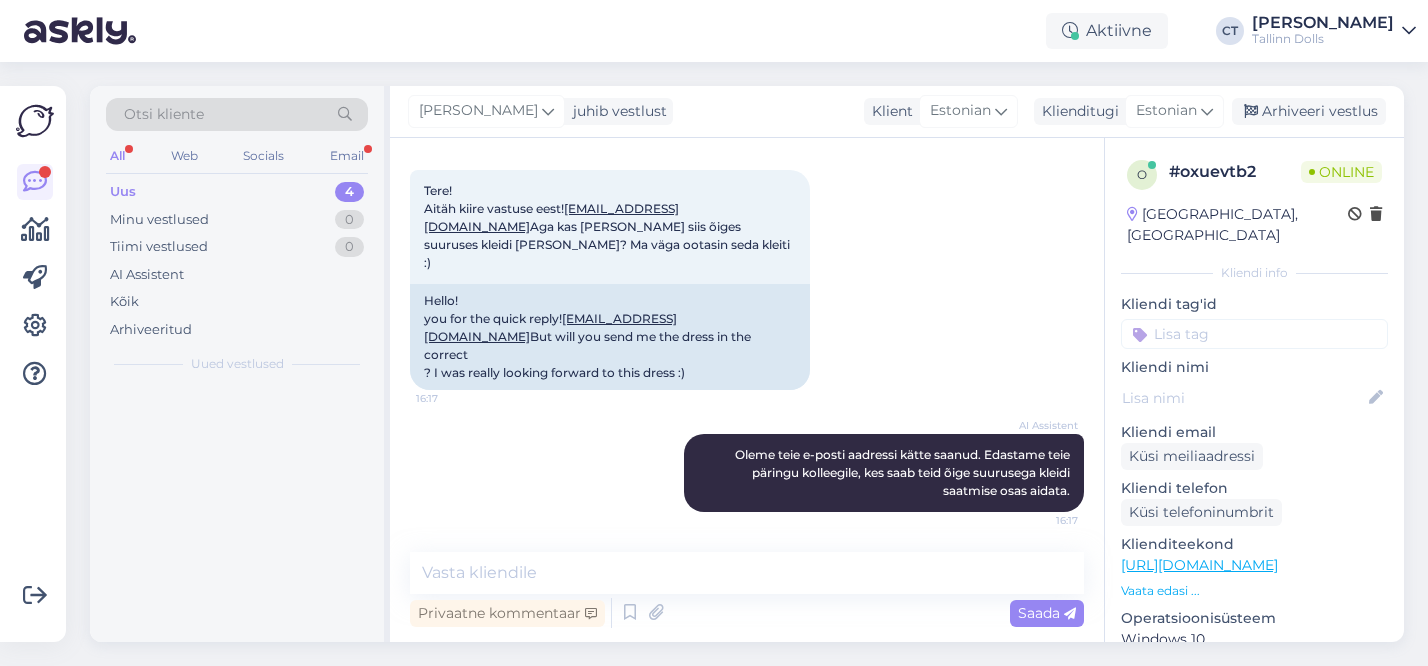 scroll, scrollTop: 710, scrollLeft: 0, axis: vertical 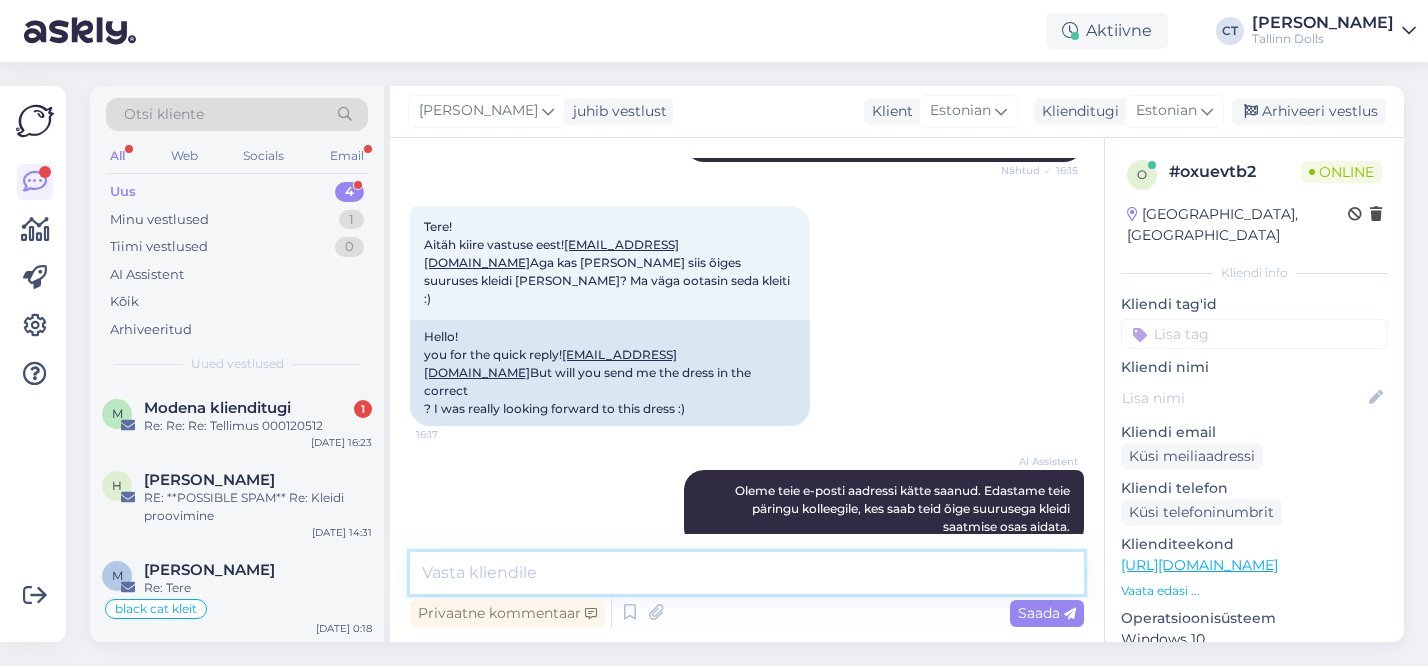 click at bounding box center (747, 573) 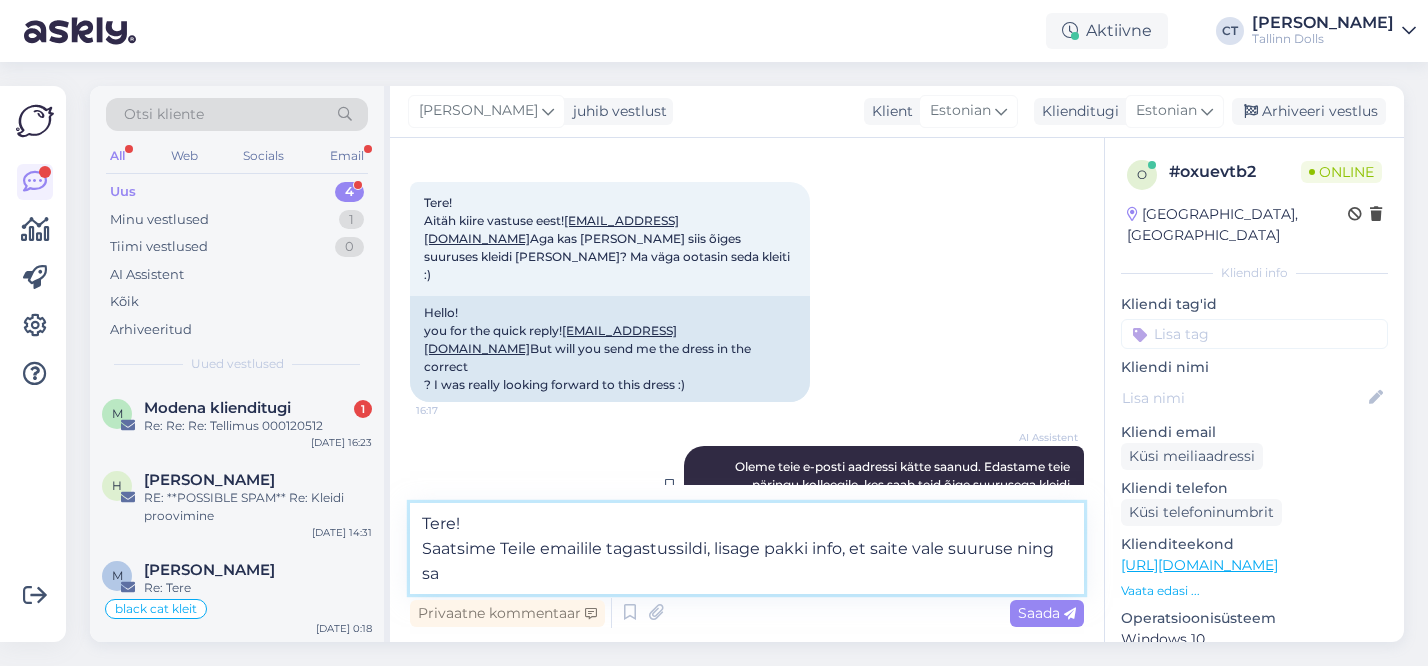 scroll, scrollTop: 759, scrollLeft: 0, axis: vertical 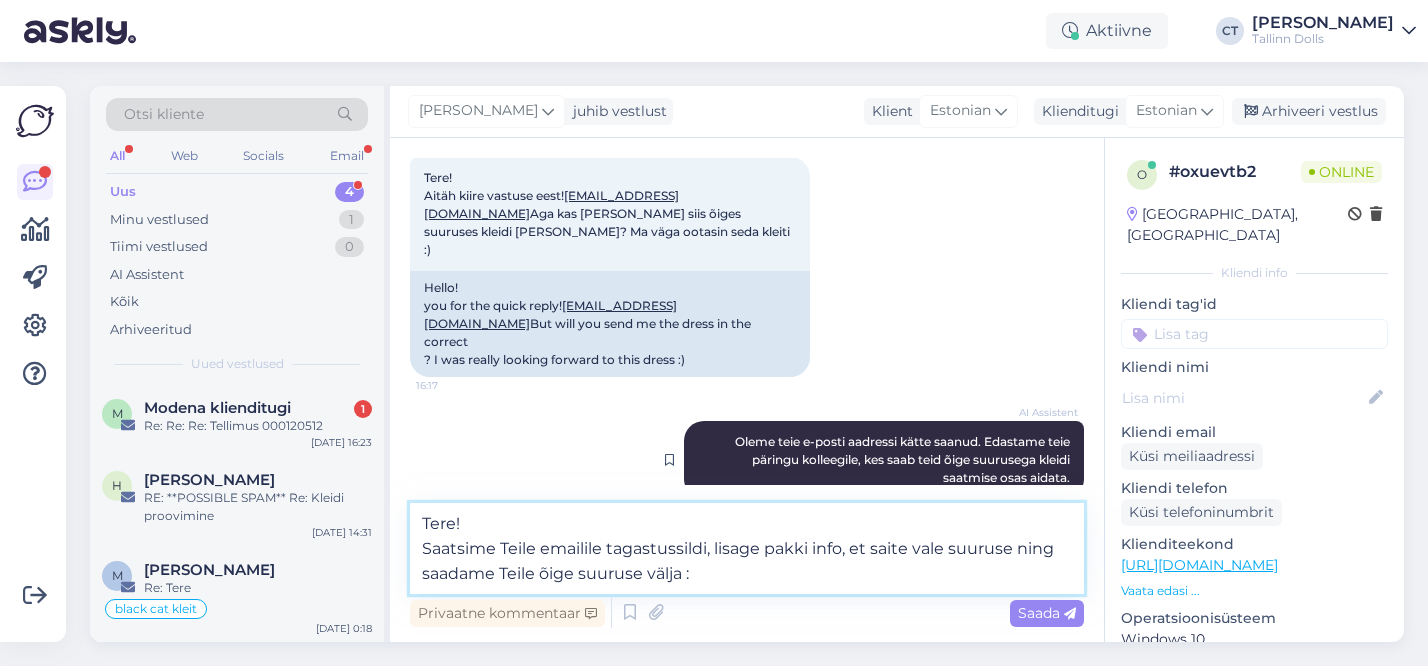 type on "Tere!
Saatsime Teile emailile tagastussildi, lisage pakki info, et saite vale suuruse ning saadame Teile õige suuruse välja :)" 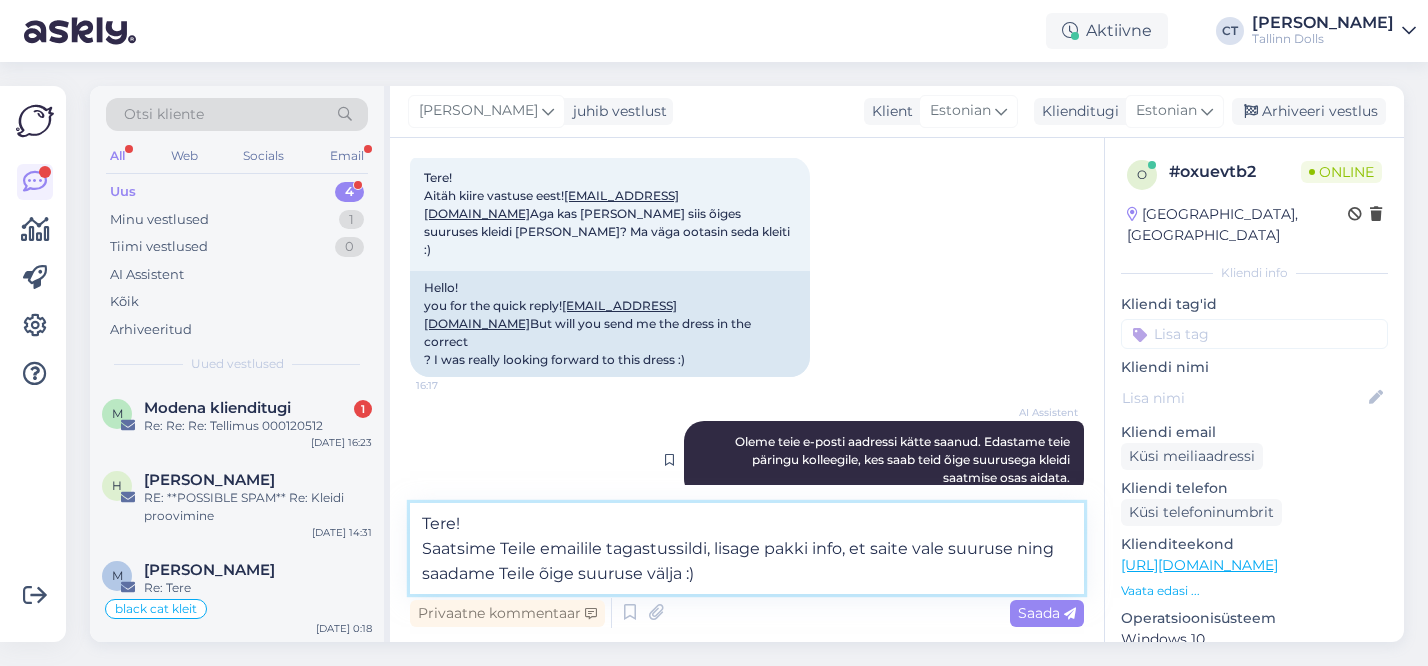 type 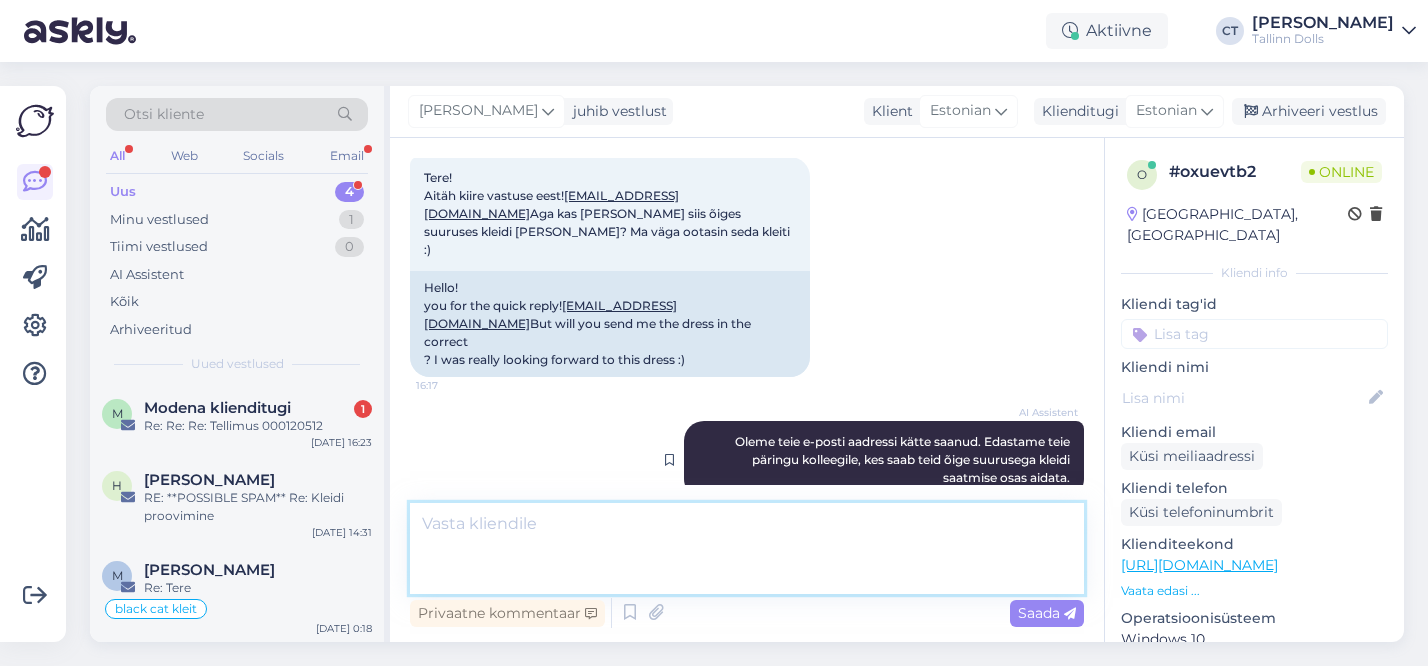 scroll, scrollTop: 832, scrollLeft: 0, axis: vertical 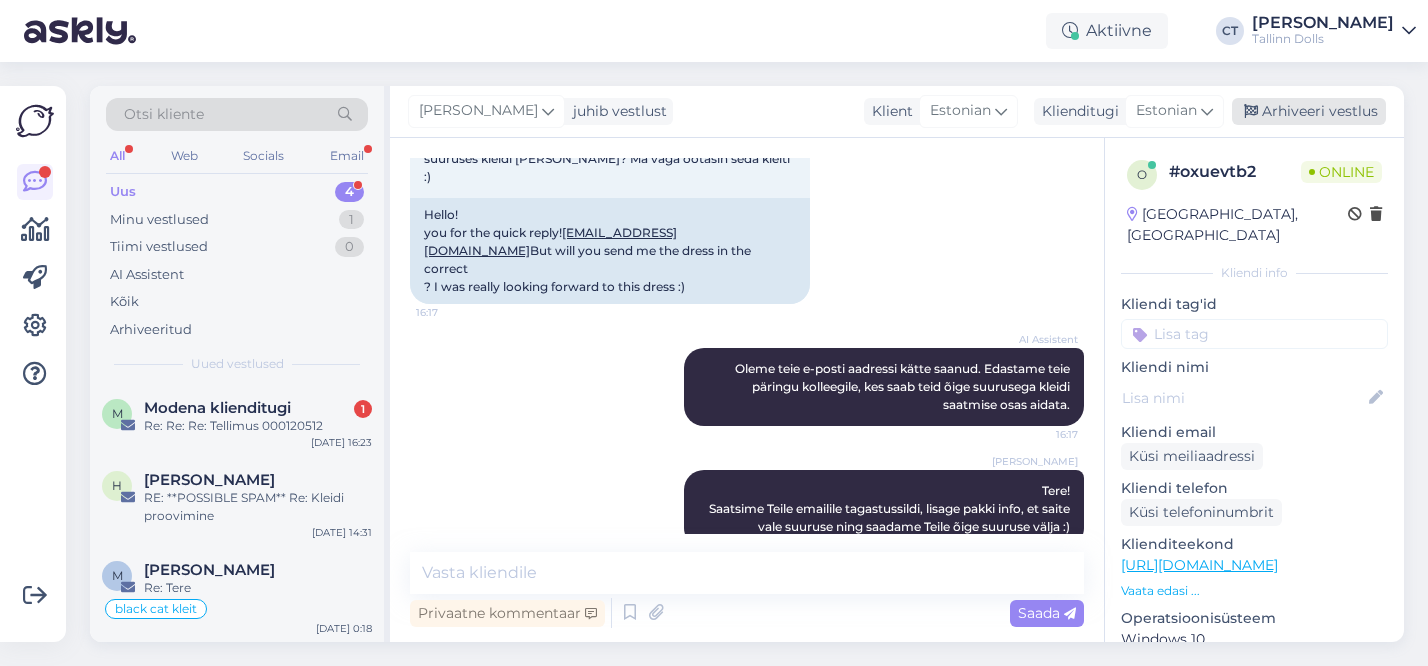 click on "Arhiveeri vestlus" at bounding box center (1309, 111) 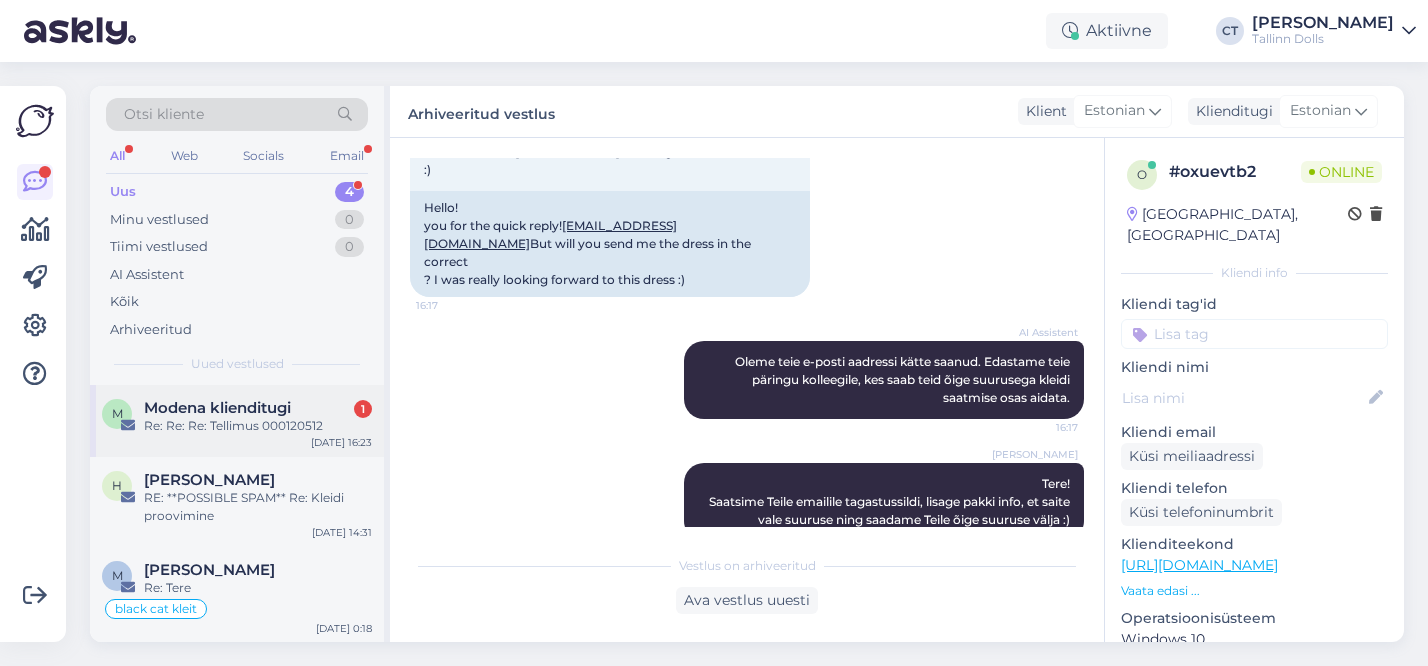 click on "Modena klienditugi" at bounding box center (217, 408) 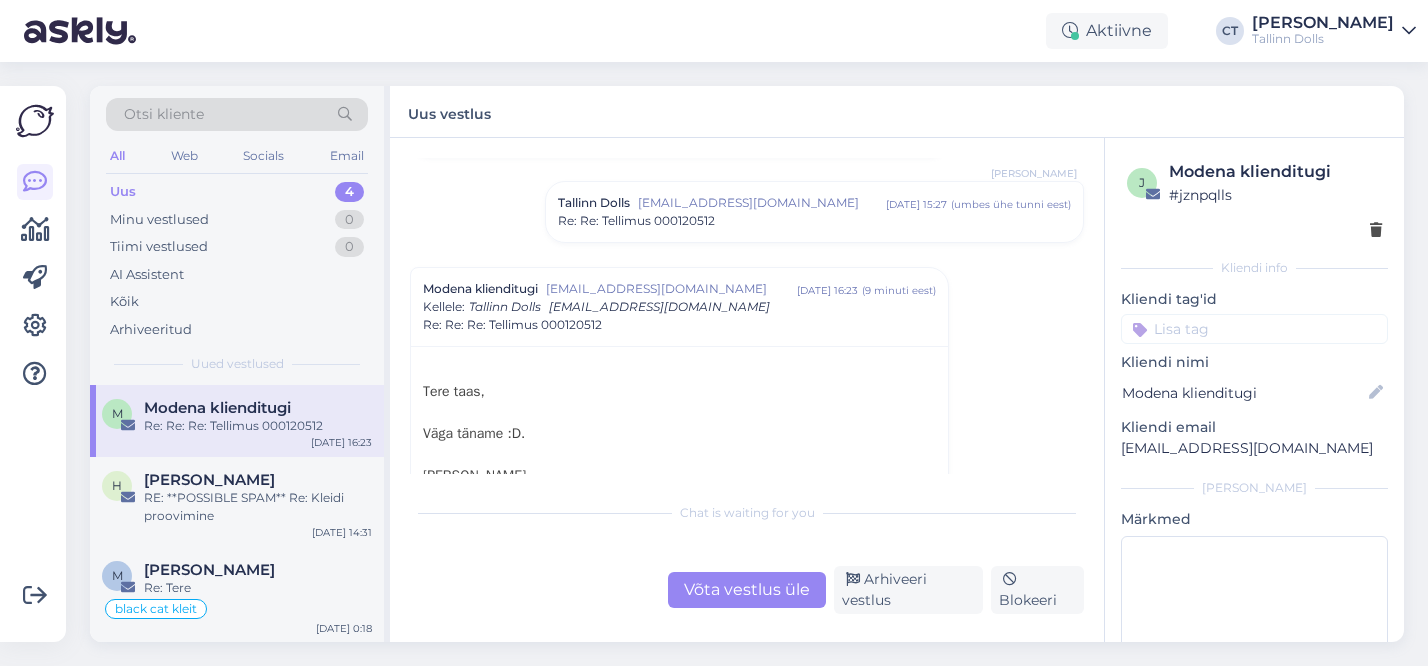 scroll, scrollTop: 622, scrollLeft: 0, axis: vertical 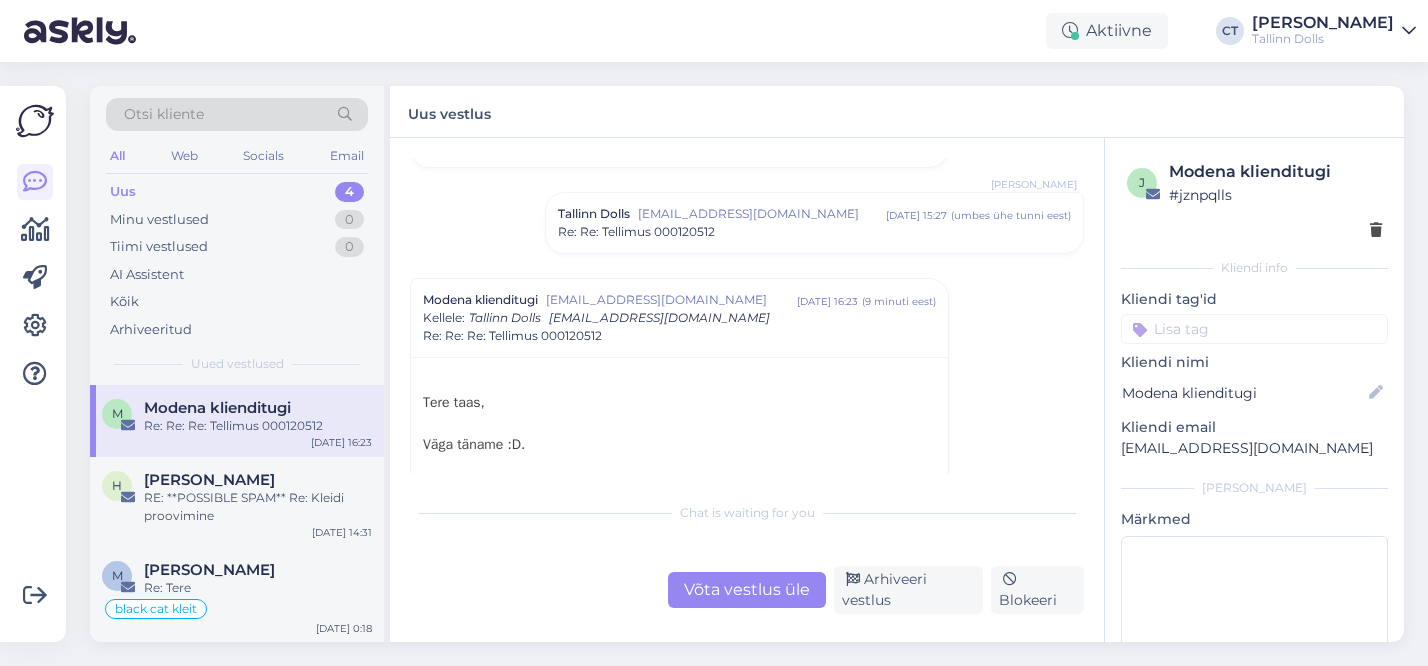click on "Re: Re: Tellimus 000120512" at bounding box center [636, 232] 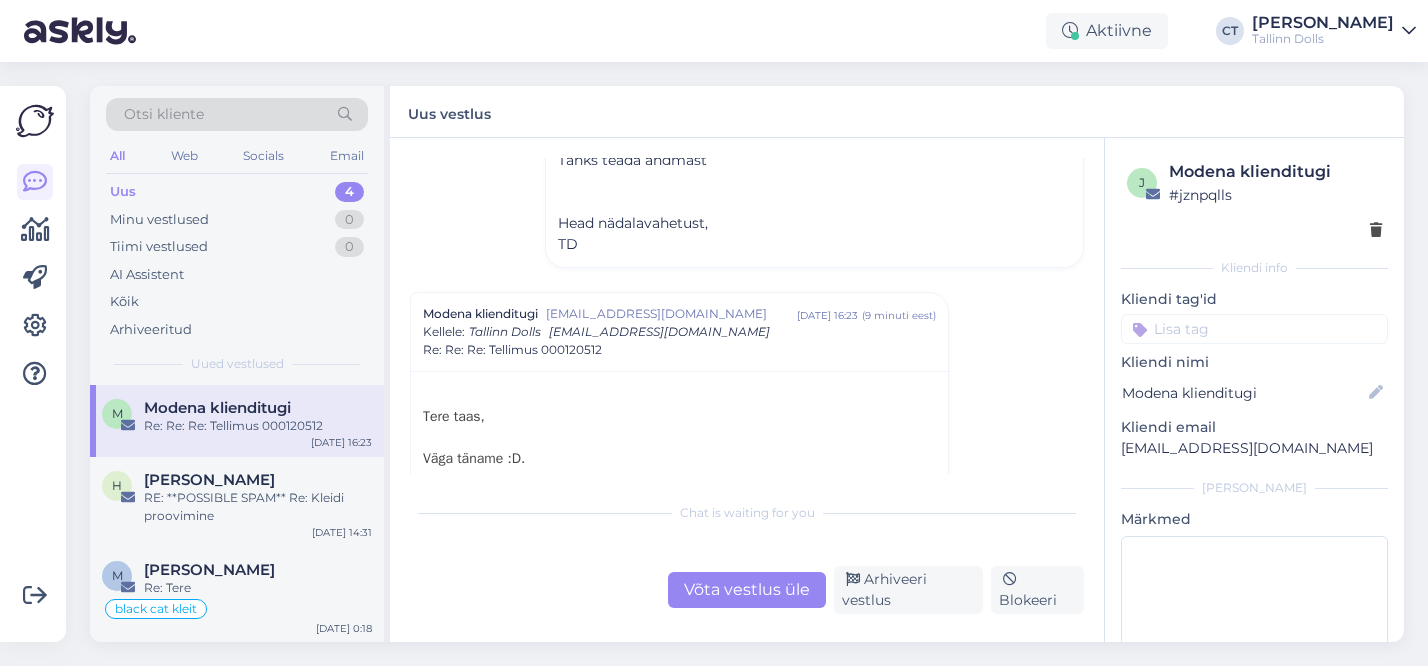 scroll, scrollTop: 878, scrollLeft: 0, axis: vertical 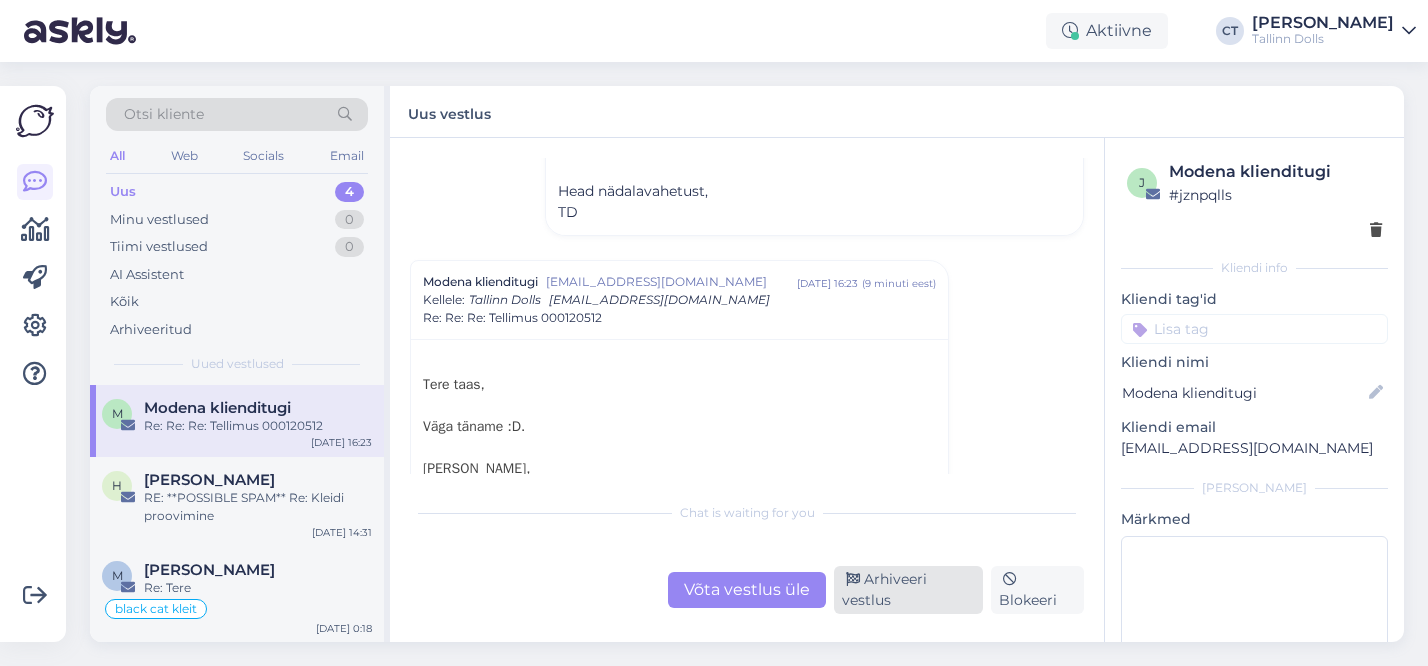 click on "Arhiveeri vestlus" at bounding box center (908, 590) 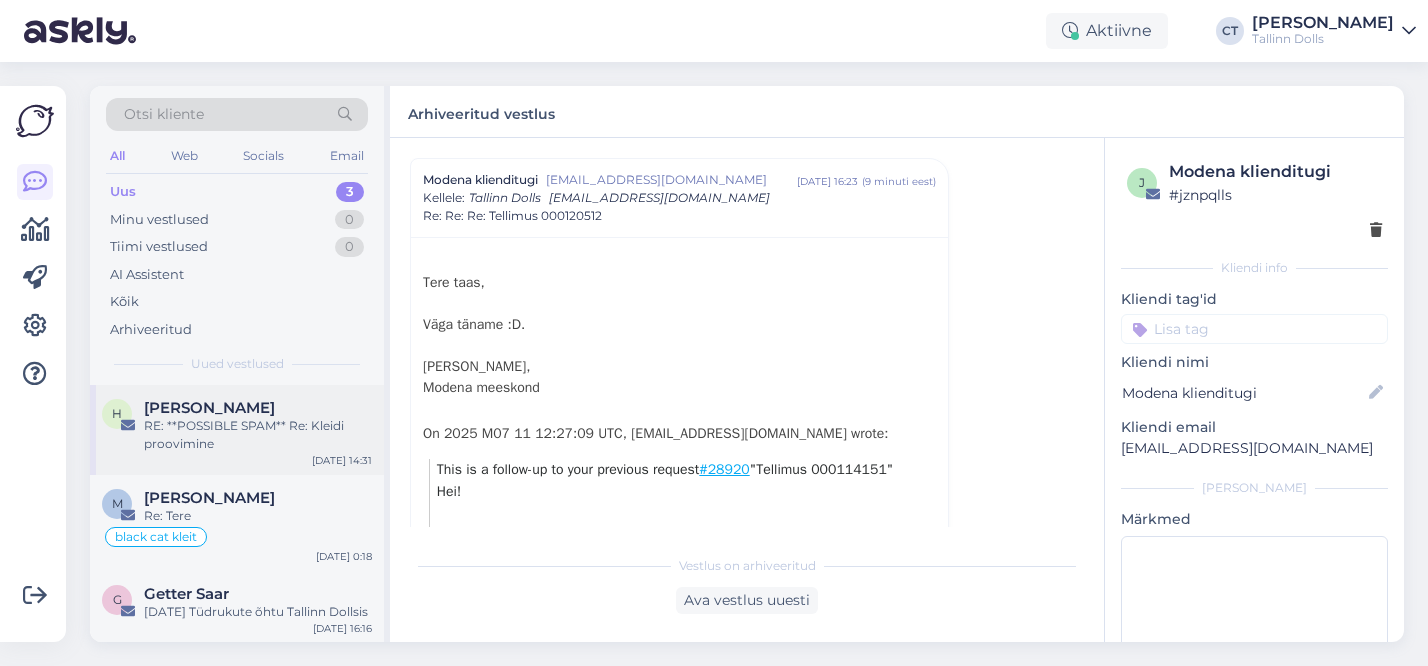 click on "RE: **POSSIBLE SPAM** Re: Kleidi proovimine" at bounding box center [258, 435] 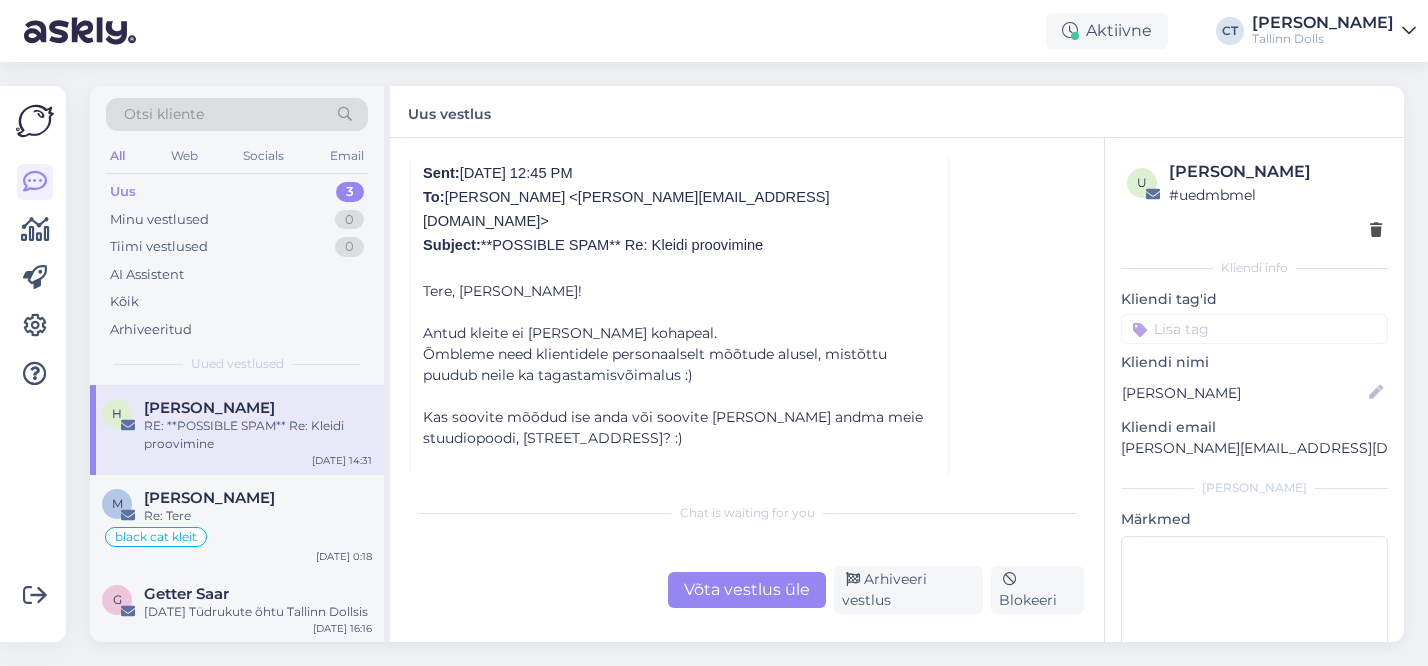 scroll, scrollTop: 434, scrollLeft: 0, axis: vertical 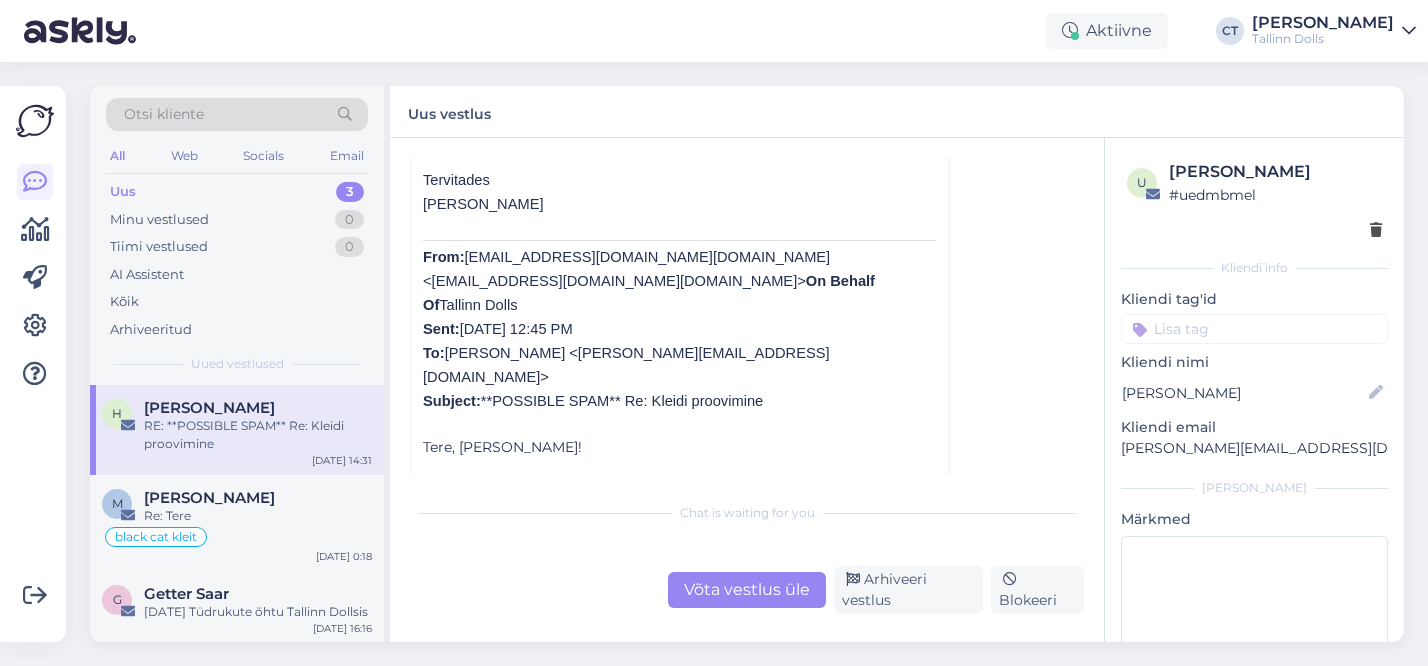 click on "Uus 3" at bounding box center [237, 192] 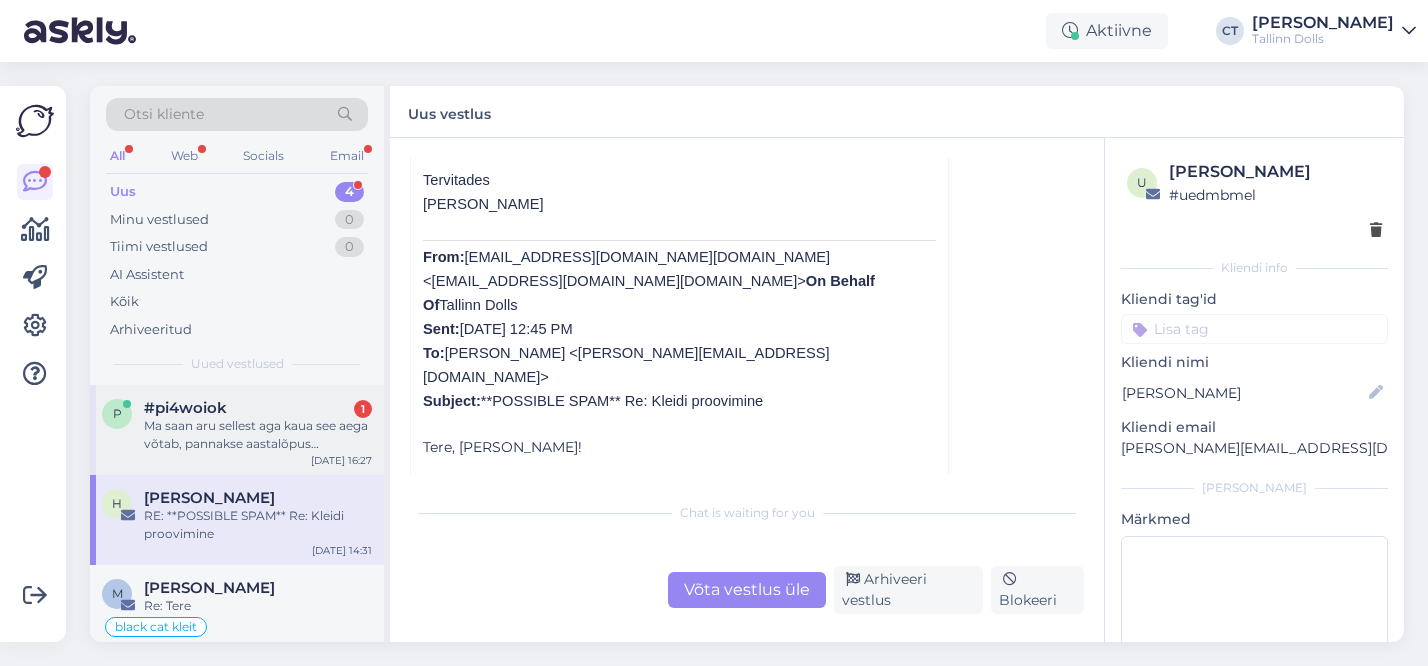 click on "Ma saan aru sellest aga kaua see aega võtab, pannakse aastalõpus teele?" at bounding box center (258, 435) 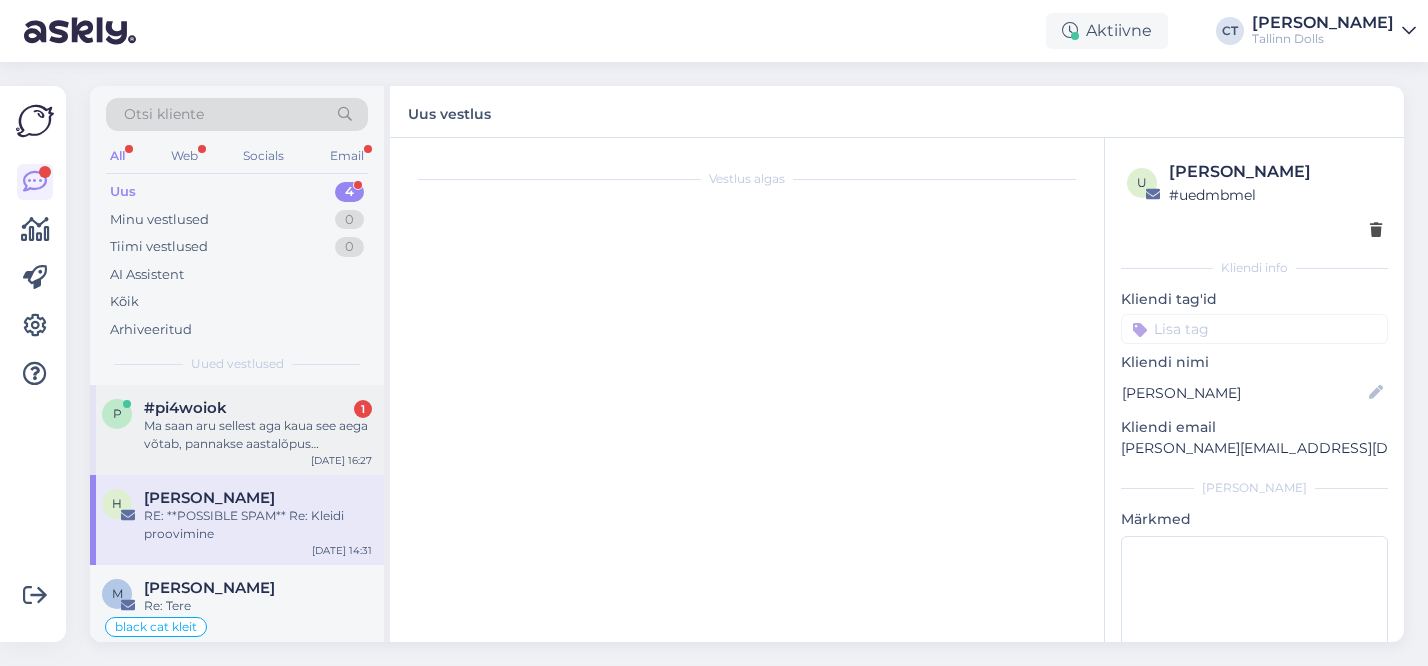 scroll, scrollTop: 0, scrollLeft: 0, axis: both 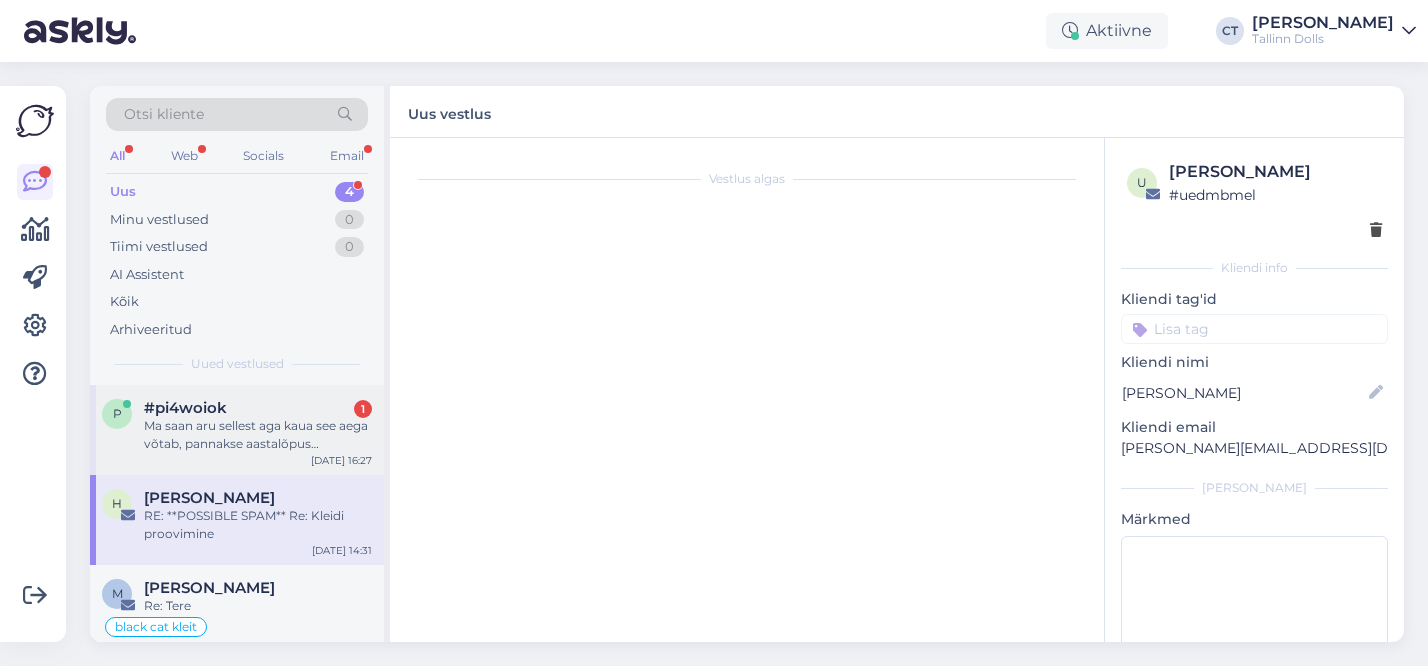 click on "Ma saan aru sellest aga kaua see aega võtab, pannakse aastalõpus teele?" at bounding box center (258, 435) 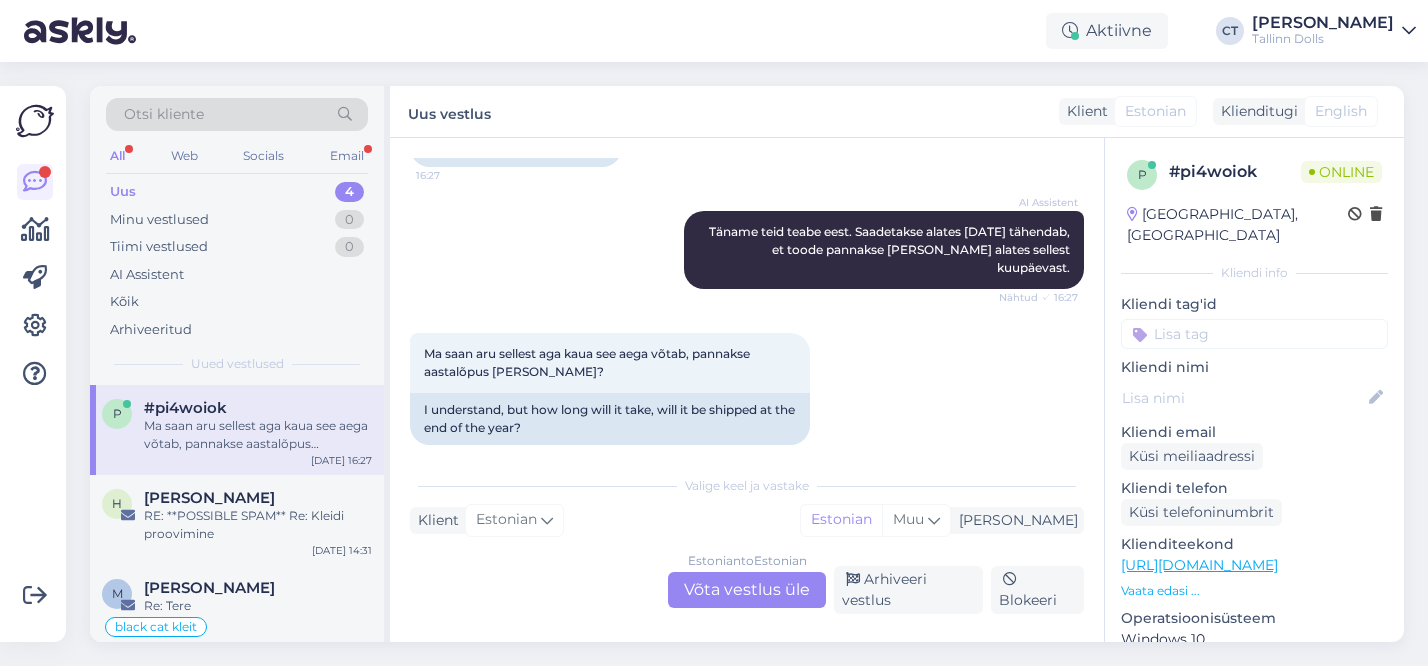 scroll, scrollTop: 677, scrollLeft: 0, axis: vertical 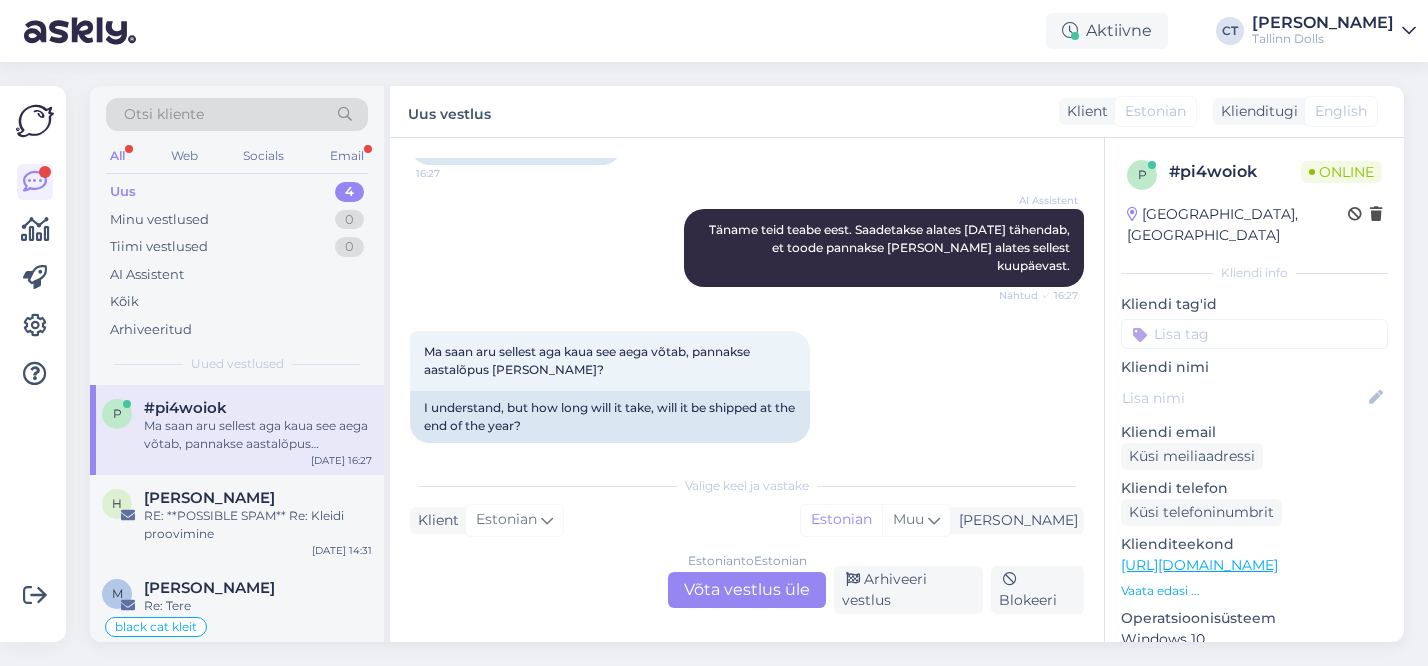 click on "Estonian  to  Estonian Võta vestlus üle" at bounding box center (747, 590) 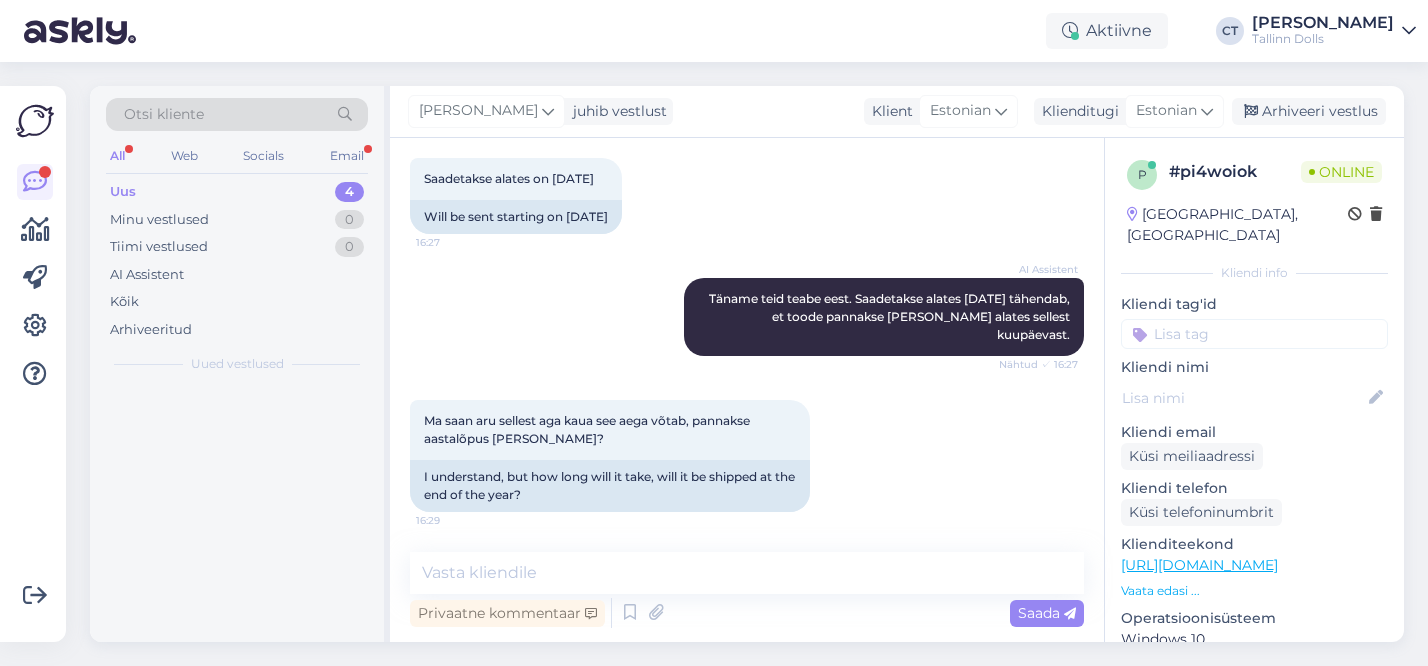 scroll, scrollTop: 590, scrollLeft: 0, axis: vertical 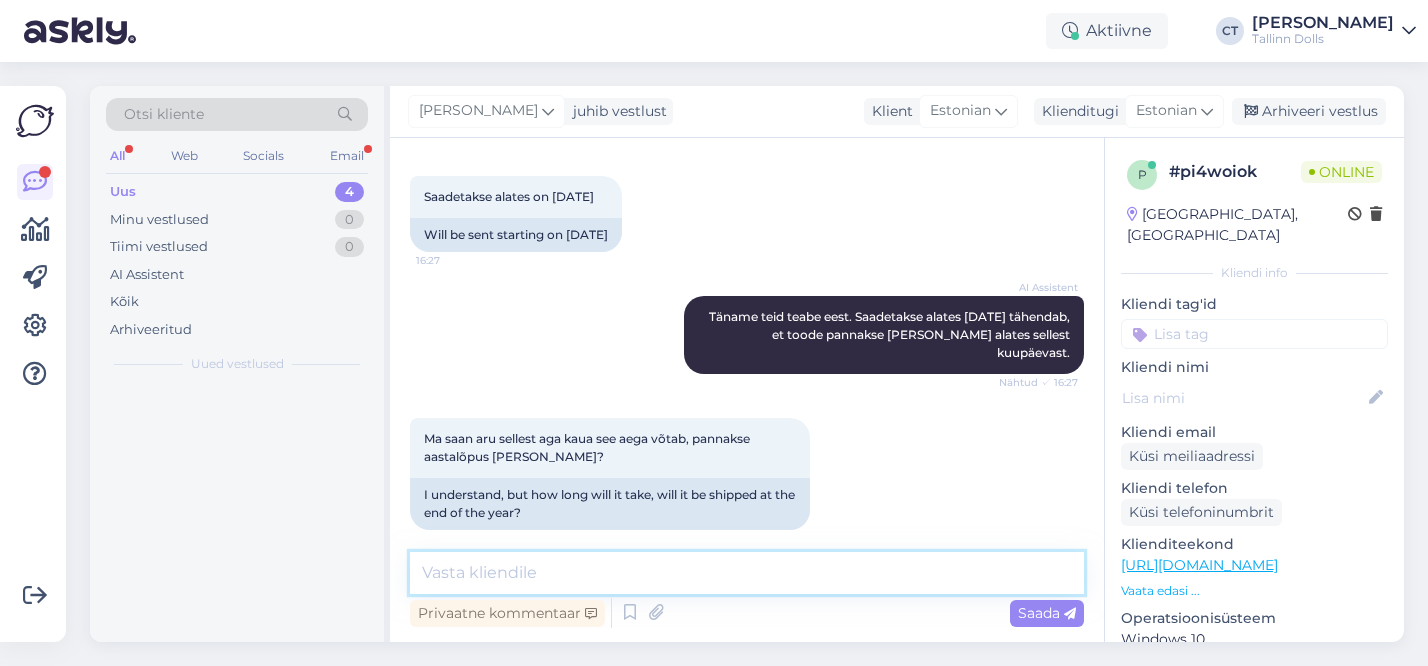 click at bounding box center [747, 573] 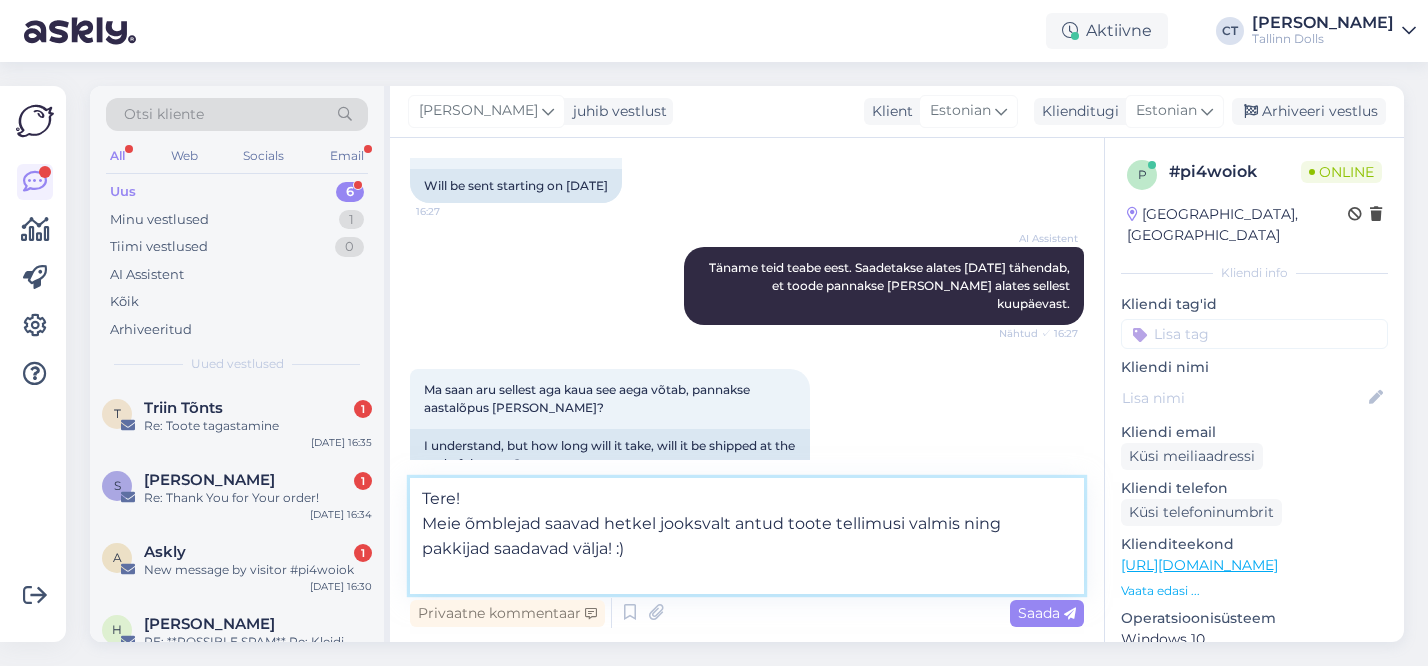 scroll, scrollTop: 664, scrollLeft: 0, axis: vertical 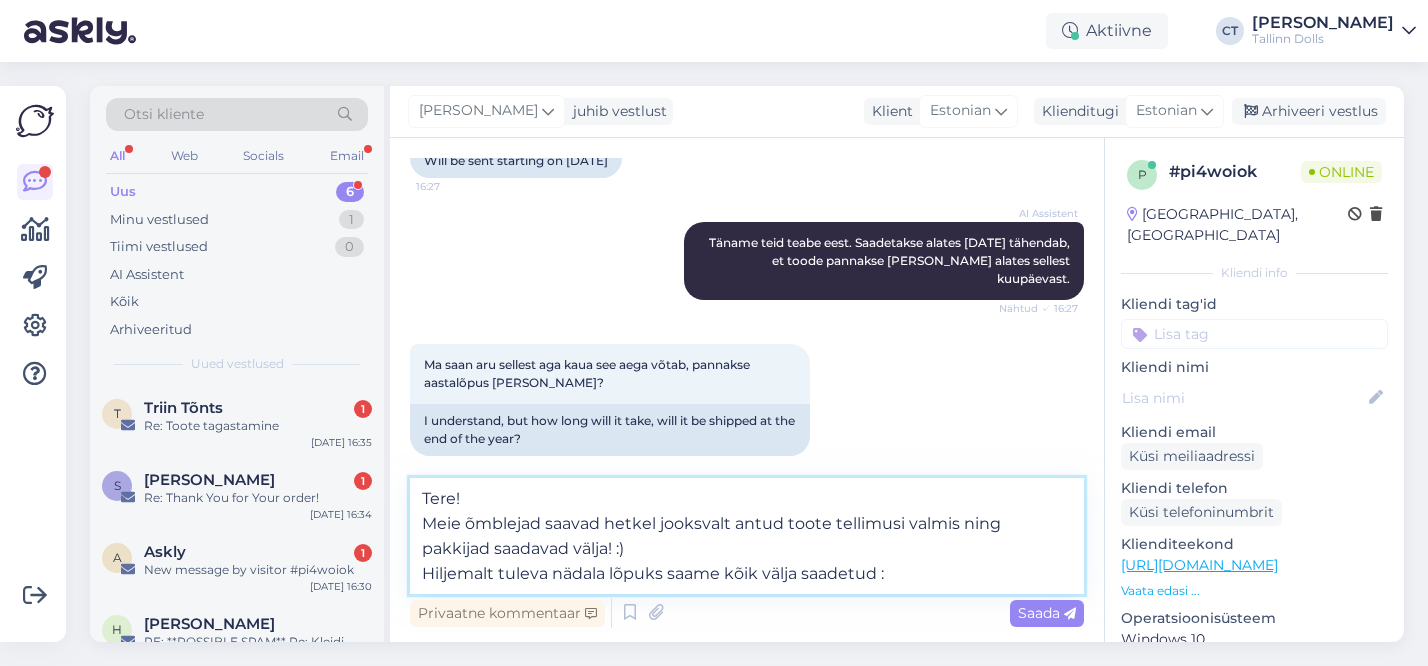 type on "Tere!
Meie õmblejad saavad hetkel jooksvalt antud toote tellimusi valmis ning pakkijad saadavad välja! :)
Hiljemalt tuleva nädala lõpuks saame kõik välja saadetud :)" 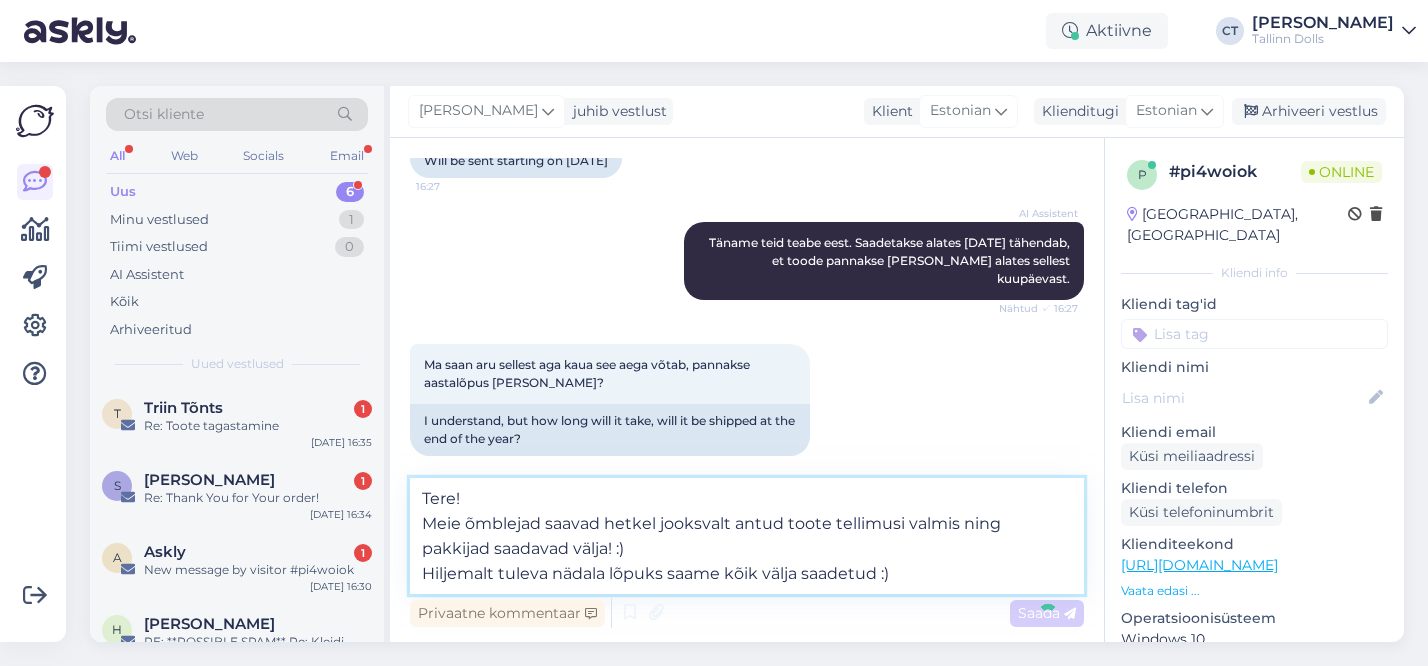 type 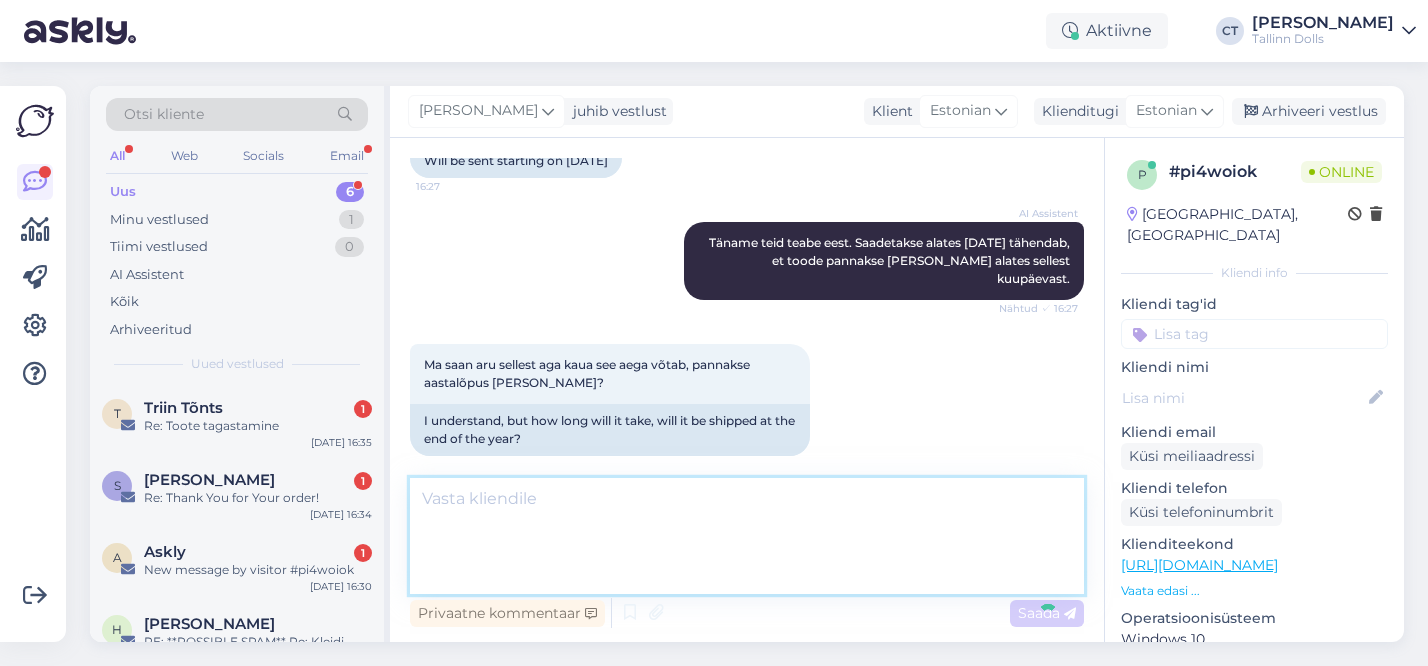 scroll, scrollTop: 730, scrollLeft: 0, axis: vertical 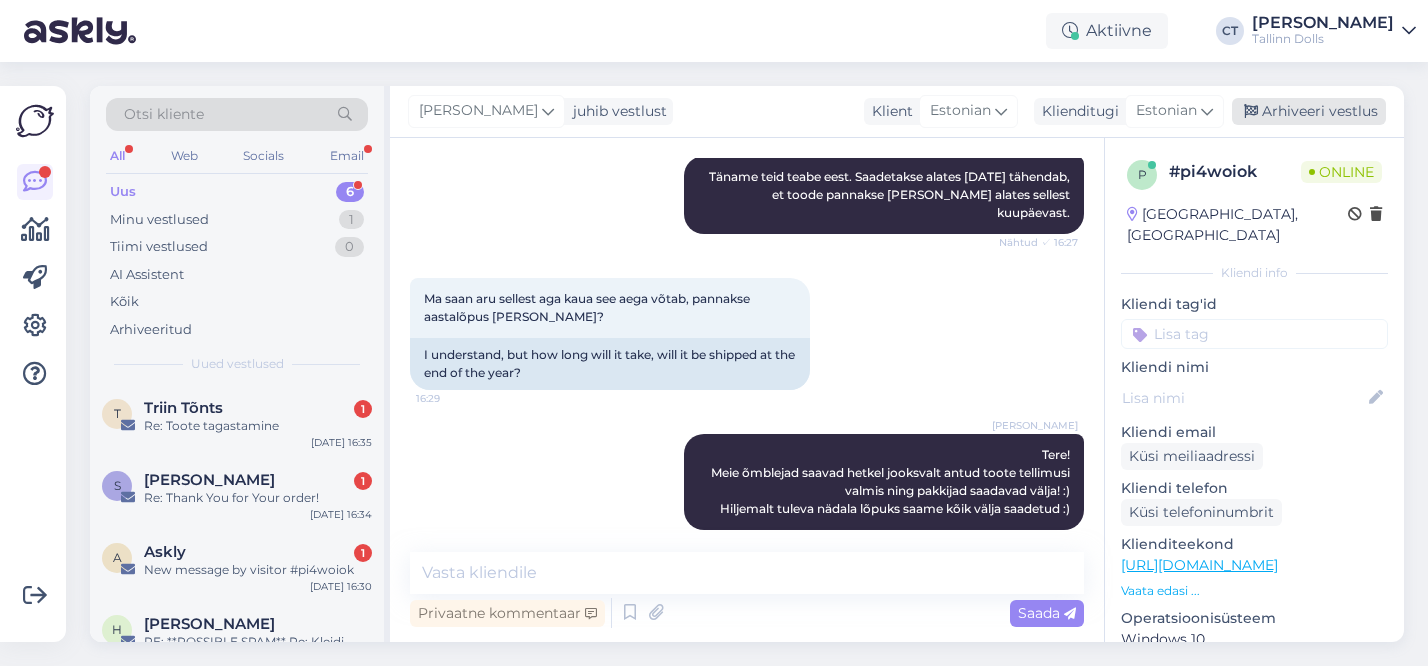 click on "Arhiveeri vestlus" at bounding box center (1309, 111) 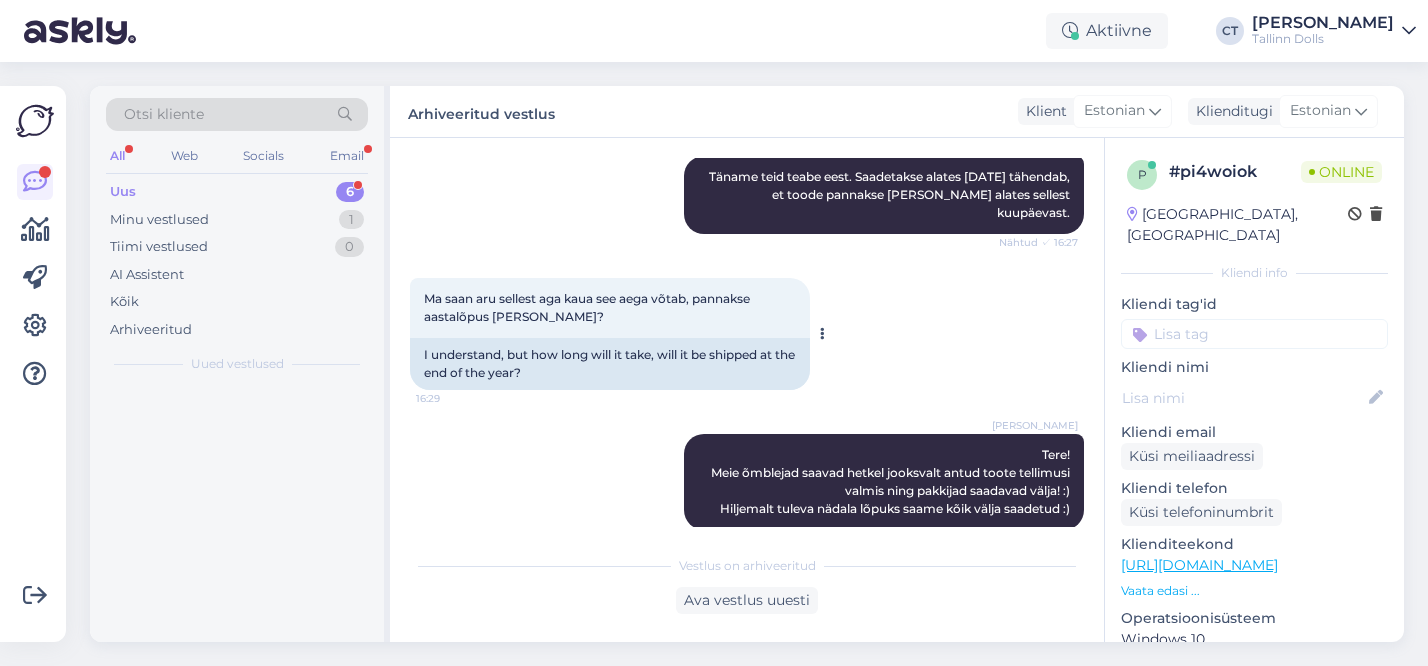 scroll, scrollTop: 737, scrollLeft: 0, axis: vertical 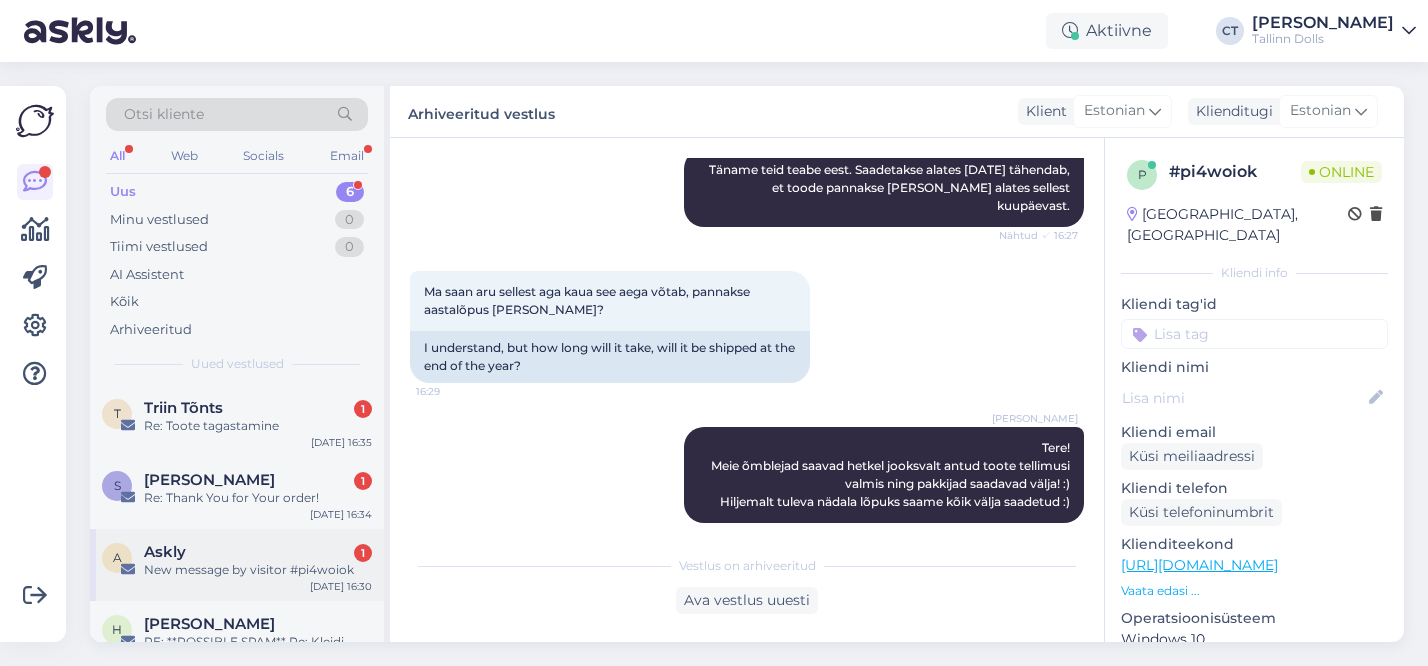 click on "A Askly 1 New message by visitor #pi4woiok Jul 11 16:30" at bounding box center (237, 565) 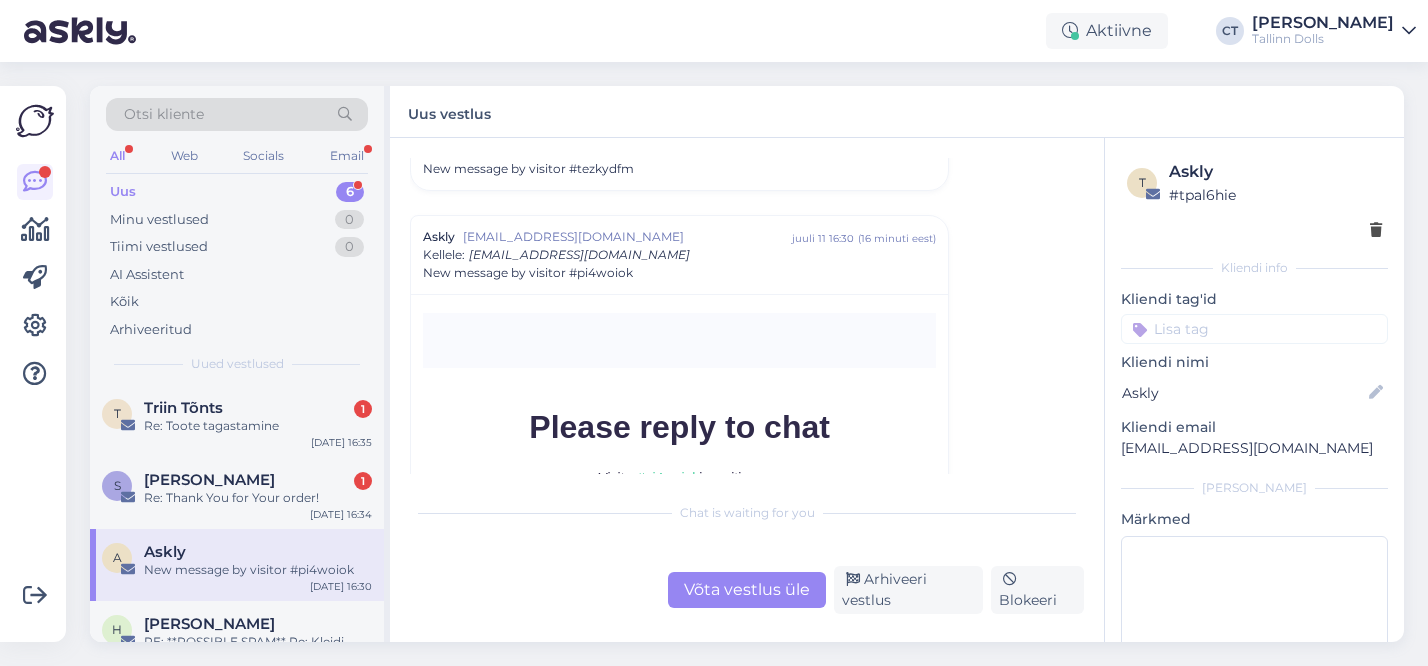 scroll, scrollTop: 8688, scrollLeft: 0, axis: vertical 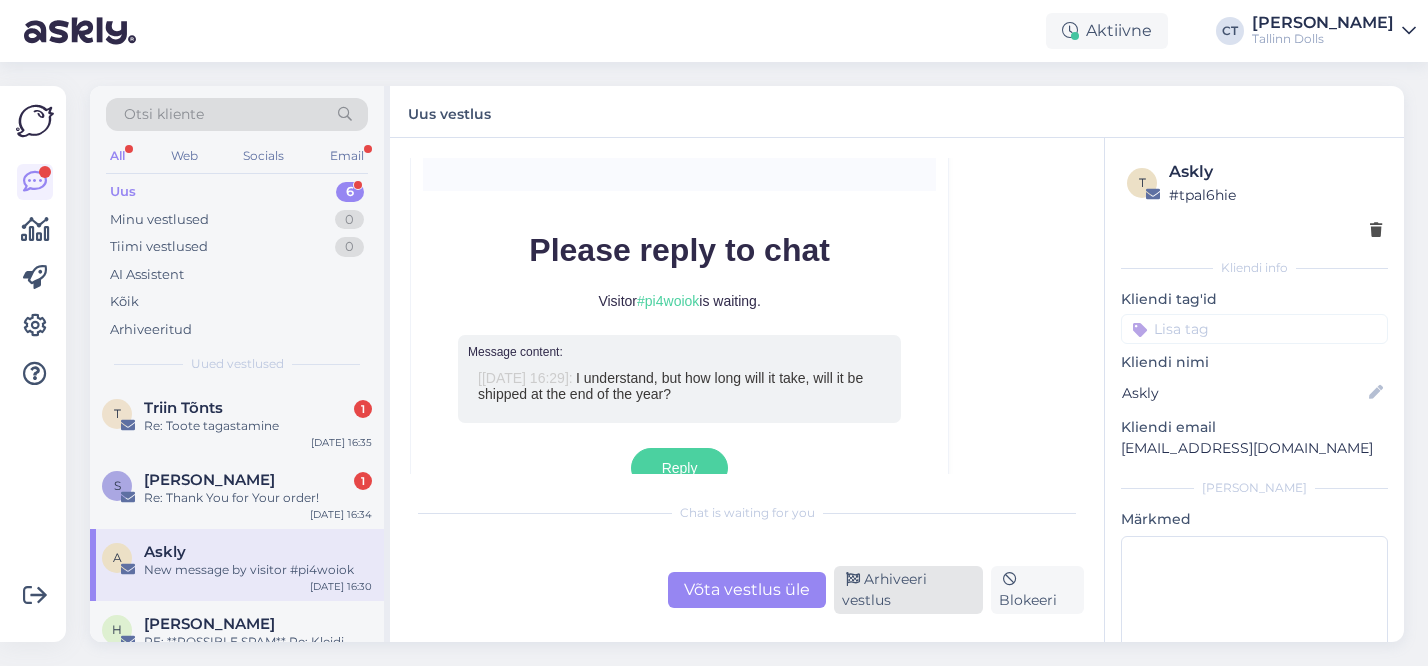 click on "Arhiveeri vestlus" at bounding box center [908, 590] 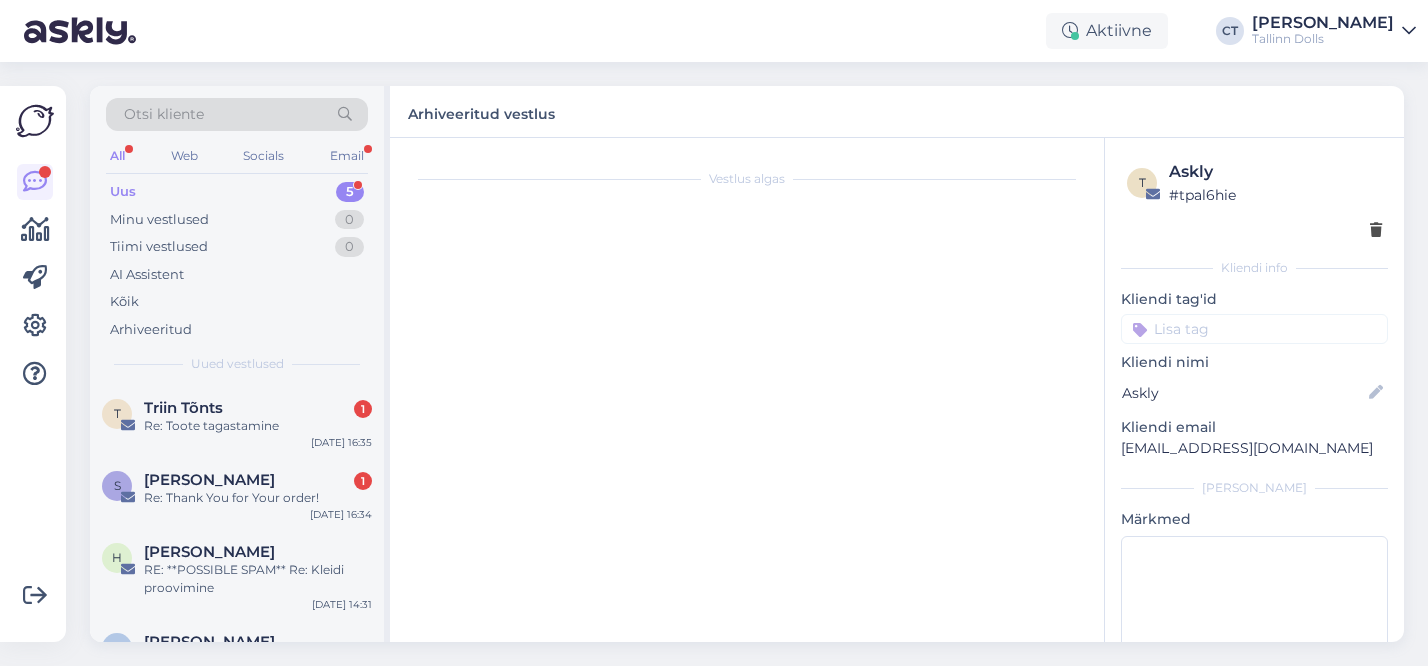 scroll, scrollTop: 0, scrollLeft: 0, axis: both 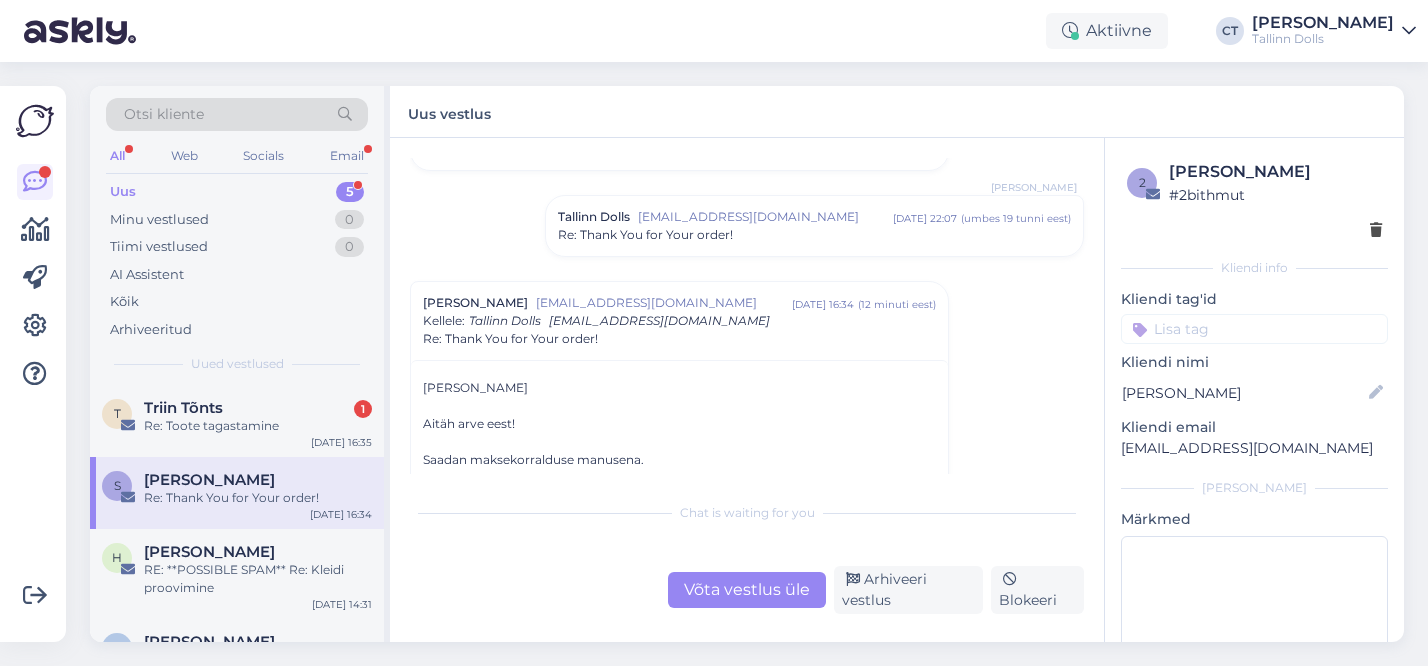 click on "Re: Thank You for Your order!" at bounding box center [258, 498] 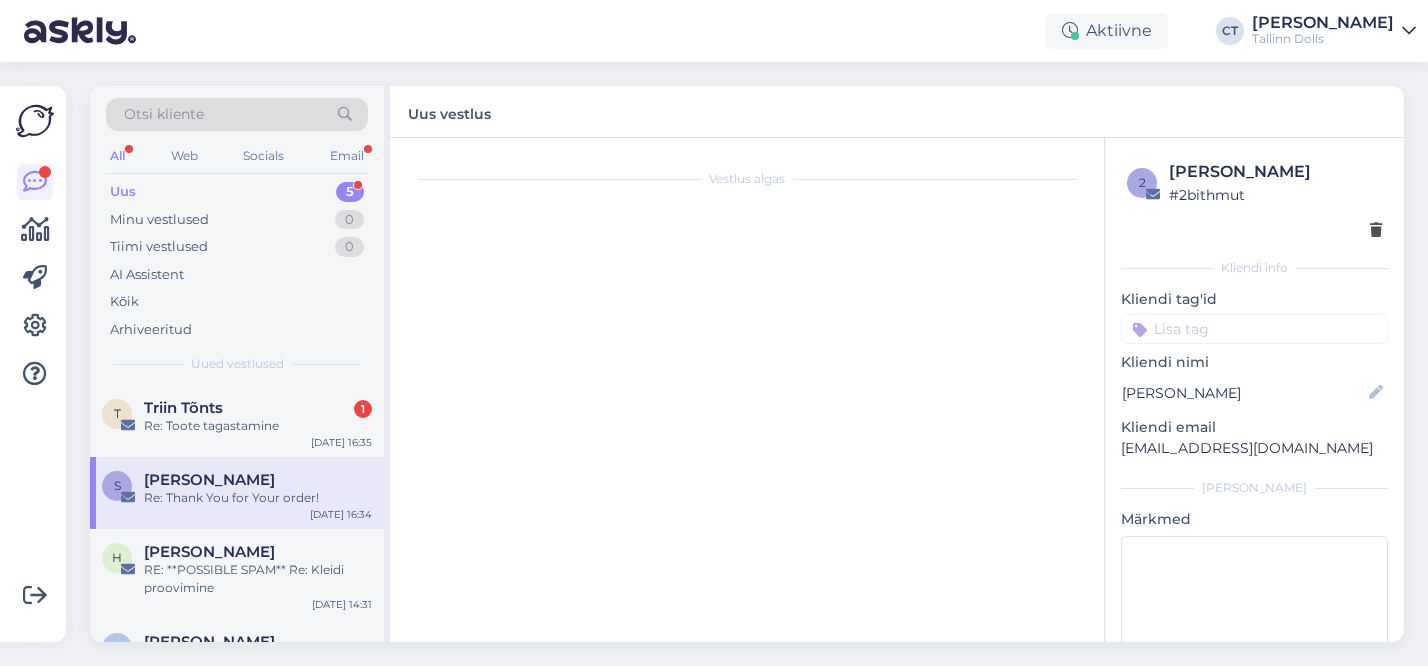 scroll, scrollTop: 570, scrollLeft: 0, axis: vertical 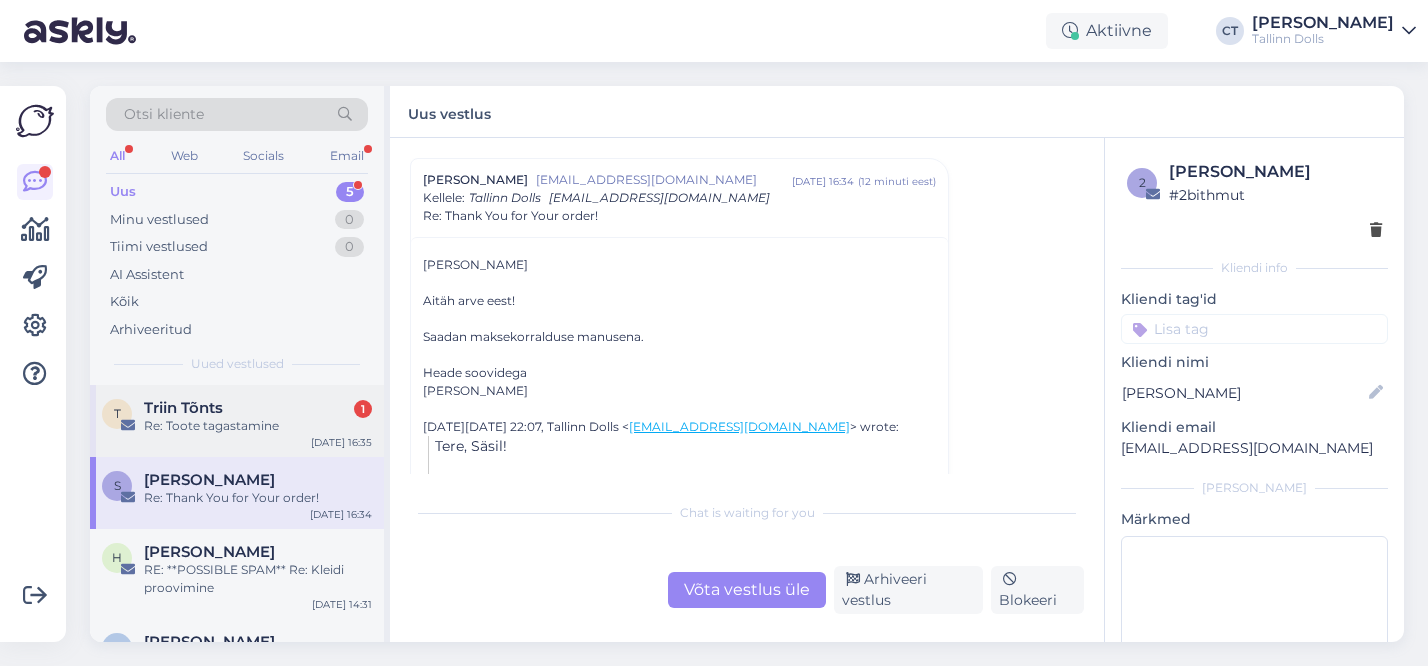 click on "Triin Tõnts 1" at bounding box center (258, 408) 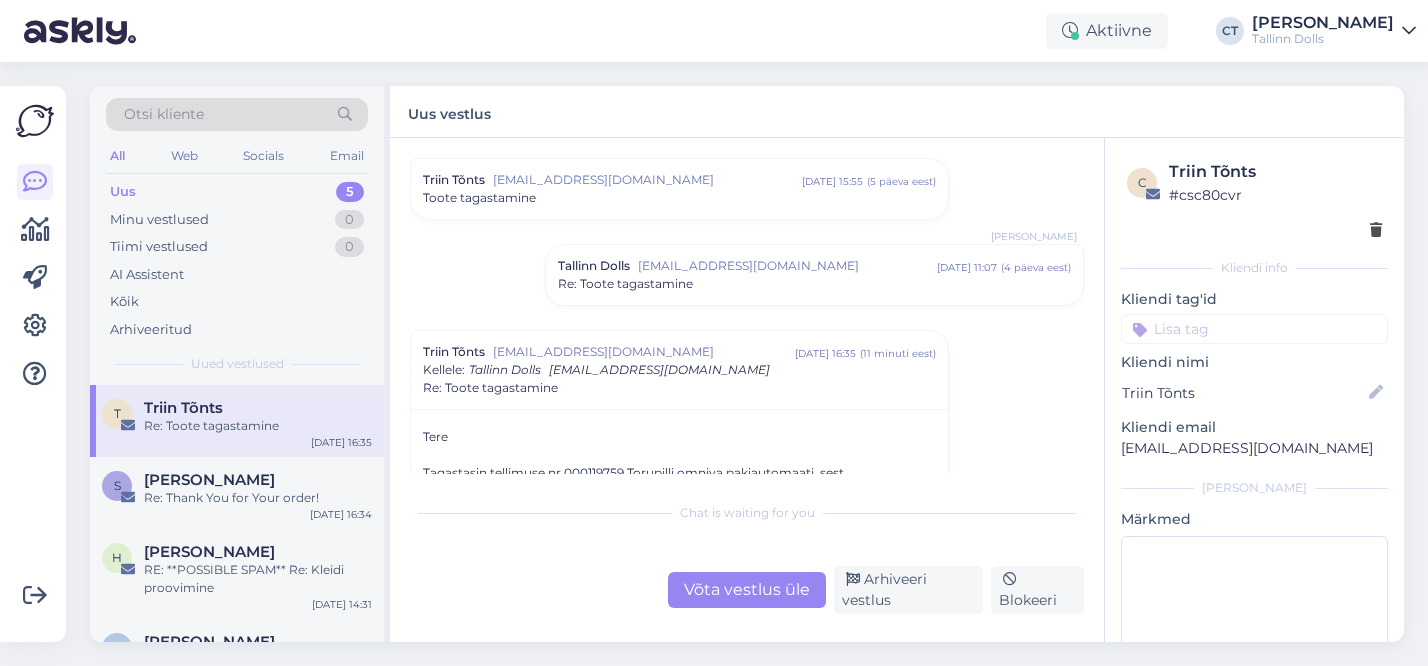scroll, scrollTop: 275, scrollLeft: 0, axis: vertical 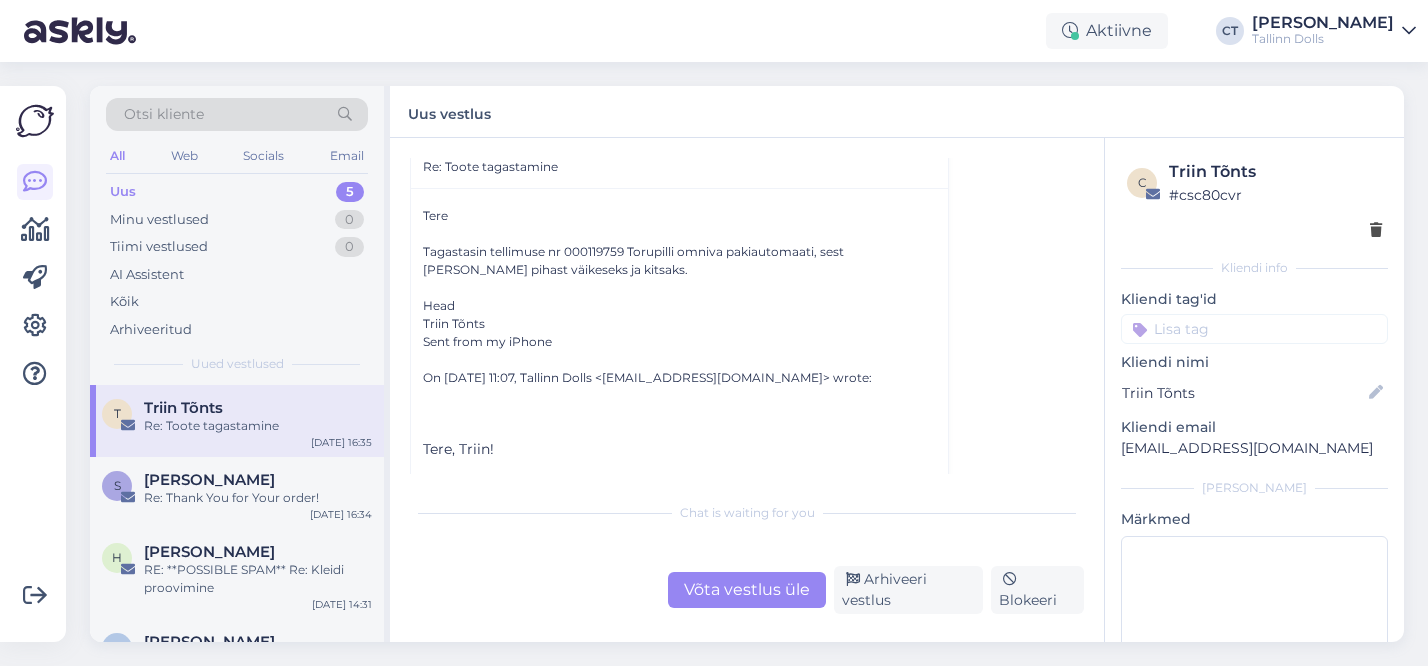 click on "Võta vestlus üle" at bounding box center [747, 590] 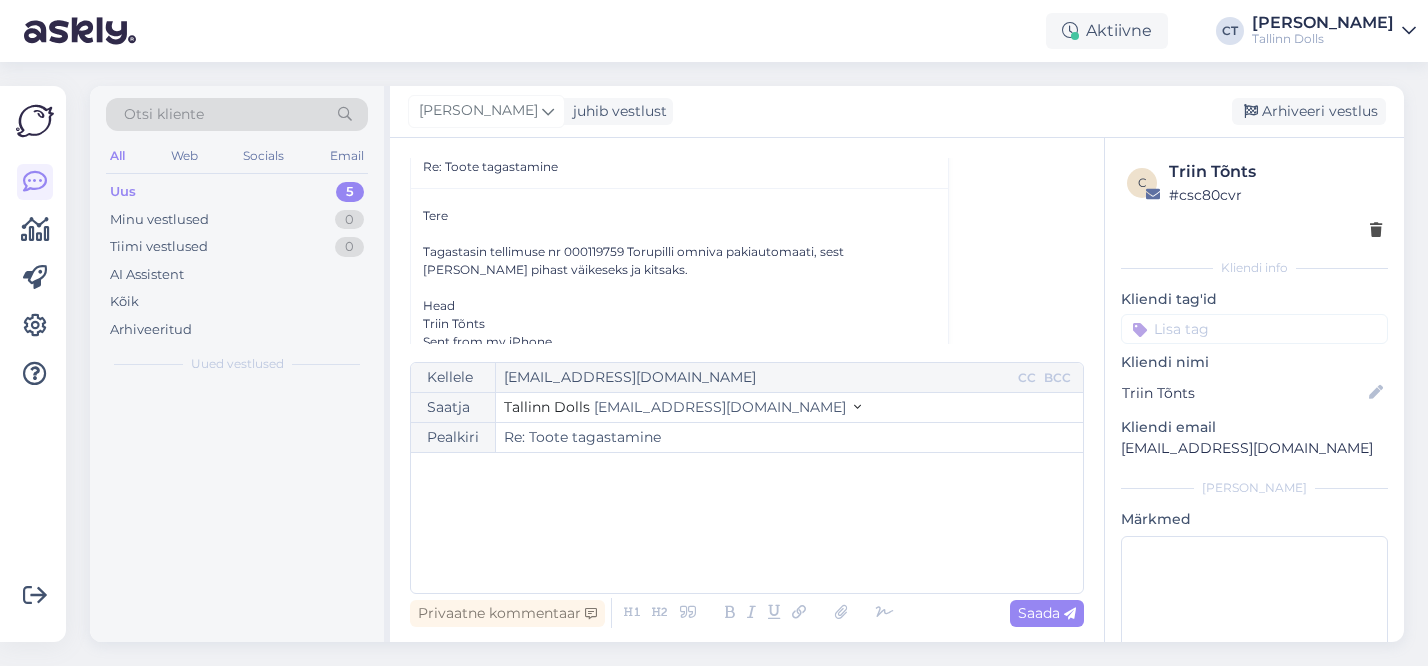 scroll, scrollTop: 226, scrollLeft: 0, axis: vertical 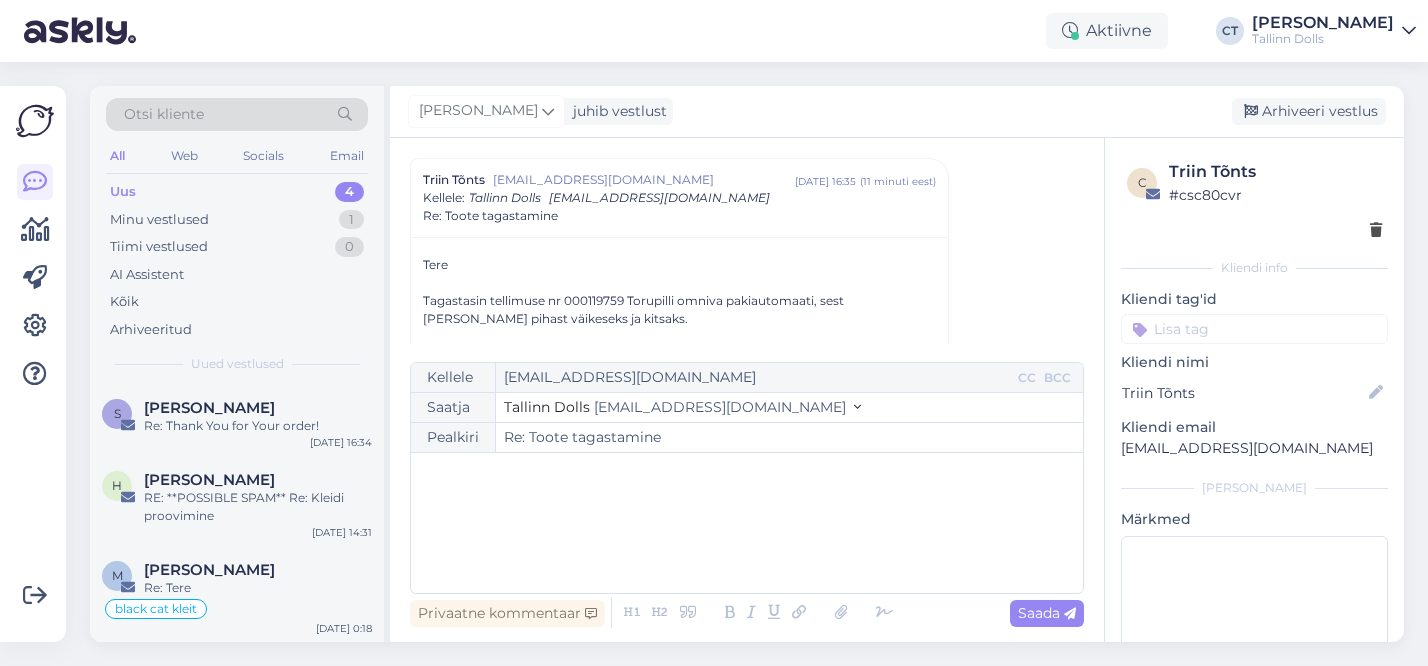 click on "﻿" at bounding box center (747, 523) 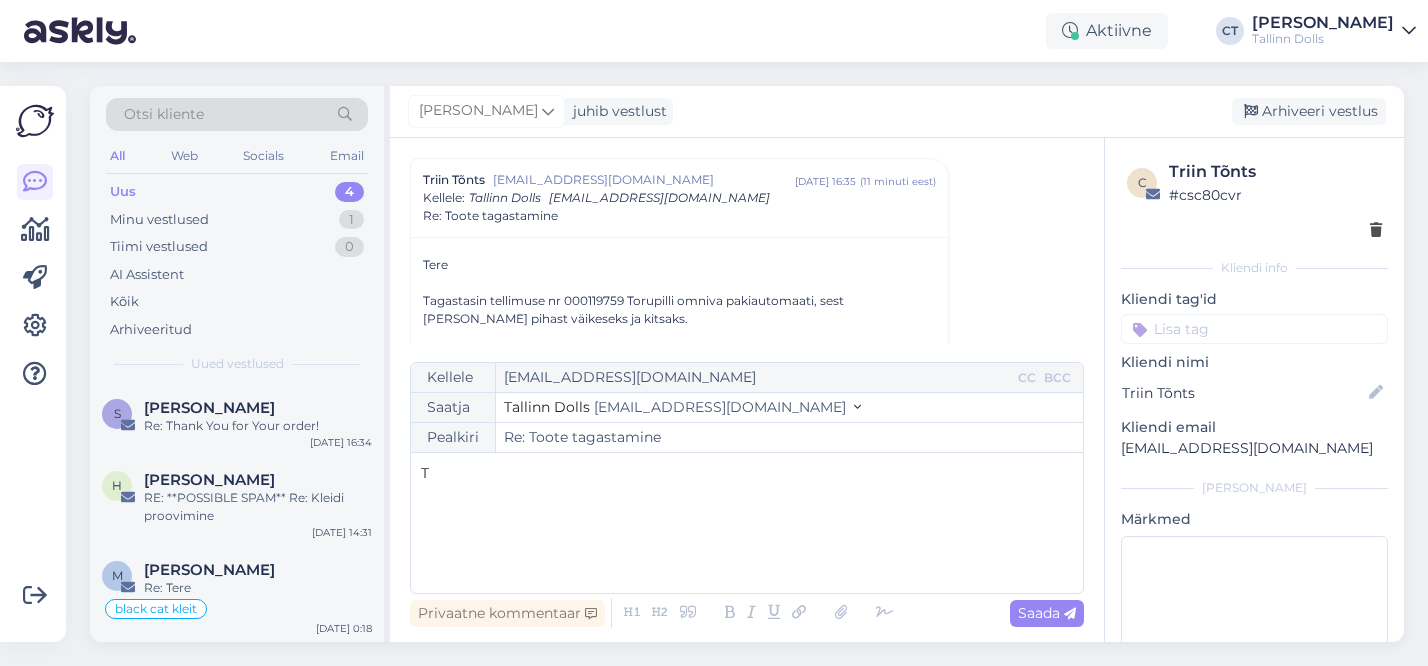 type 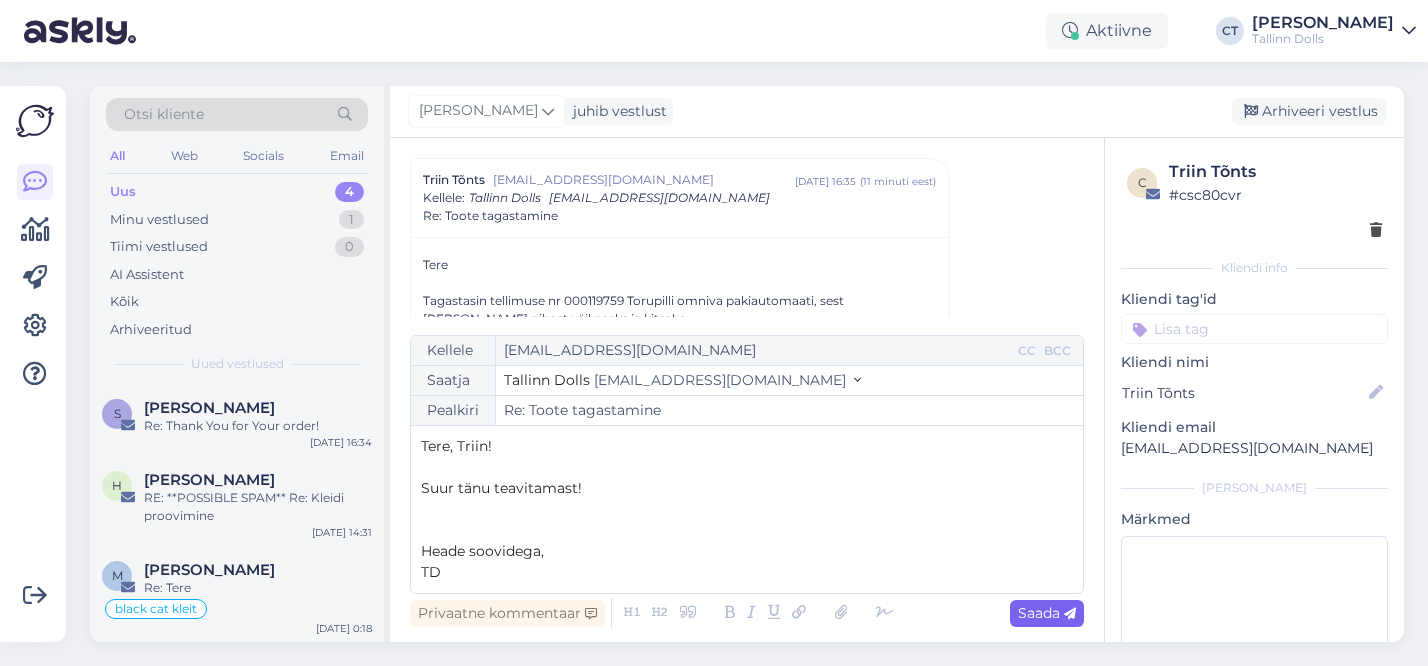 click on "Saada" at bounding box center (1047, 613) 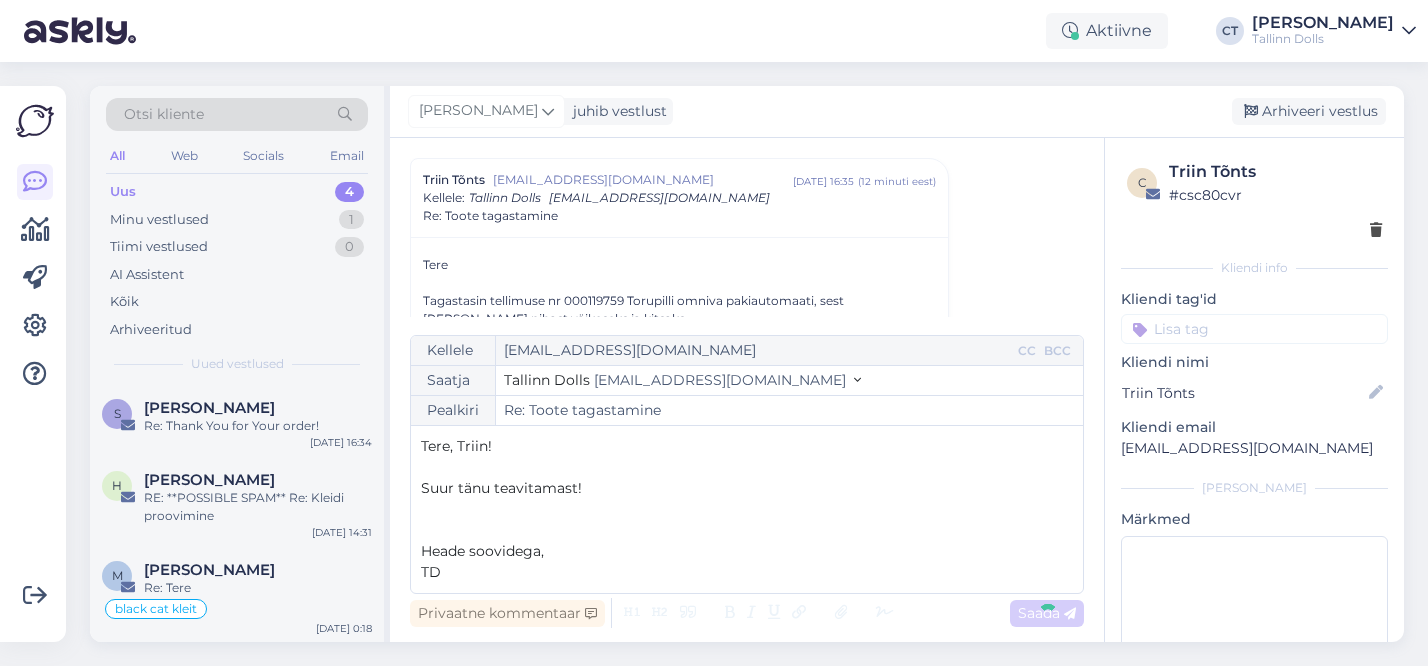 type on "Re: Re: Toote tagastamine" 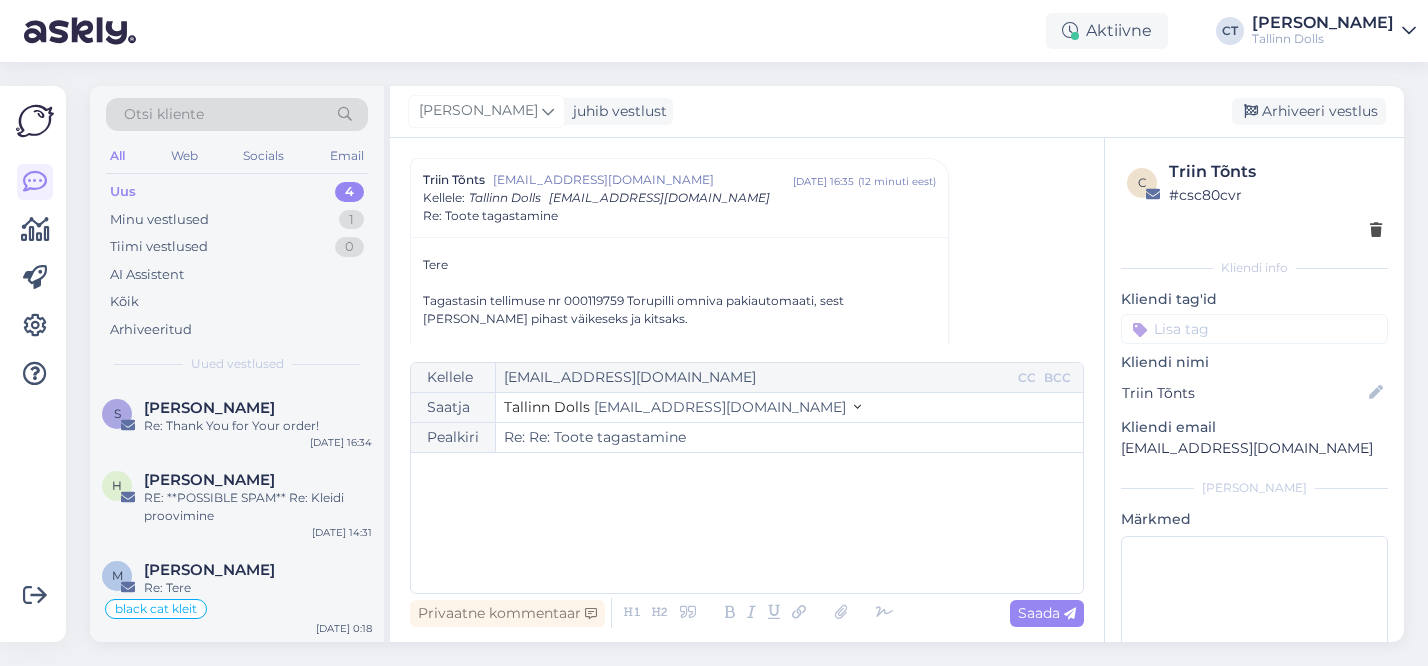 scroll, scrollTop: 930, scrollLeft: 0, axis: vertical 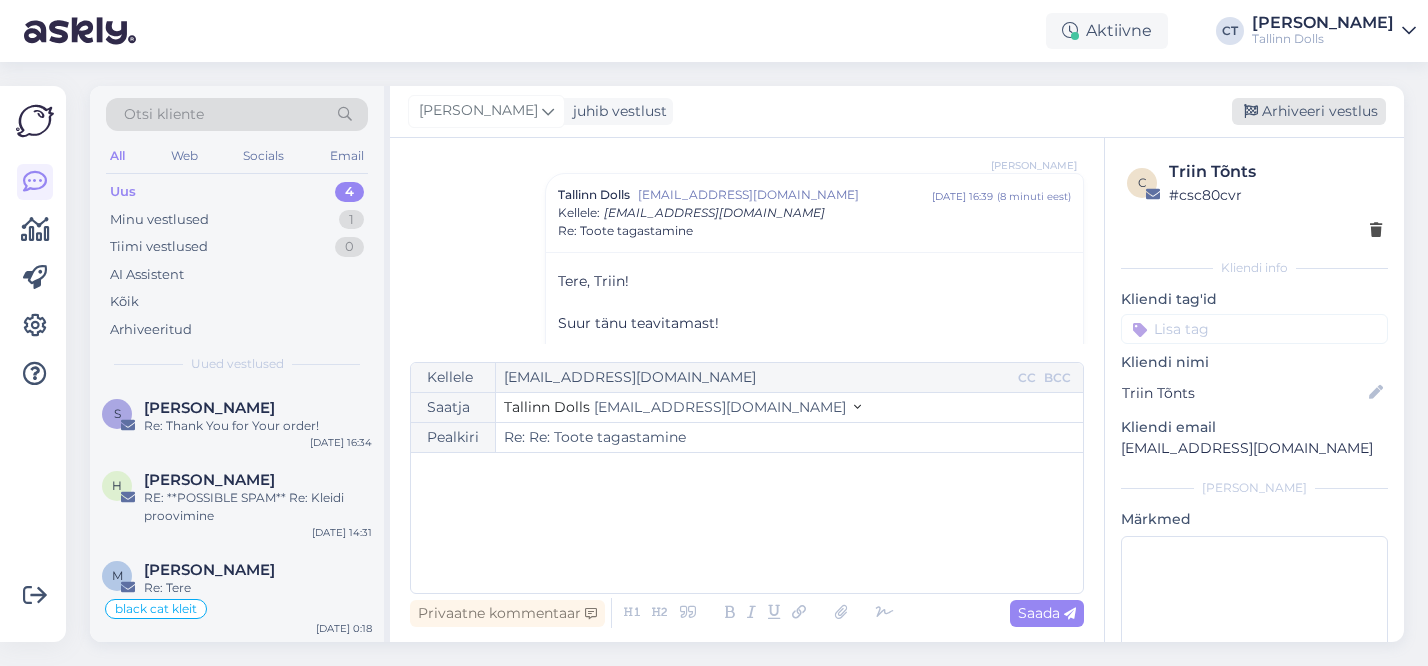 click on "Arhiveeri vestlus" at bounding box center (1309, 111) 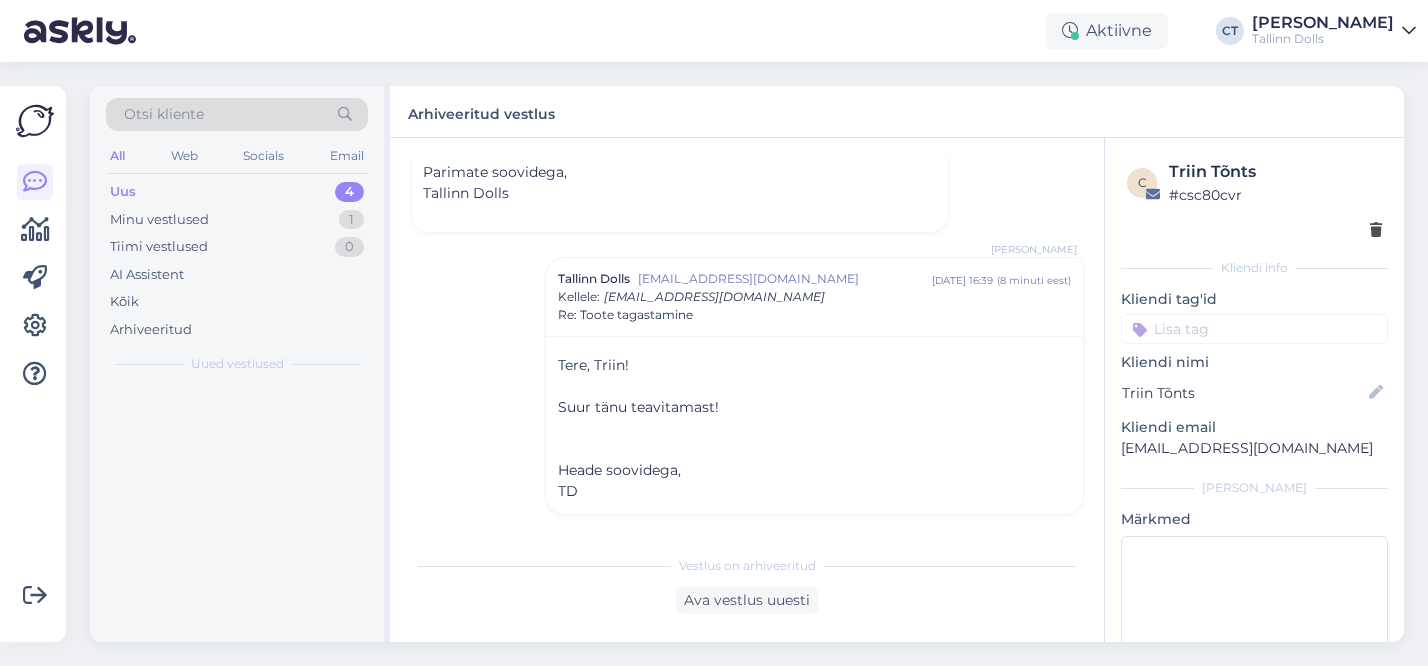 scroll, scrollTop: 846, scrollLeft: 0, axis: vertical 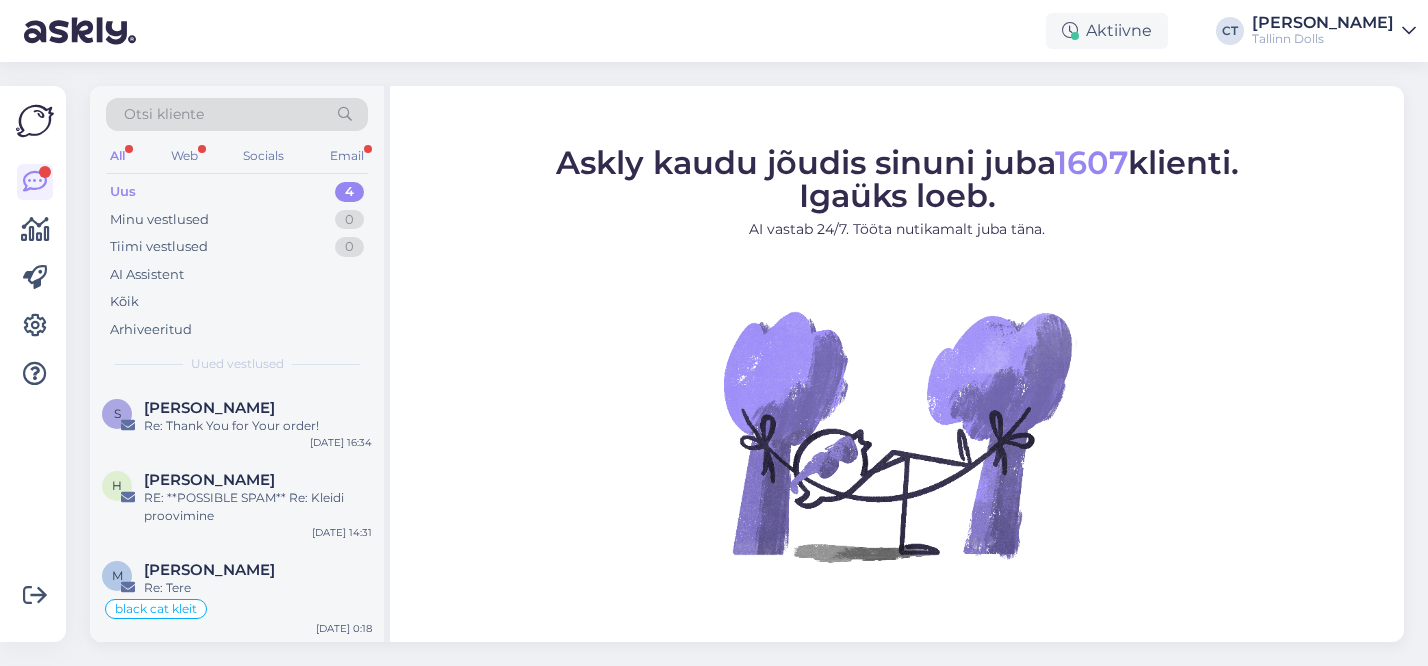 click on "Uus 4" at bounding box center [237, 192] 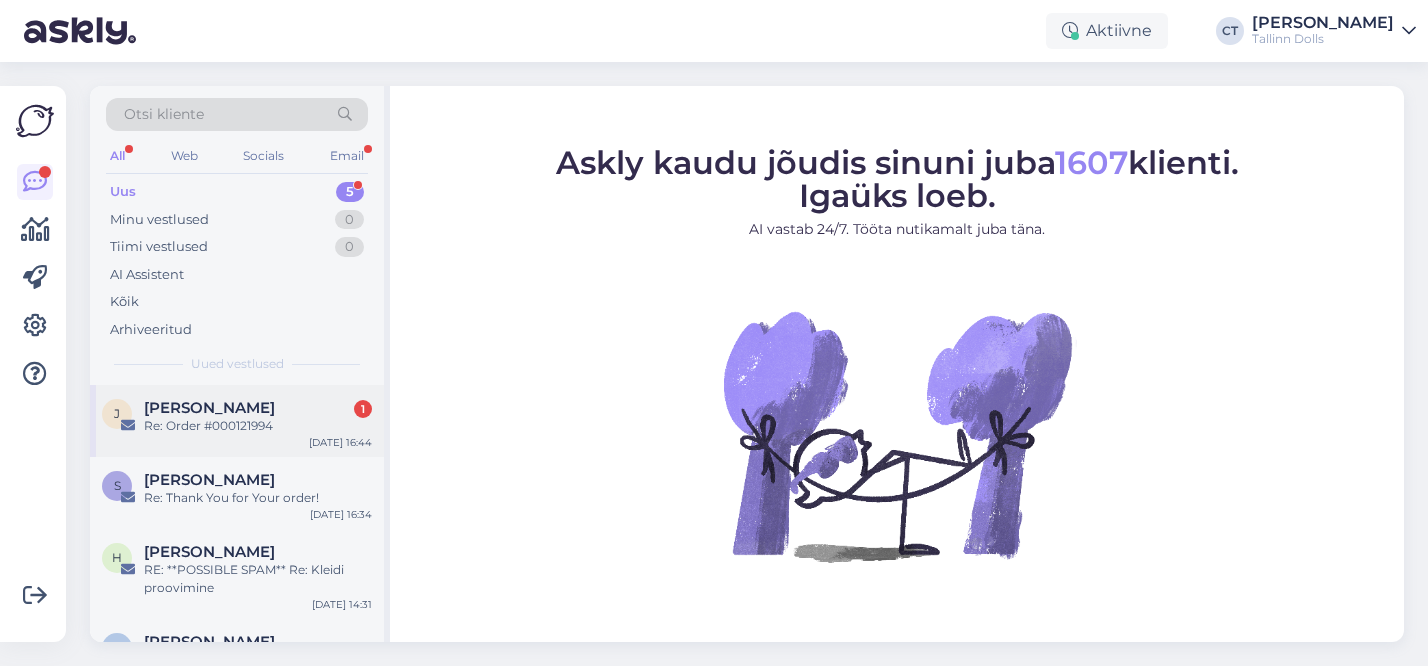 click on "Re: Order #000121994" at bounding box center (258, 426) 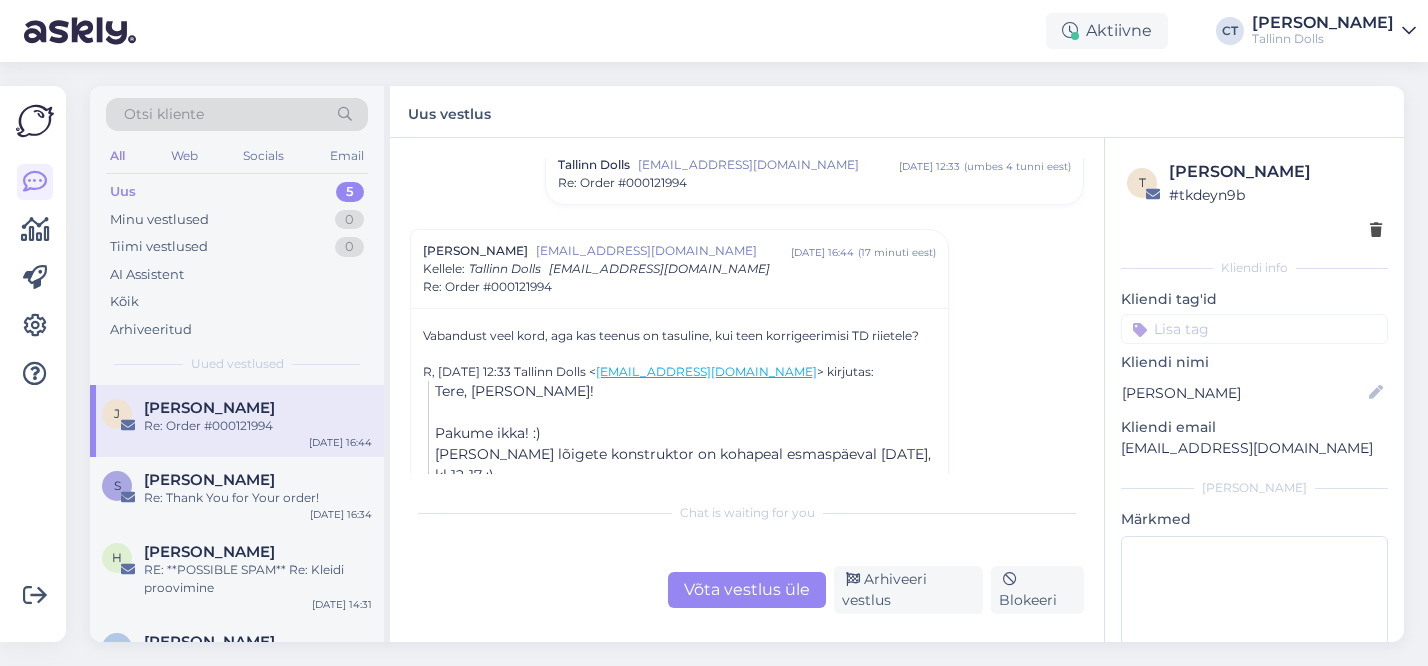 scroll, scrollTop: 153, scrollLeft: 0, axis: vertical 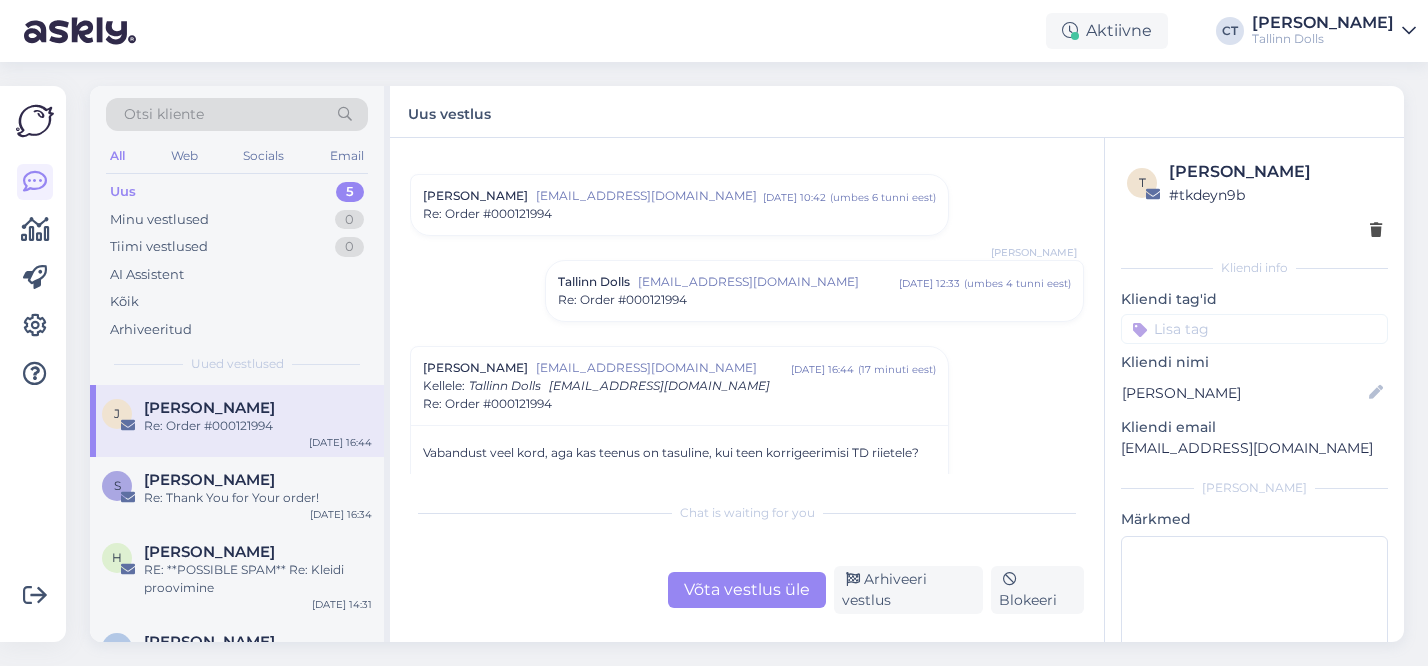 click on "Re: Order #000121994" at bounding box center [679, 214] 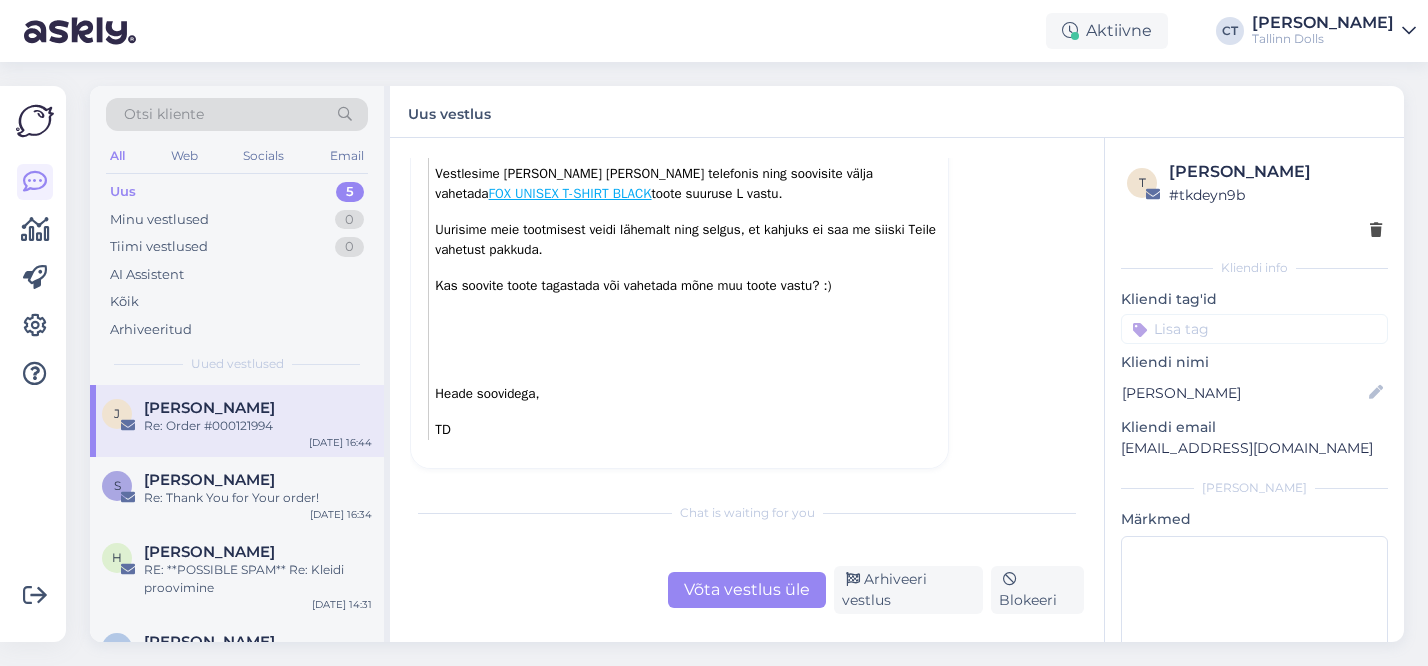 scroll, scrollTop: 372, scrollLeft: 0, axis: vertical 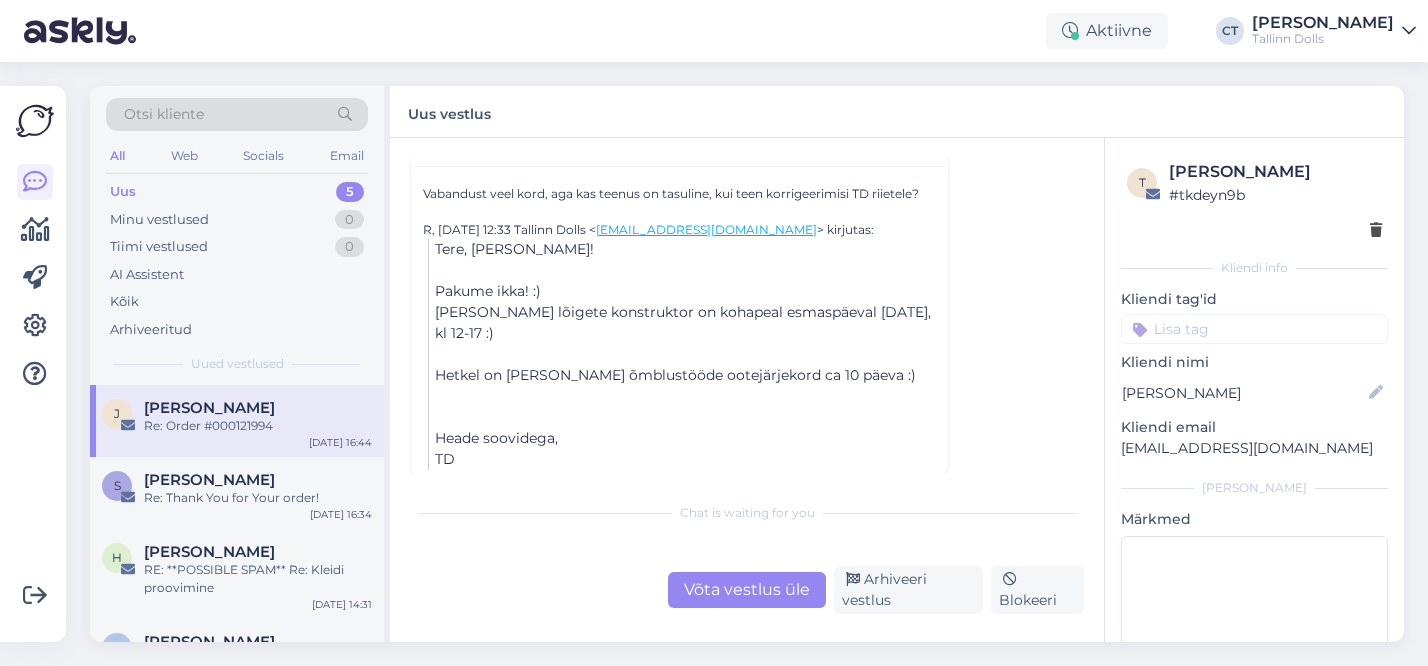 click on "Võta vestlus üle" at bounding box center [747, 590] 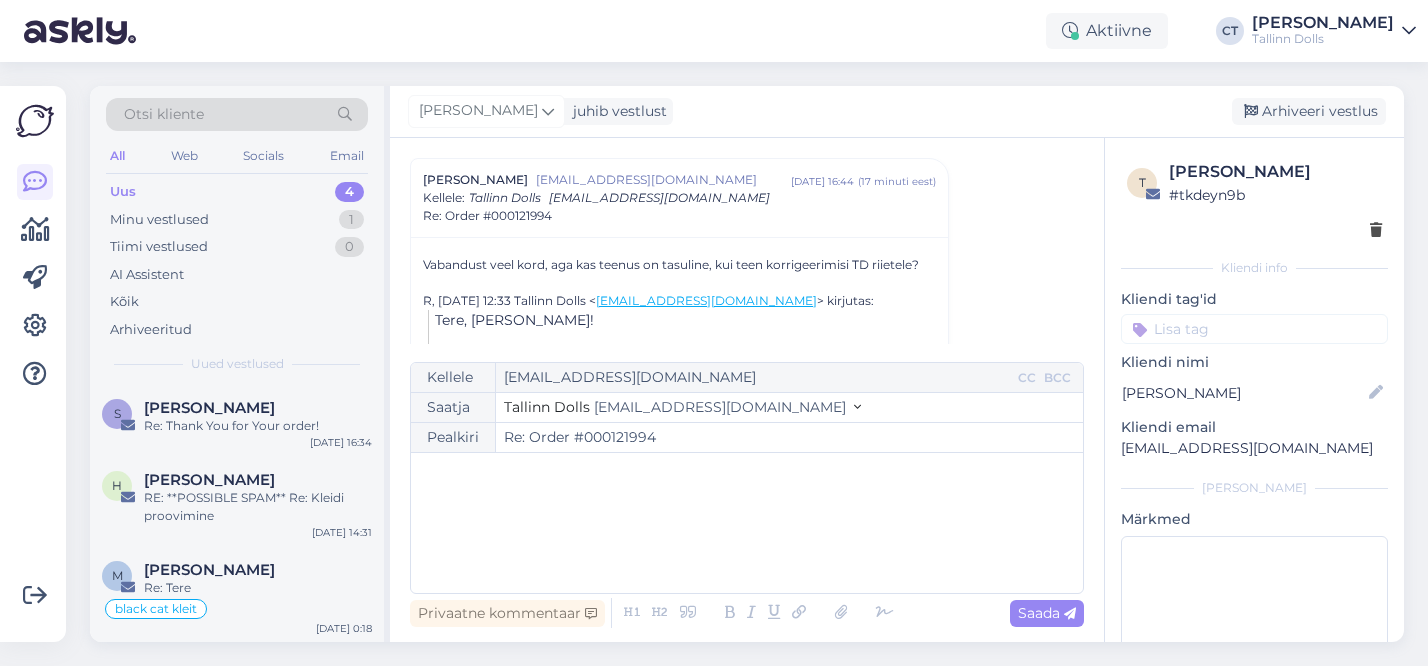 click on "﻿" at bounding box center (747, 523) 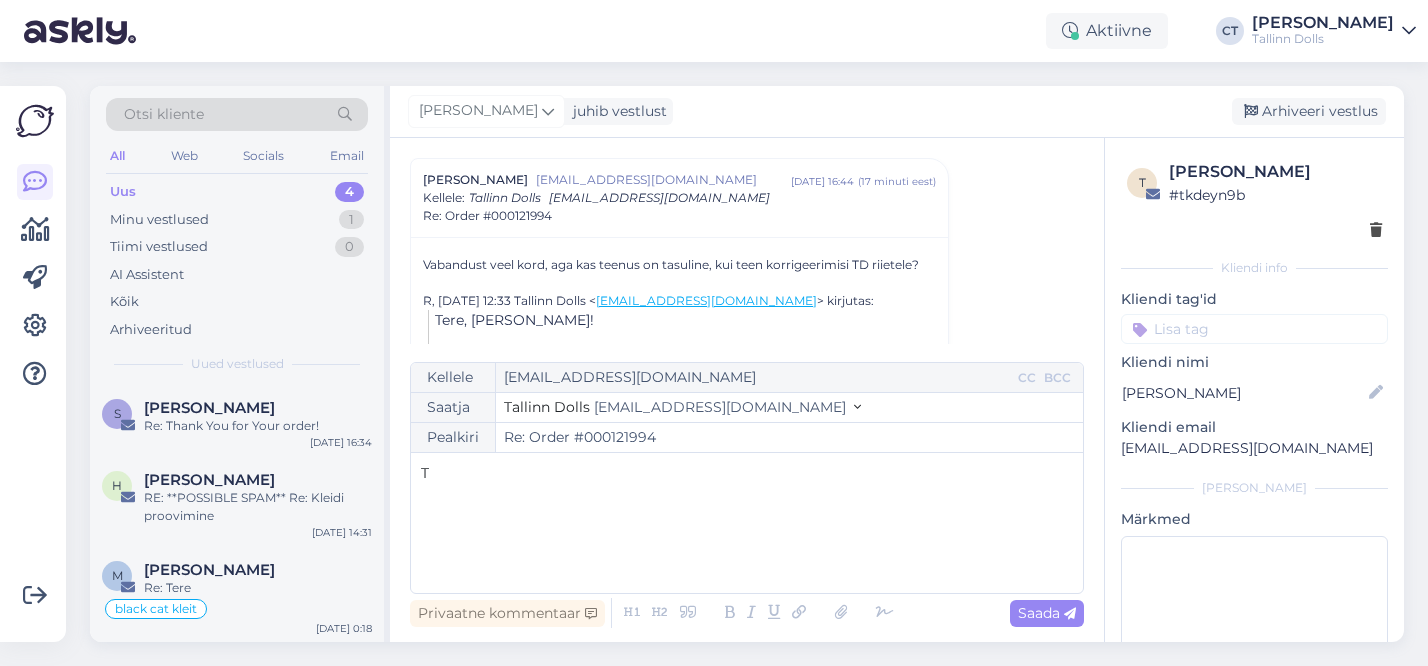 type 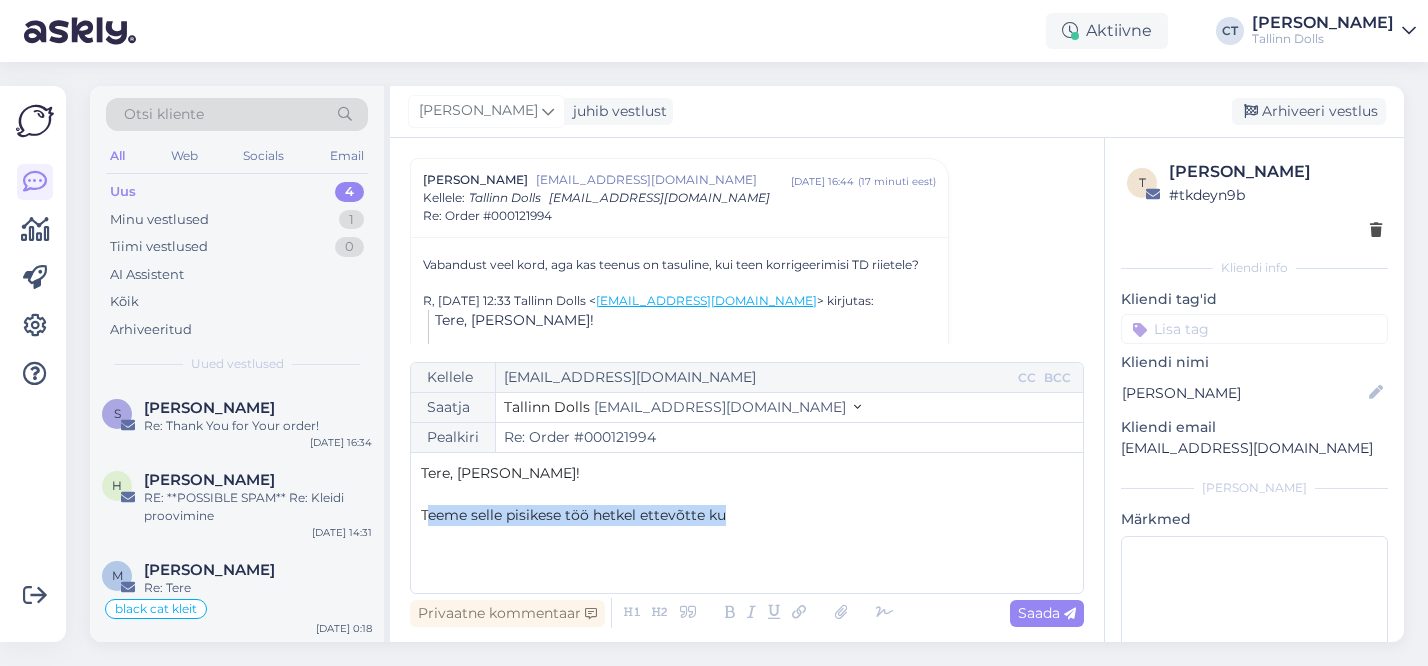 drag, startPoint x: 575, startPoint y: 521, endPoint x: 425, endPoint y: 518, distance: 150.03 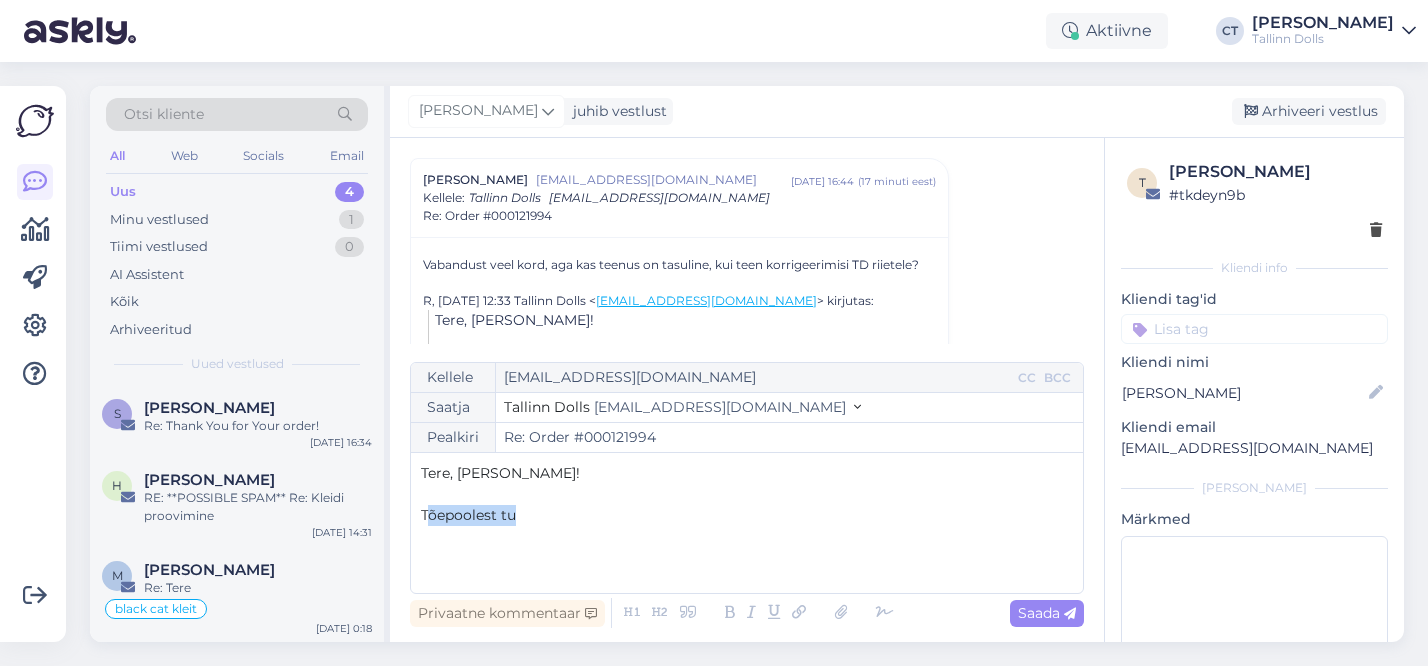 drag, startPoint x: 533, startPoint y: 523, endPoint x: 425, endPoint y: 522, distance: 108.00463 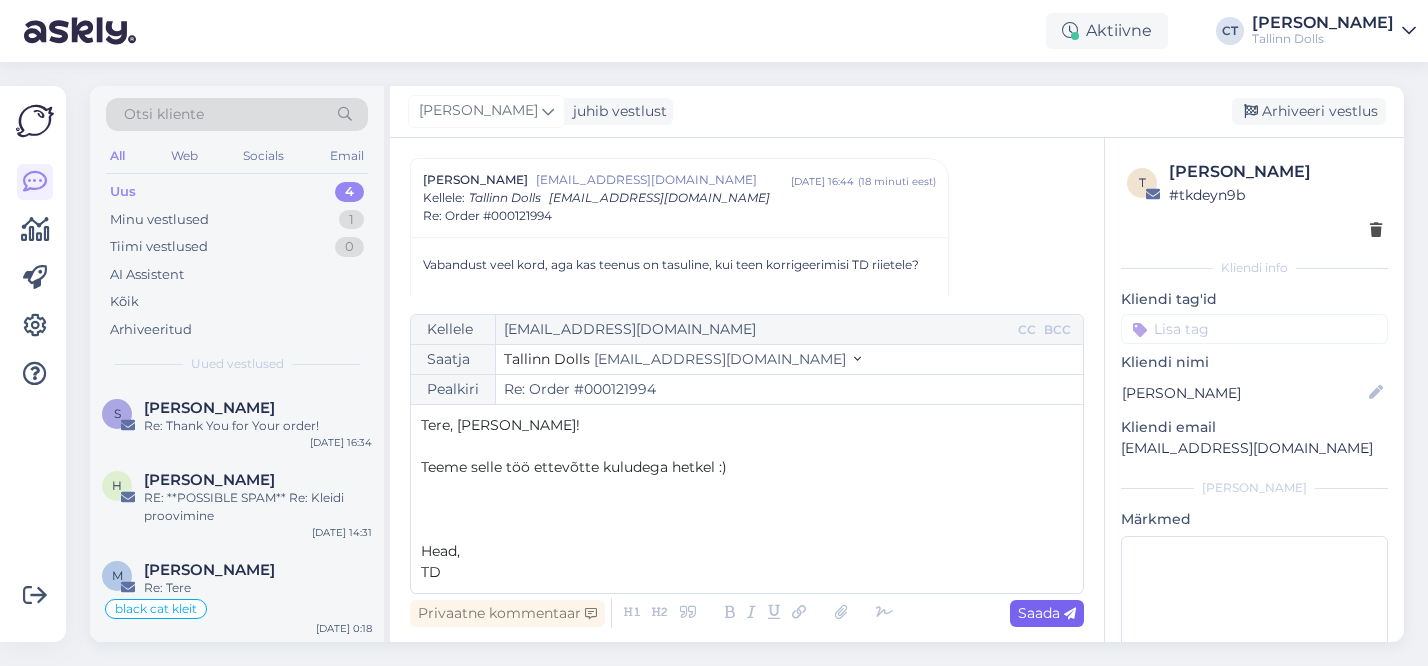 click on "Saada" at bounding box center (1047, 613) 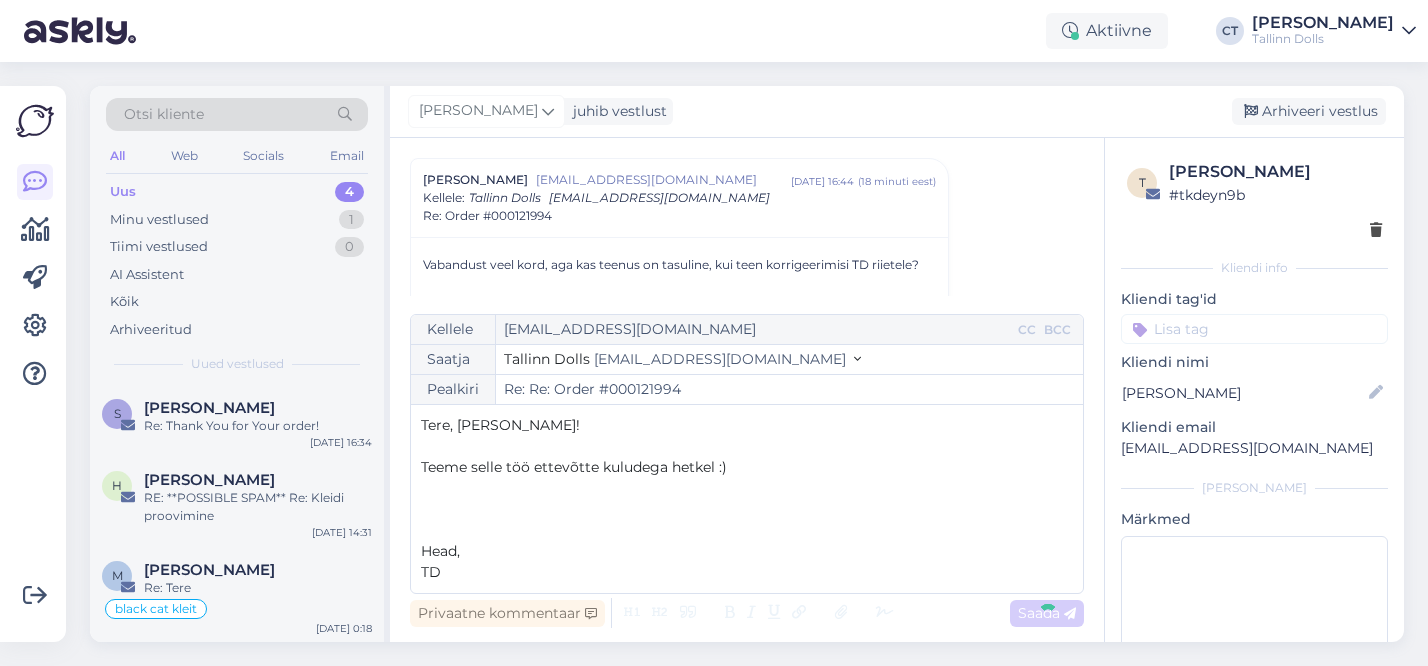 type on "Re: Order #000121994" 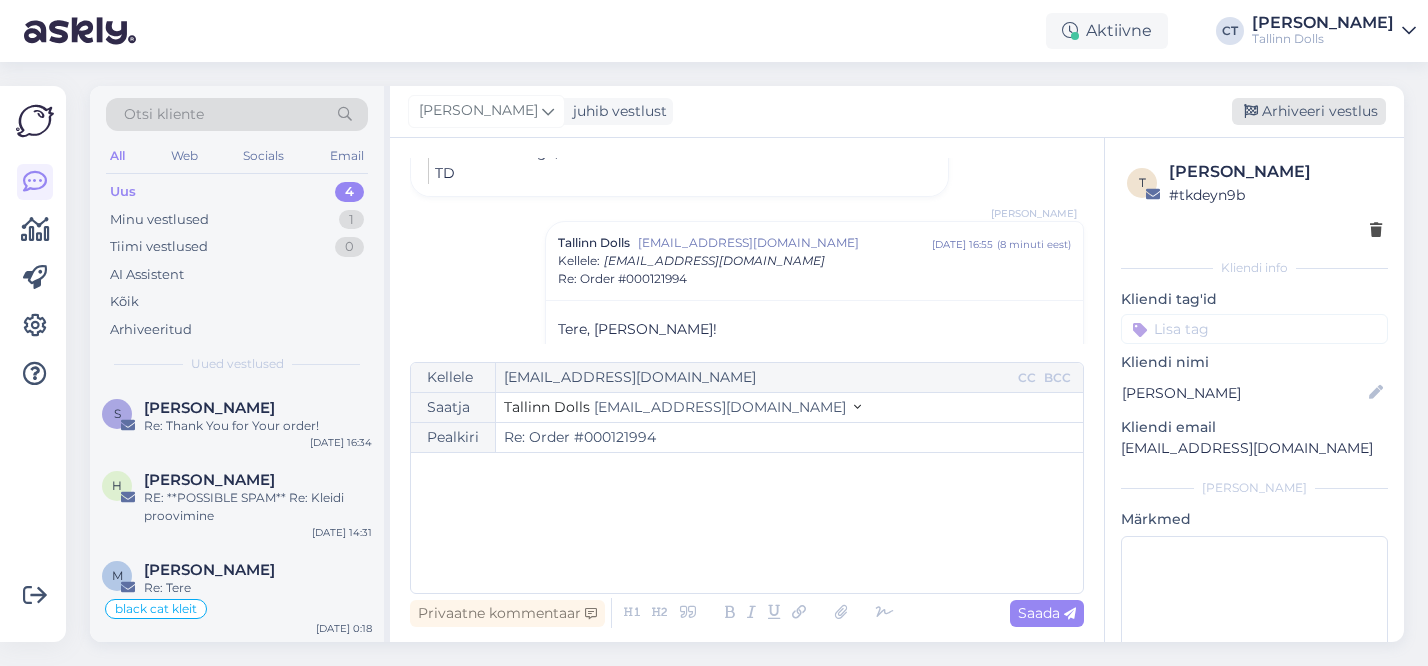 click on "Arhiveeri vestlus" at bounding box center (1309, 111) 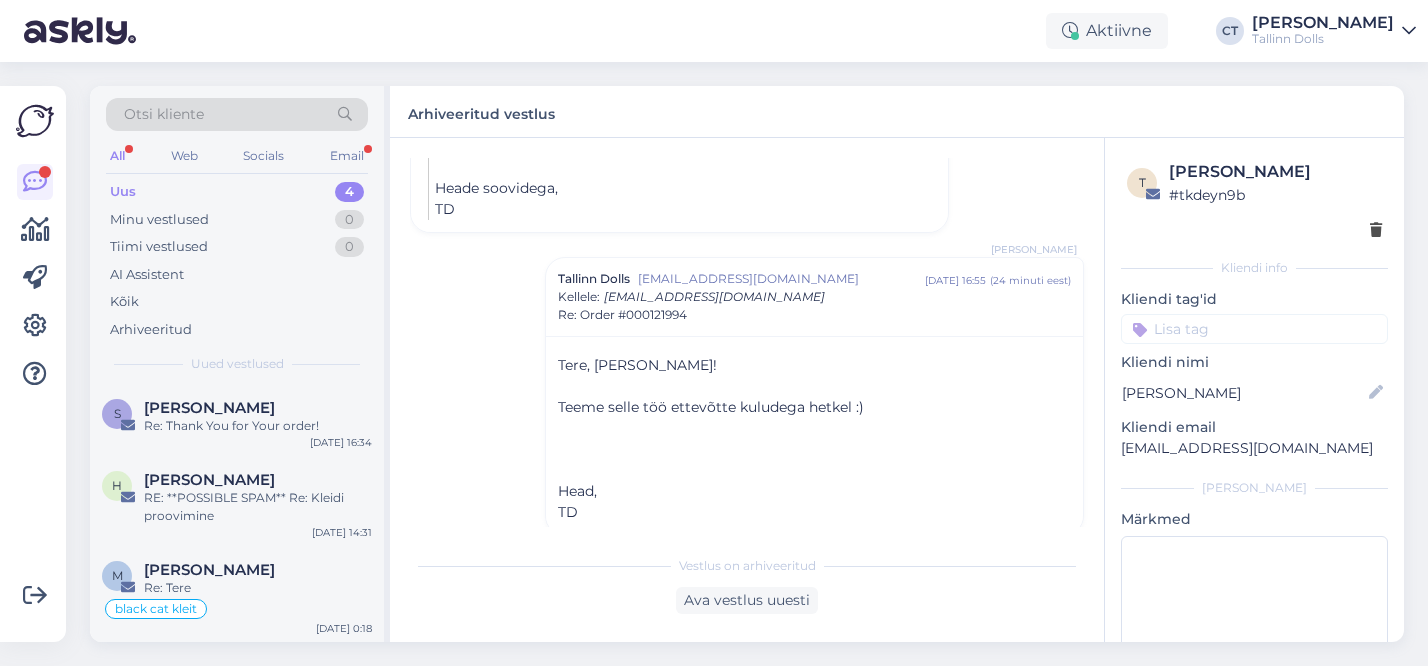 click at bounding box center (1409, 31) 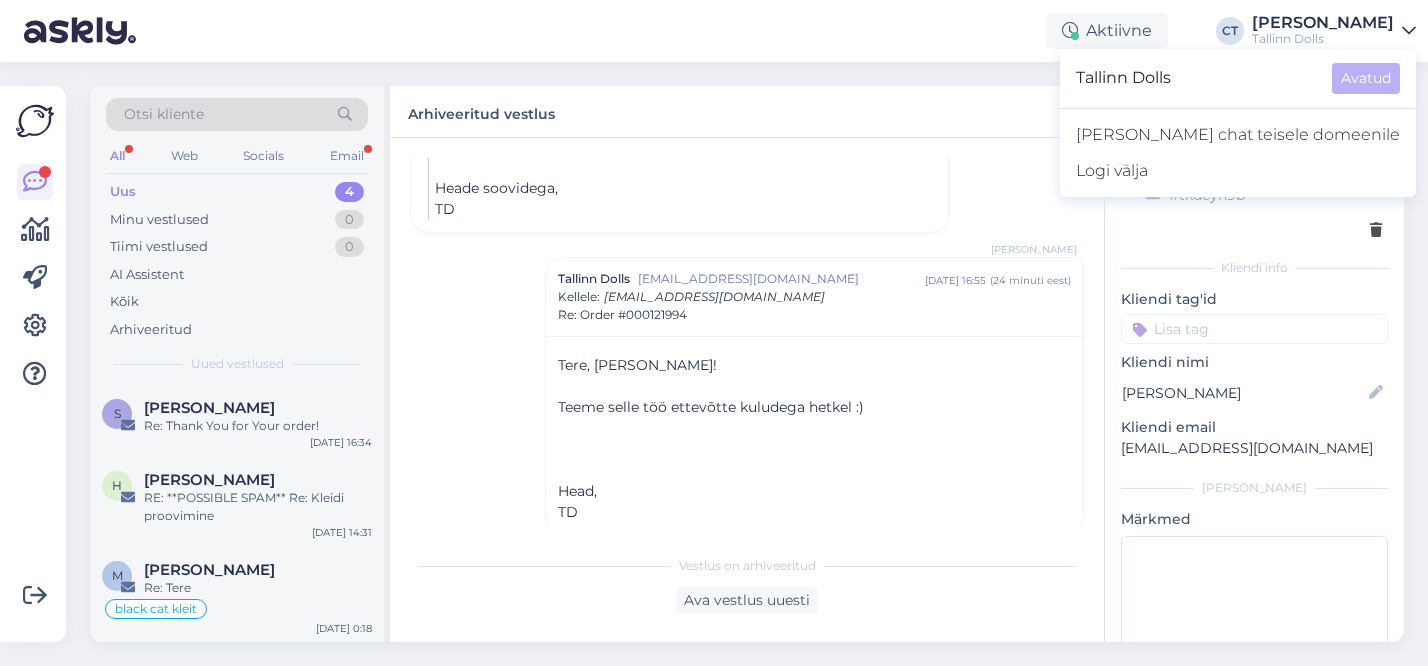 click on "Uus 4" at bounding box center [237, 192] 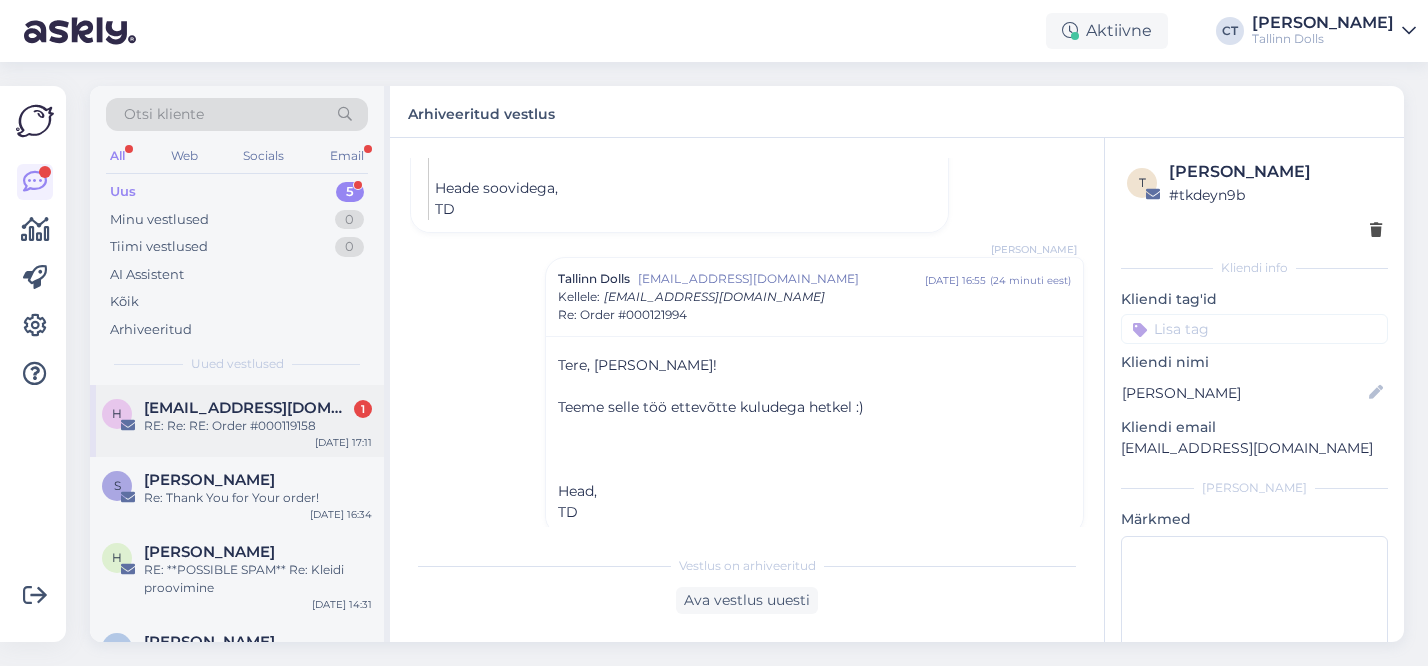 click on "RE: Re: RE: Order #000119158" at bounding box center [258, 426] 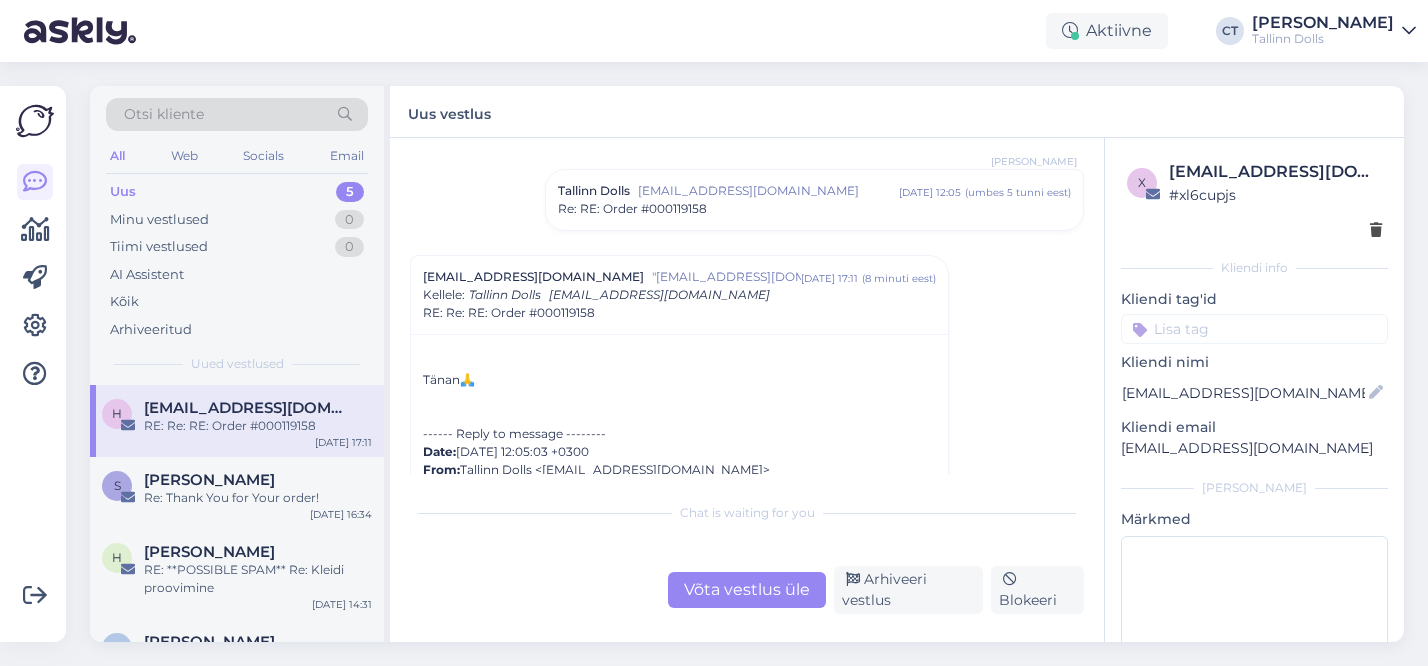 click on "Re: RE: Order #000119158" at bounding box center [814, 209] 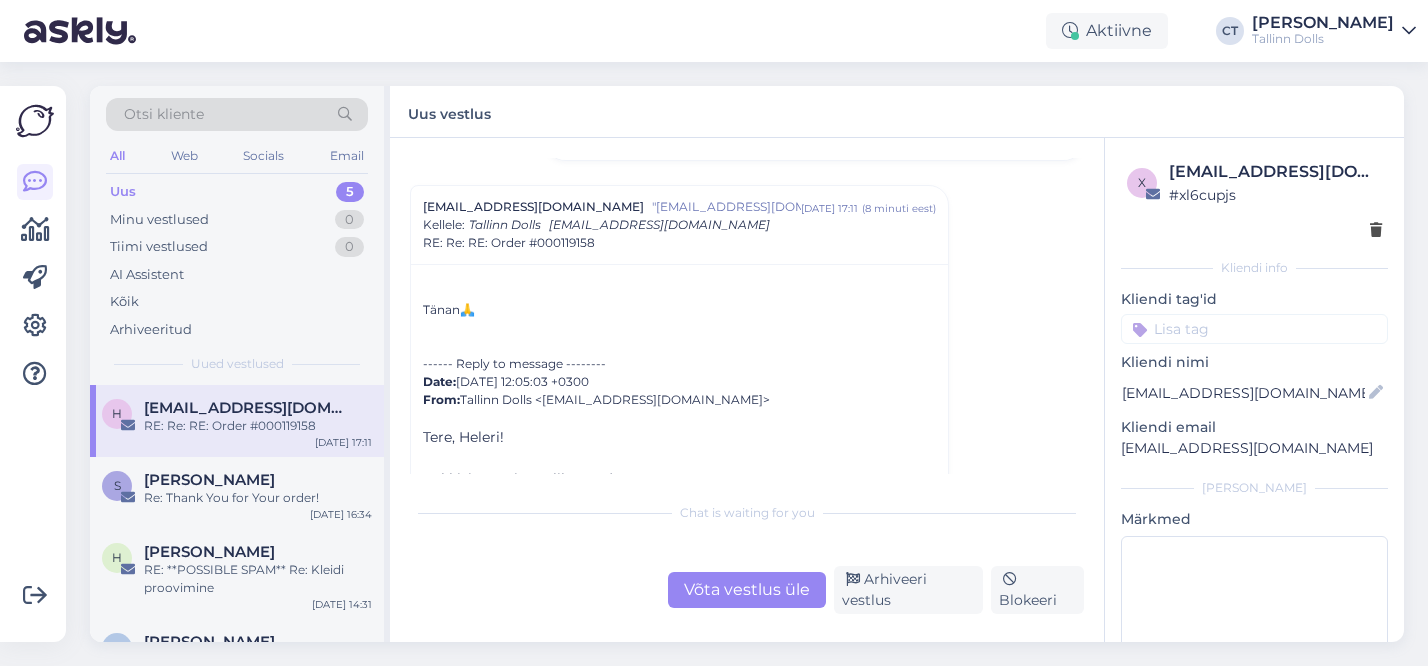 scroll, scrollTop: 599, scrollLeft: 0, axis: vertical 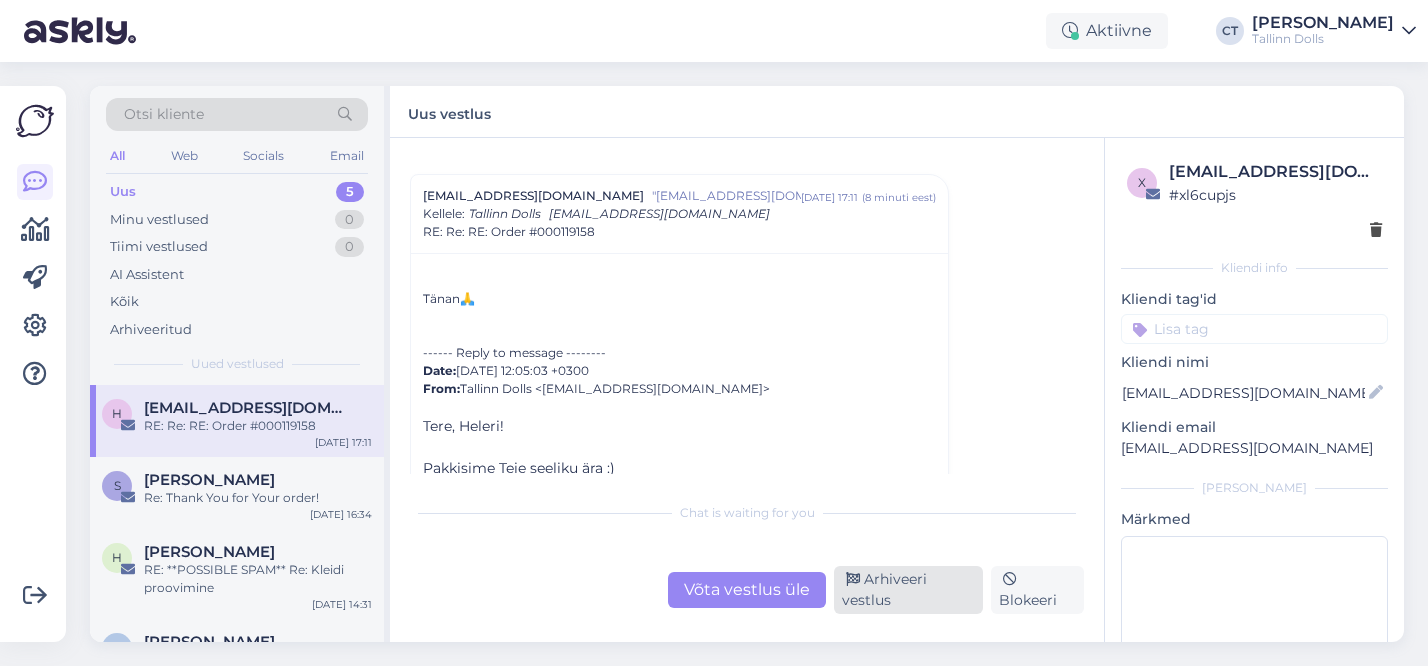 click on "Arhiveeri vestlus" at bounding box center [908, 590] 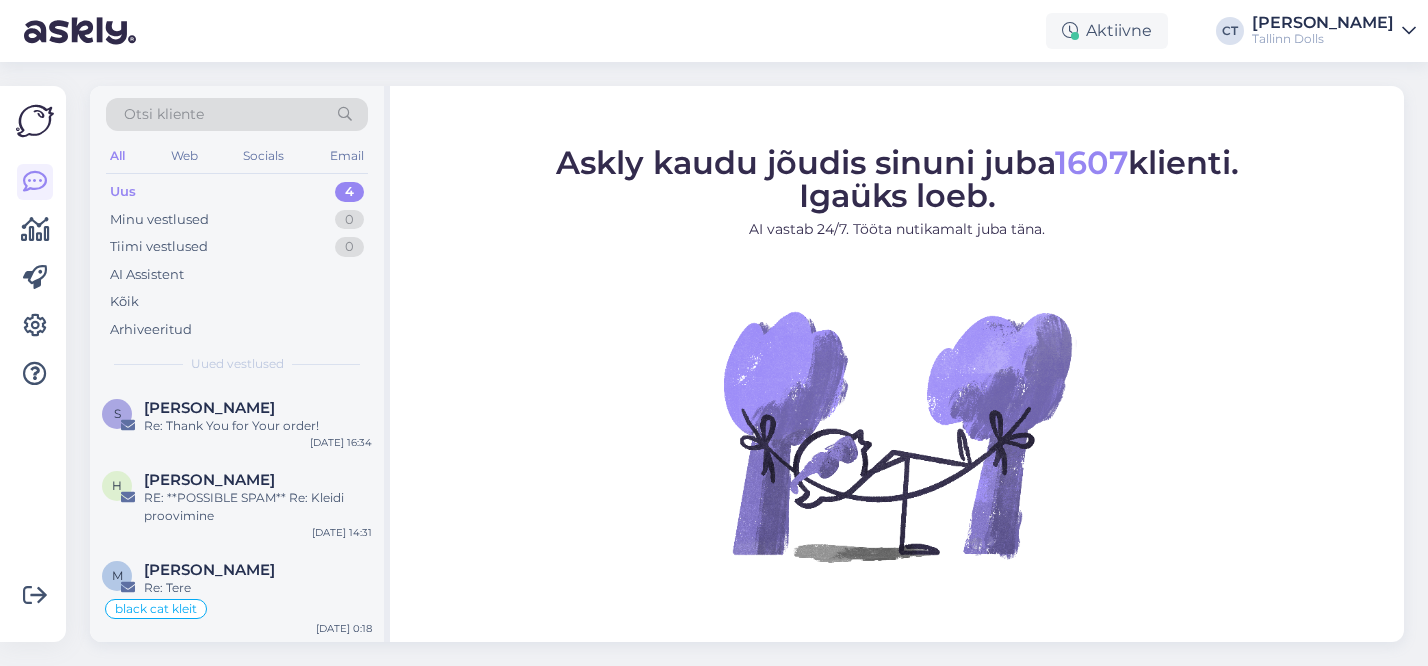 scroll, scrollTop: 0, scrollLeft: 0, axis: both 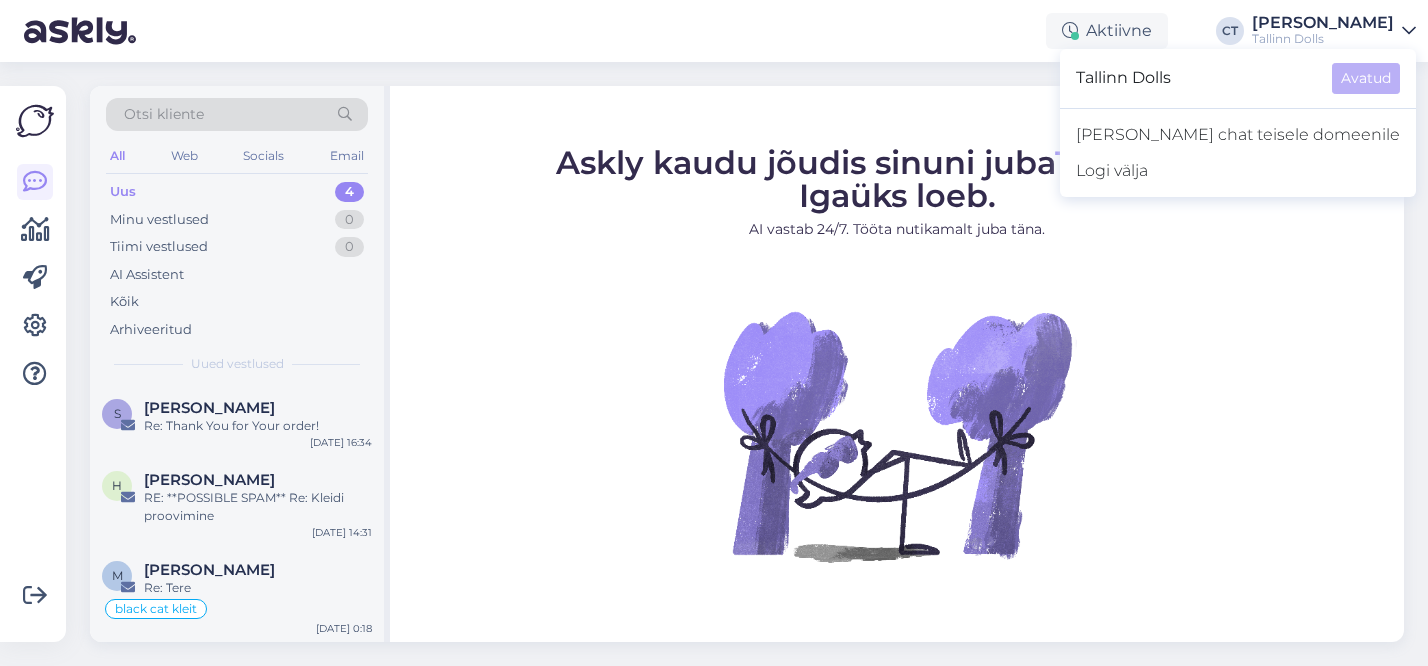 click on "Otsi kliente All Web Socials  Email Uus 4 Minu vestlused 0 Tiimi vestlused 0 AI Assistent Kõik Arhiveeritud Uued vestlused S Säsil Rammo Re: Thank You for Your order! Jul 11 16:34  H Helen Rits RE: **POSSIBLE SPAM** Re: Kleidi proovimine Jul 11 14:31  M Maria Sumerkina Re: Tere black cat kleit Jul 11 0:18  G Getter Saar 16.08.25 Tüdrukute õhtu Tallinn Dollsis Jul 8 16:16  Askly kaudu jõudis sinuni juba  1607  klienti.  Igaüks loeb. AI vastab 24/7. Tööta nutikamalt juba täna." at bounding box center (753, 364) 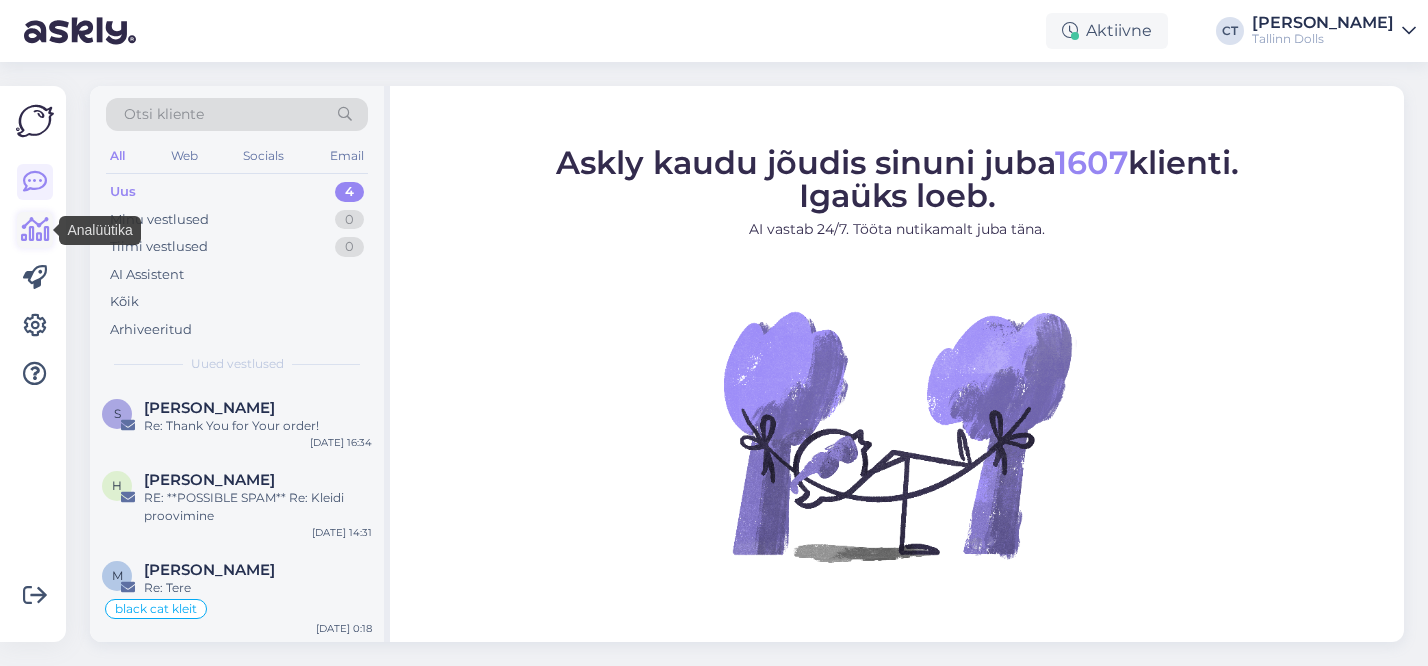 click at bounding box center (35, 230) 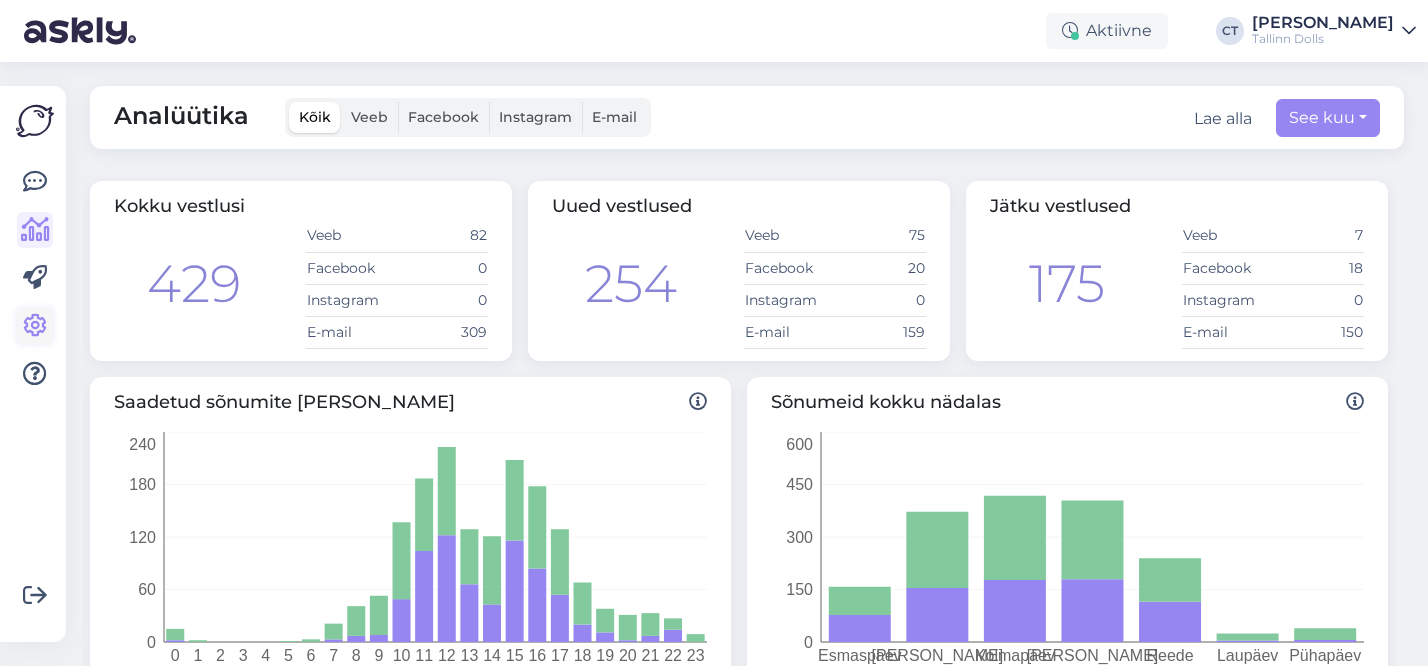 click at bounding box center [35, 326] 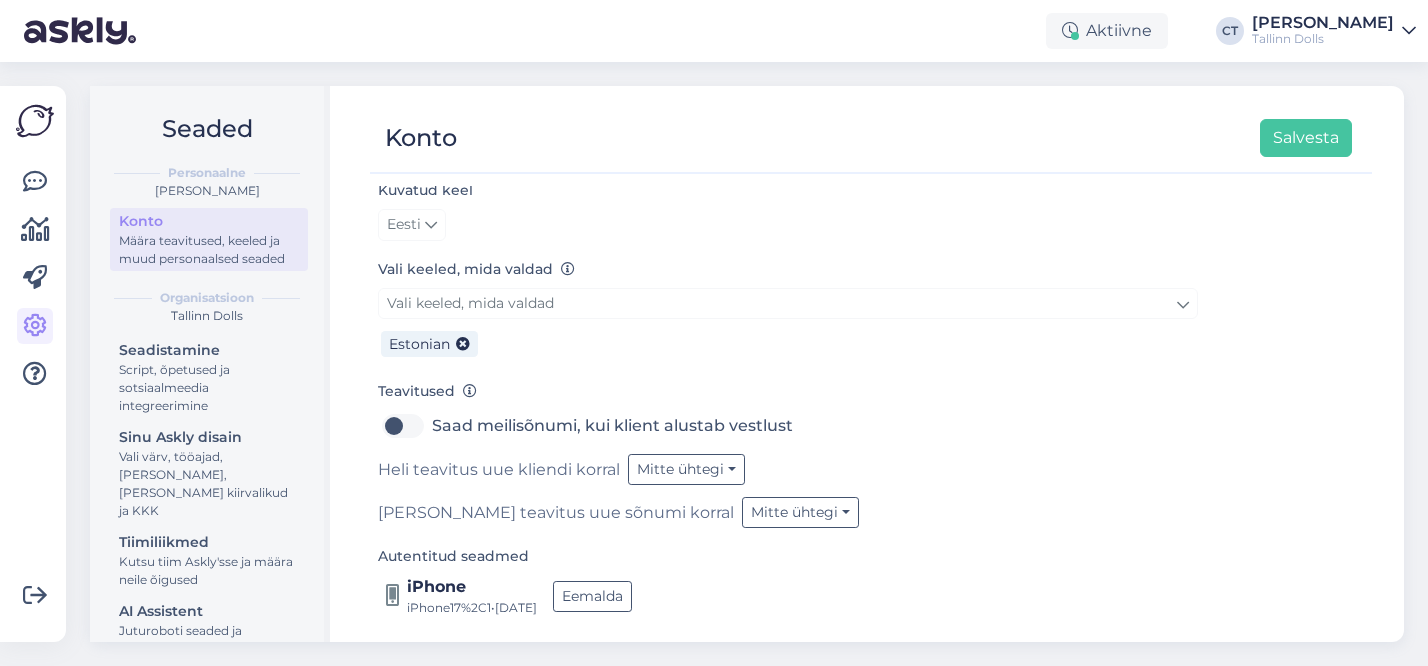 scroll, scrollTop: 227, scrollLeft: 0, axis: vertical 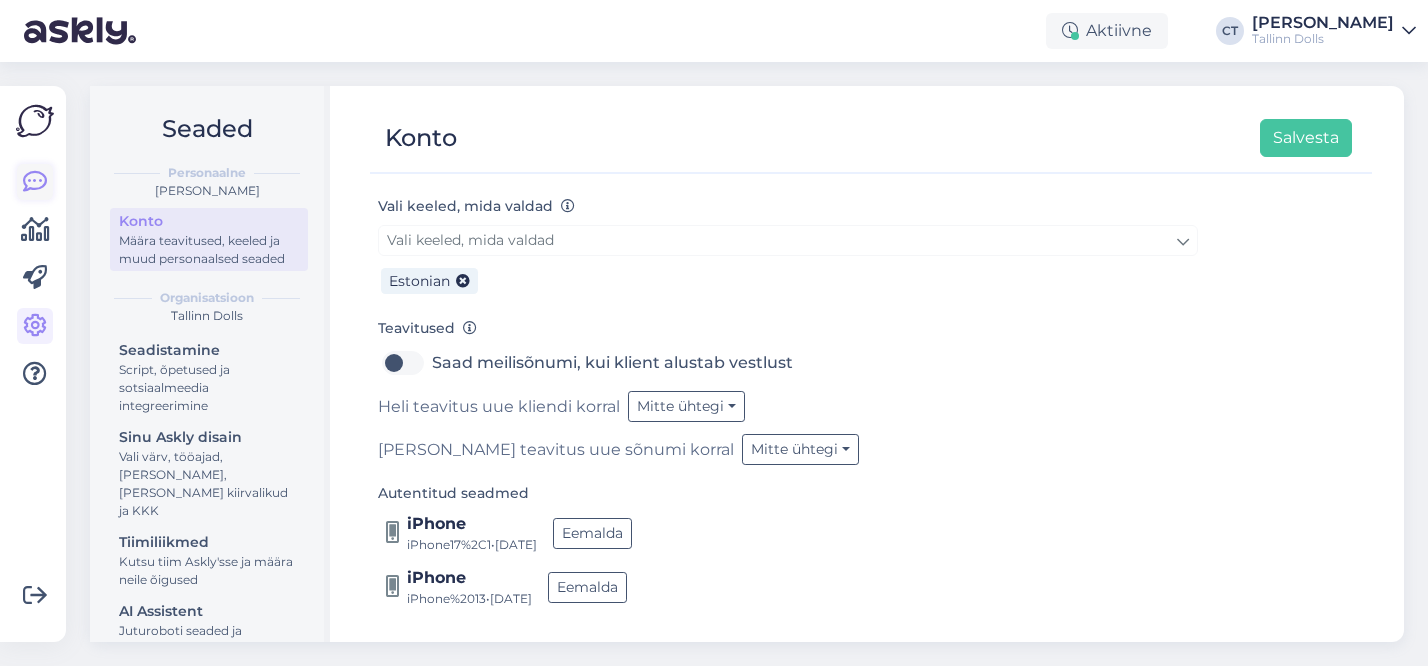click at bounding box center (35, 182) 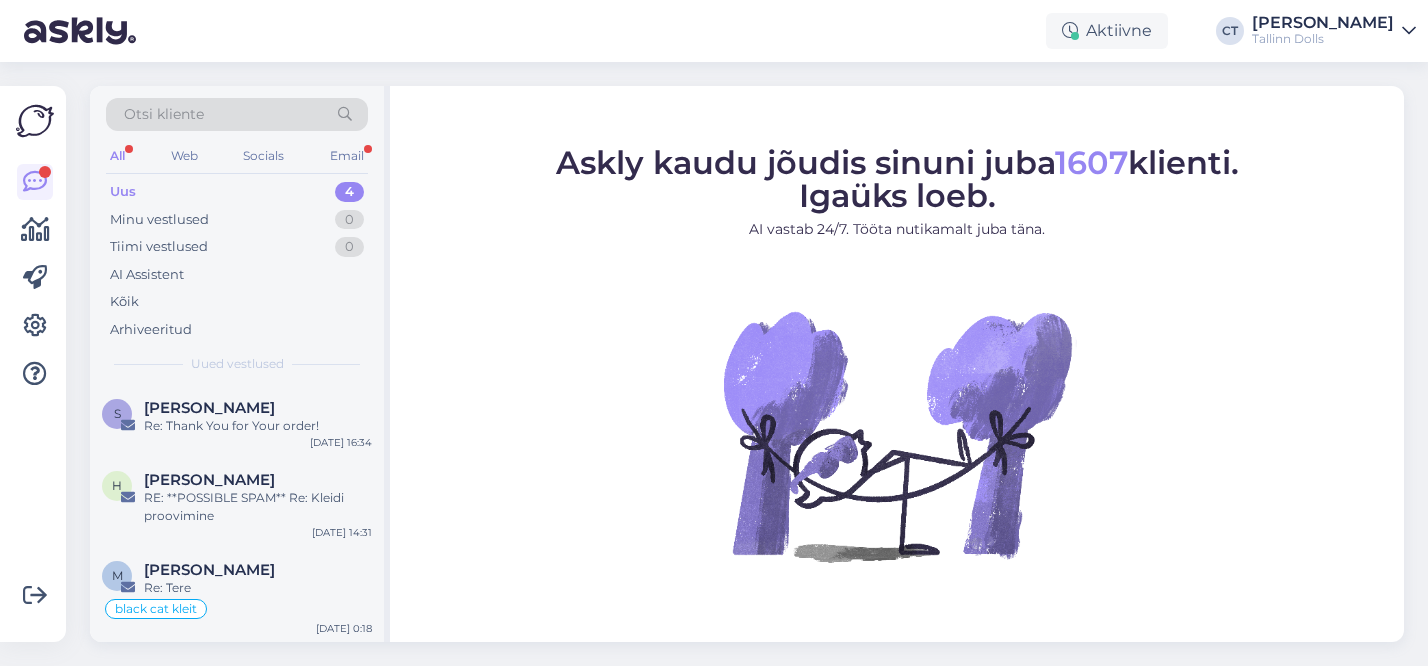 click on "Uus 4" at bounding box center [237, 192] 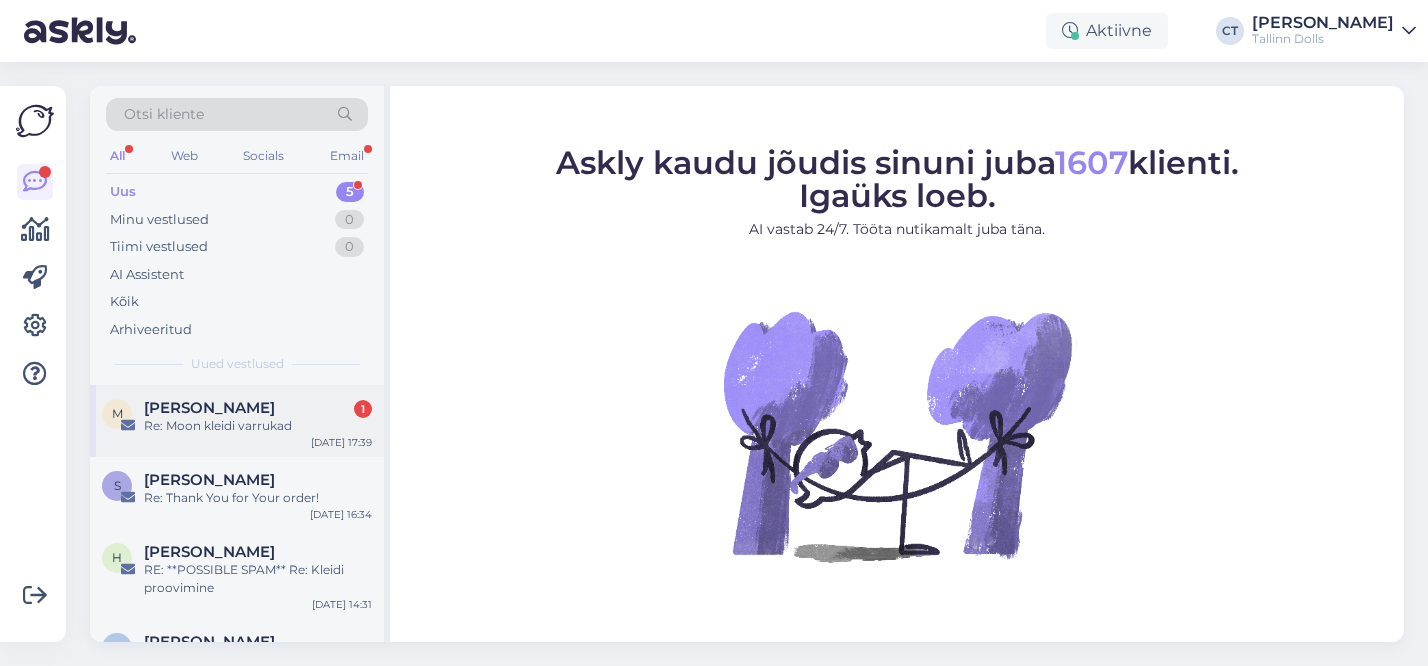 click on "Re: Moon kleidi varrukad" at bounding box center [258, 426] 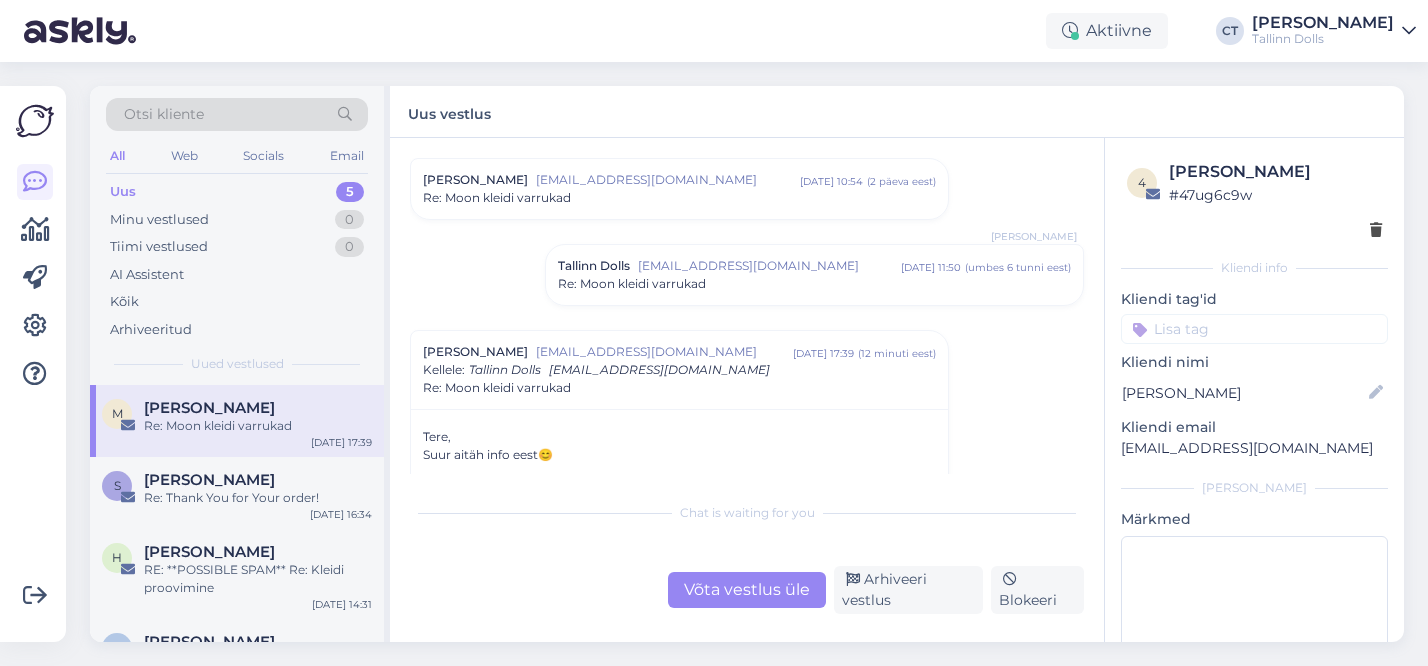 scroll, scrollTop: 2351, scrollLeft: 0, axis: vertical 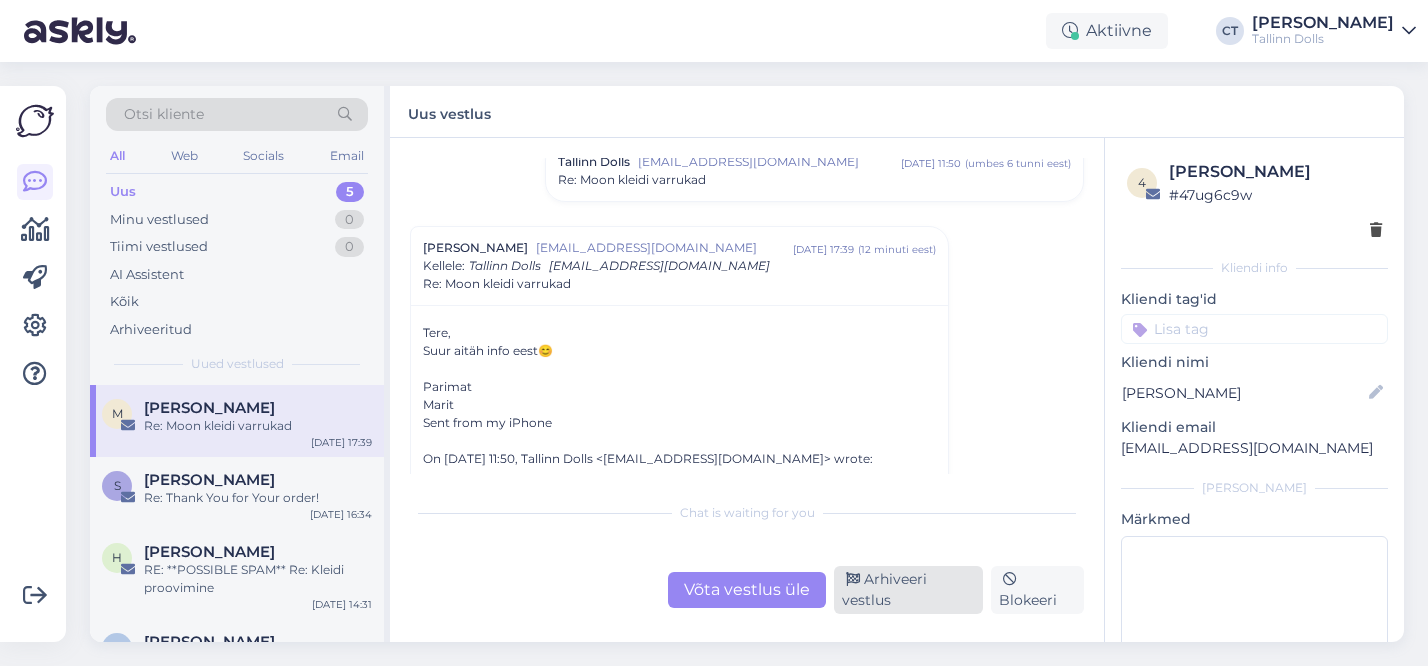 click on "Arhiveeri vestlus" at bounding box center (908, 590) 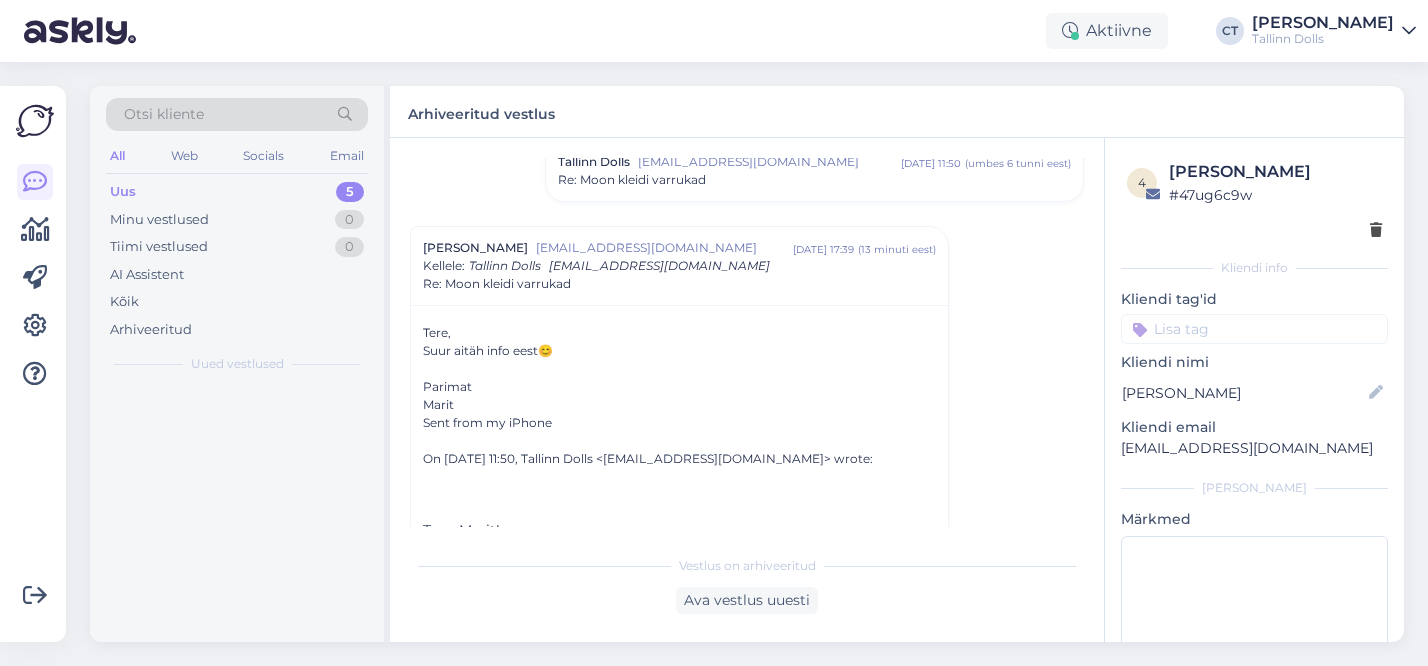 scroll, scrollTop: 2419, scrollLeft: 0, axis: vertical 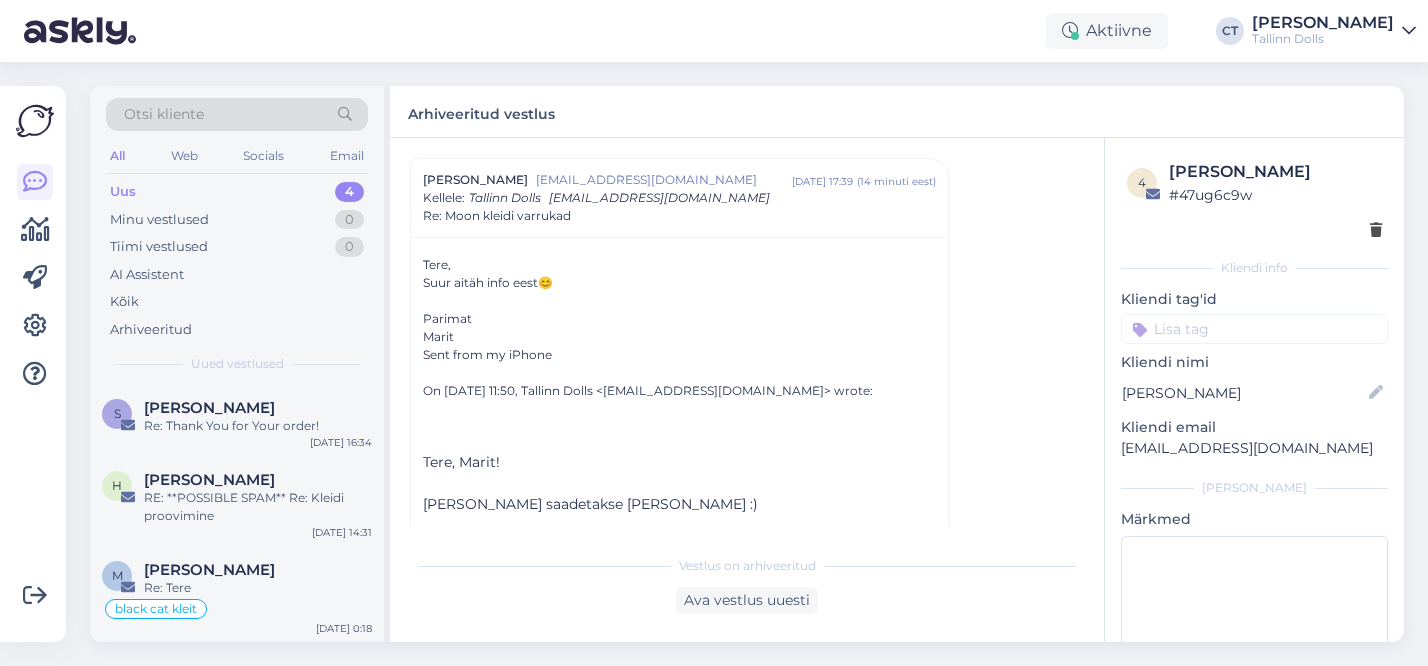 click on "Uus 4" at bounding box center (237, 192) 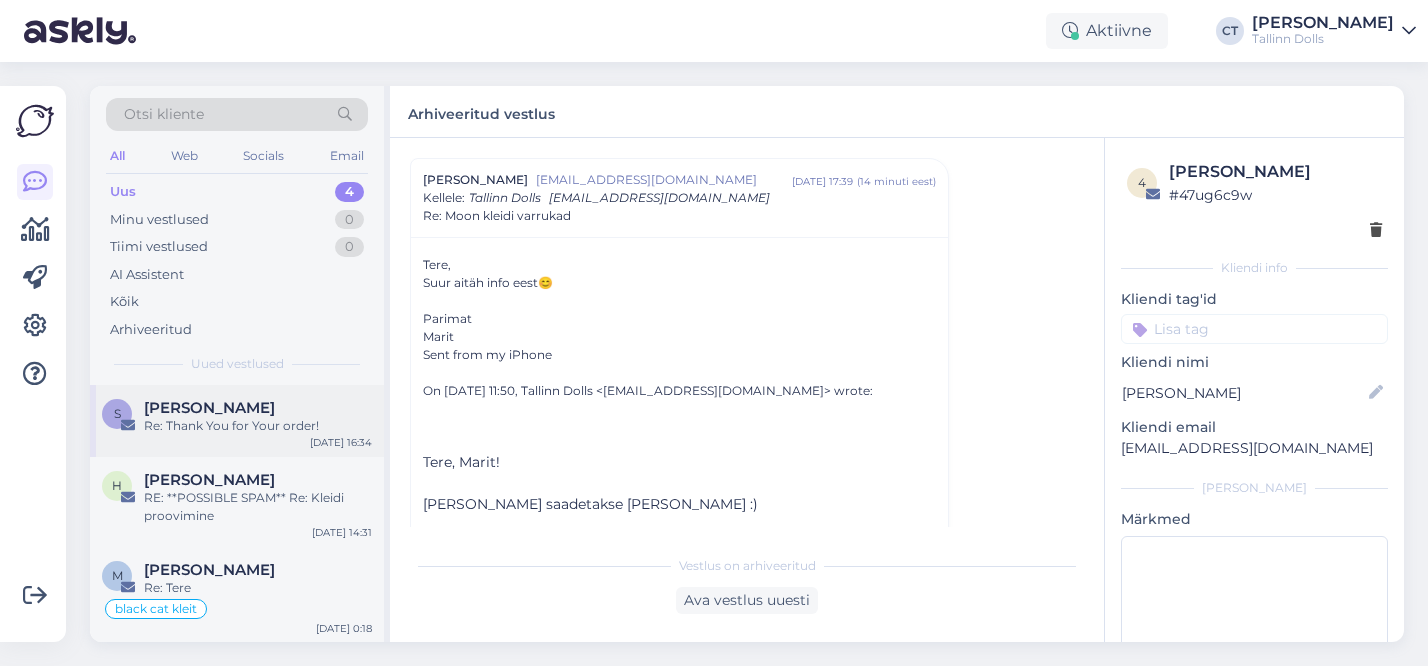 click on "Re: Thank You for Your order!" at bounding box center (258, 426) 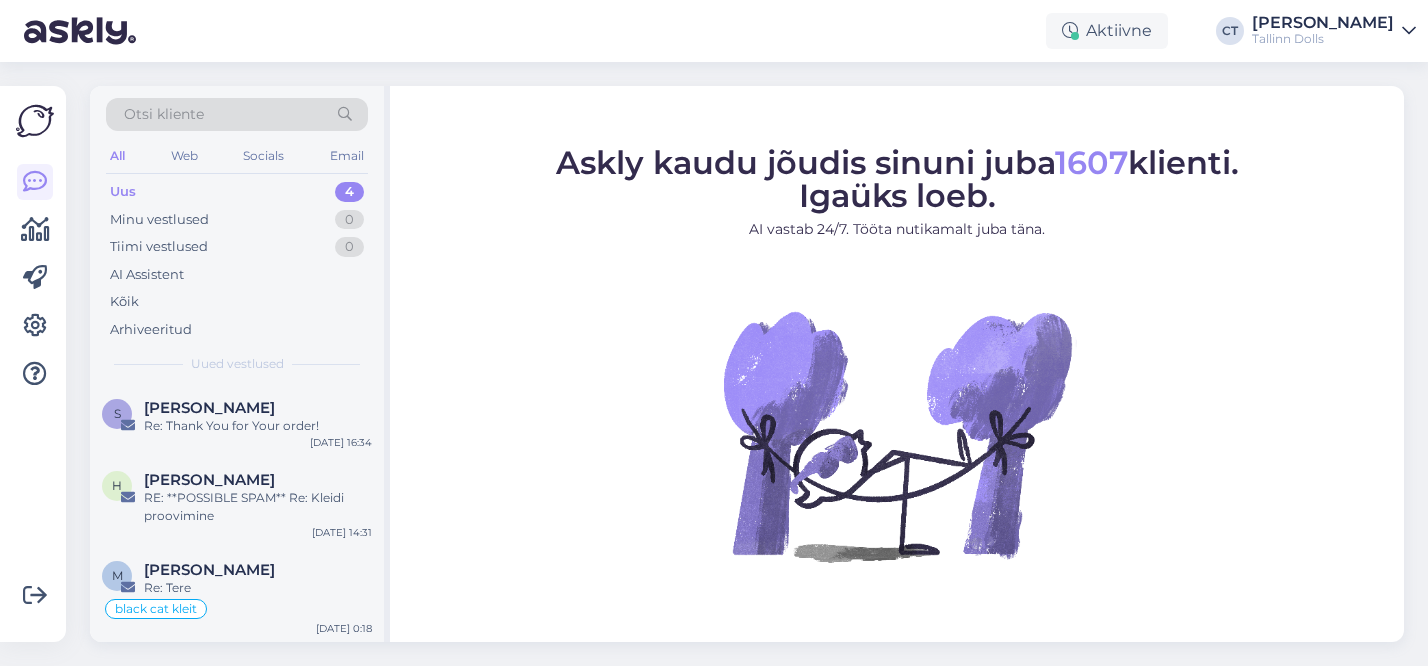 scroll, scrollTop: 0, scrollLeft: 0, axis: both 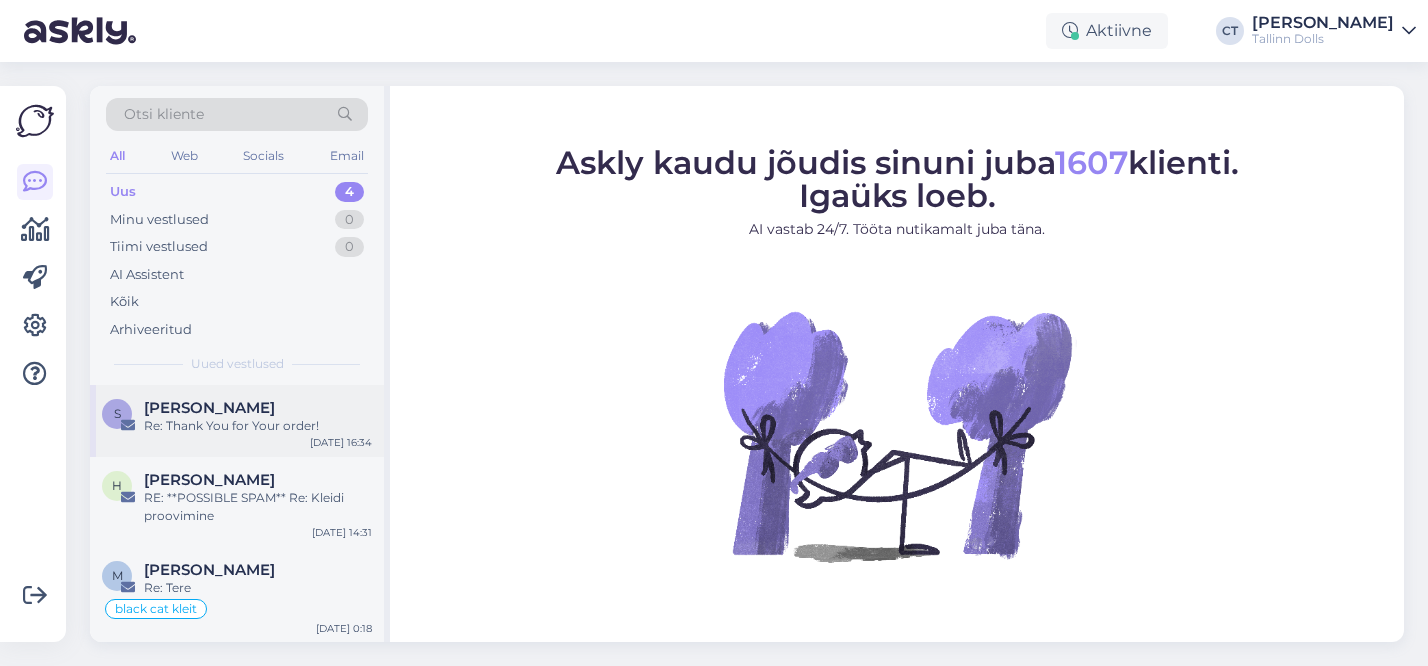 click on "S [PERSON_NAME] Re: Thank You for Your order! [DATE] 16:34" at bounding box center [237, 421] 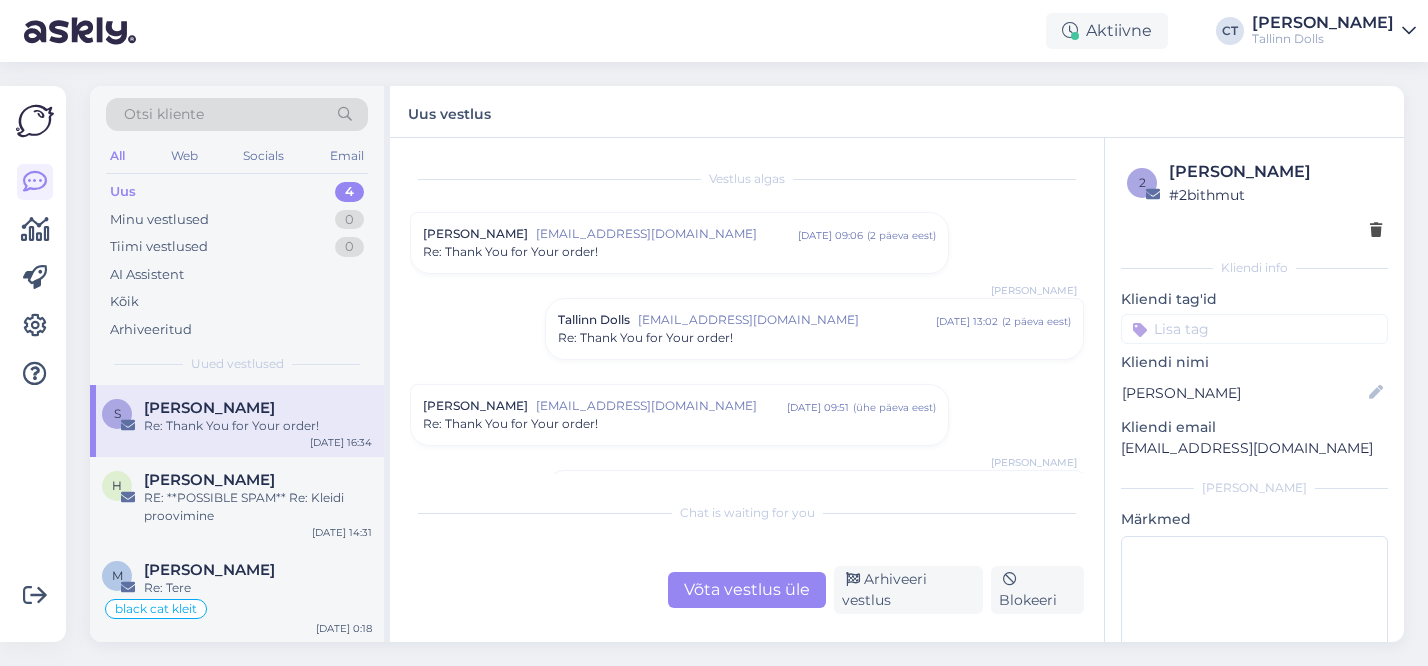 scroll, scrollTop: 447, scrollLeft: 0, axis: vertical 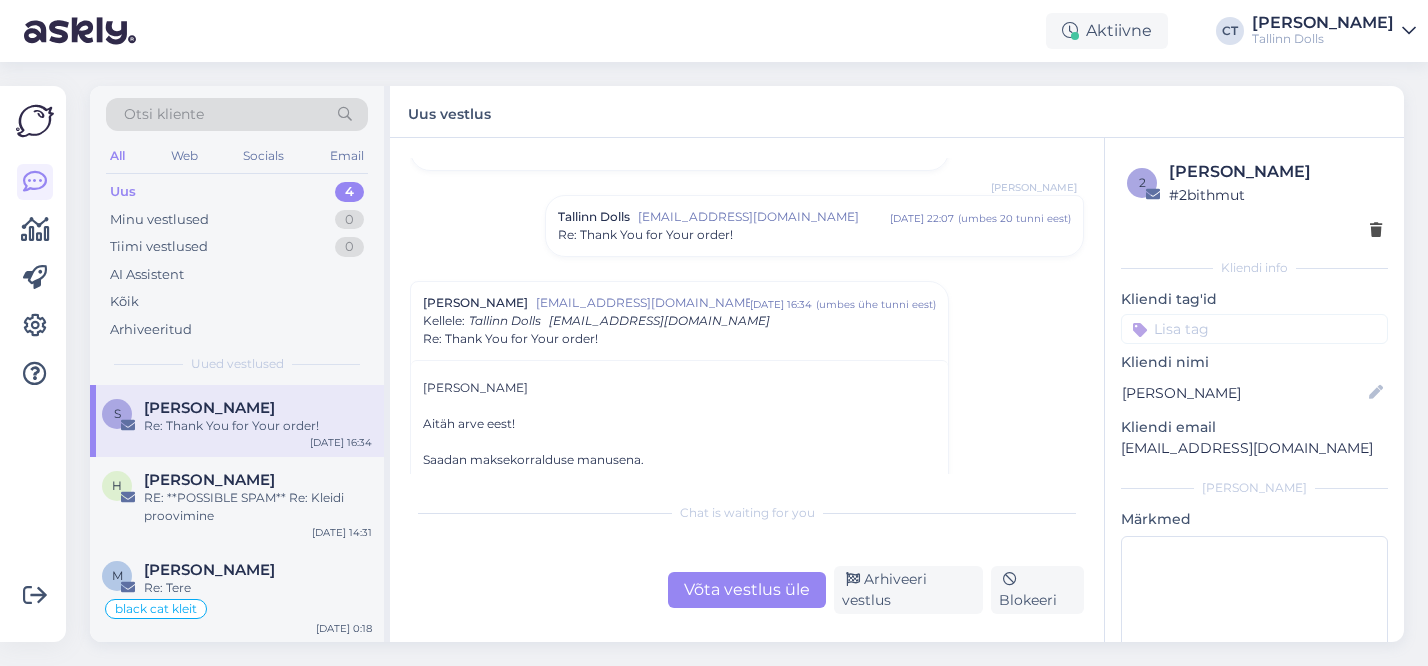 click on "Vestlus algas Säsil Rammo sasil.rammo@gmail.com juuli 9 09:06 ( 2 päeva eest ) Re: Thank You for Your order! Cärol-Laura Tenso Tallinn Dolls info@tallinndolls.com juuli 9 13:02 ( 2 päeva eest ) Re: Thank You for Your order! Säsil Rammo sasil.rammo@gmail.com juuli 10 09:51 ( ühe päeva eest ) Re: Thank You for Your order! Cärol-Laura Tenso Tallinn Dolls info@tallinndolls.com juuli 10 16:38 ( ühe päeva eest ) Re: Thank You for Your order! Säsil Rammo sasil.rammo@gmail.com juuli 10 16:41 ( ühe päeva eest ) Re: Thank You for Your order! Cärol-Laura Tenso Tallinn Dolls info@tallinndolls.com juuli 10 22:07 ( umbes 20 tunni eest ) Re: Thank You for Your order! Säsil Rammo sasil.rammo@gmail.com juuli 11 16:34 ( umbes ühe tunni eest ) Kellele : Tallinn Dolls info@tallinndolls.com Re: Thank You for Your order! Teri Aitäh arve eest! Saadan maksekorralduse manusena. Heade soovidega  Säsil Rammo On Thu, 10. Jul 2025 at 22:07, Tallinn Dolls < info@tallinndolls.com > wrote: Tere, Säsil! ﻿ ﻿ ﻿ Head," at bounding box center (747, 390) 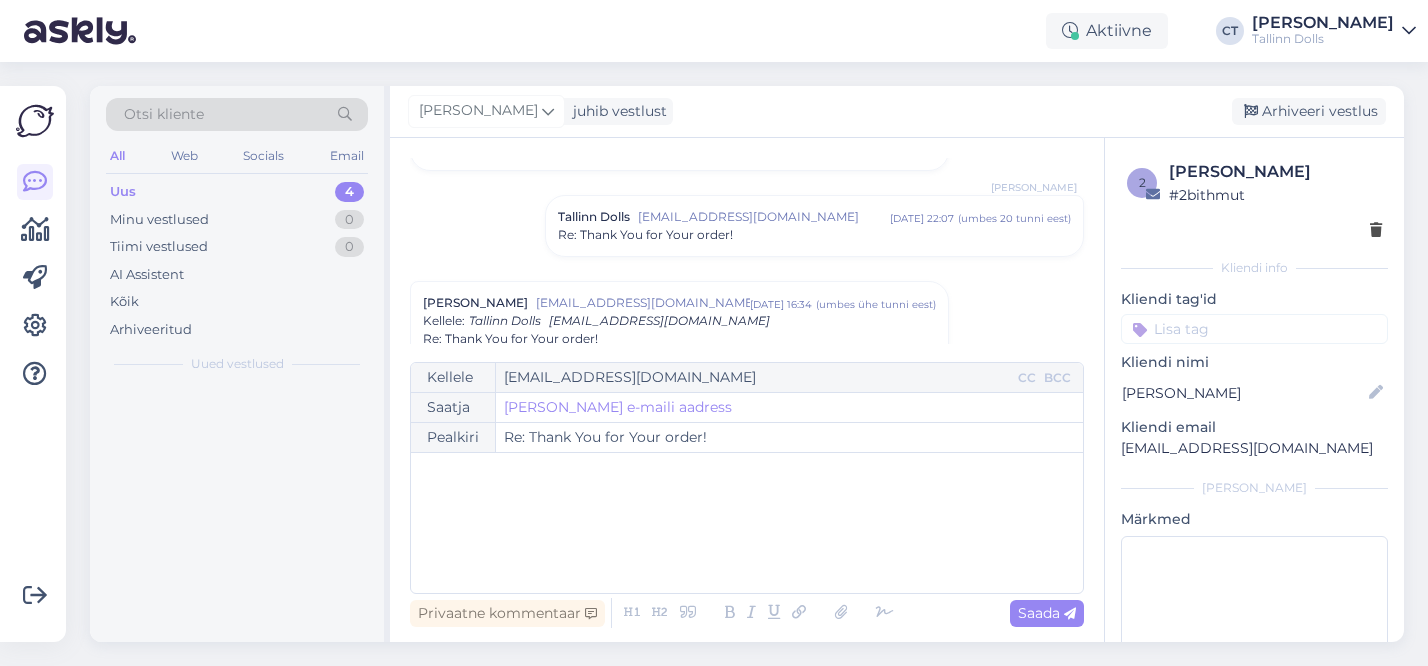scroll, scrollTop: 570, scrollLeft: 0, axis: vertical 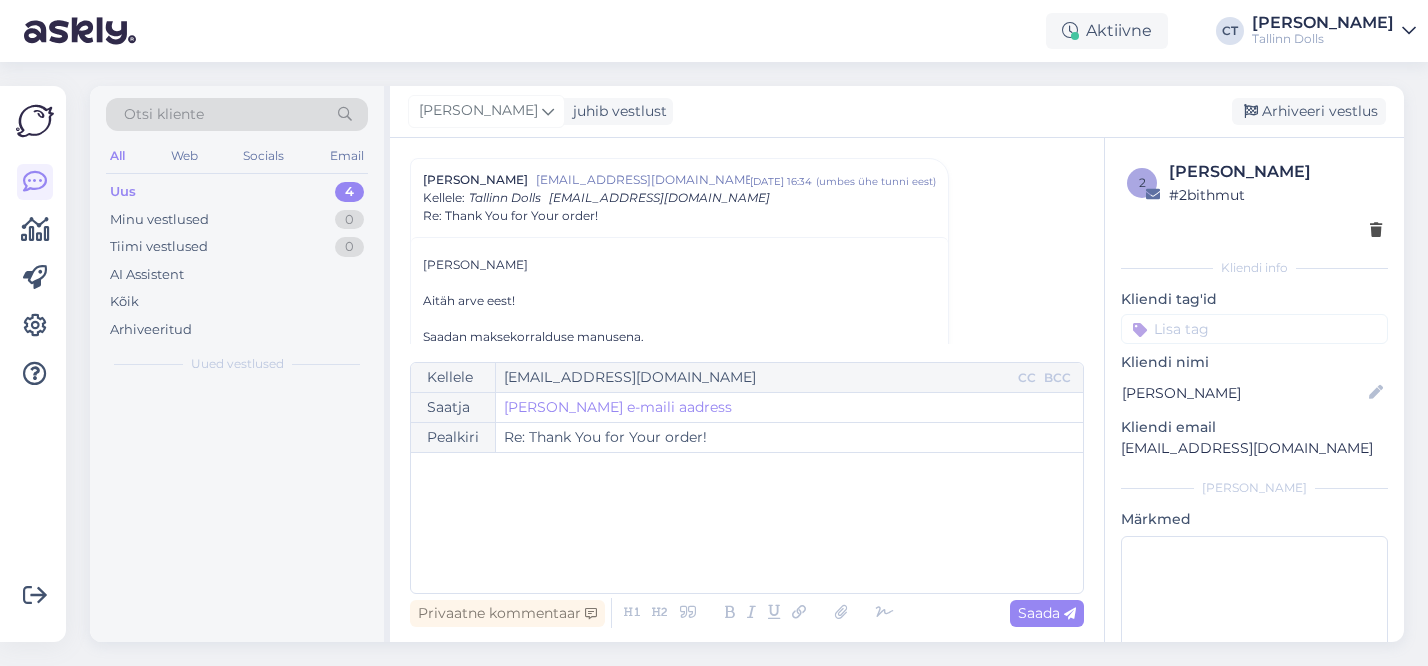 click on "Privaatne kommentaar Saada" at bounding box center [747, 613] 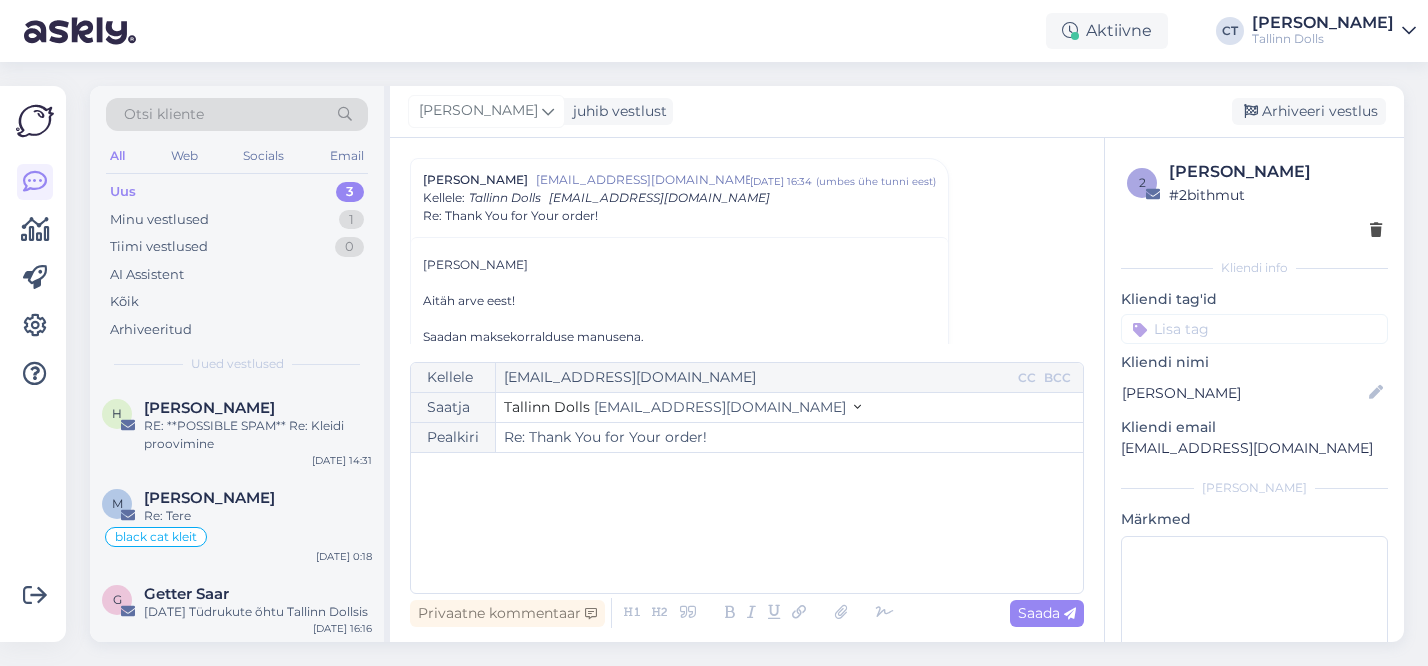 click on "﻿" at bounding box center (747, 523) 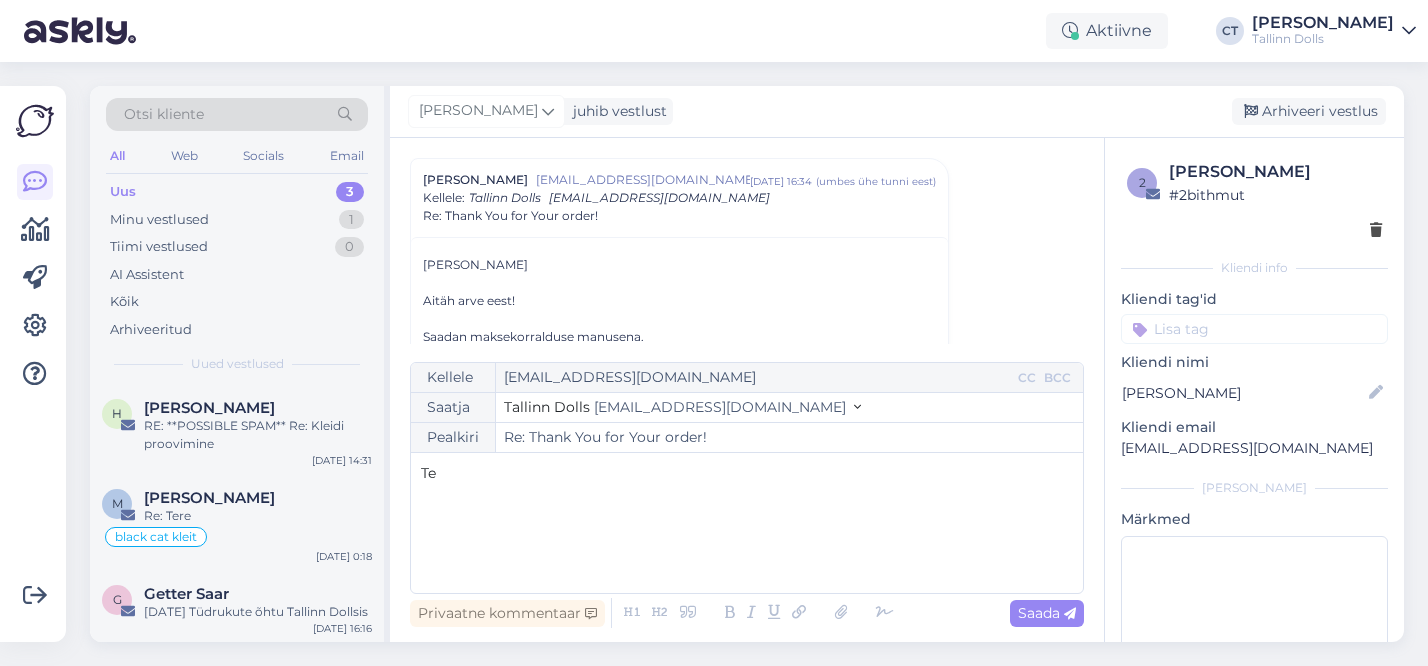 type 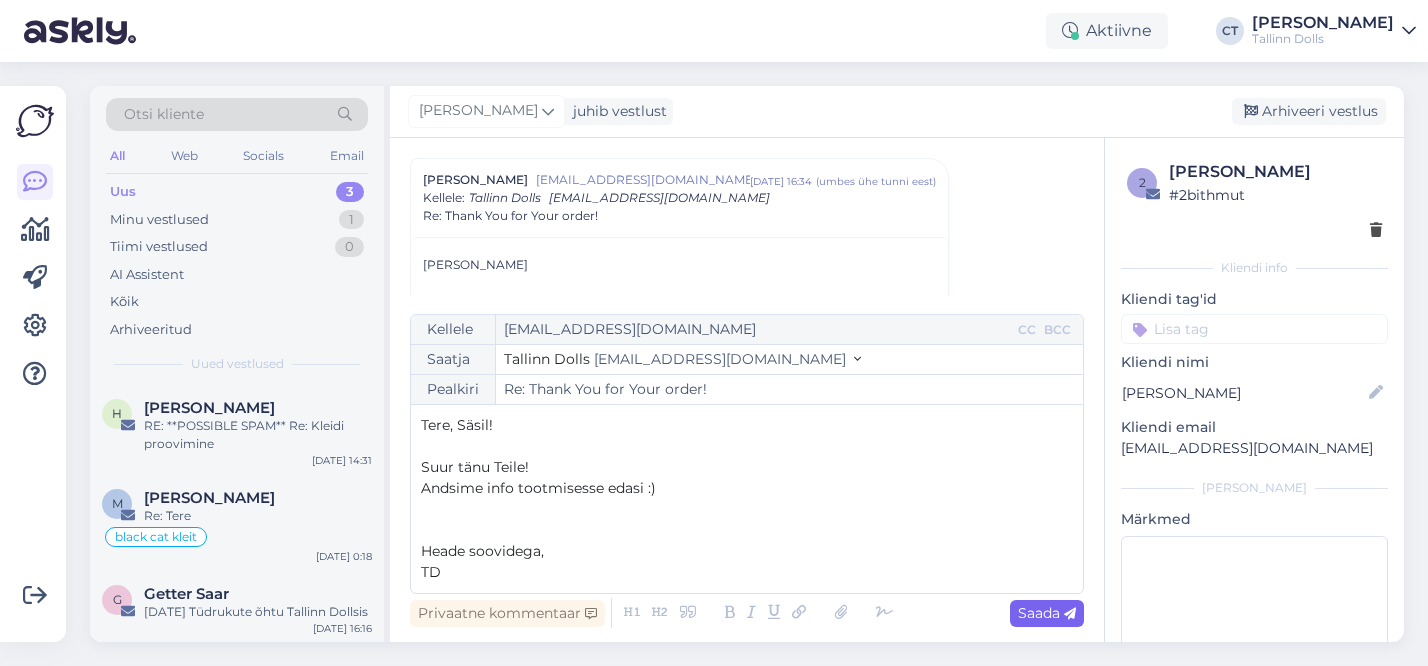 click on "Saada" at bounding box center [1047, 613] 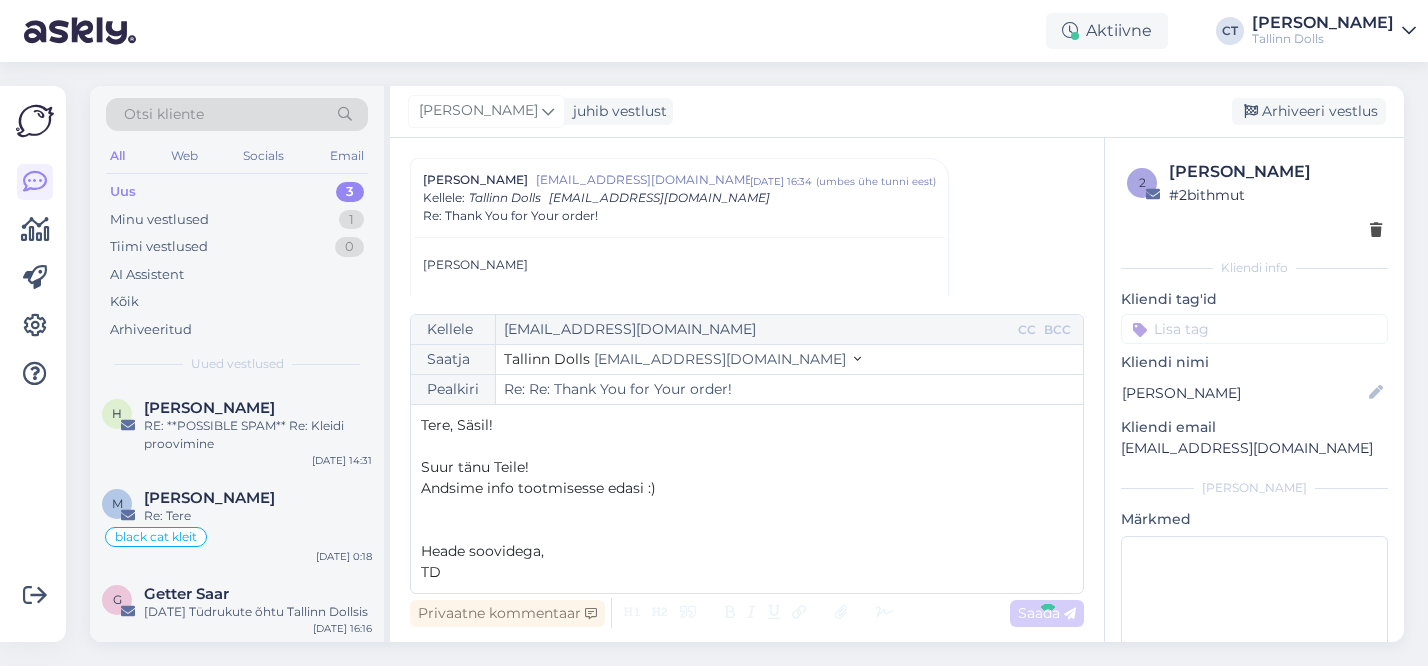 type on "Re: Thank You for Your order!" 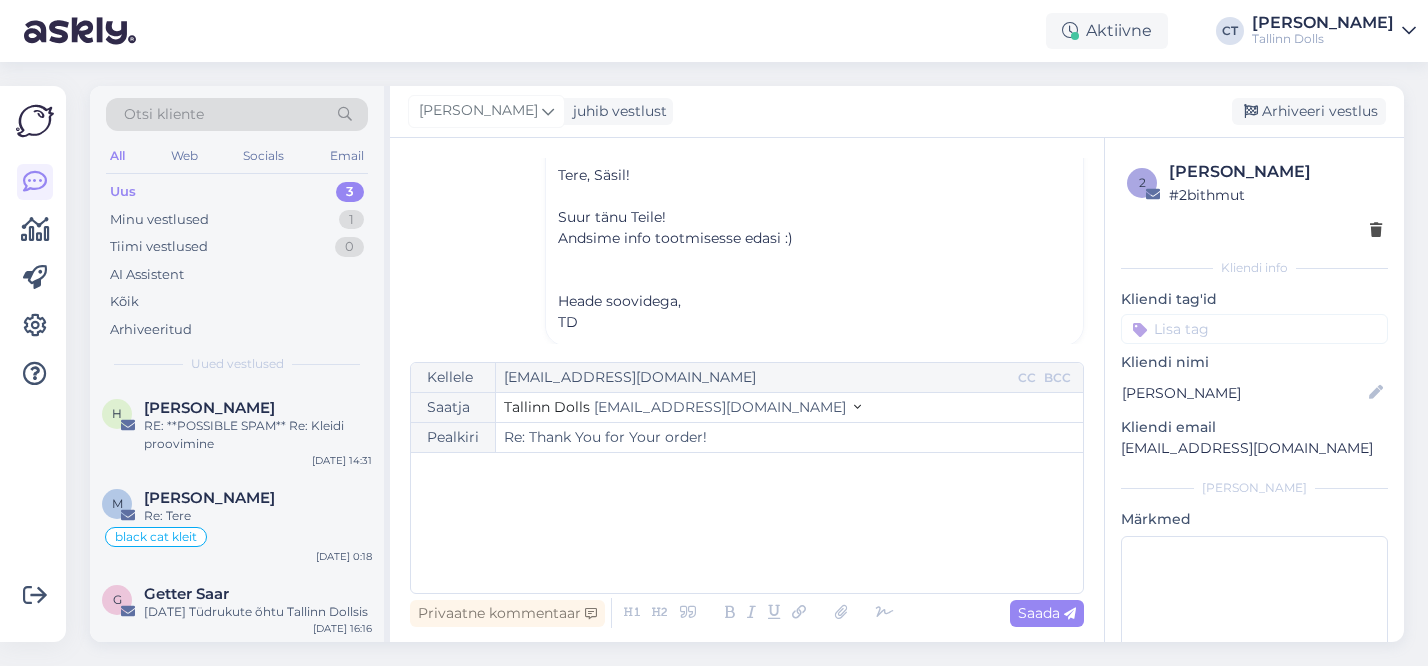 scroll, scrollTop: 1228, scrollLeft: 0, axis: vertical 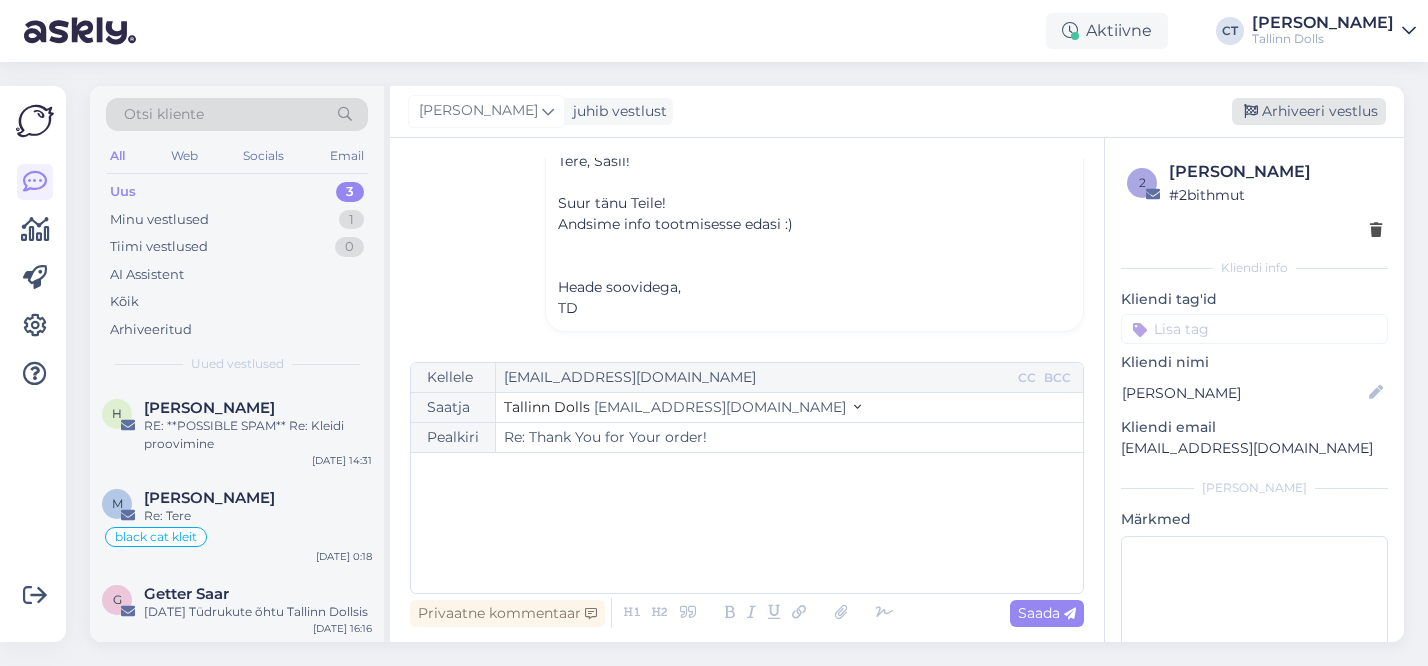 click on "Arhiveeri vestlus" at bounding box center [1309, 111] 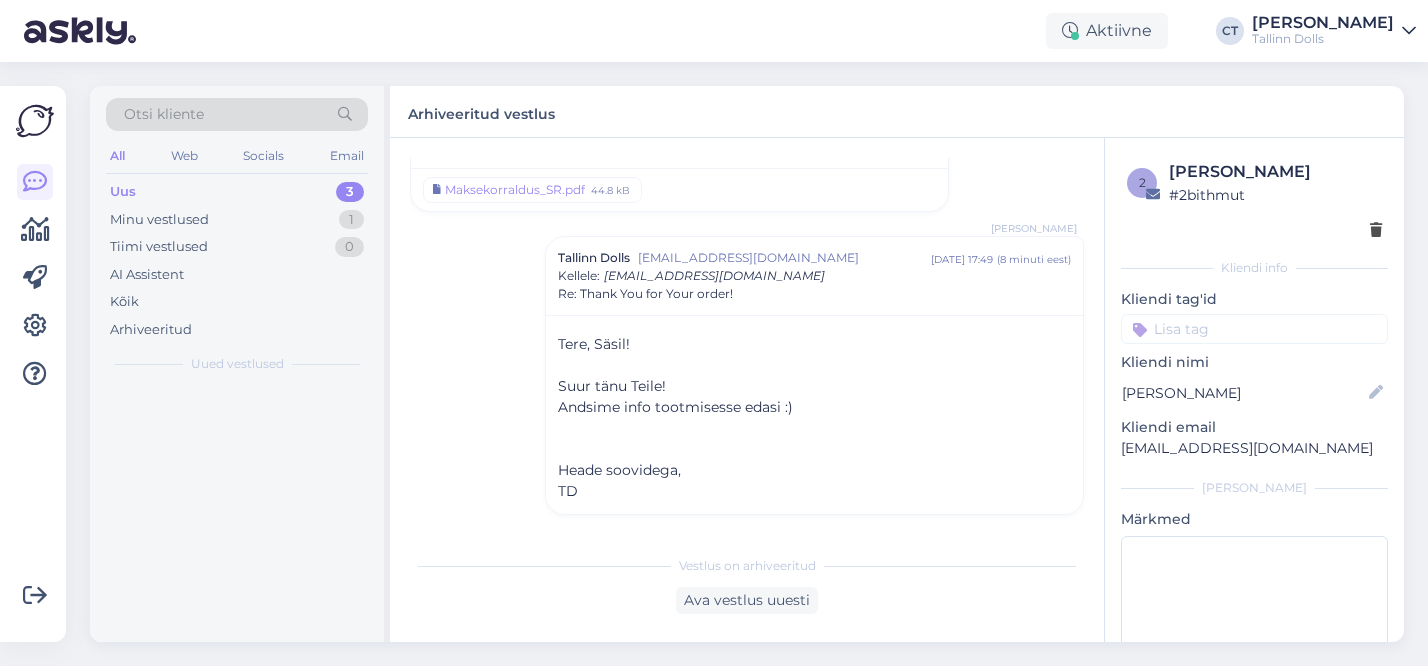 scroll, scrollTop: 1045, scrollLeft: 0, axis: vertical 